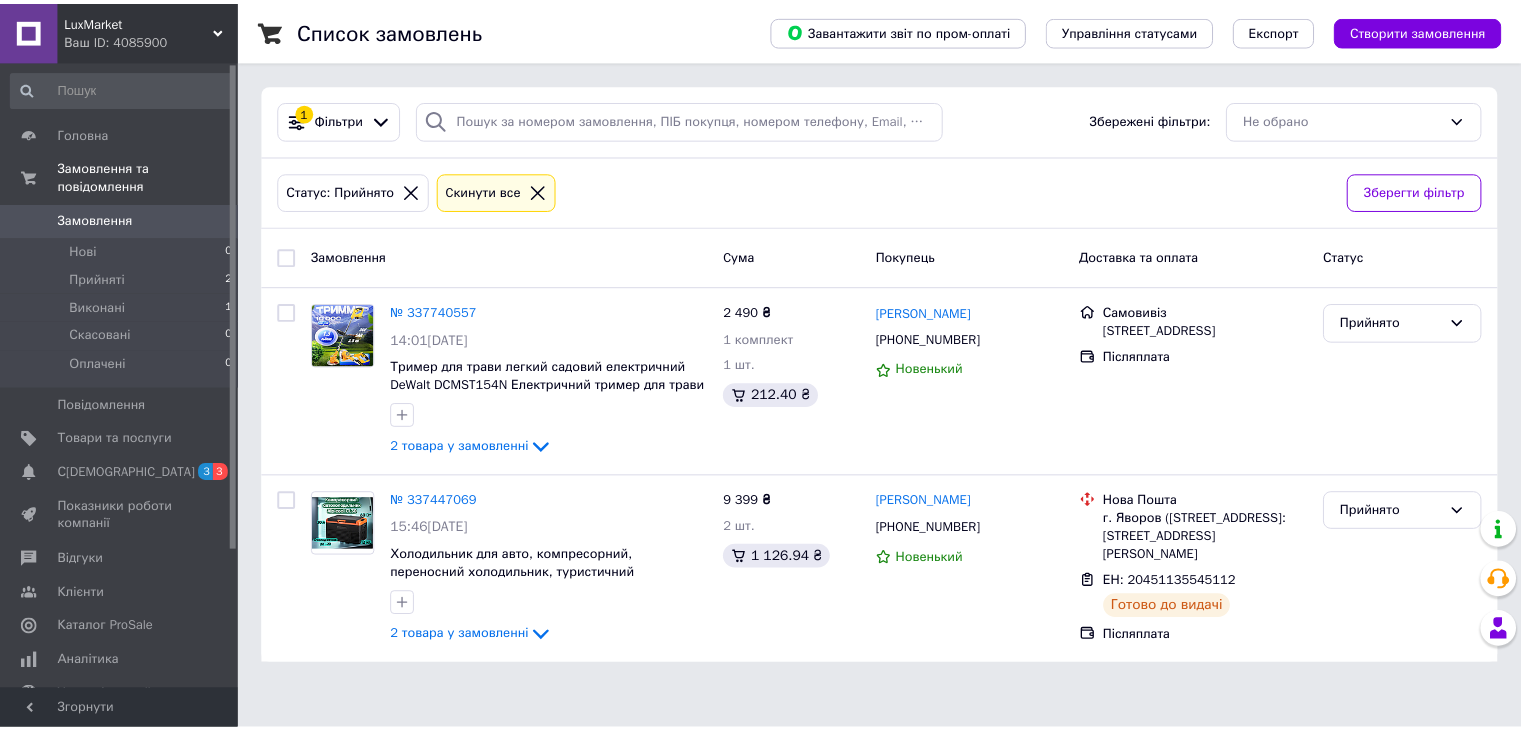 scroll, scrollTop: 0, scrollLeft: 0, axis: both 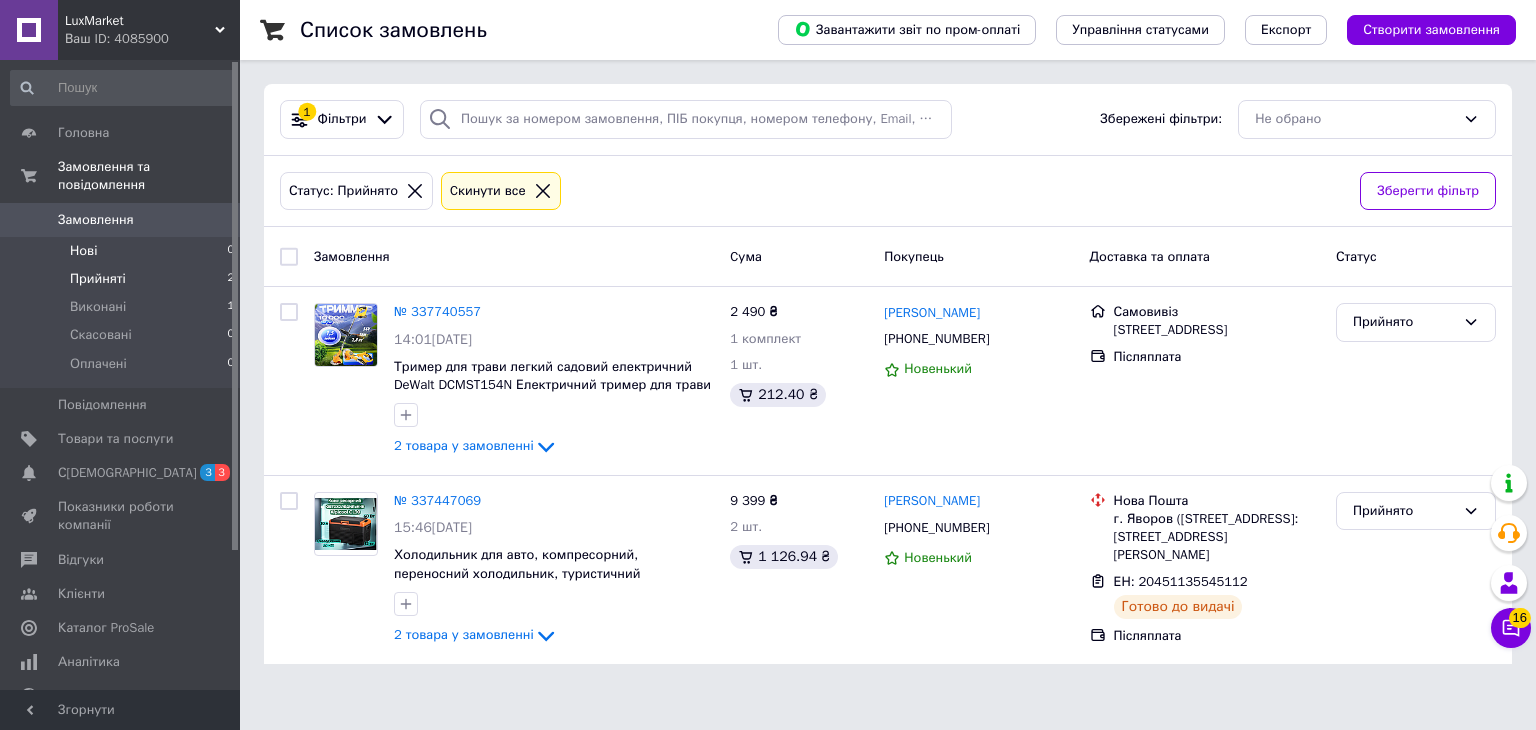click on "Нові 0" at bounding box center (123, 251) 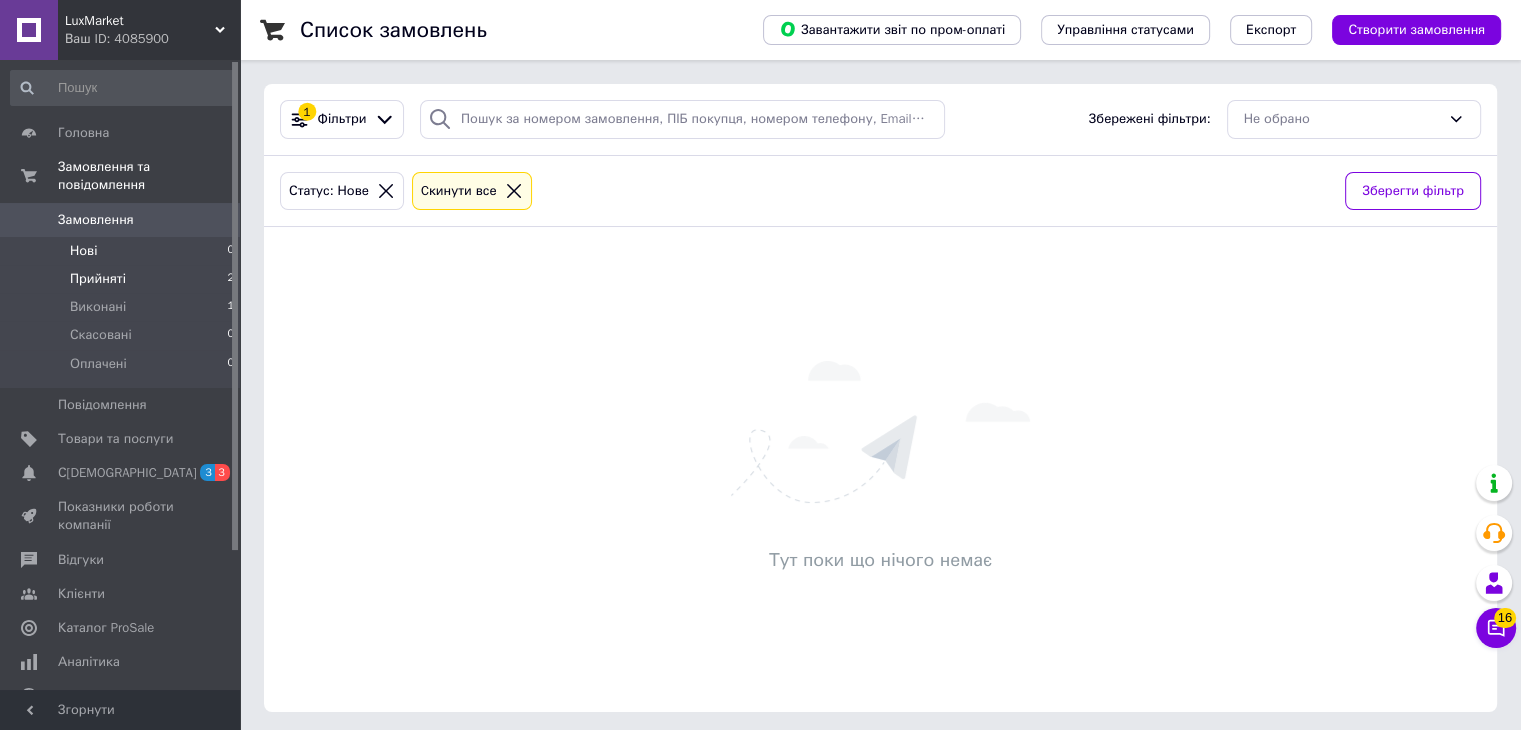 click on "Прийняті" at bounding box center (98, 279) 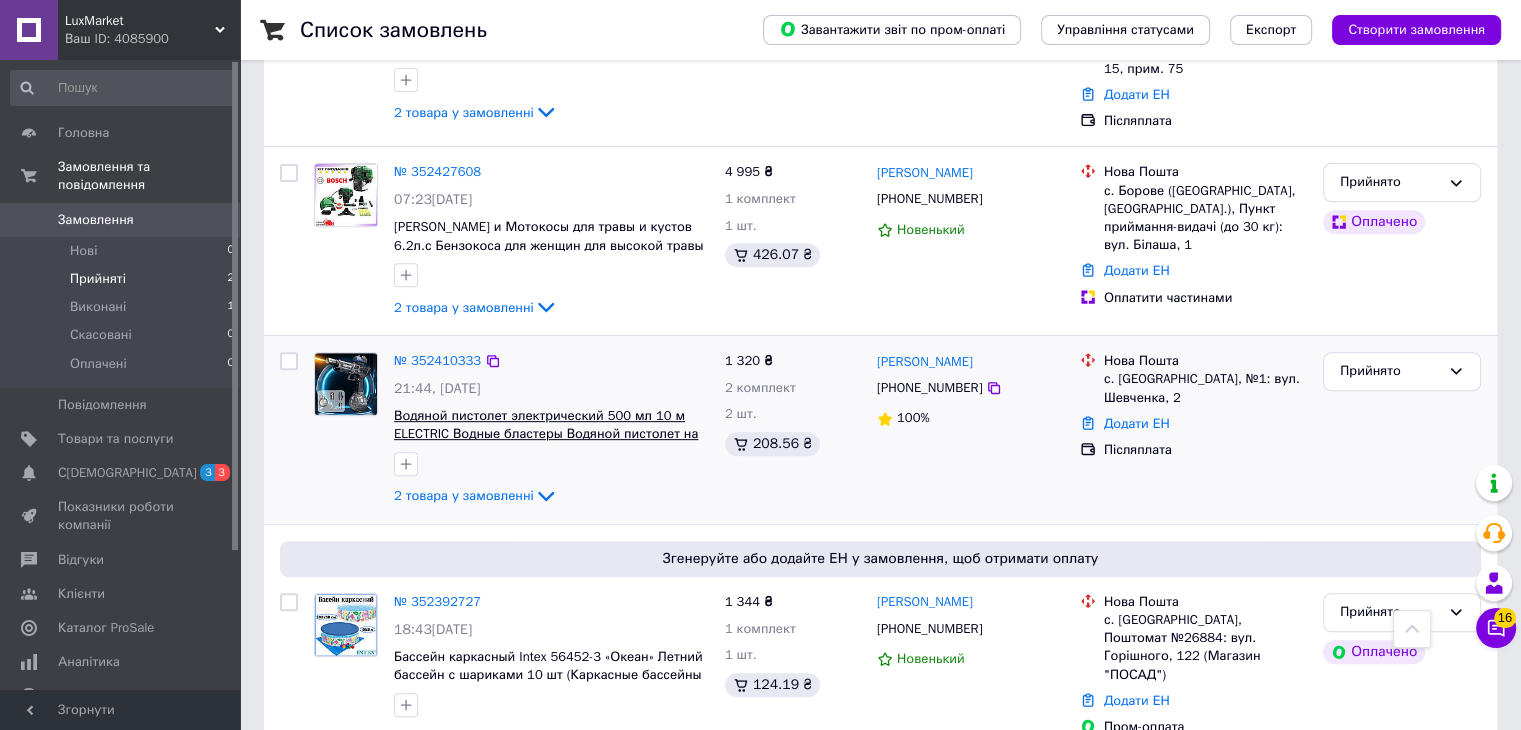 scroll, scrollTop: 800, scrollLeft: 0, axis: vertical 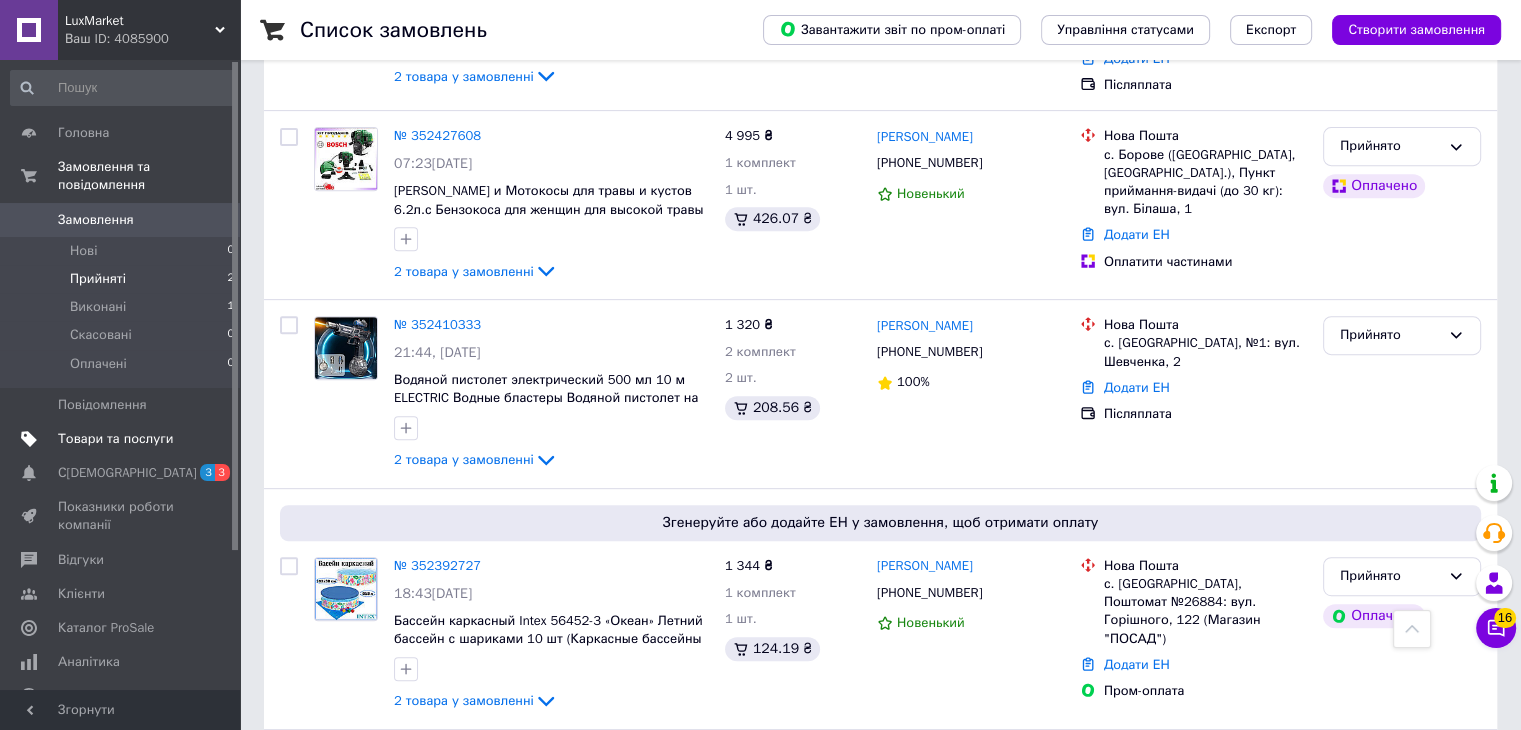 click on "Товари та послуги" at bounding box center (115, 439) 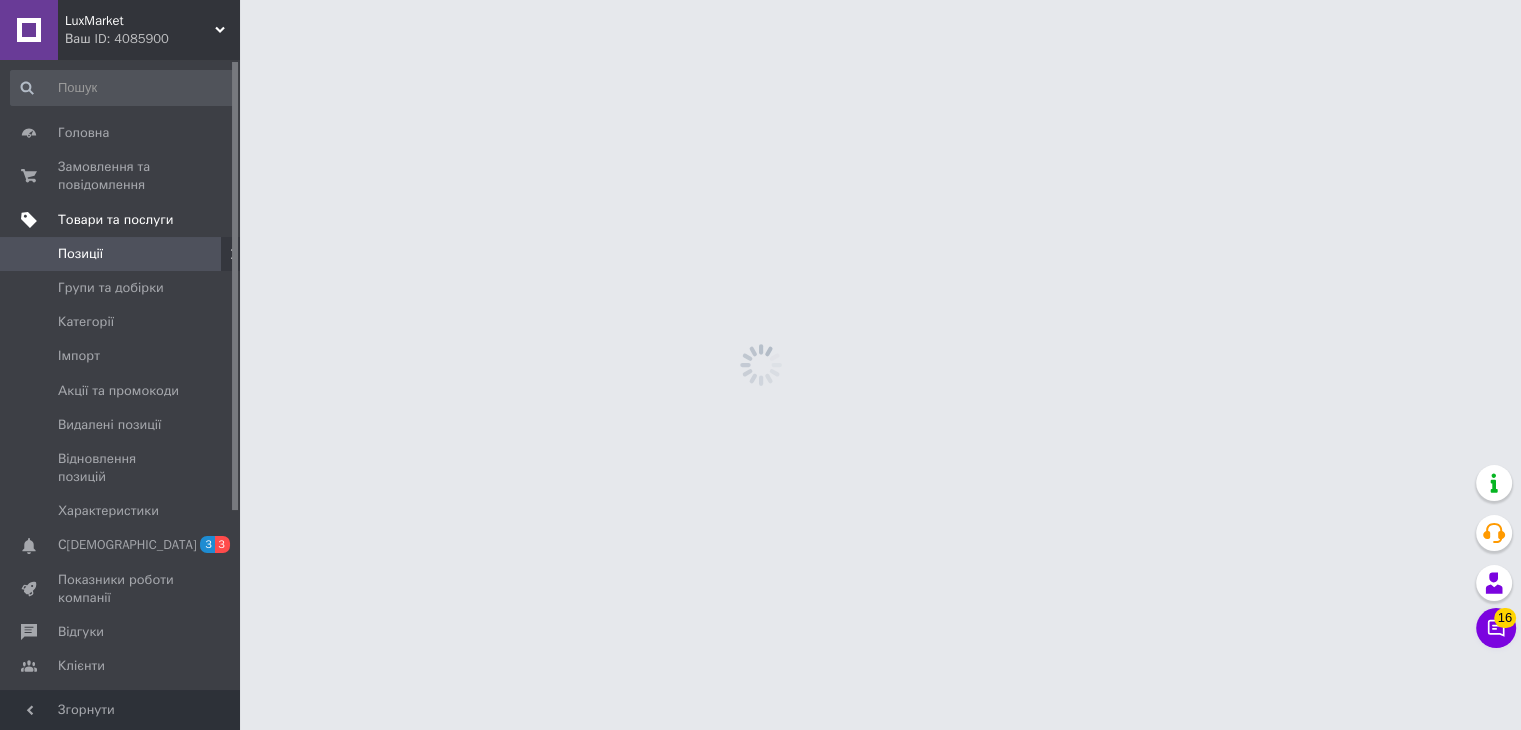 scroll, scrollTop: 0, scrollLeft: 0, axis: both 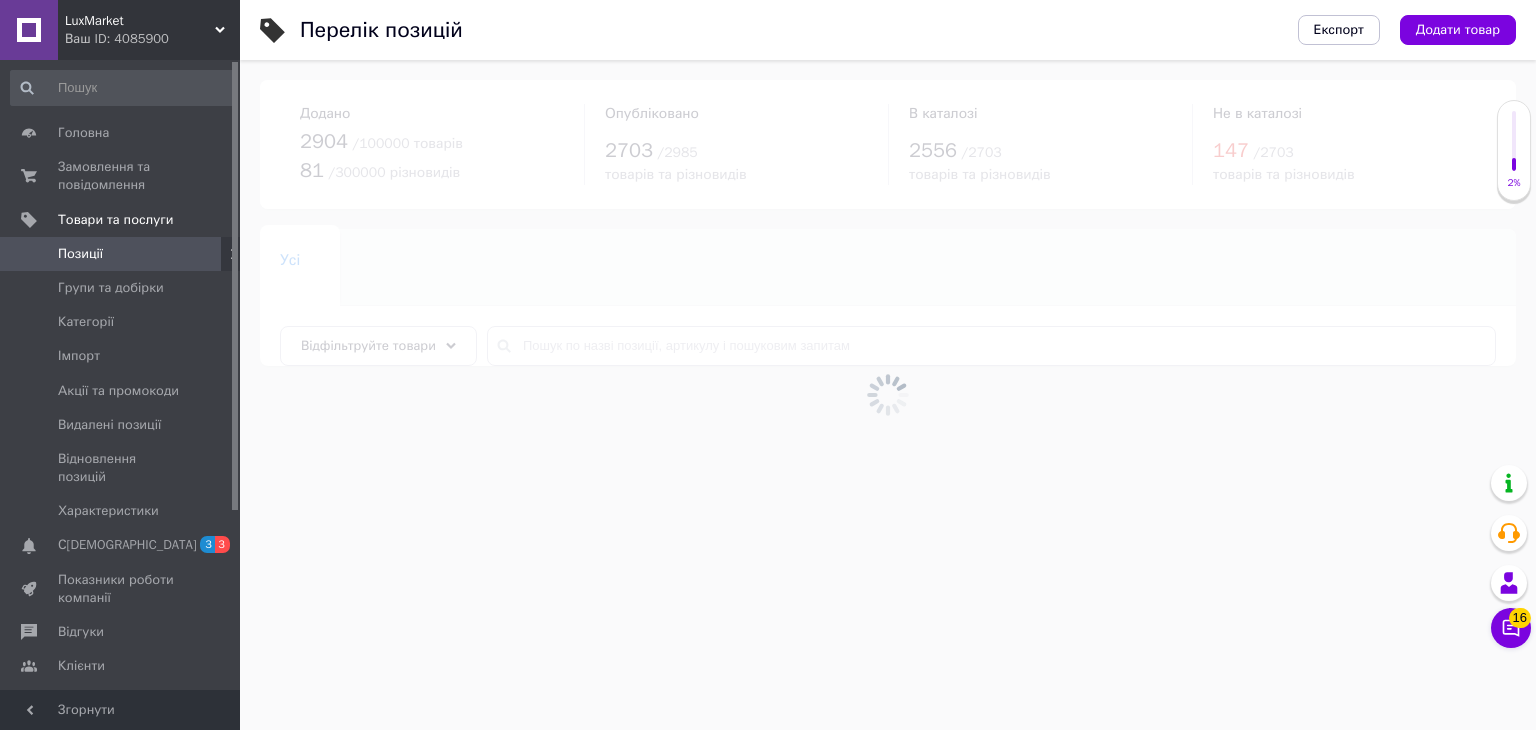 click on "Додати товар" at bounding box center [1458, 30] 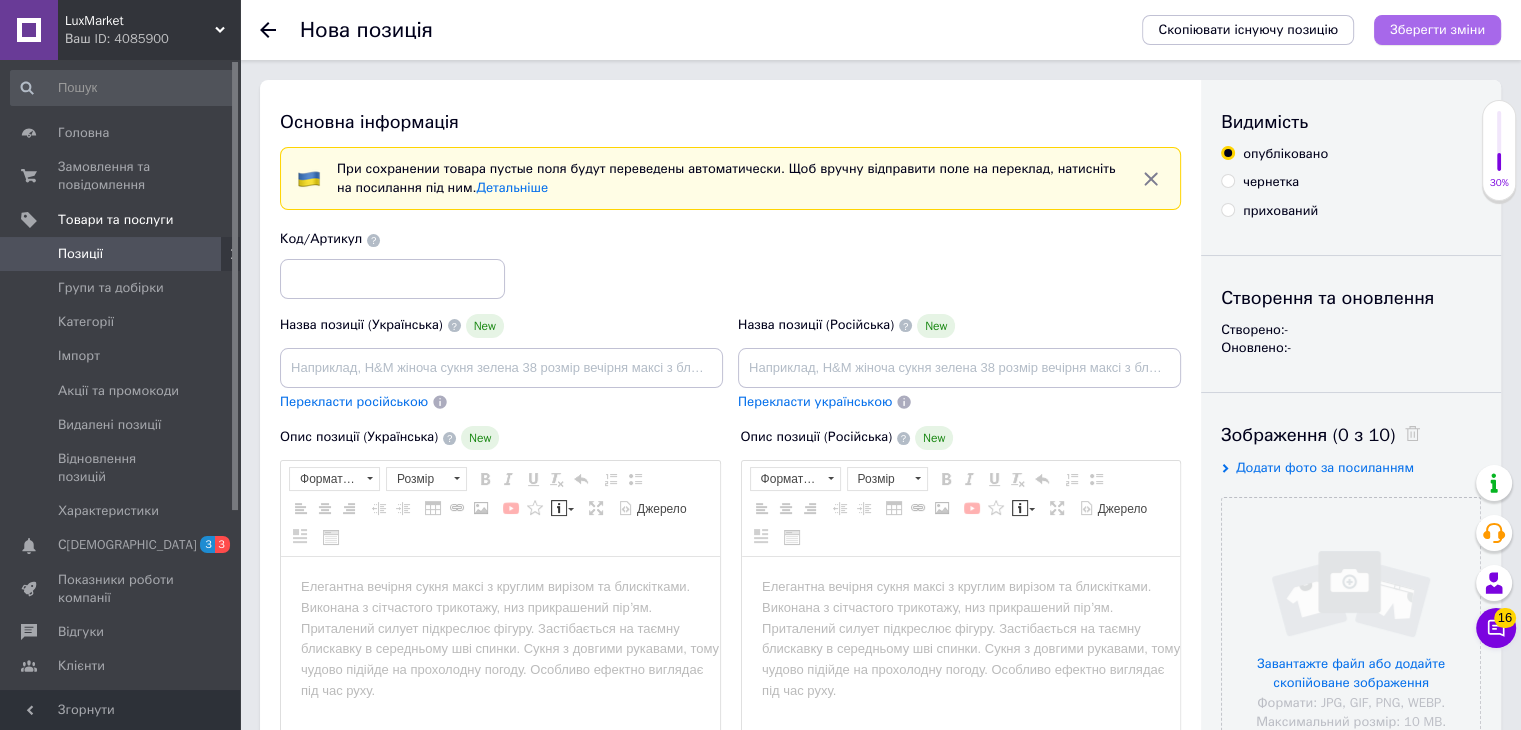 scroll, scrollTop: 0, scrollLeft: 0, axis: both 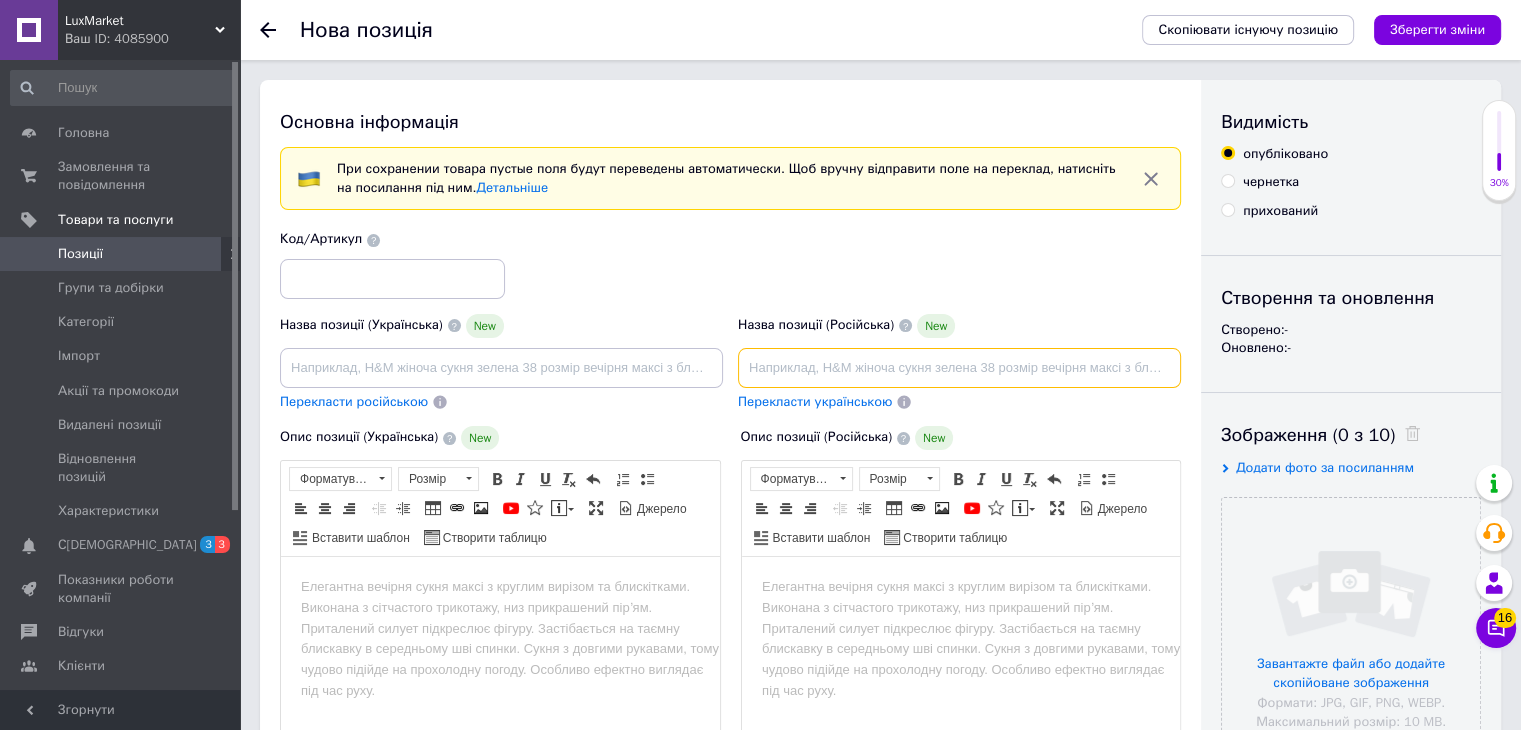 click at bounding box center (959, 368) 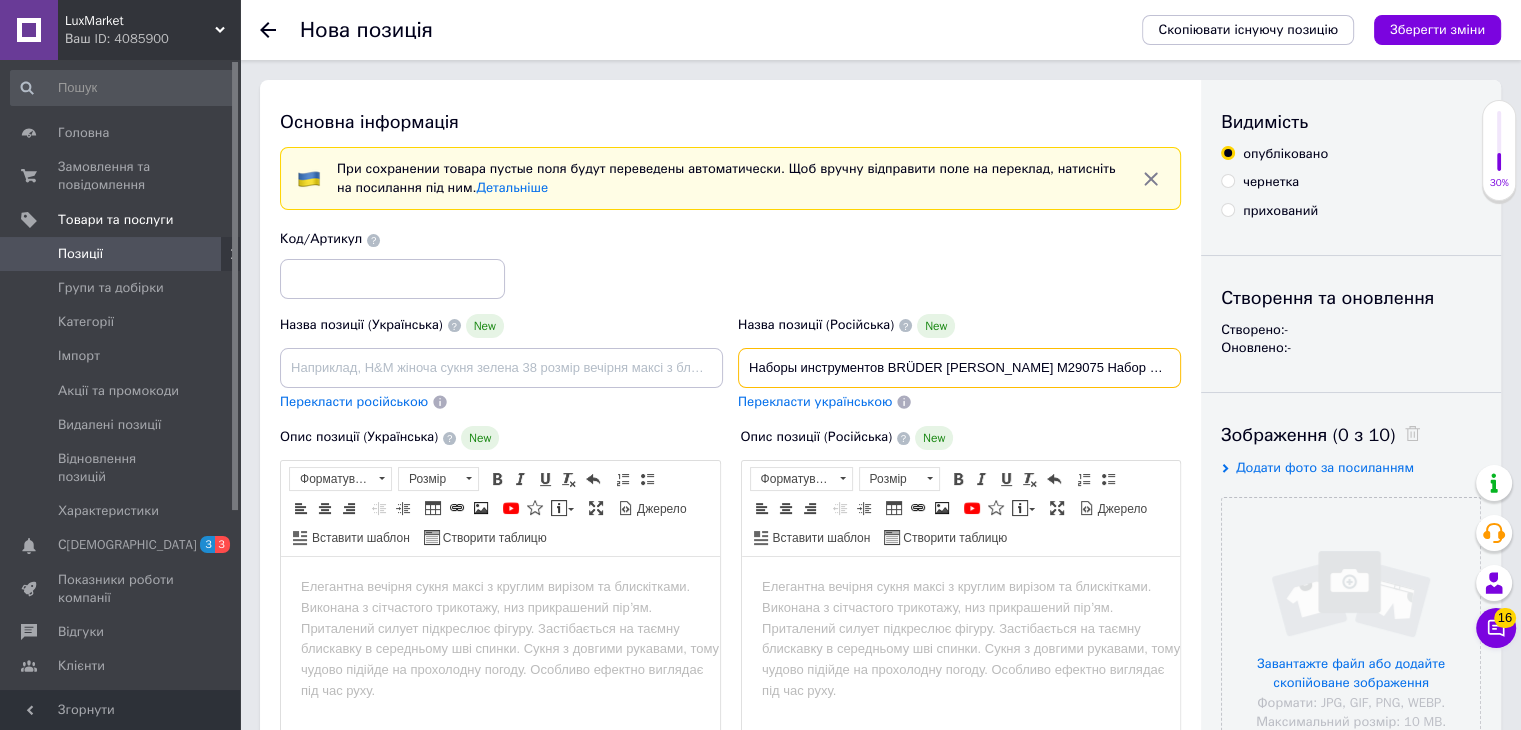 scroll, scrollTop: 0, scrollLeft: 444, axis: horizontal 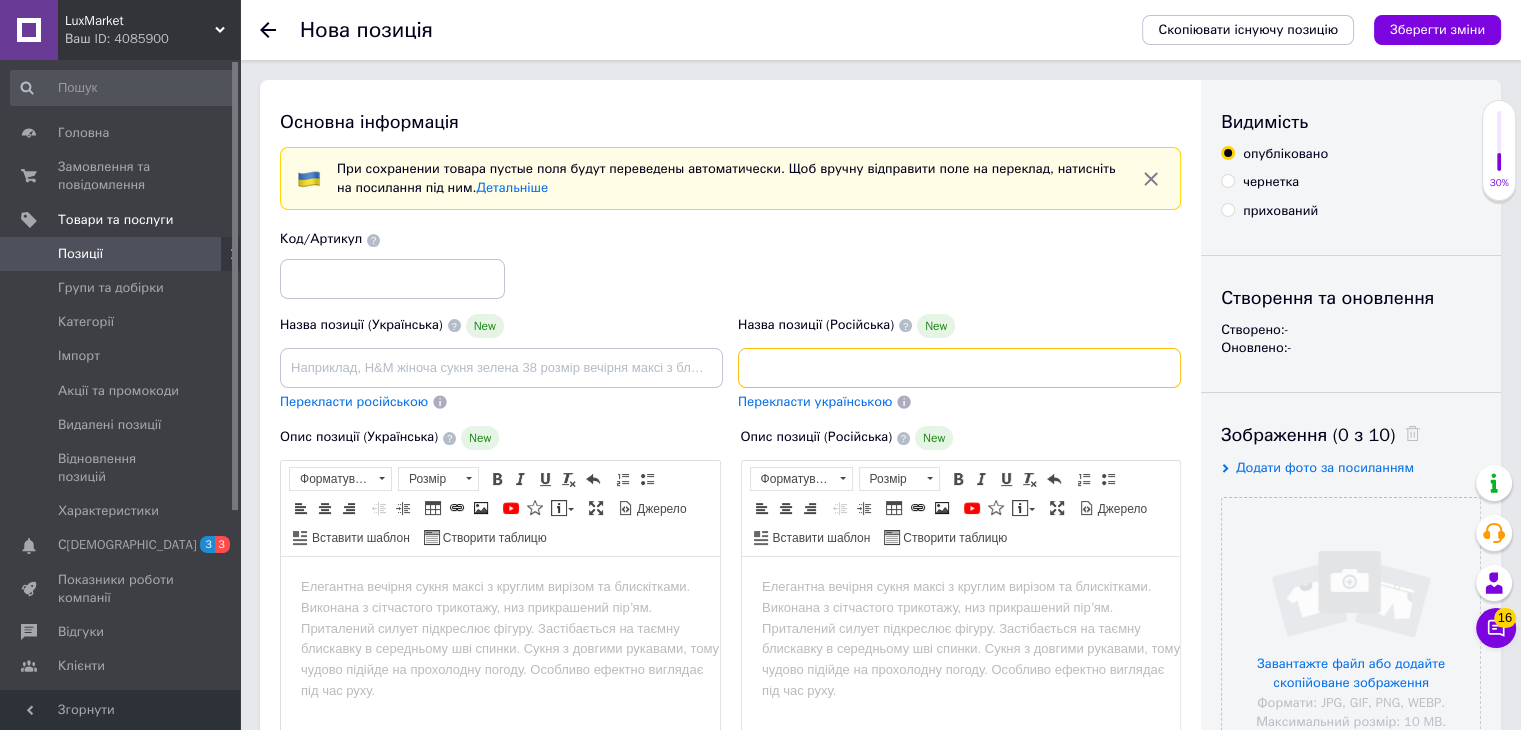 type on "Наборы инструментов BRÜDER [PERSON_NAME] M29075 Набор инструментов для авторемонта в кейсе (Универсальные наборы инструмента)" 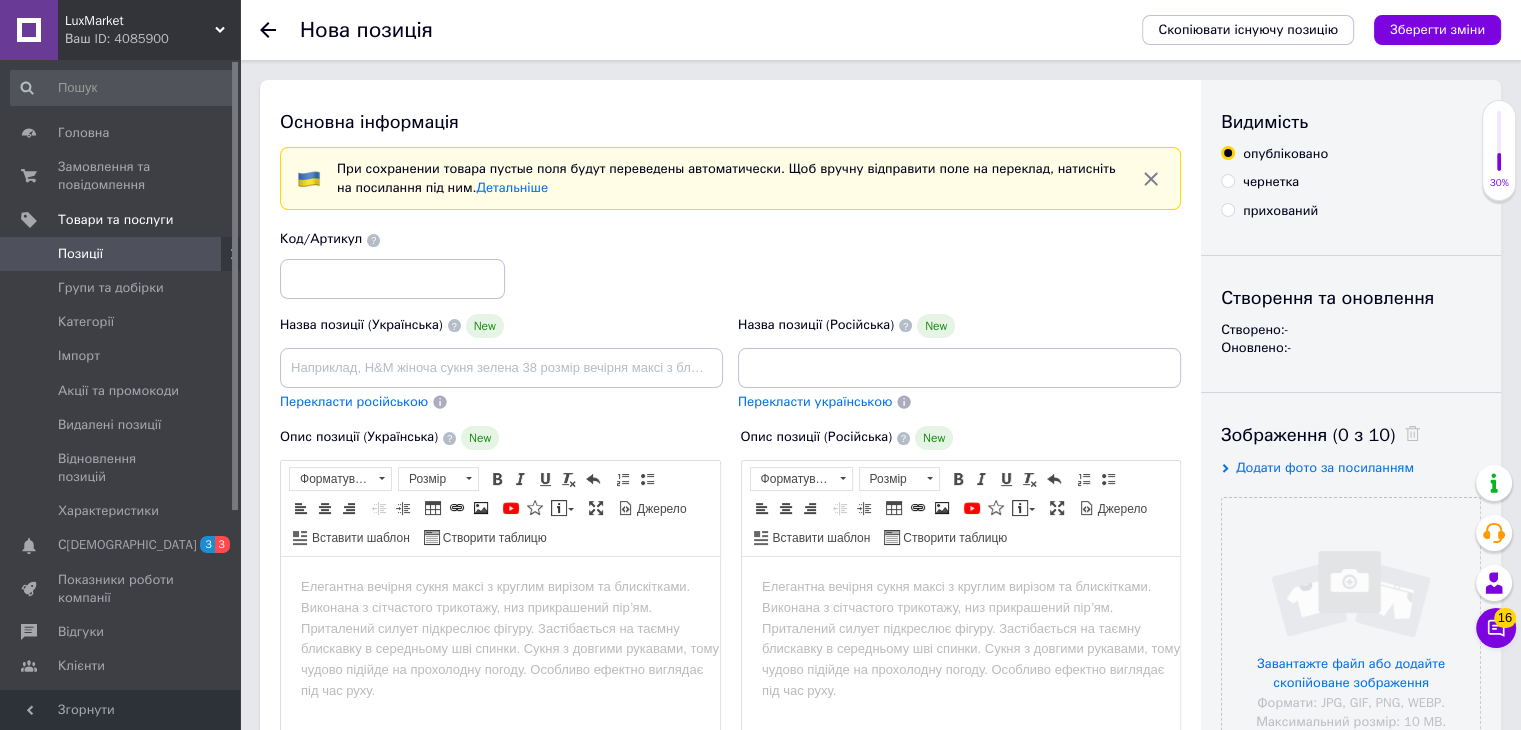 scroll, scrollTop: 0, scrollLeft: 0, axis: both 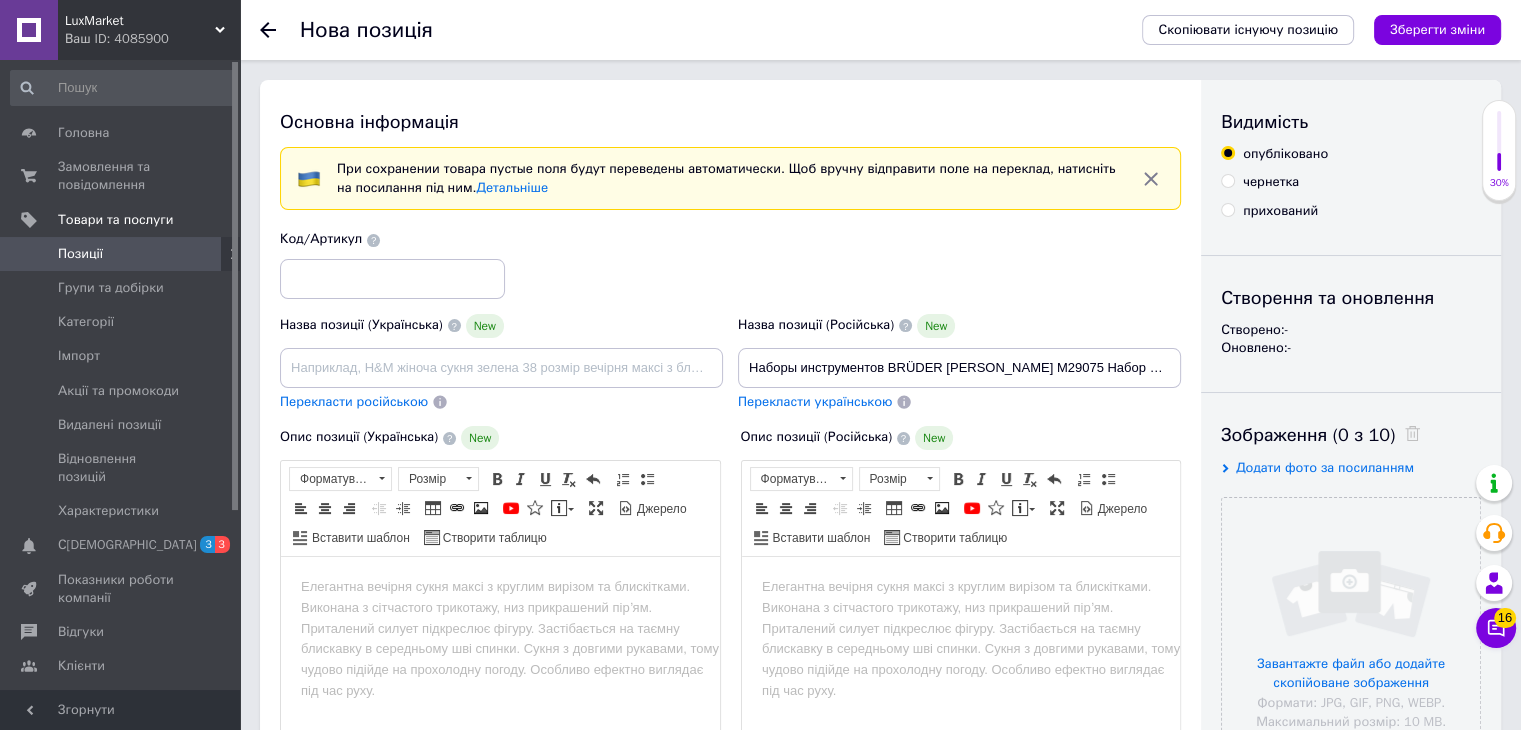 click at bounding box center [960, 587] 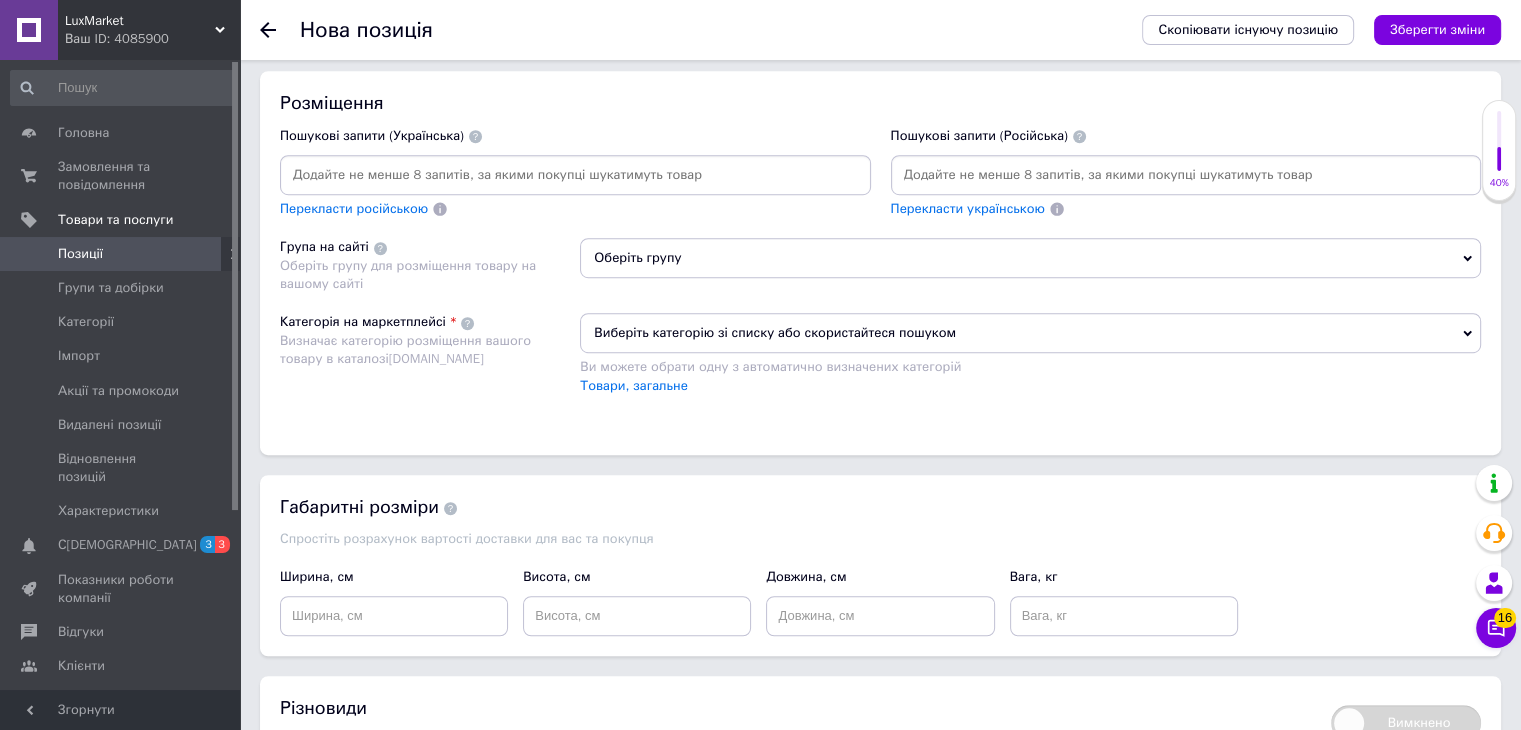 scroll, scrollTop: 1300, scrollLeft: 0, axis: vertical 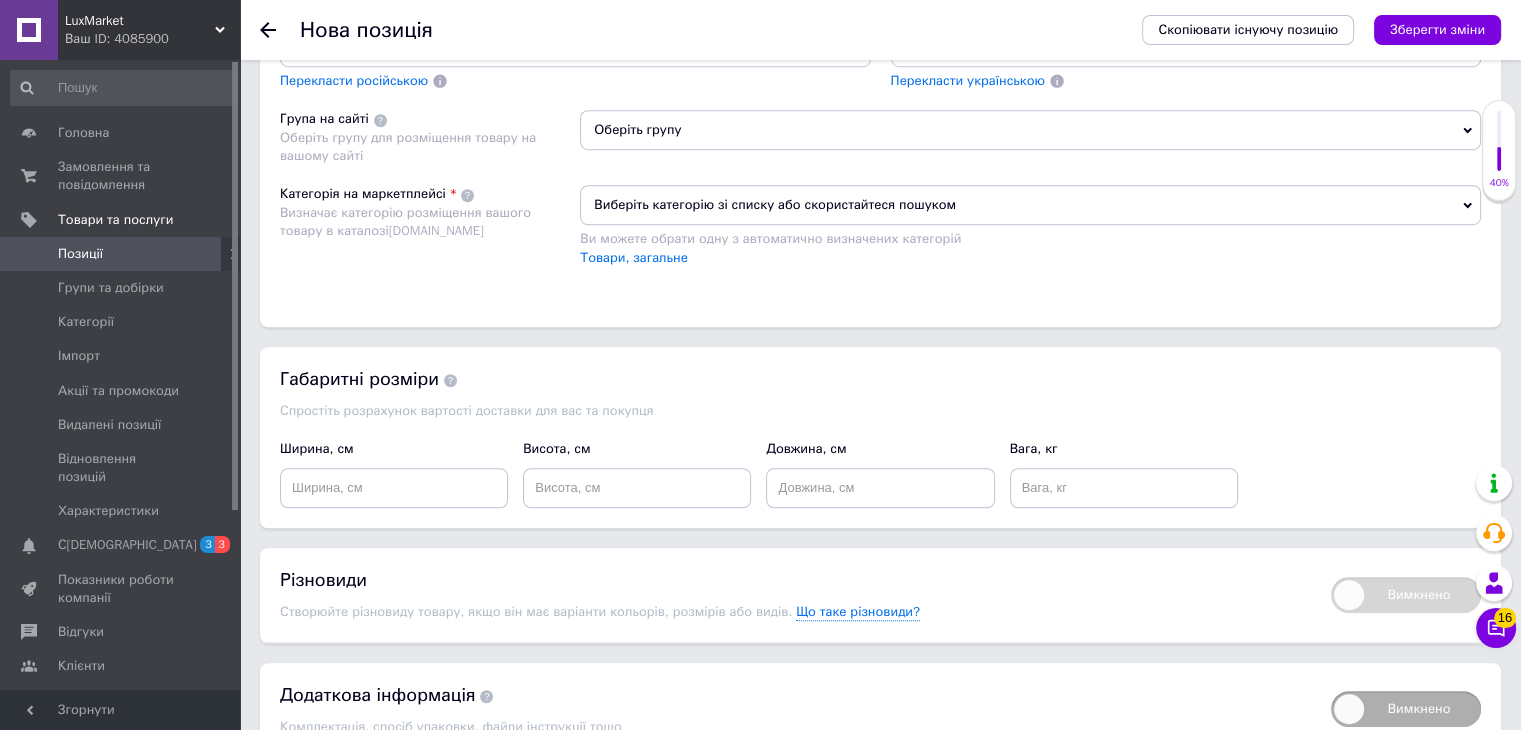 click on "Виберіть категорію зі списку або скористайтеся пошуком" at bounding box center (1030, 205) 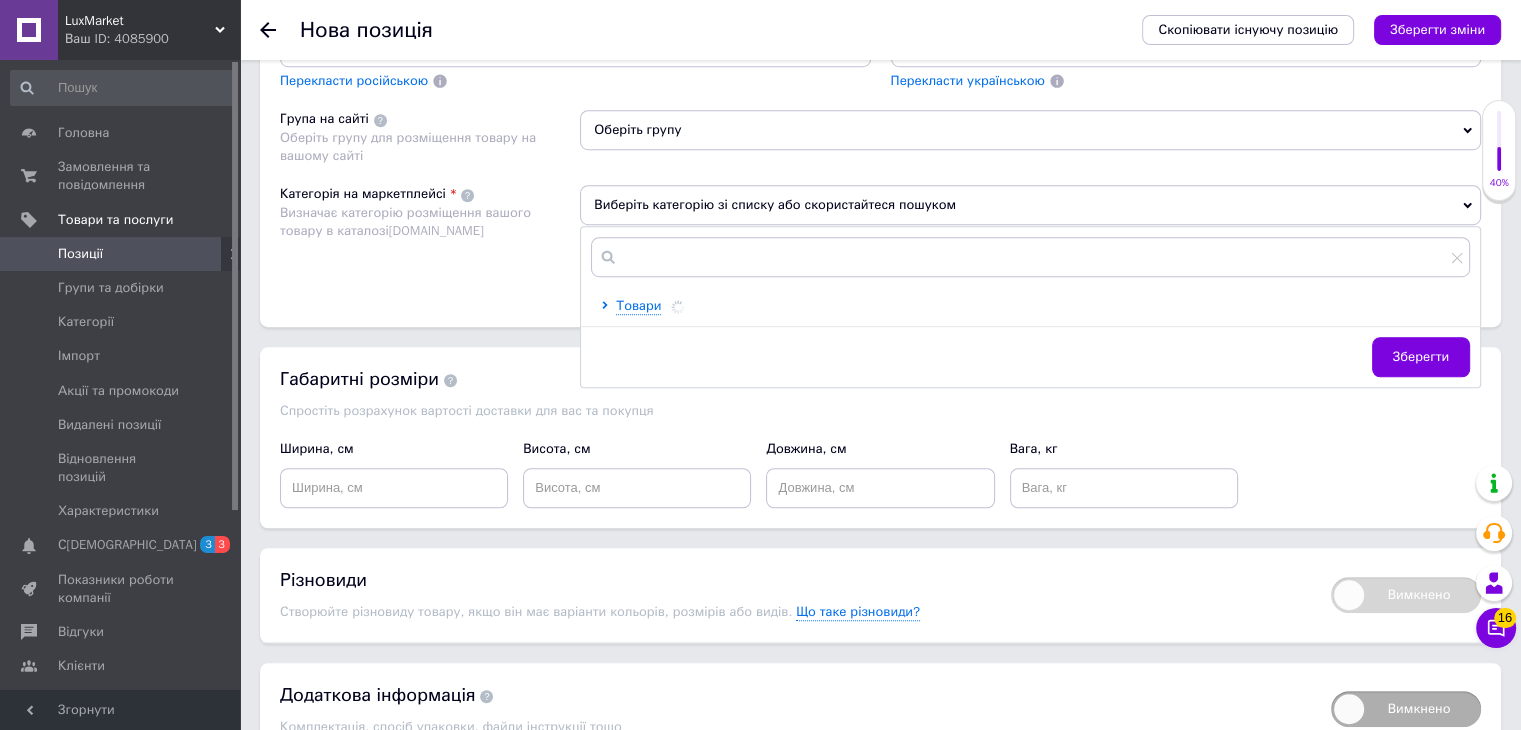 click at bounding box center [1030, 257] 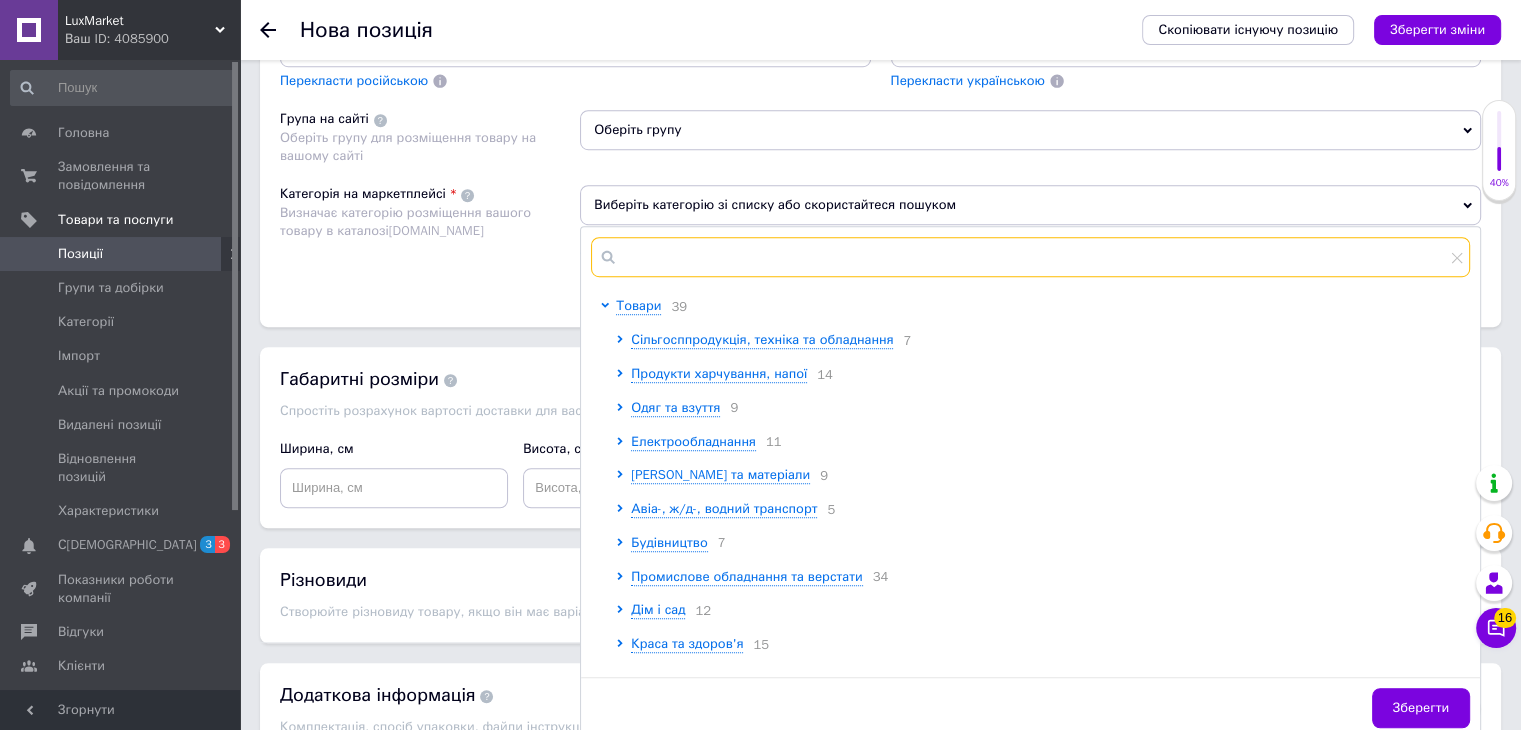 click at bounding box center (1030, 257) 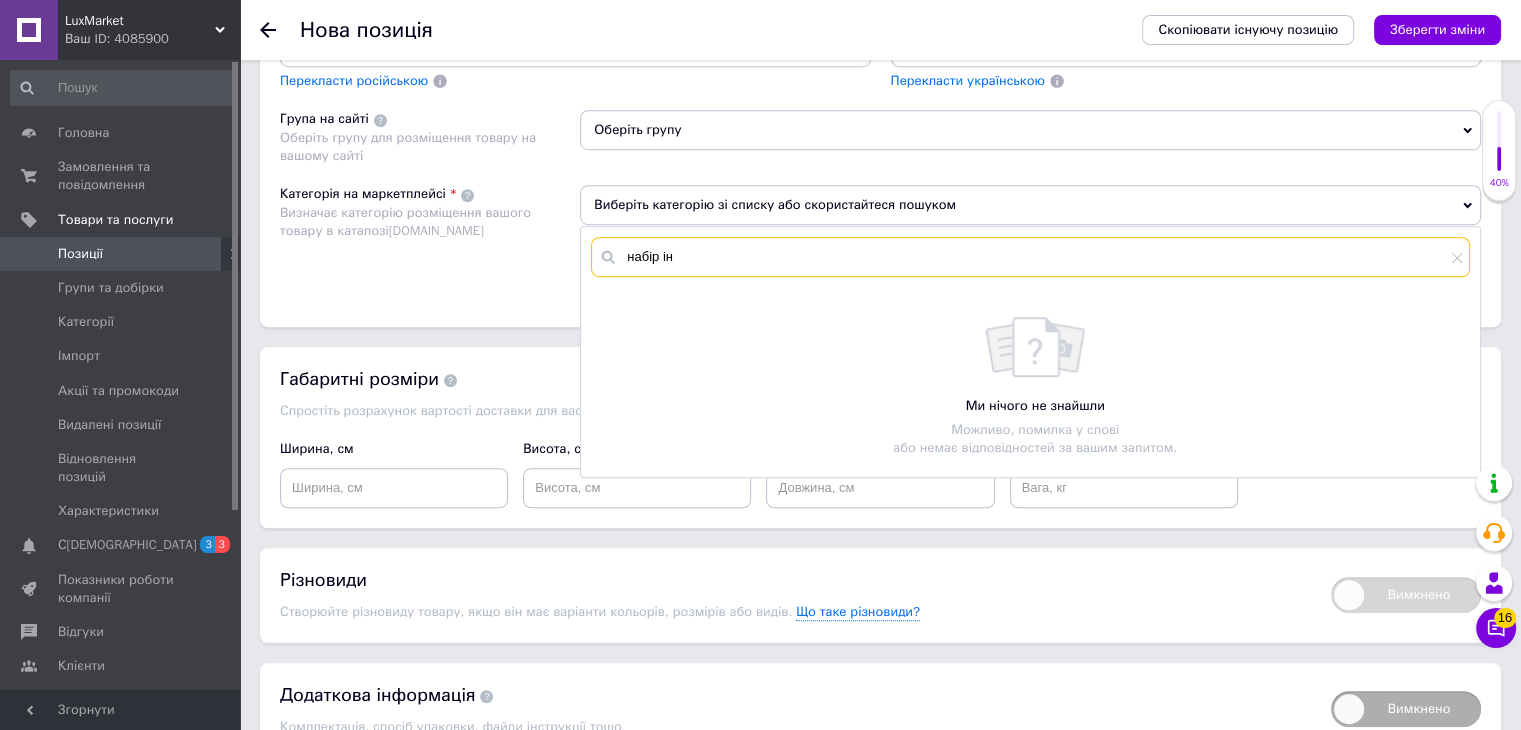 drag, startPoint x: 704, startPoint y: 260, endPoint x: 648, endPoint y: 258, distance: 56.0357 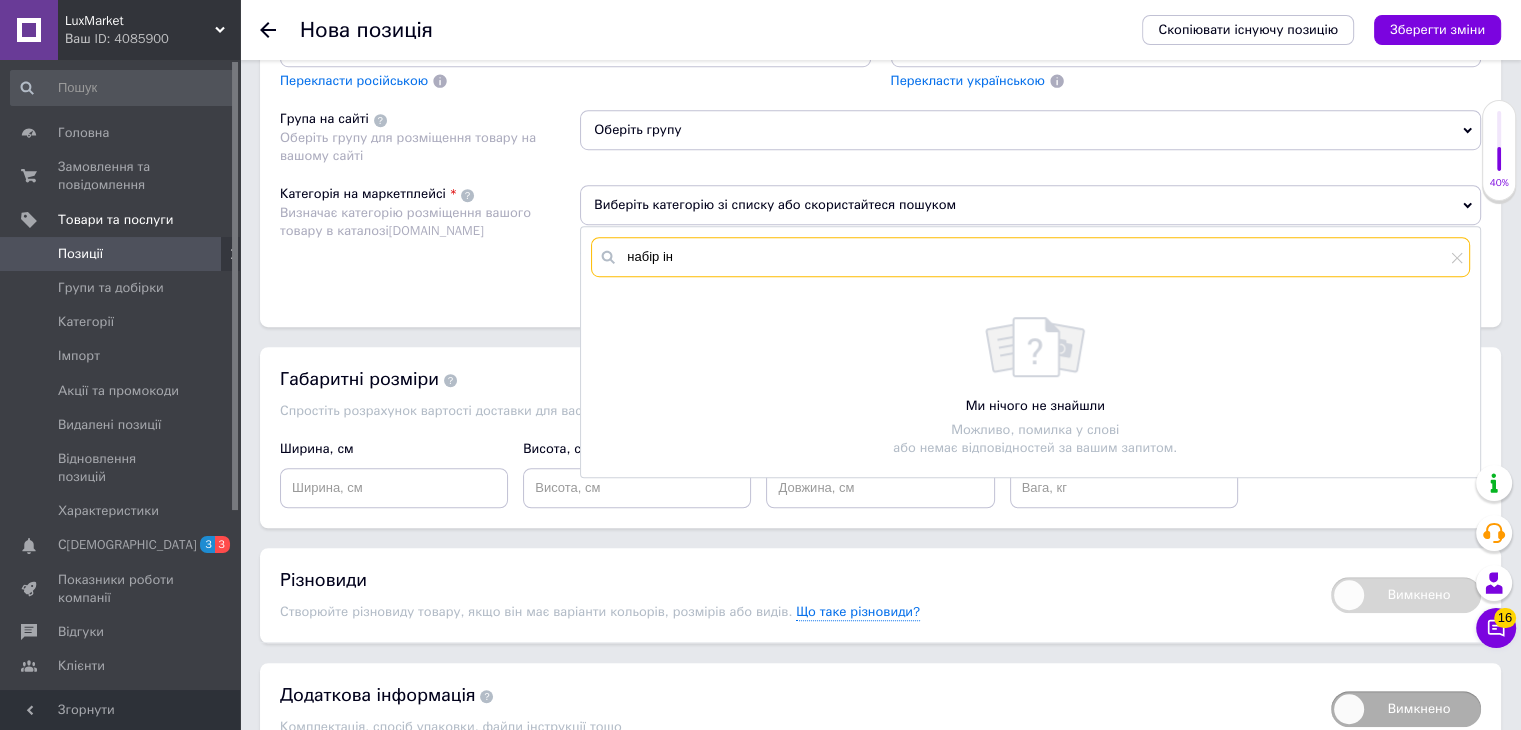 click on "набір ін" at bounding box center (1030, 257) 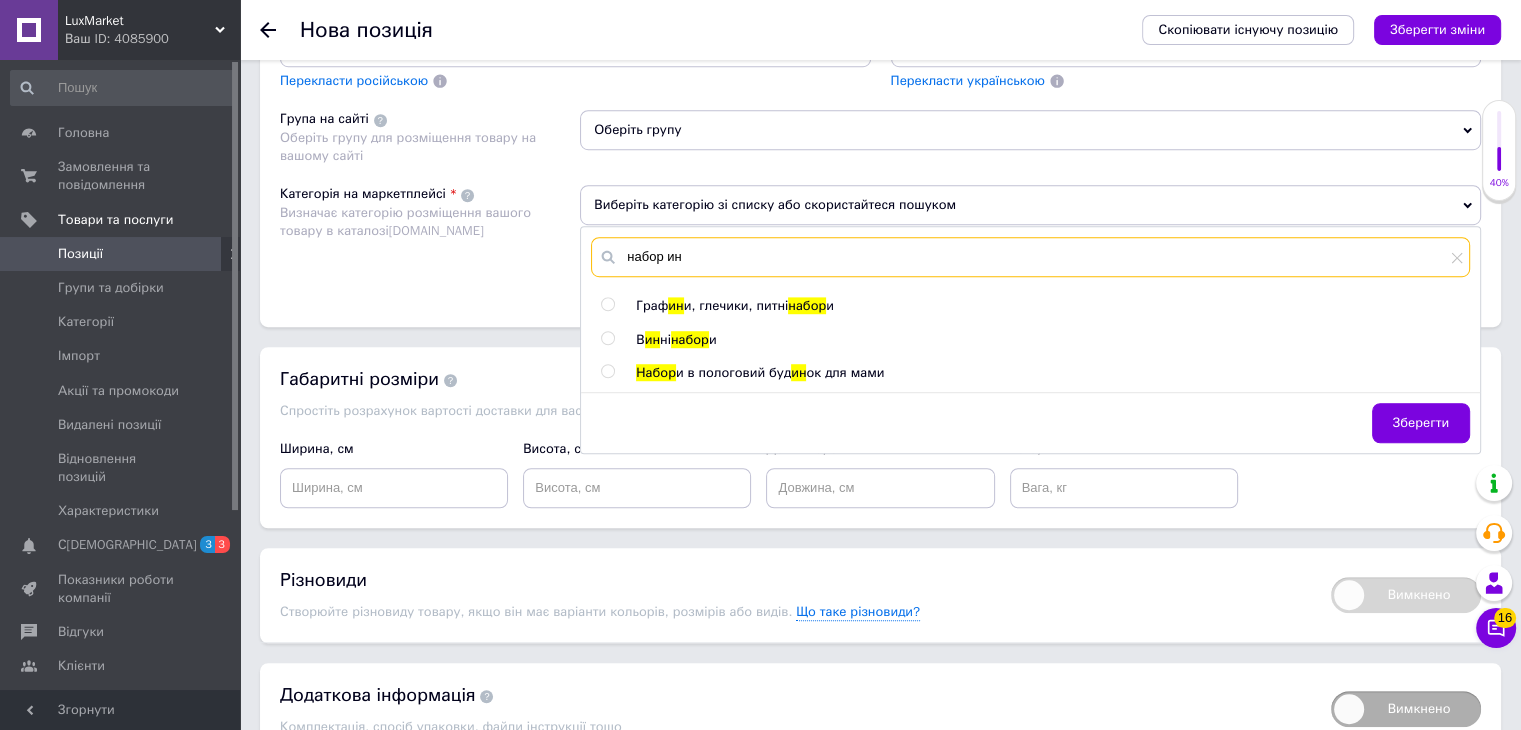drag, startPoint x: 692, startPoint y: 250, endPoint x: 651, endPoint y: 257, distance: 41.59327 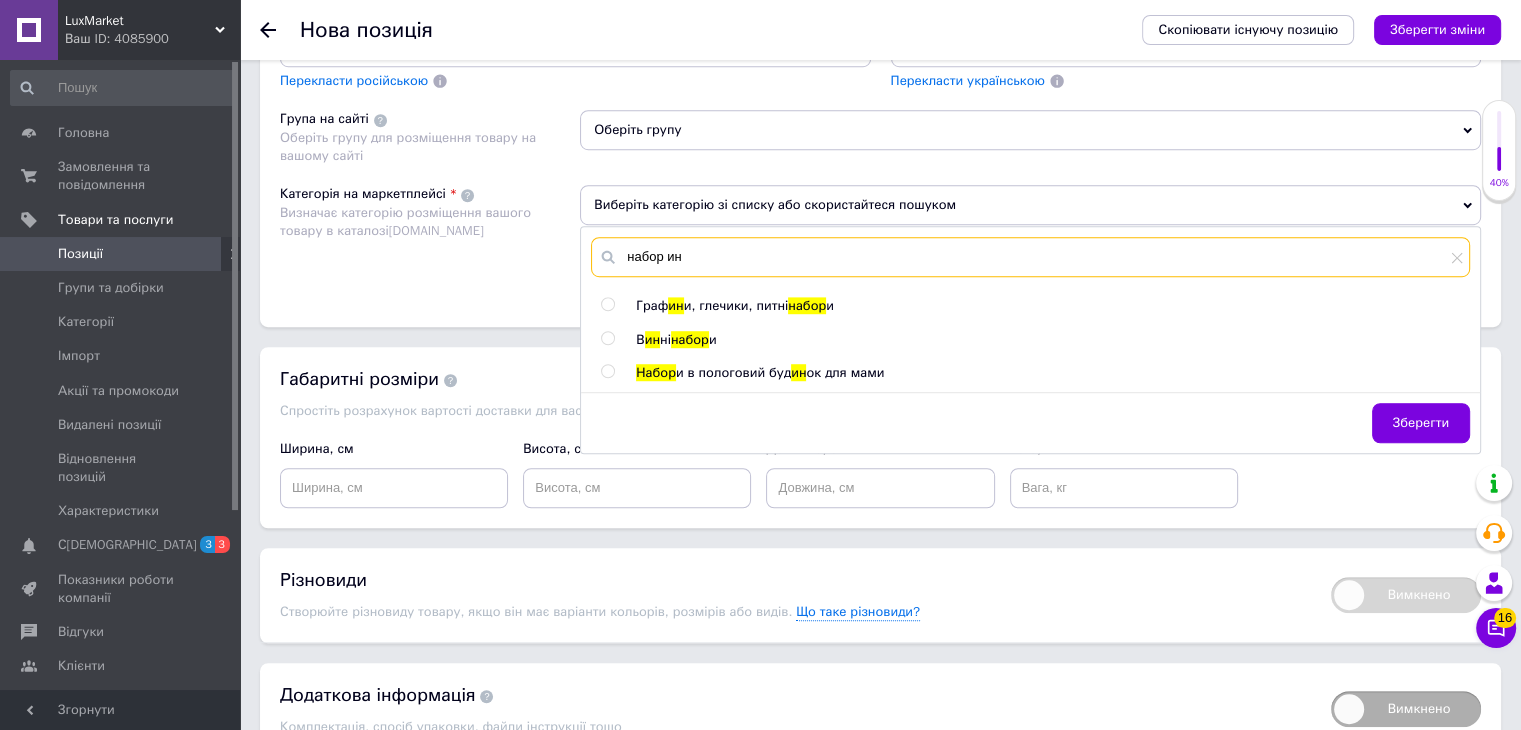 click on "набор ин" at bounding box center [1030, 257] 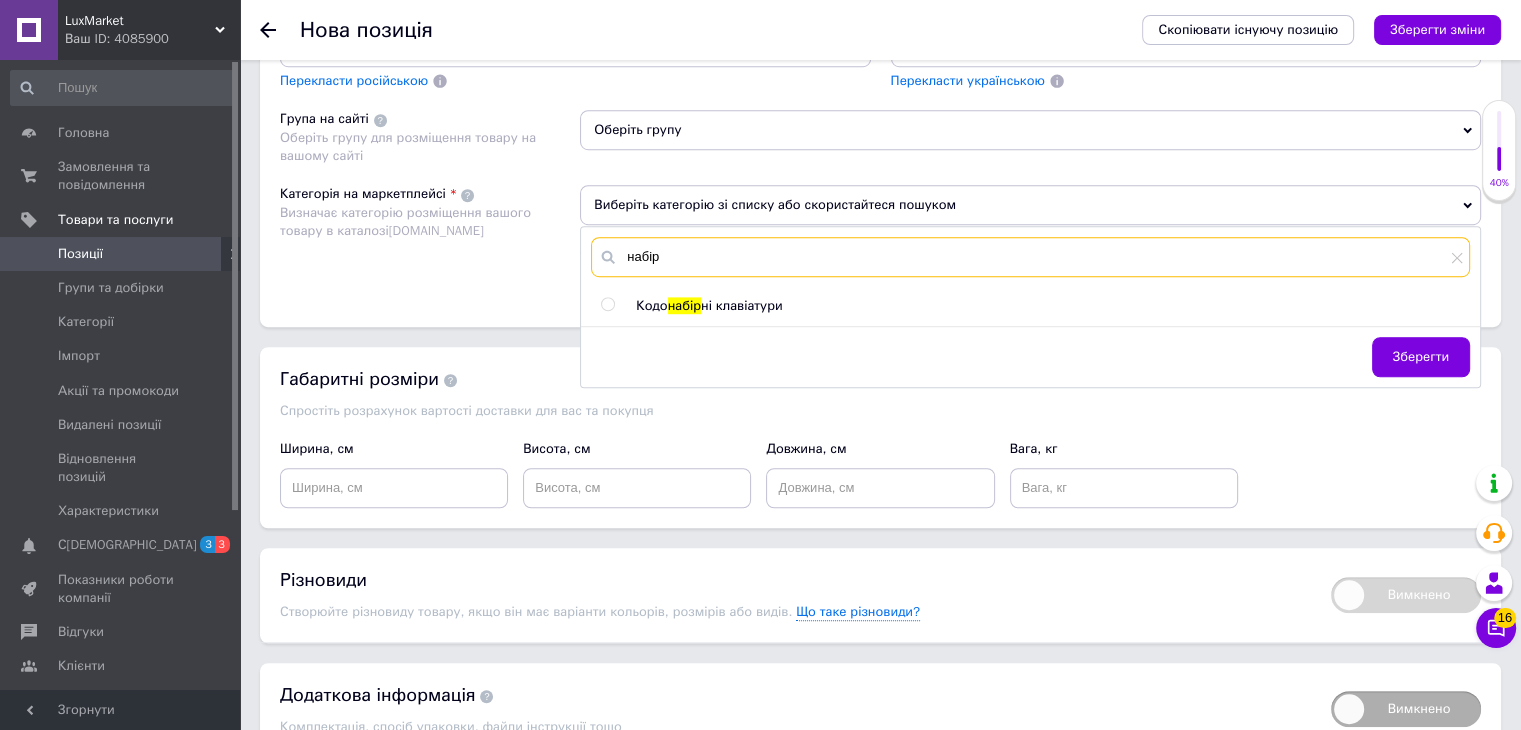 drag, startPoint x: 656, startPoint y: 247, endPoint x: 646, endPoint y: 249, distance: 10.198039 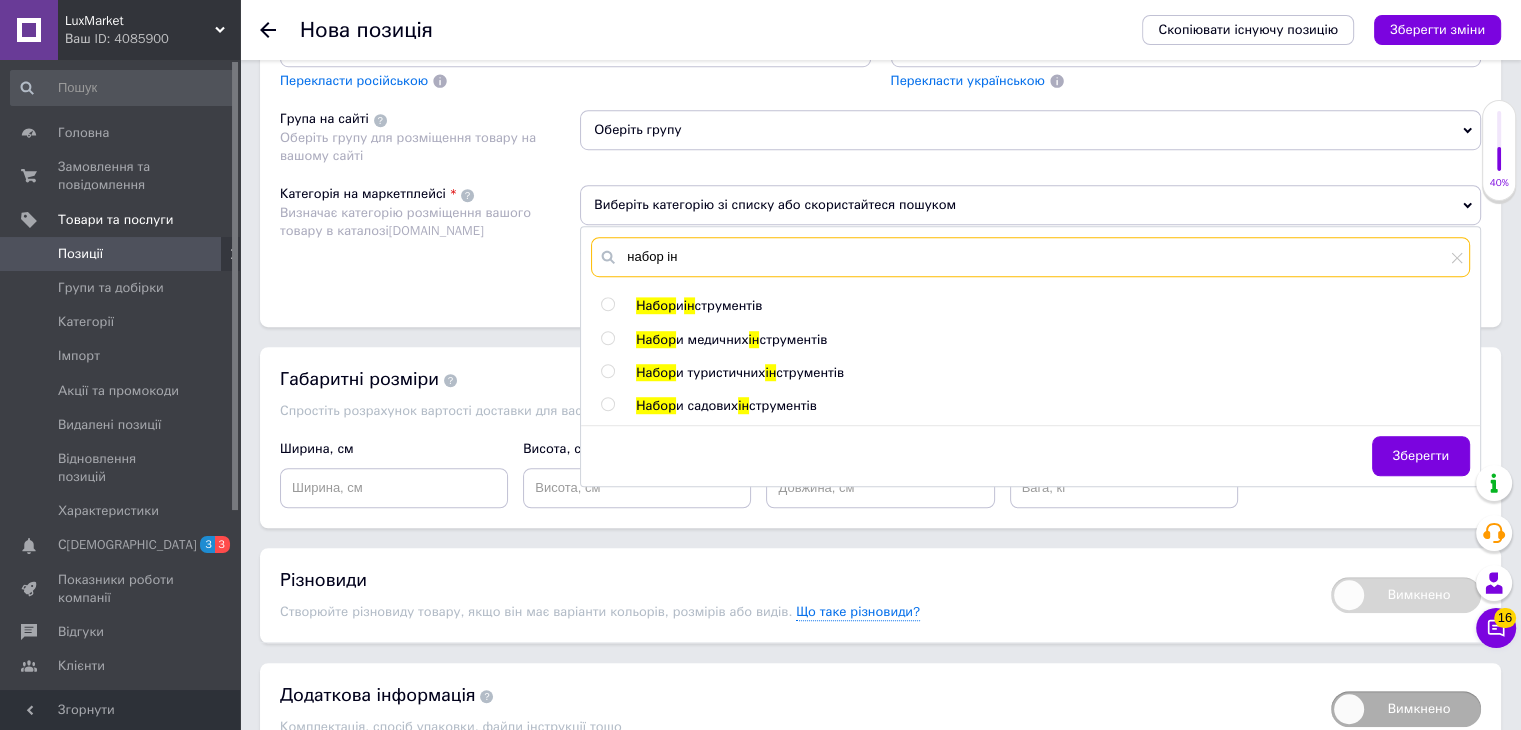 type on "набор ін" 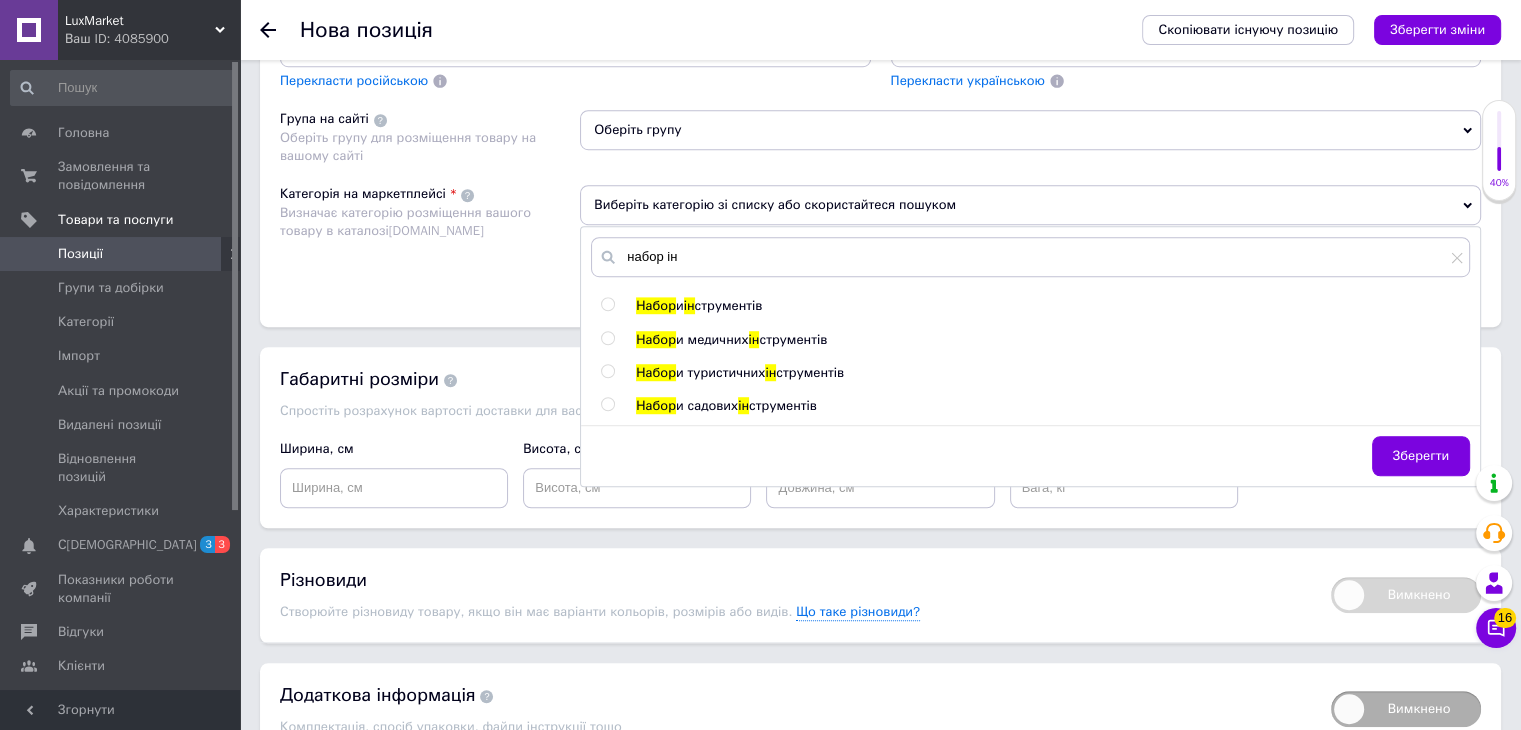 click on "Набор и  ін струментів" at bounding box center (1052, 306) 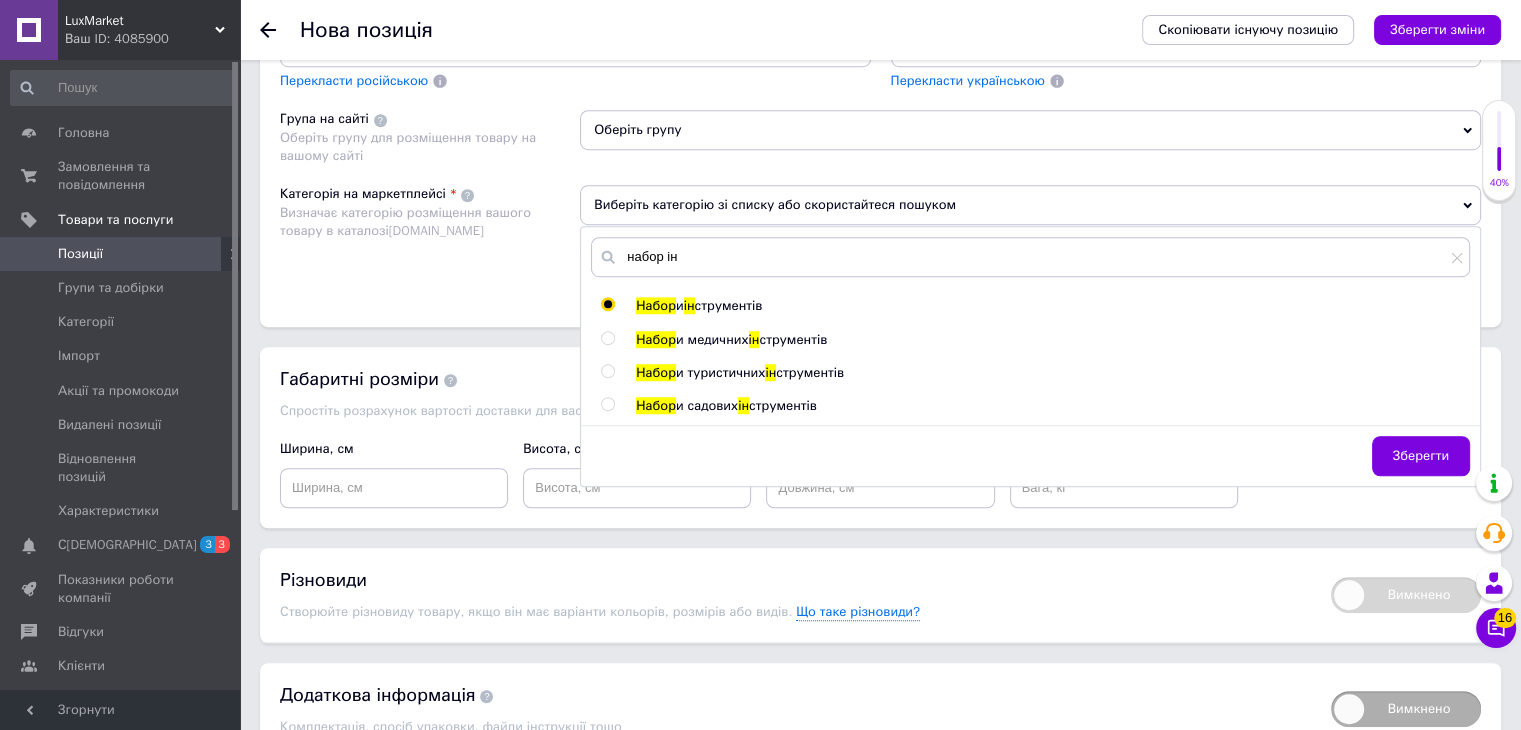 radio on "true" 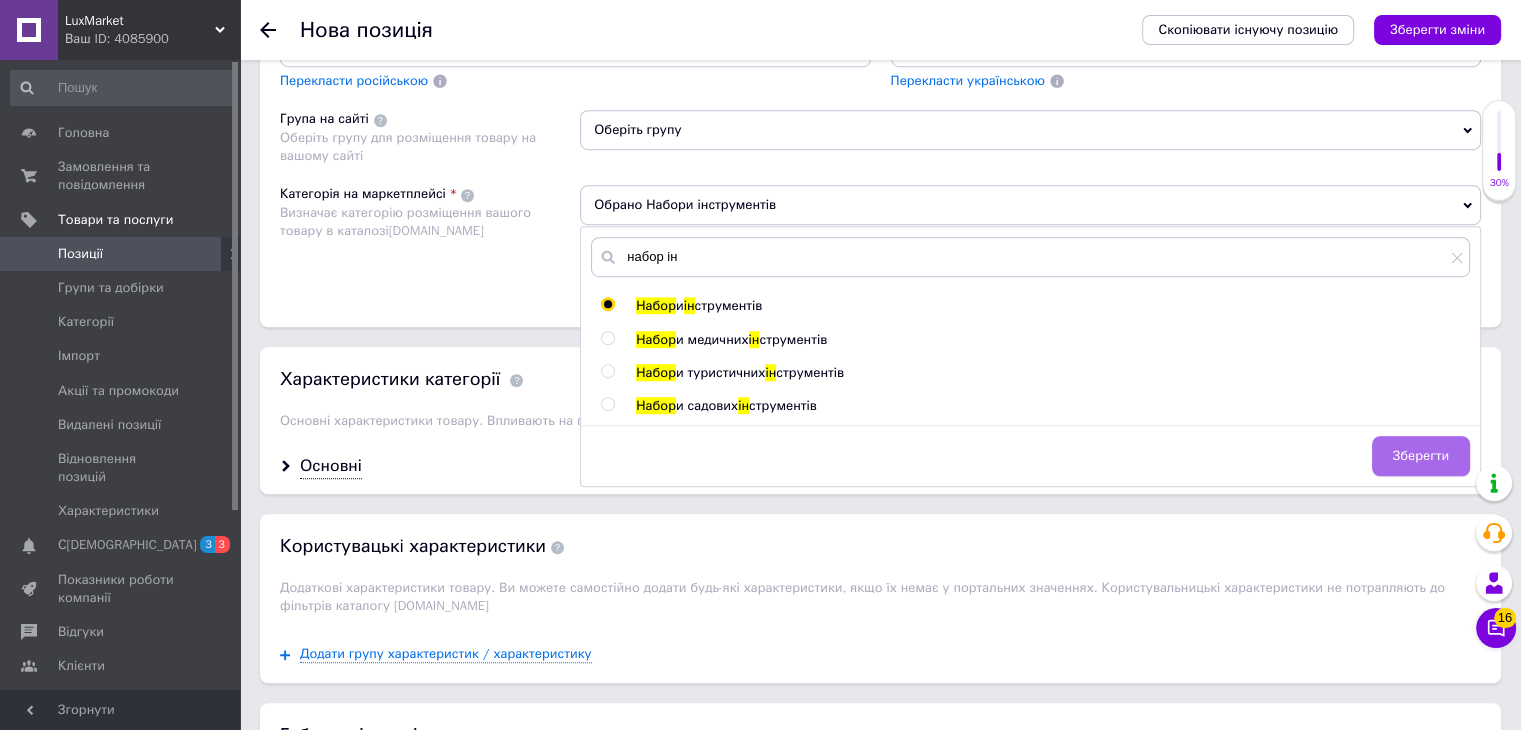 click on "Зберегти" at bounding box center (1421, 456) 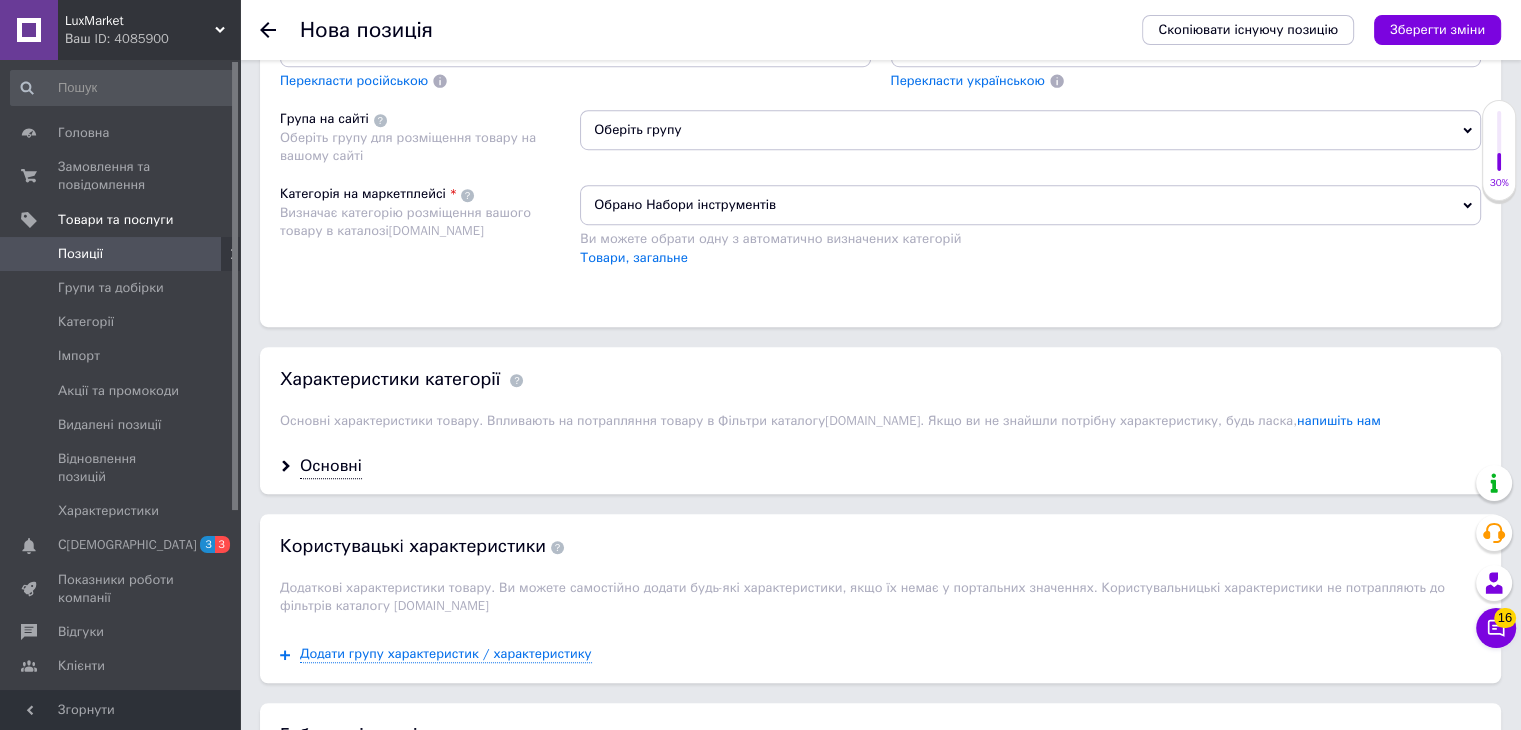 click on "Оберіть групу" at bounding box center [1030, 130] 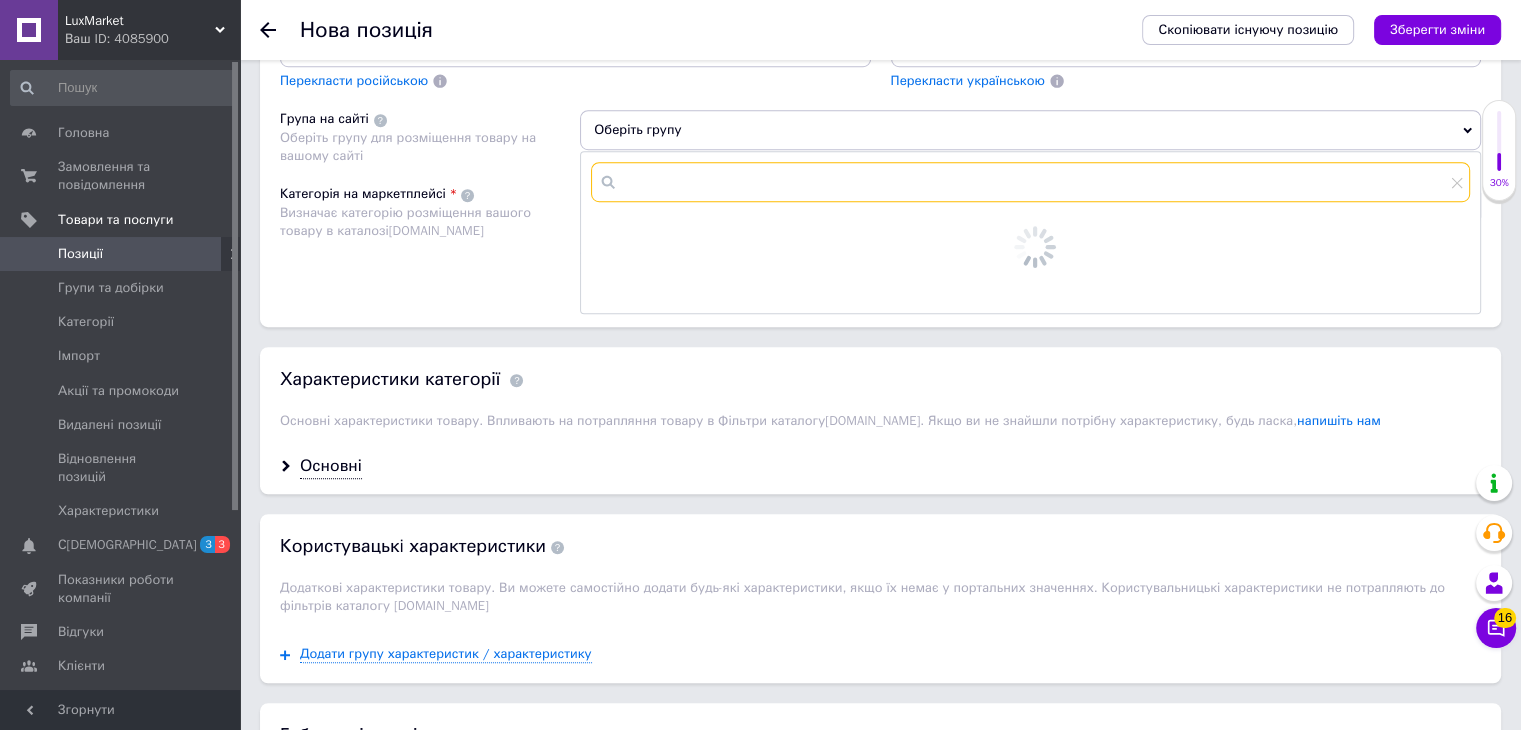 click at bounding box center [1030, 182] 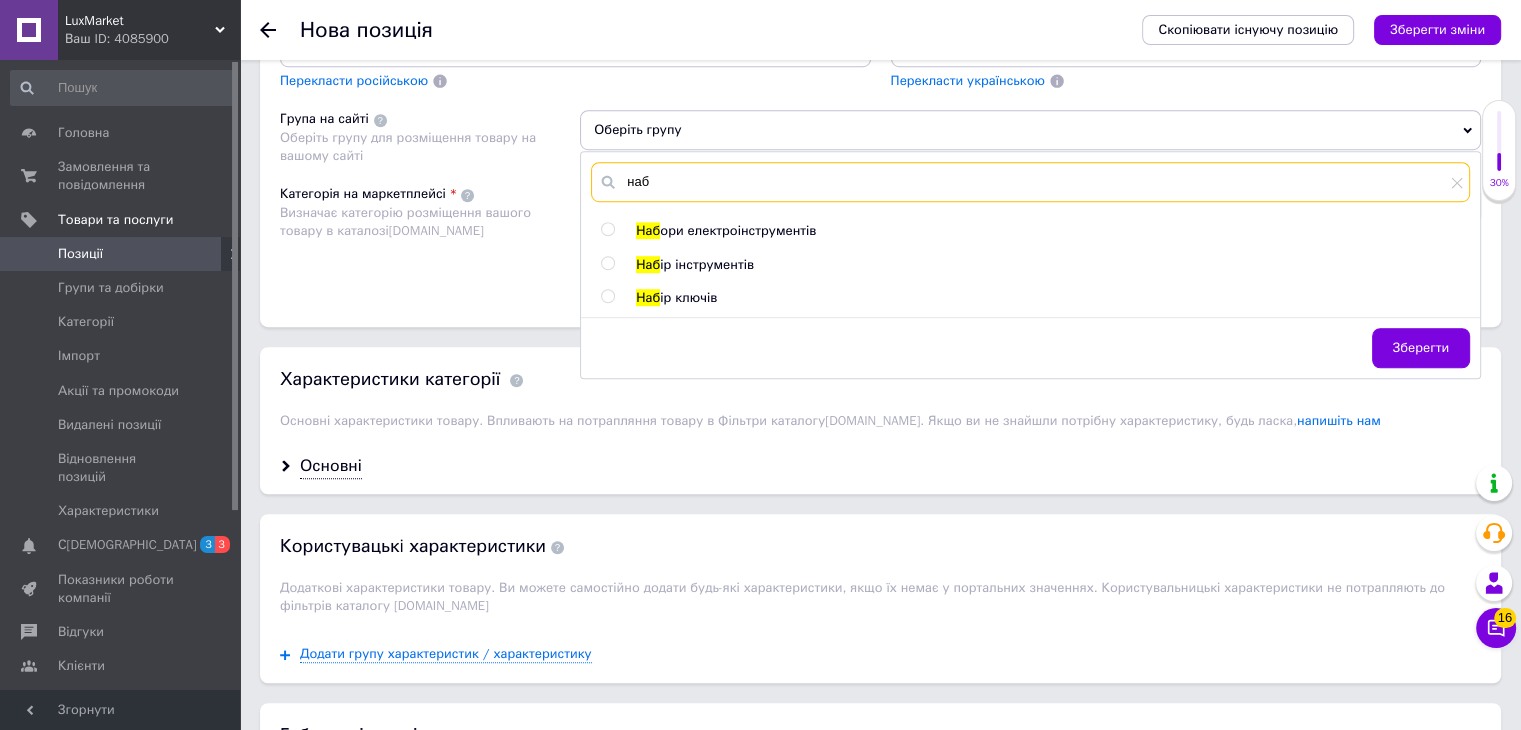 type on "наб" 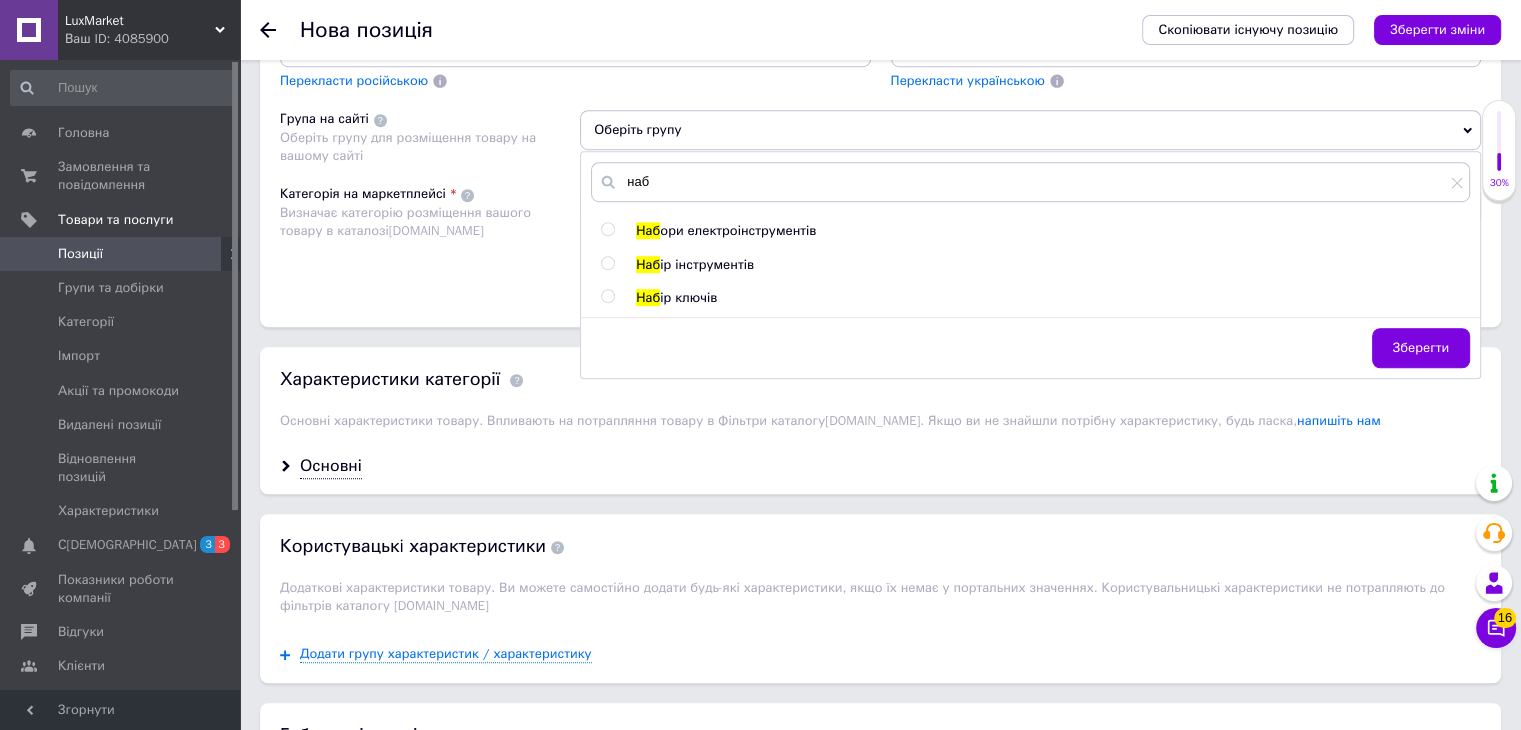 click on "ір інструментів" at bounding box center (707, 264) 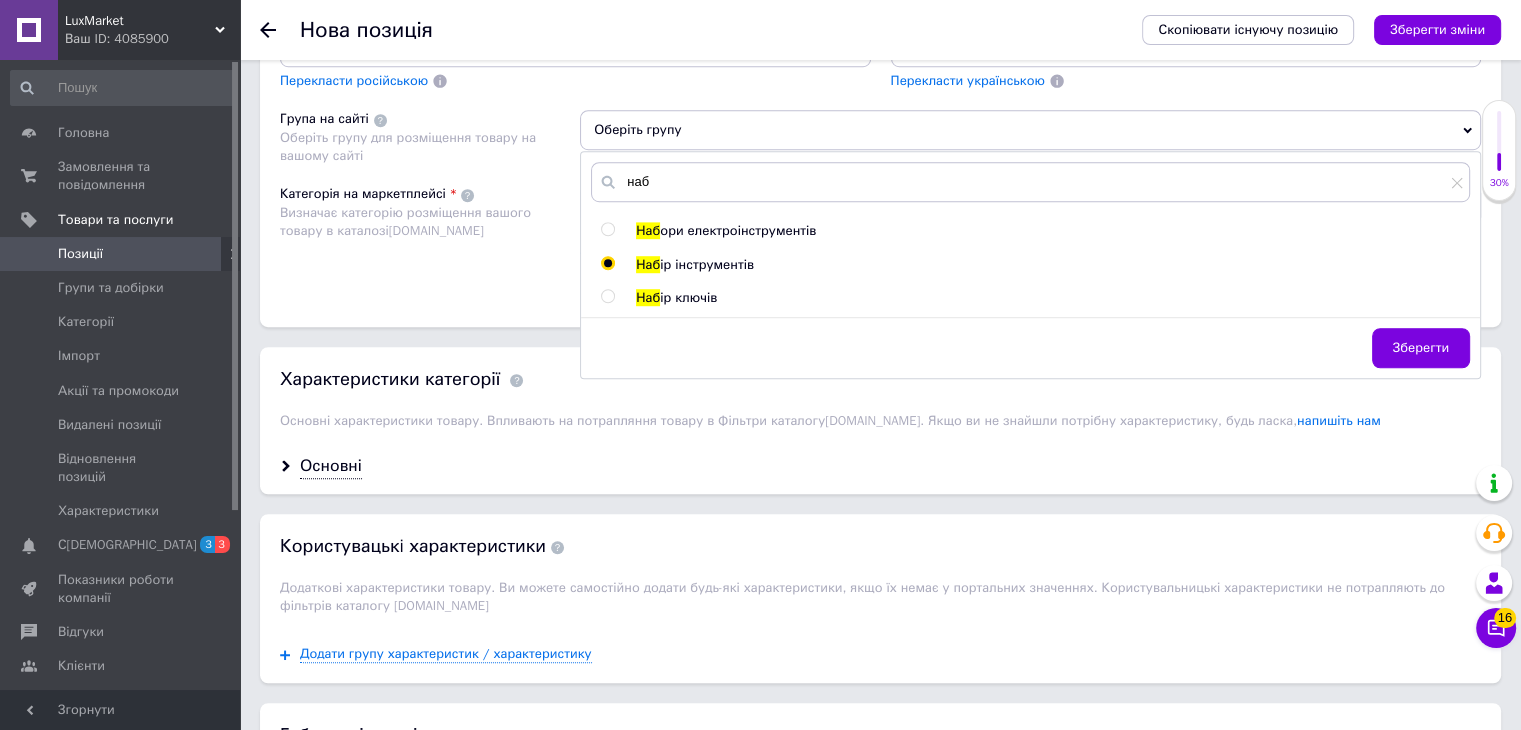 radio on "true" 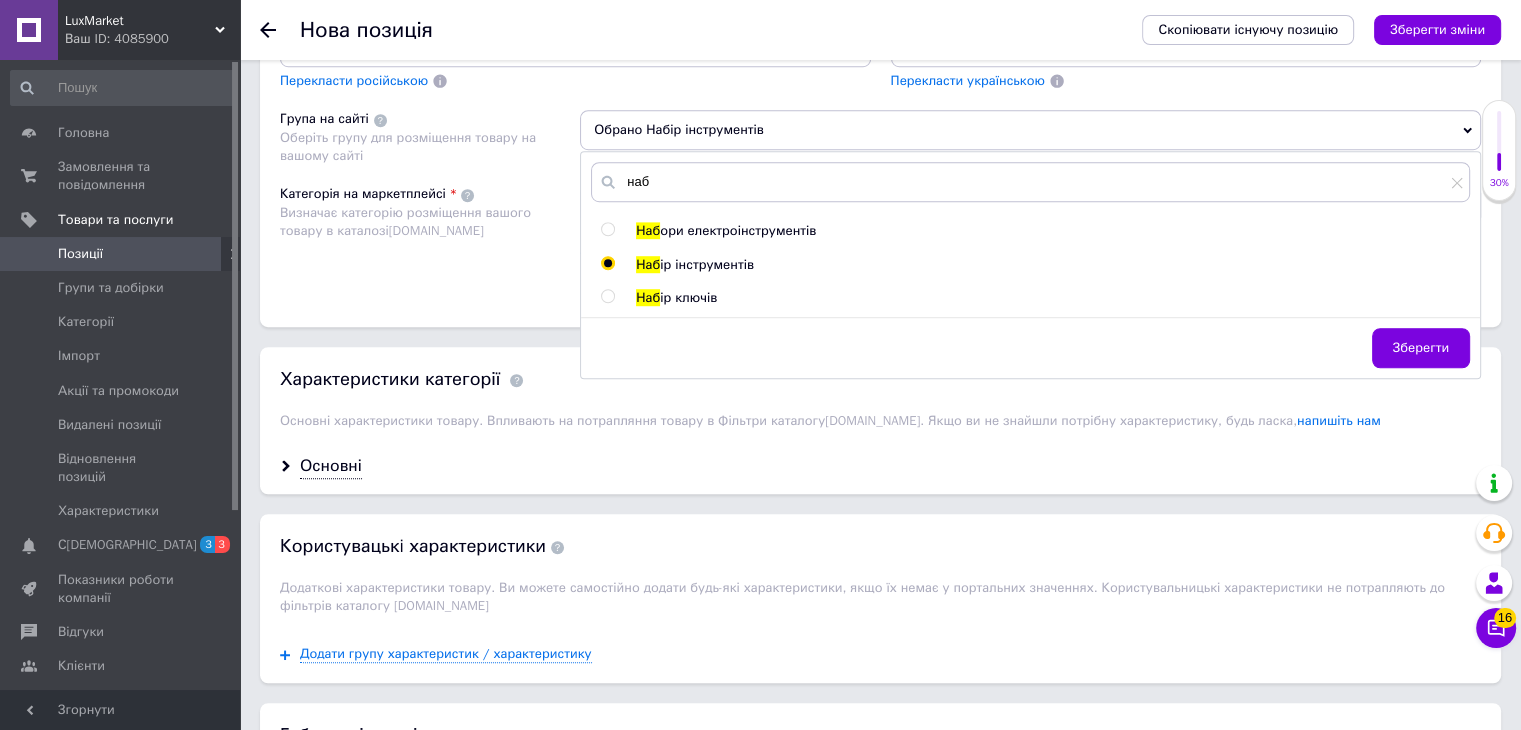 drag, startPoint x: 1428, startPoint y: 341, endPoint x: 1388, endPoint y: 342, distance: 40.012497 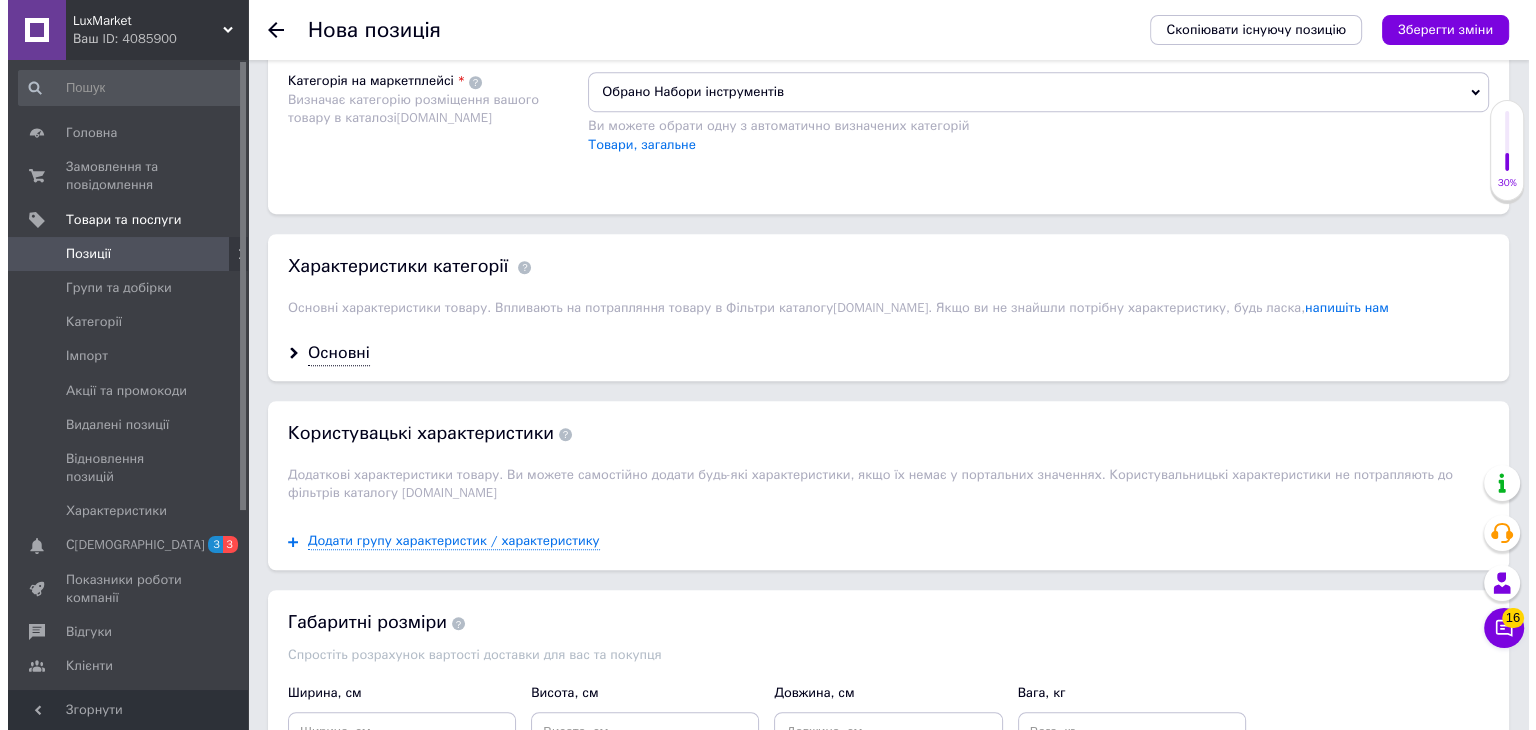 scroll, scrollTop: 1500, scrollLeft: 0, axis: vertical 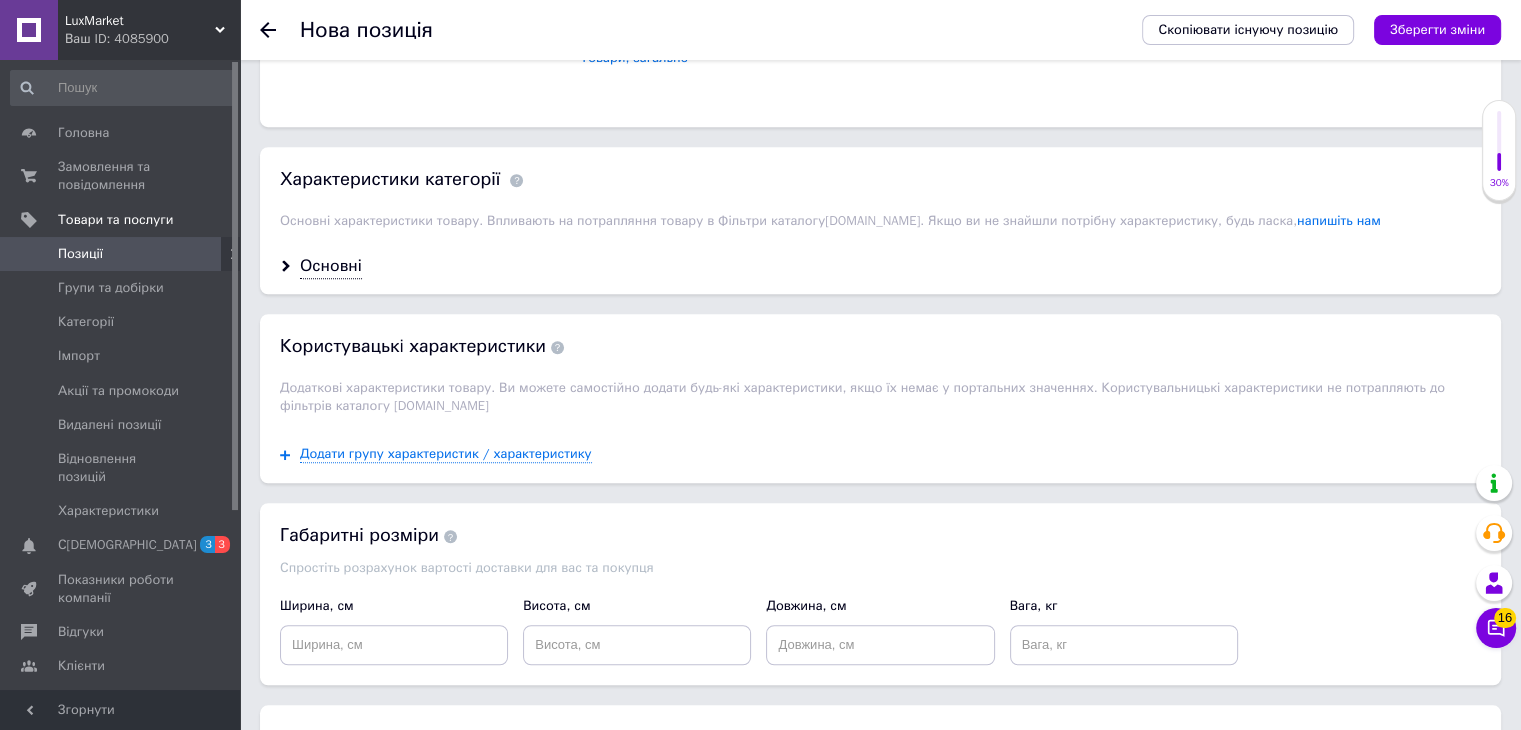click on "Додати групу характеристик / характеристику" at bounding box center [880, 454] 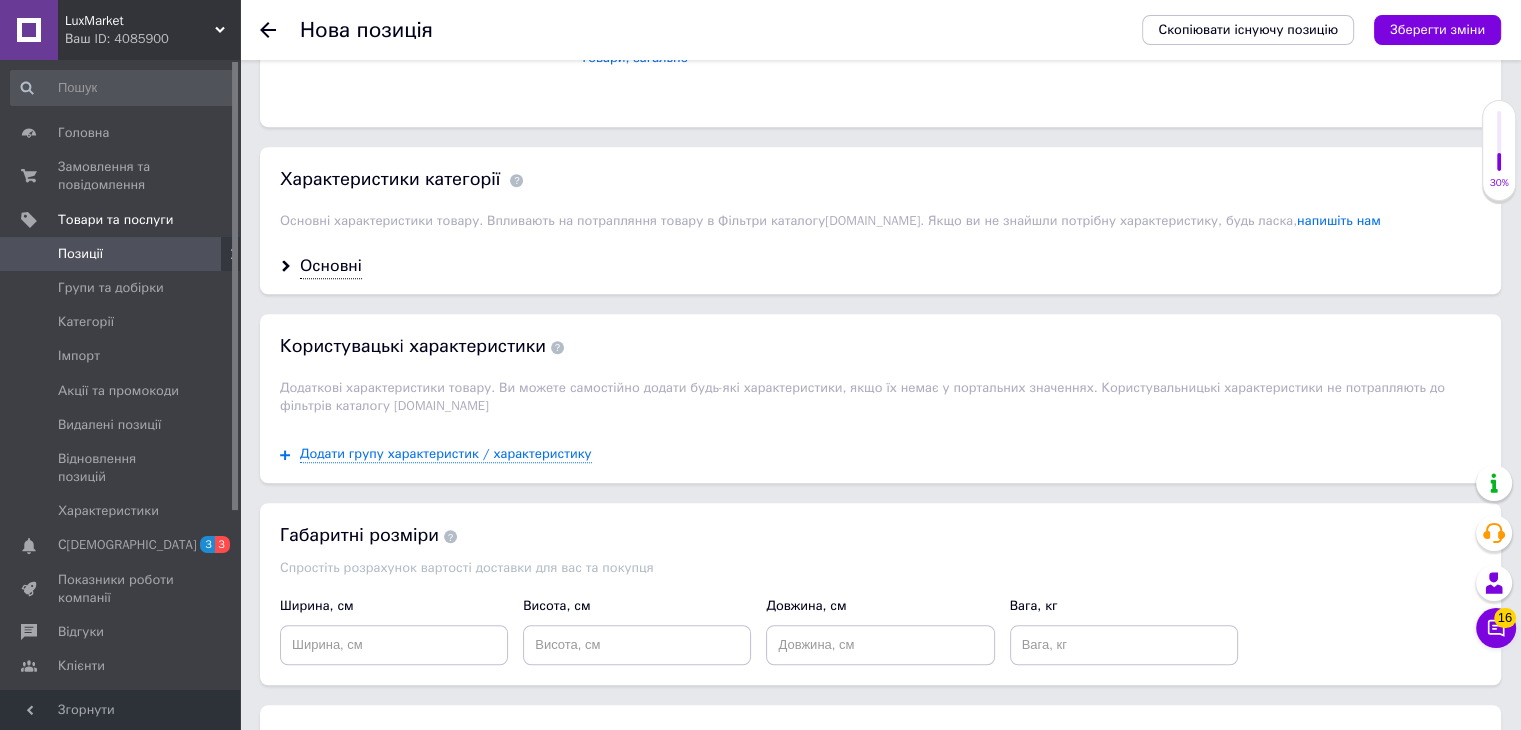 click on "Додати групу характеристик / характеристику" at bounding box center [880, 454] 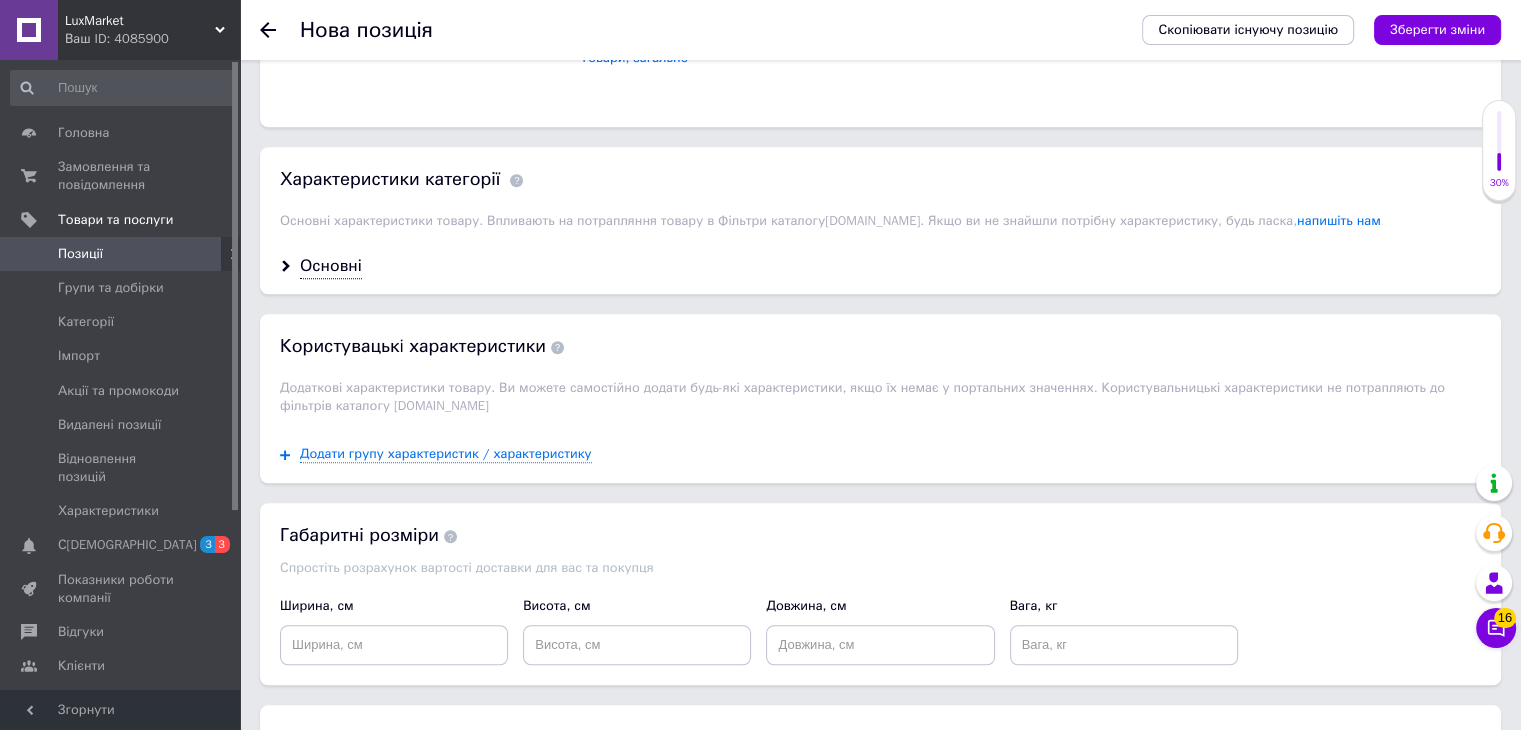 click on "Додати групу характеристик / характеристику" at bounding box center [880, 454] 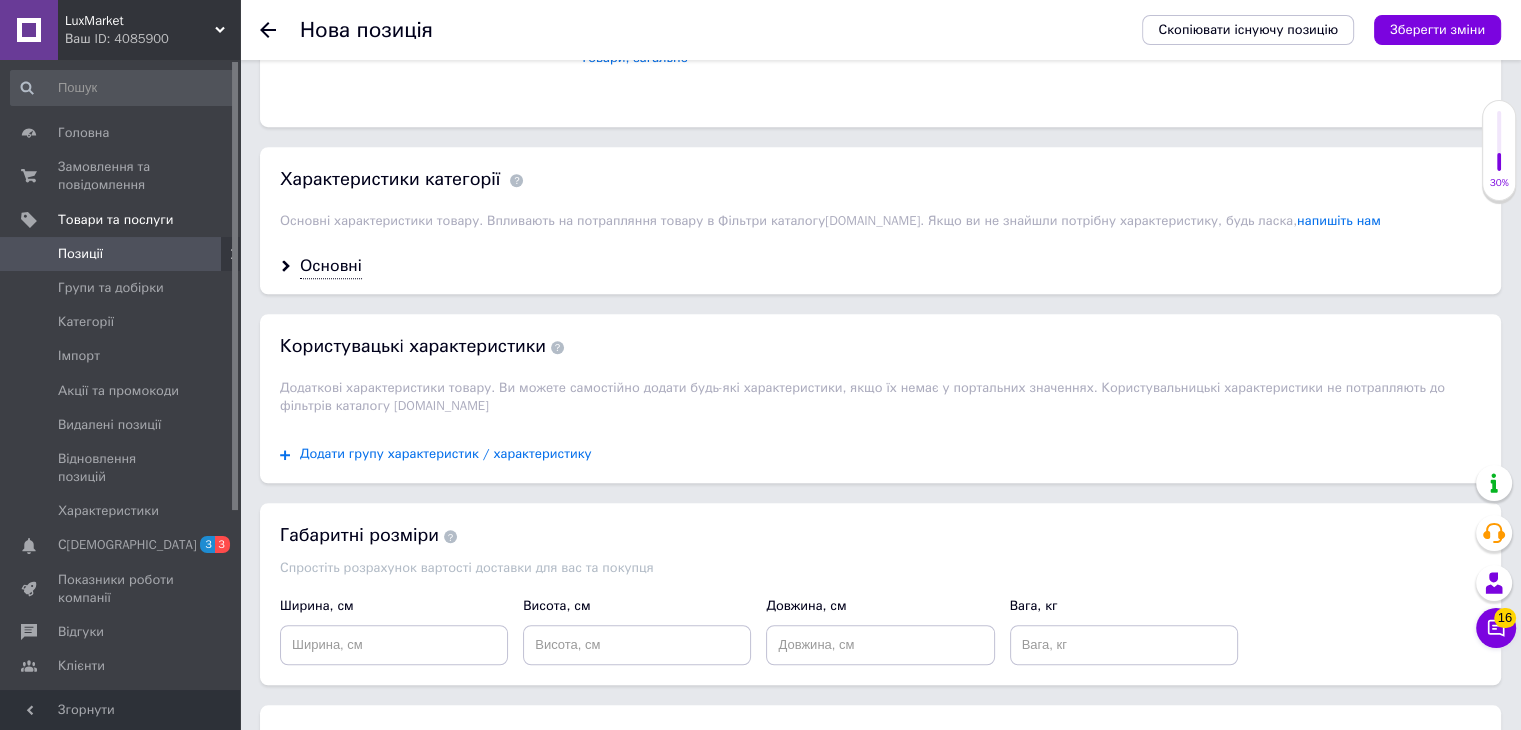 click on "Додати групу характеристик / характеристику" at bounding box center [446, 454] 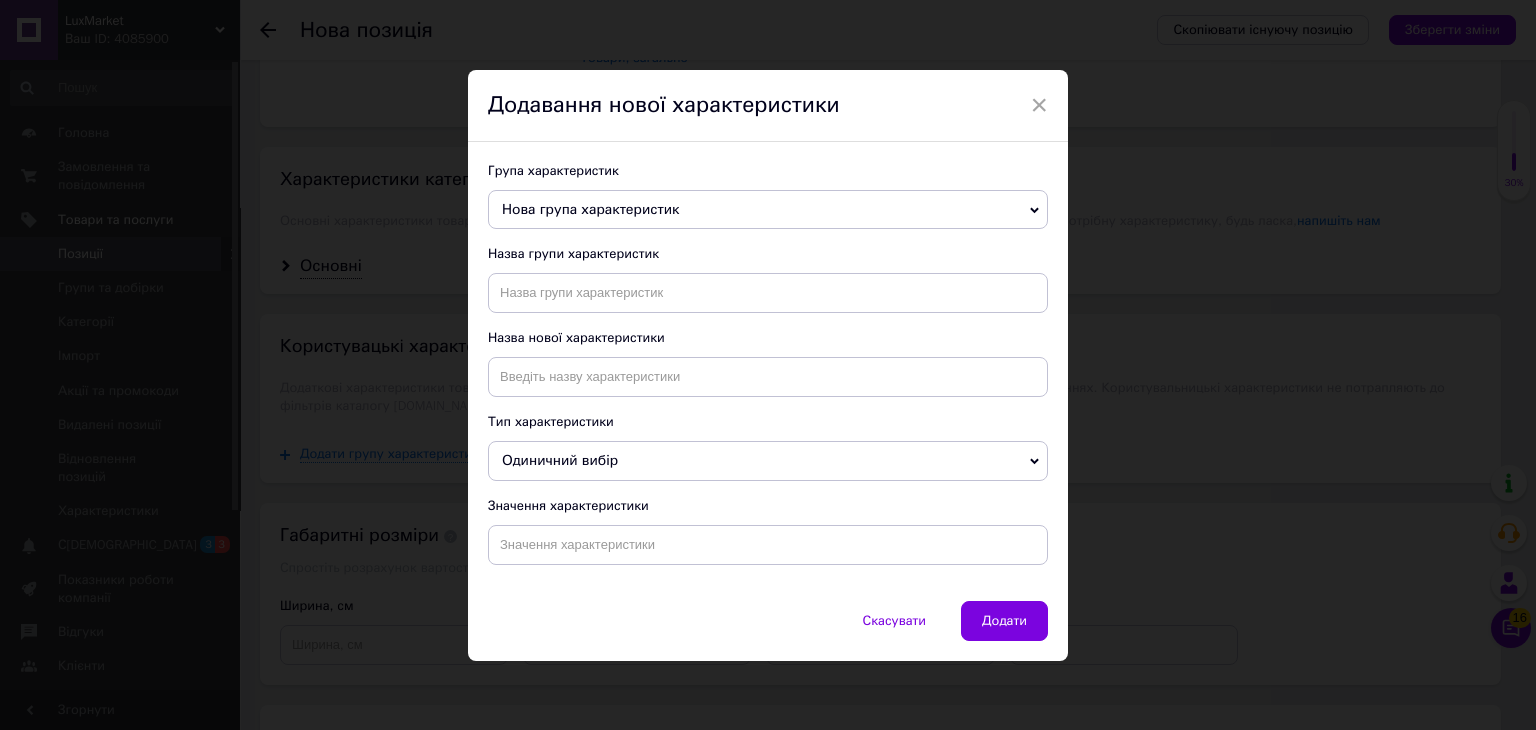 drag, startPoint x: 658, startPoint y: 266, endPoint x: 657, endPoint y: 282, distance: 16.03122 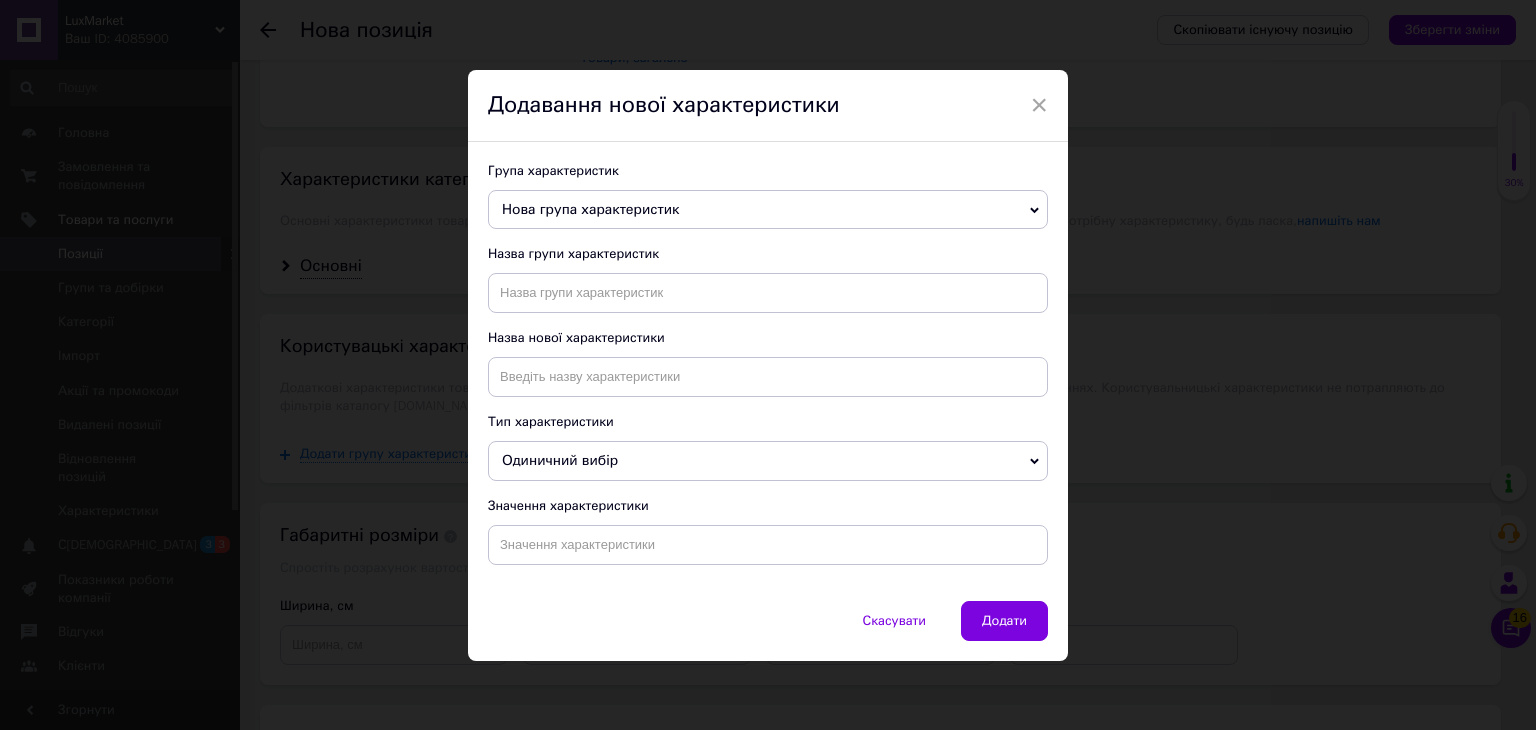 click on "Назва групи характеристик" at bounding box center (768, 279) 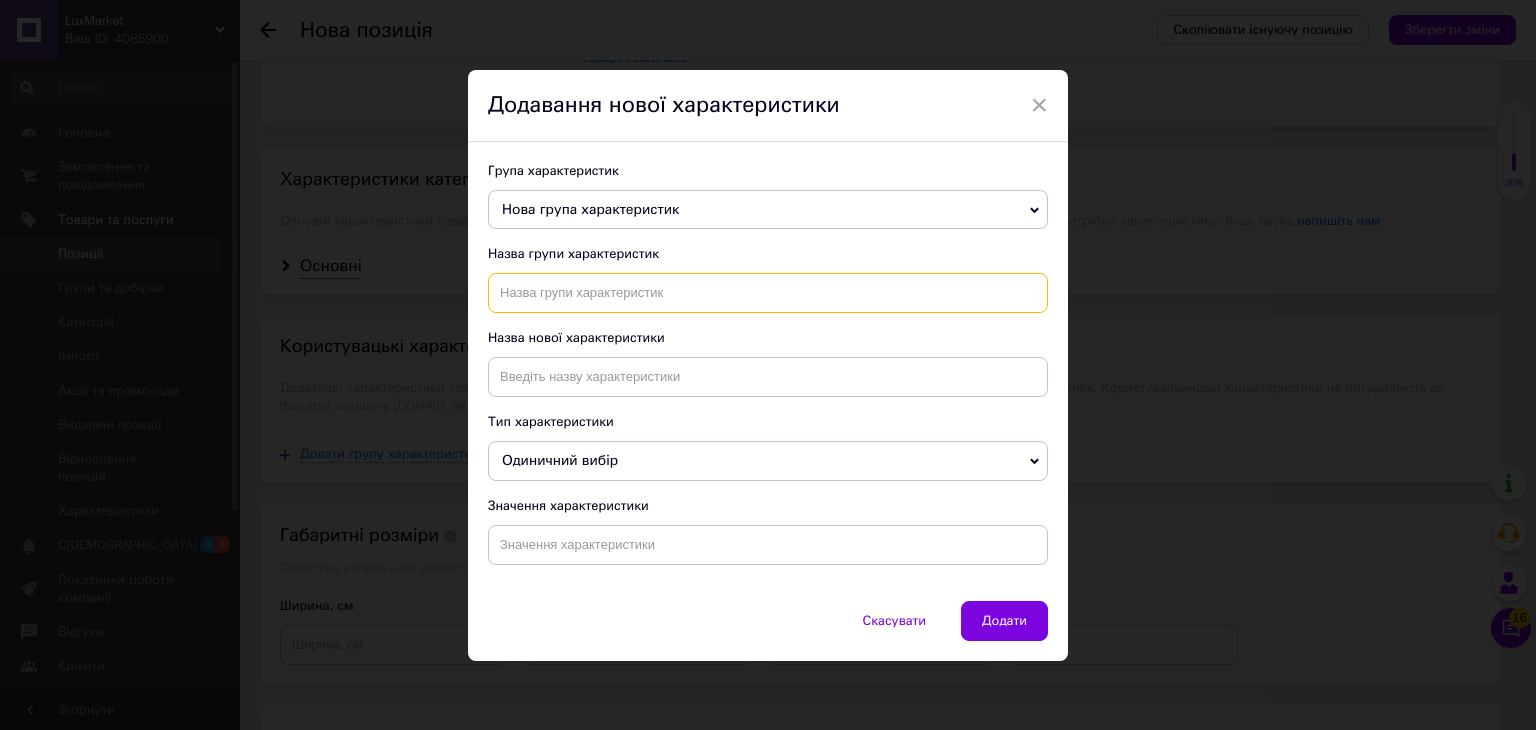 click at bounding box center (768, 293) 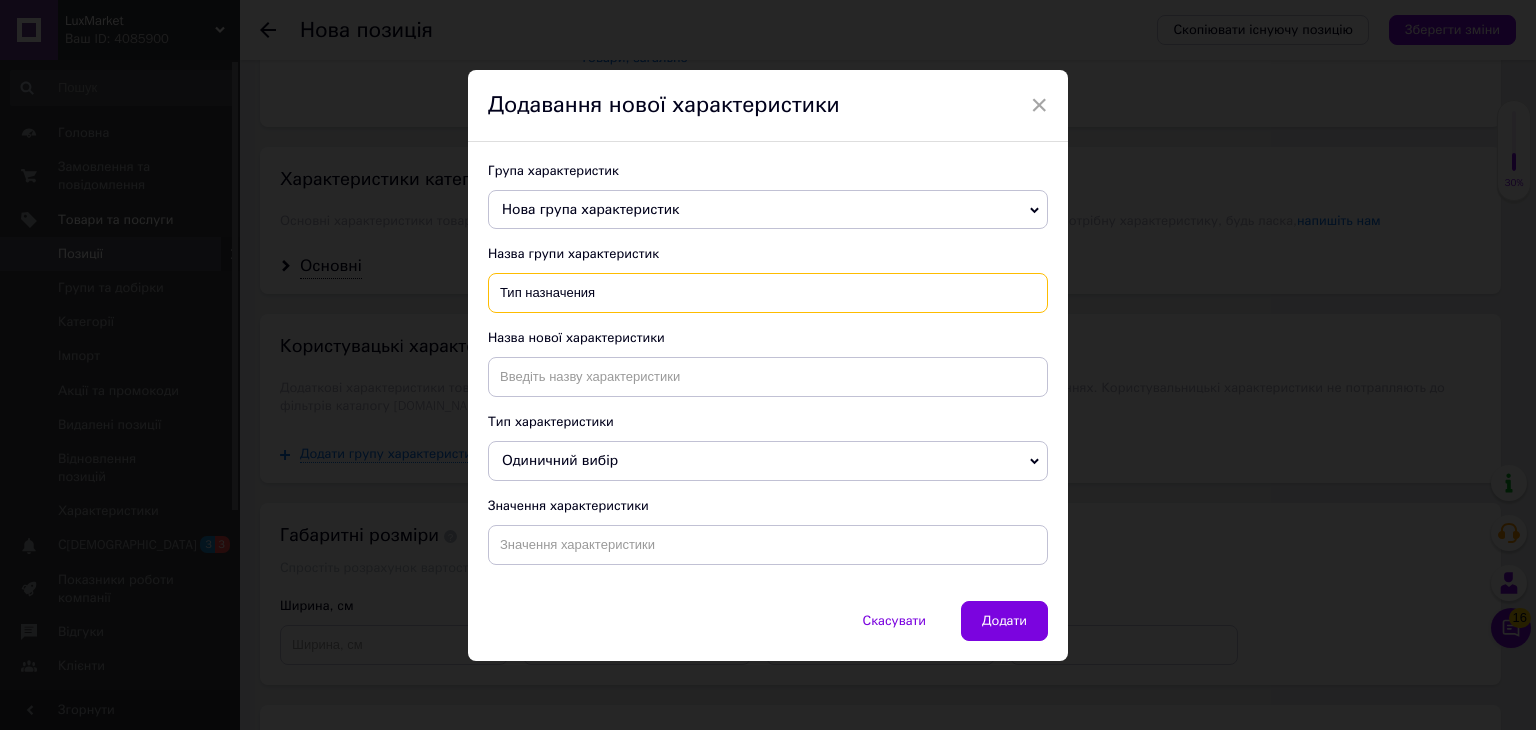 type on "Тип назначения" 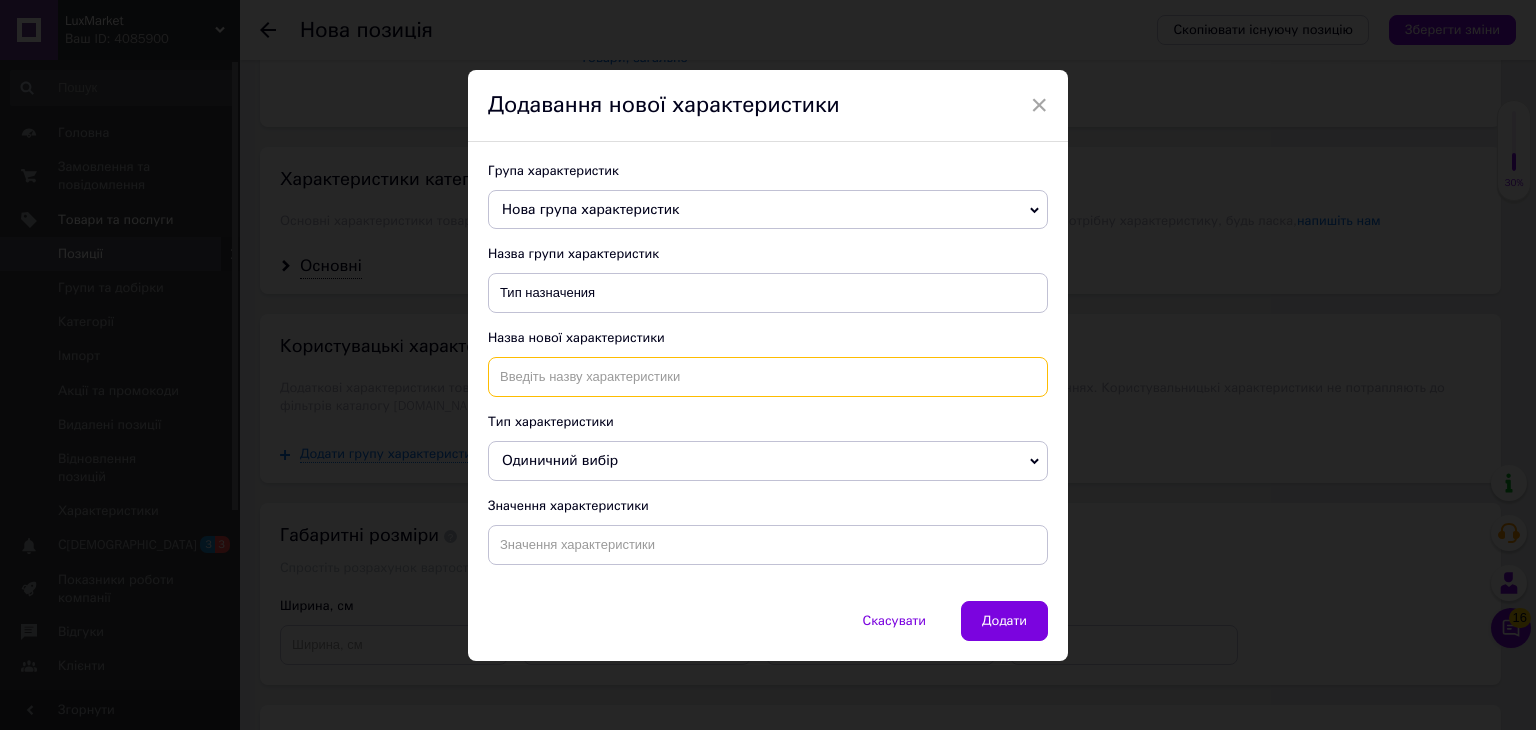 click at bounding box center [768, 377] 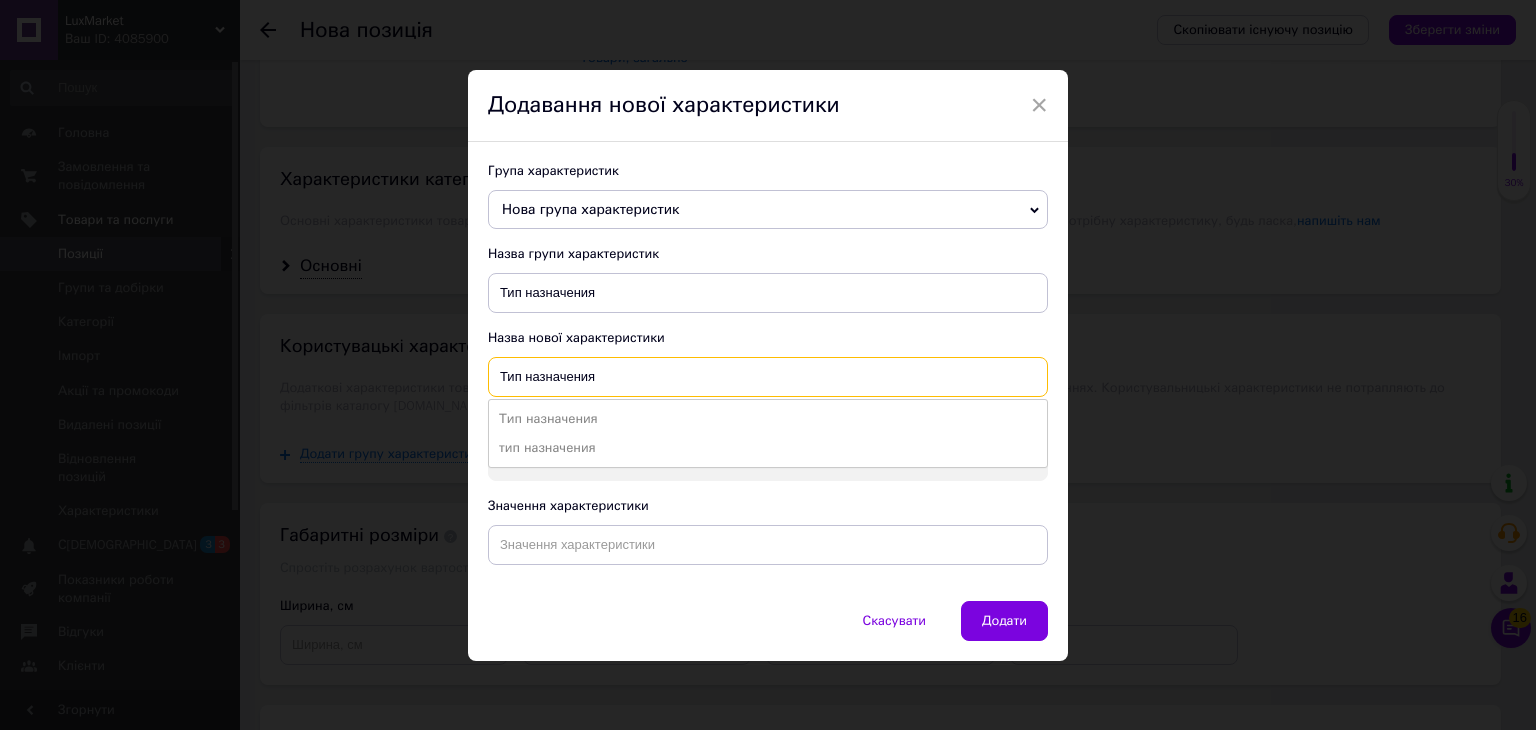 type on "Тип назначения" 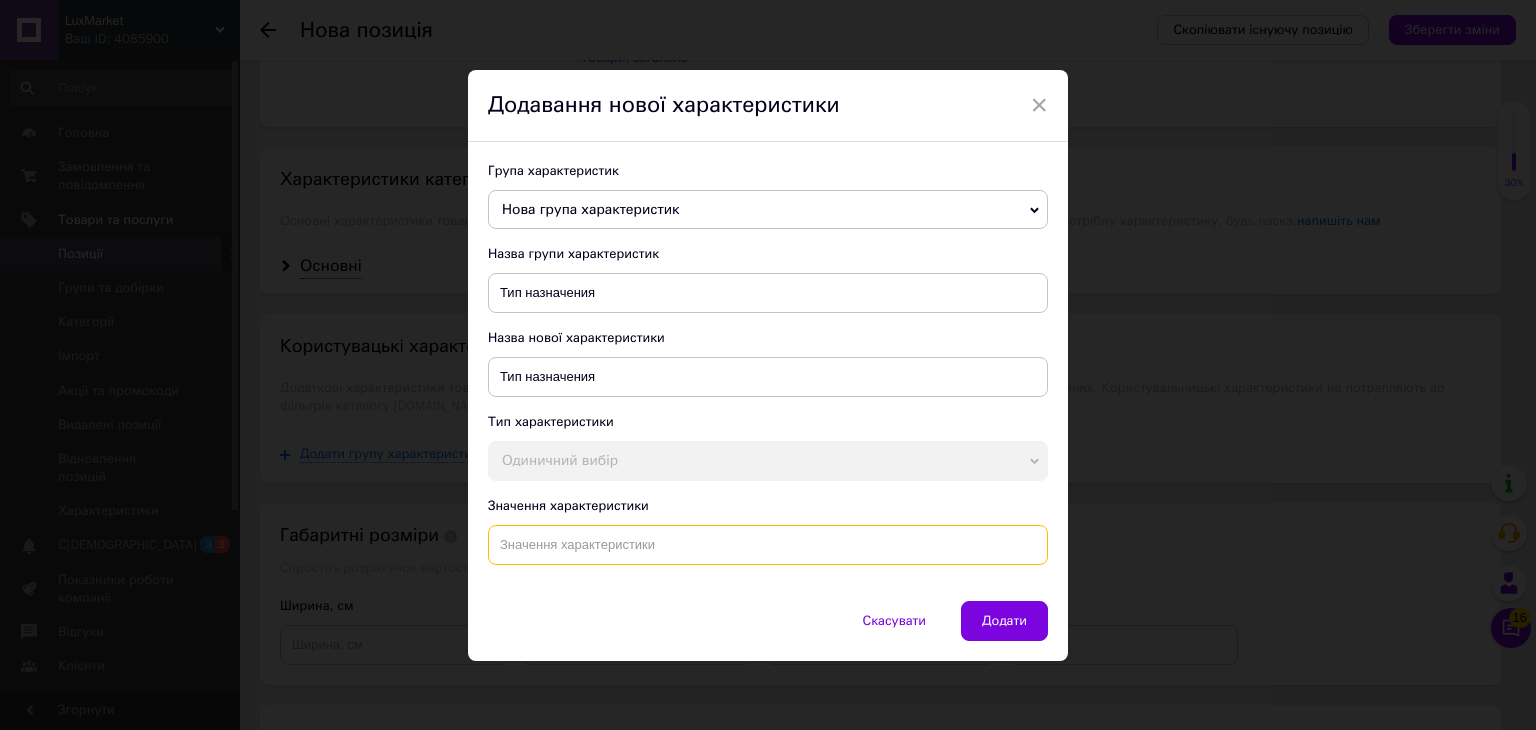 click at bounding box center [768, 545] 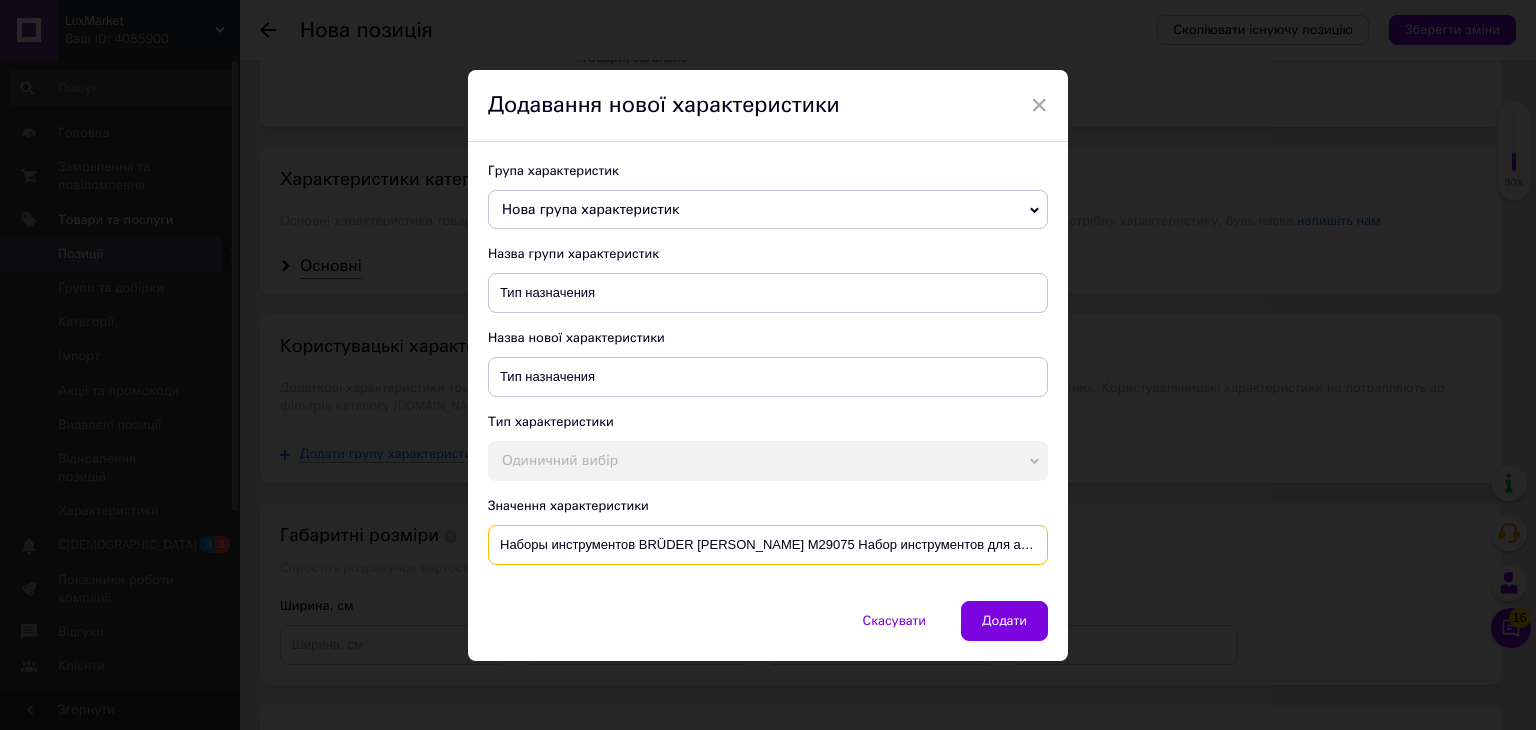 scroll, scrollTop: 0, scrollLeft: 326, axis: horizontal 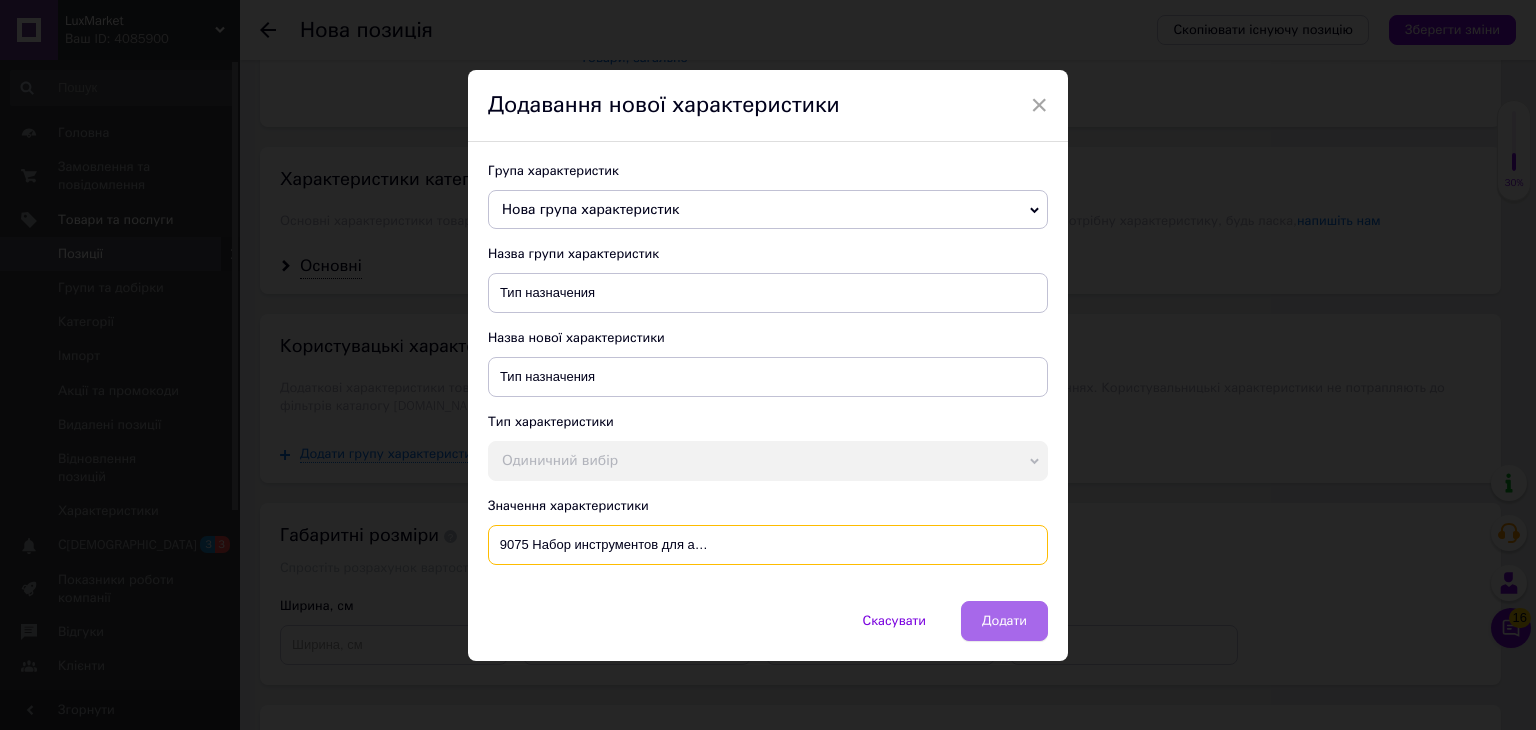 type on "Наборы инструментов BRÜDER [PERSON_NAME] M29075 Набор инструментов для авторемонта в кейсе (Универсальные наборы инструмента)" 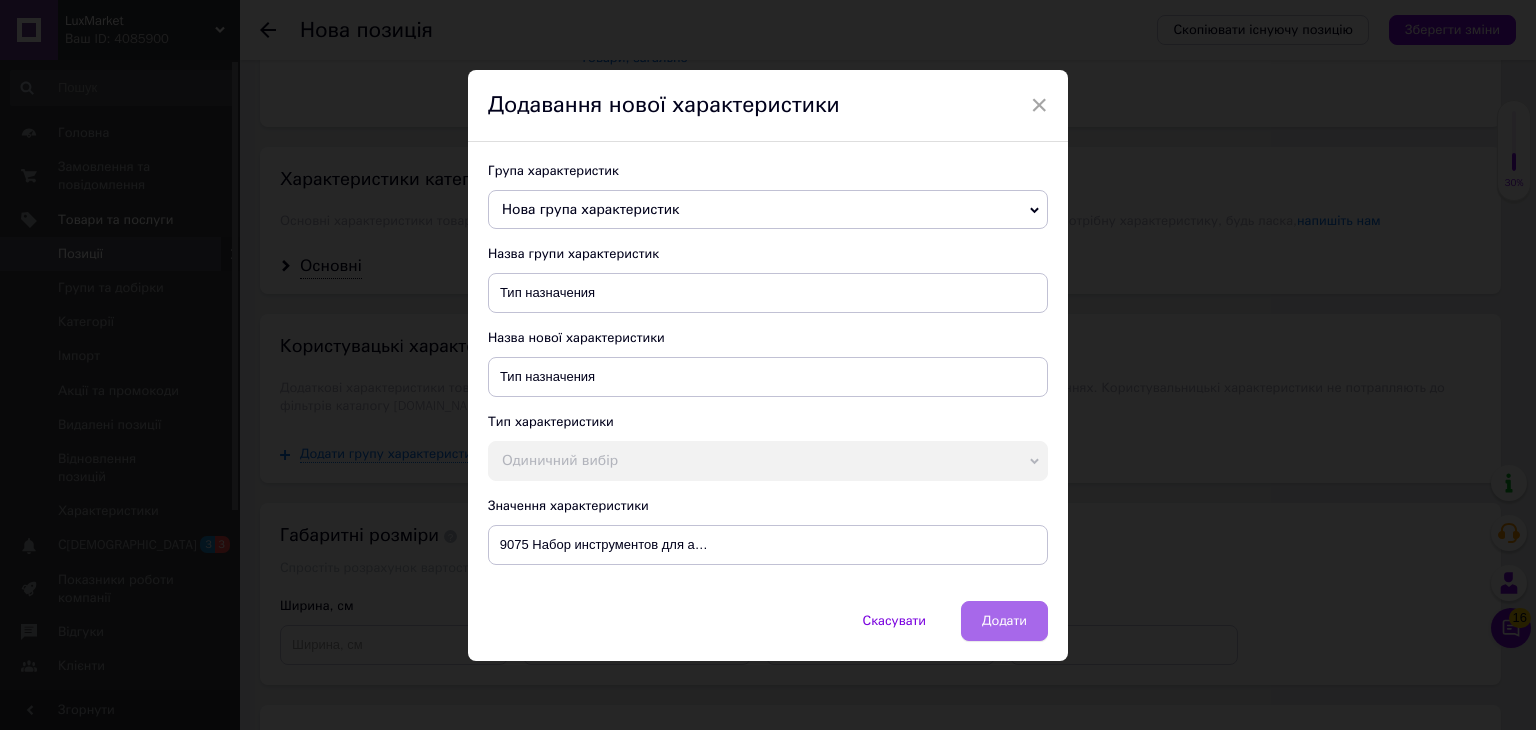 click on "Додати" at bounding box center [1004, 621] 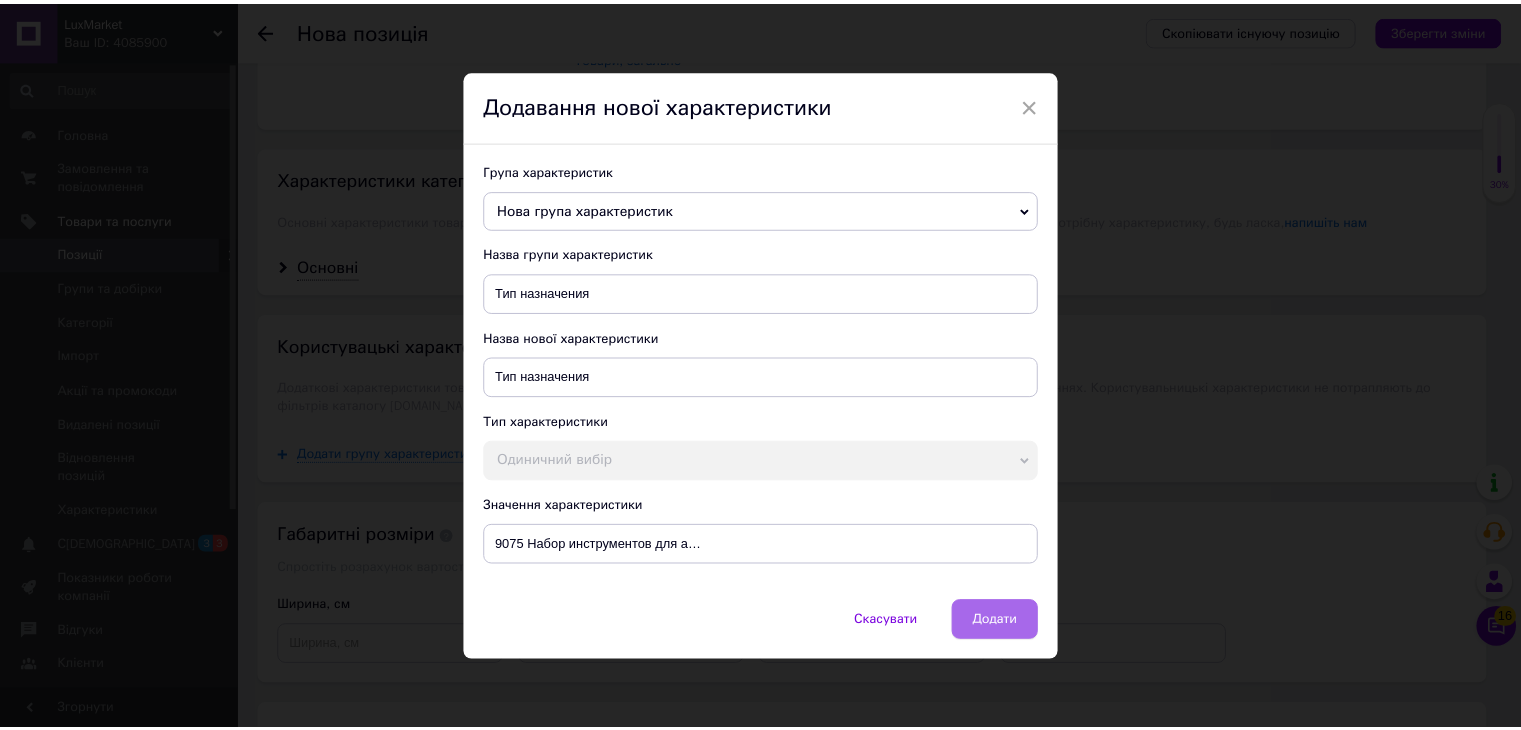 scroll, scrollTop: 0, scrollLeft: 0, axis: both 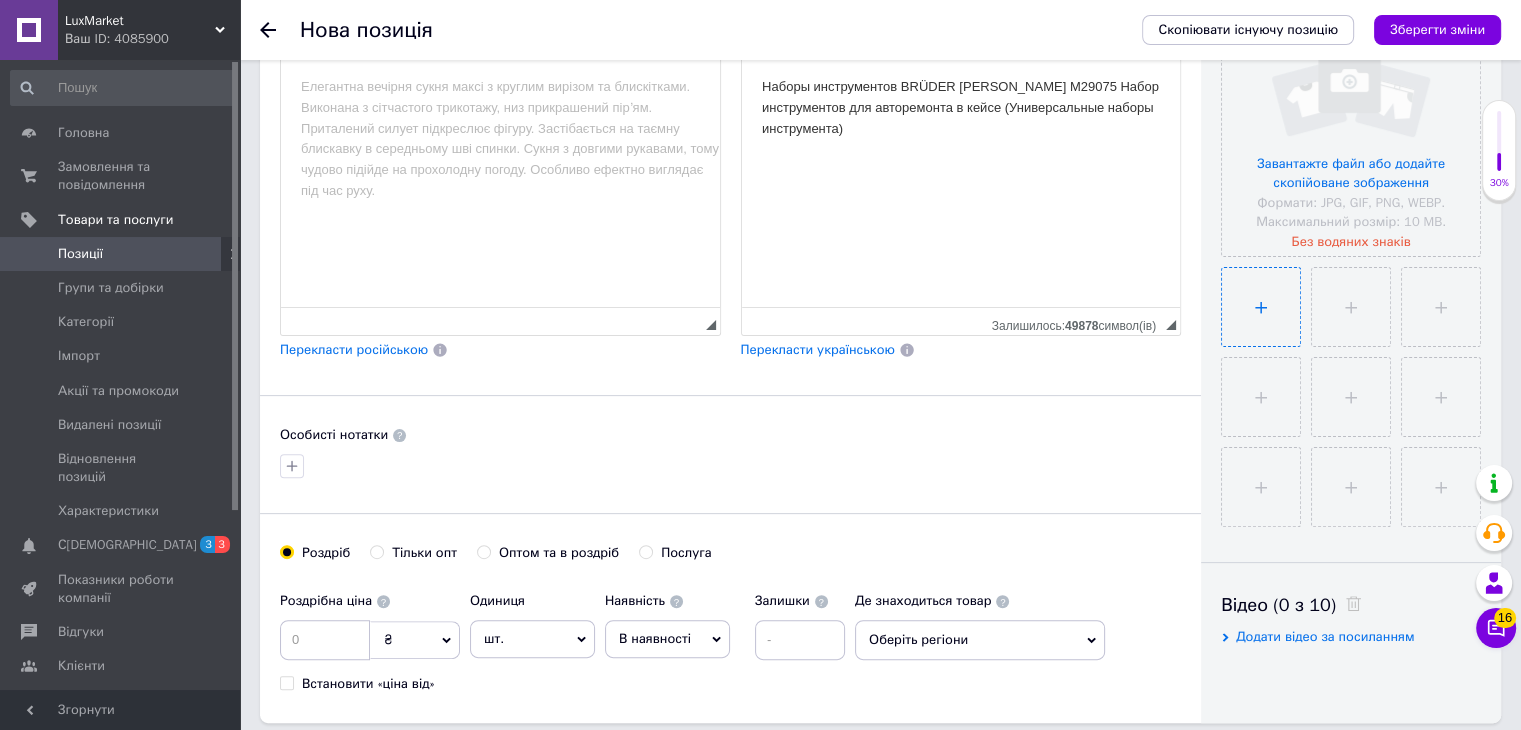 click at bounding box center (1261, 307) 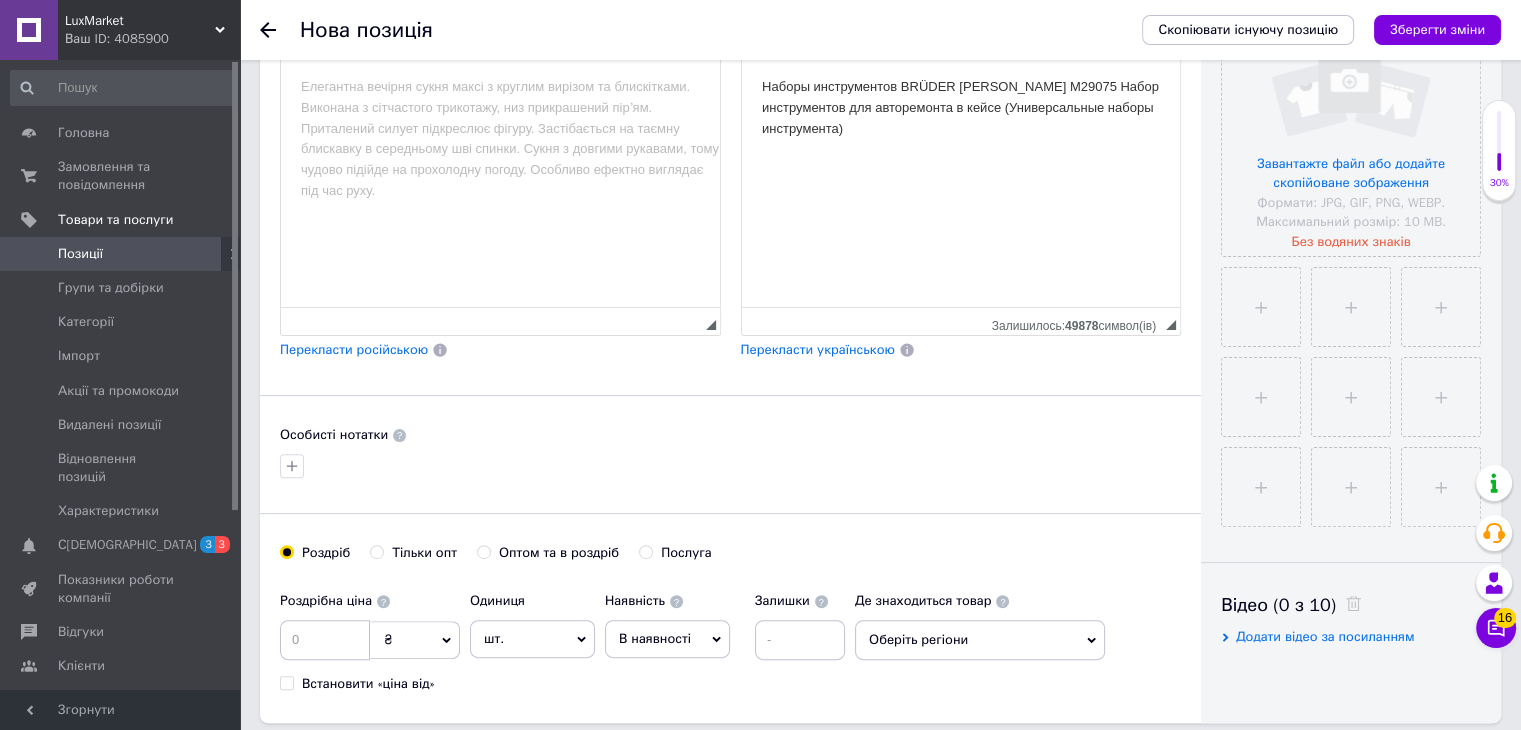 type 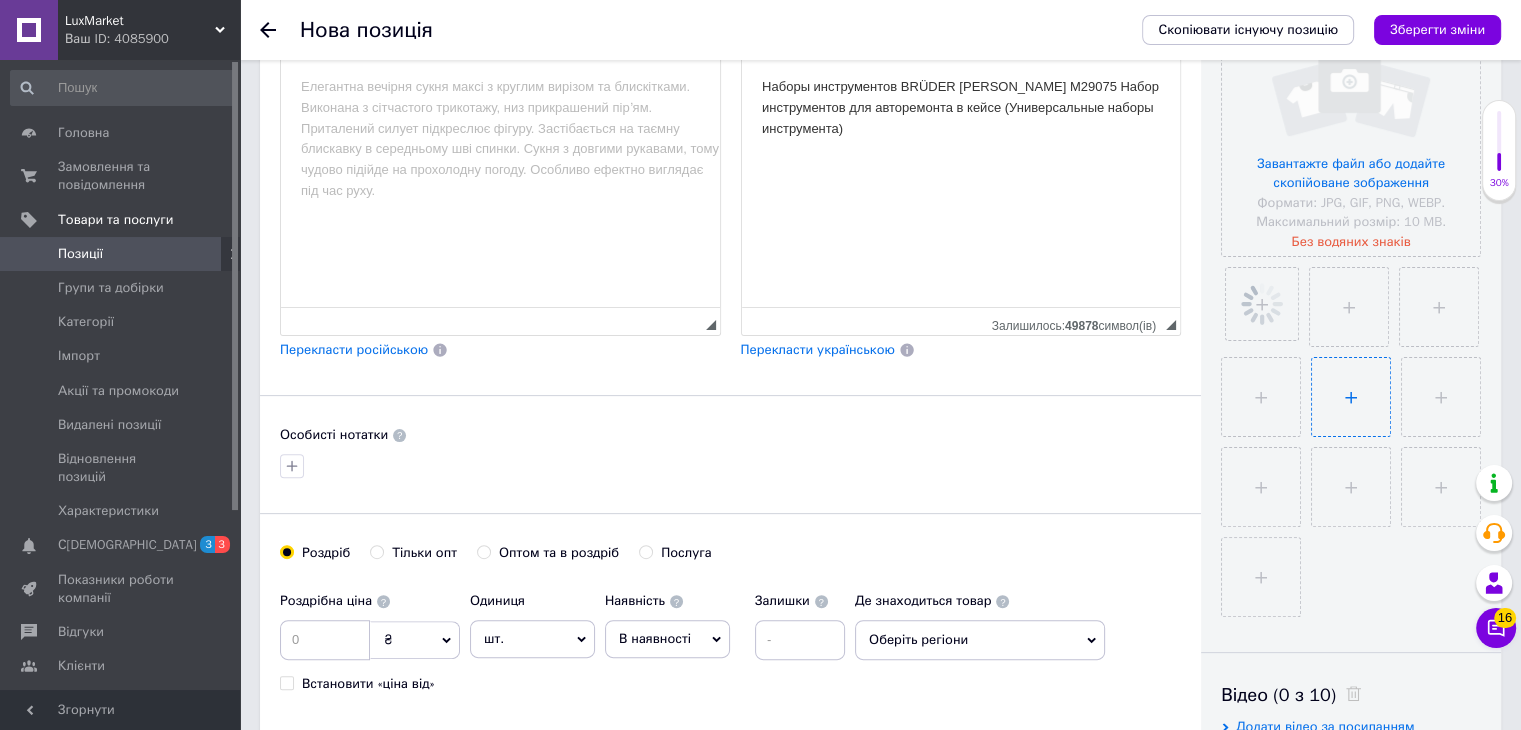 click at bounding box center [1351, 397] 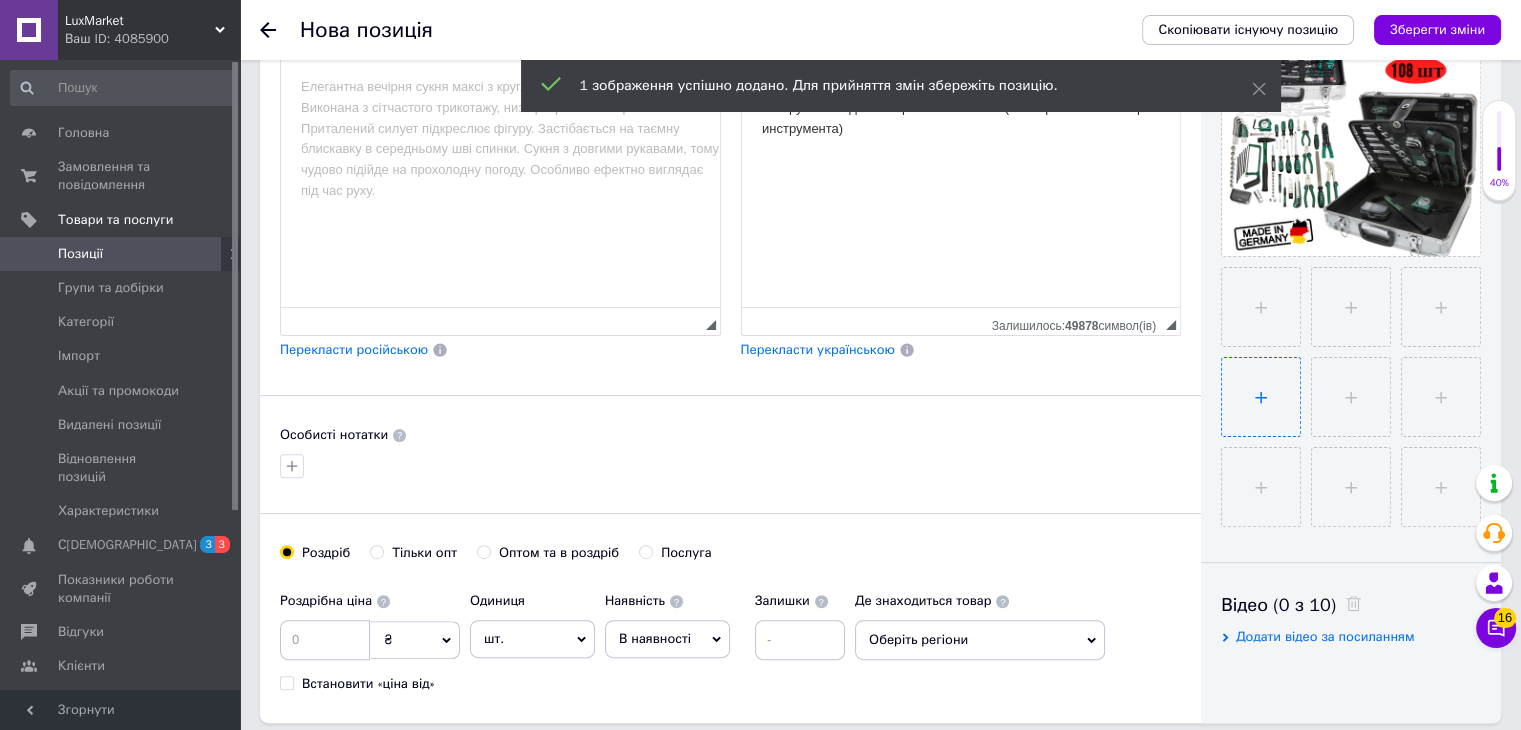type on "C:\fakepath\2.jpg" 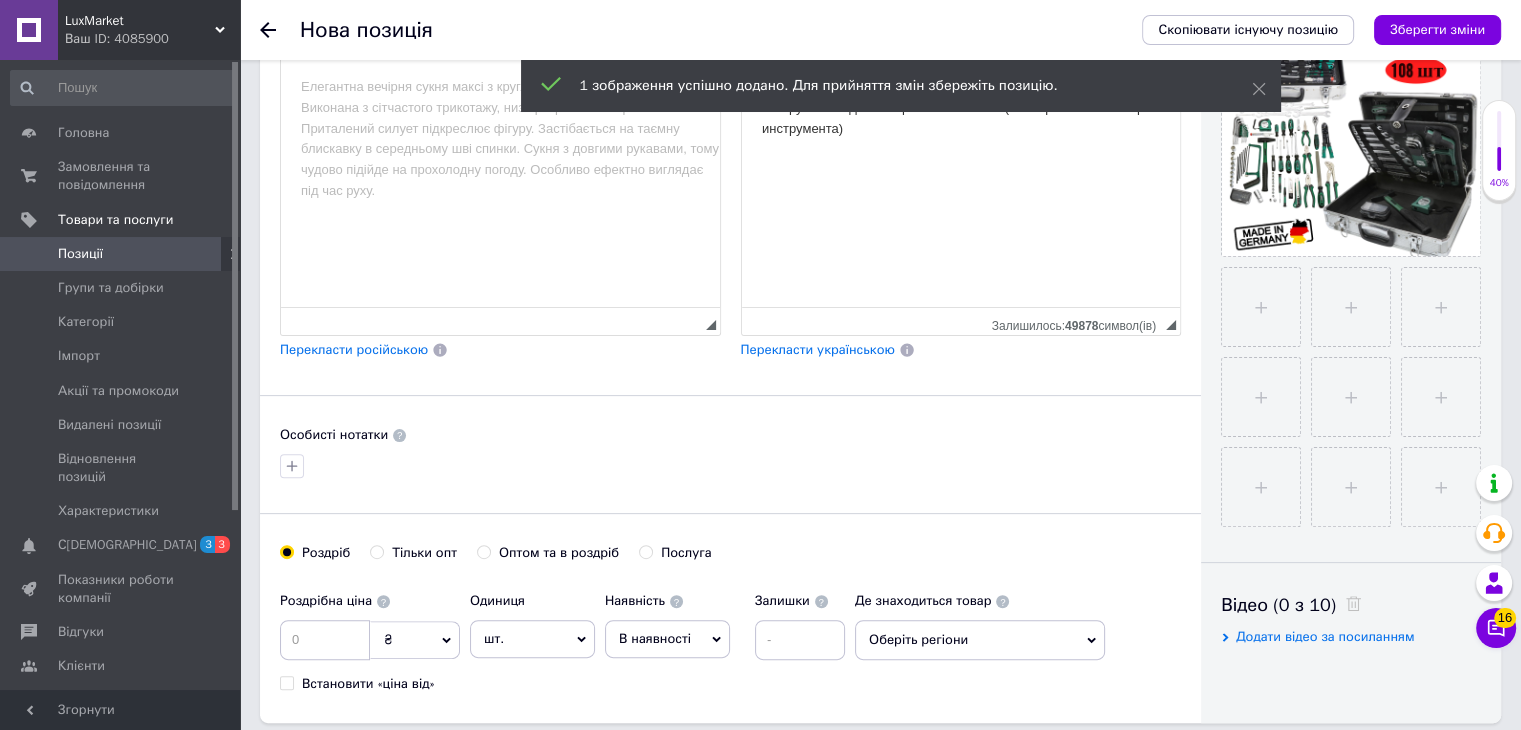 type 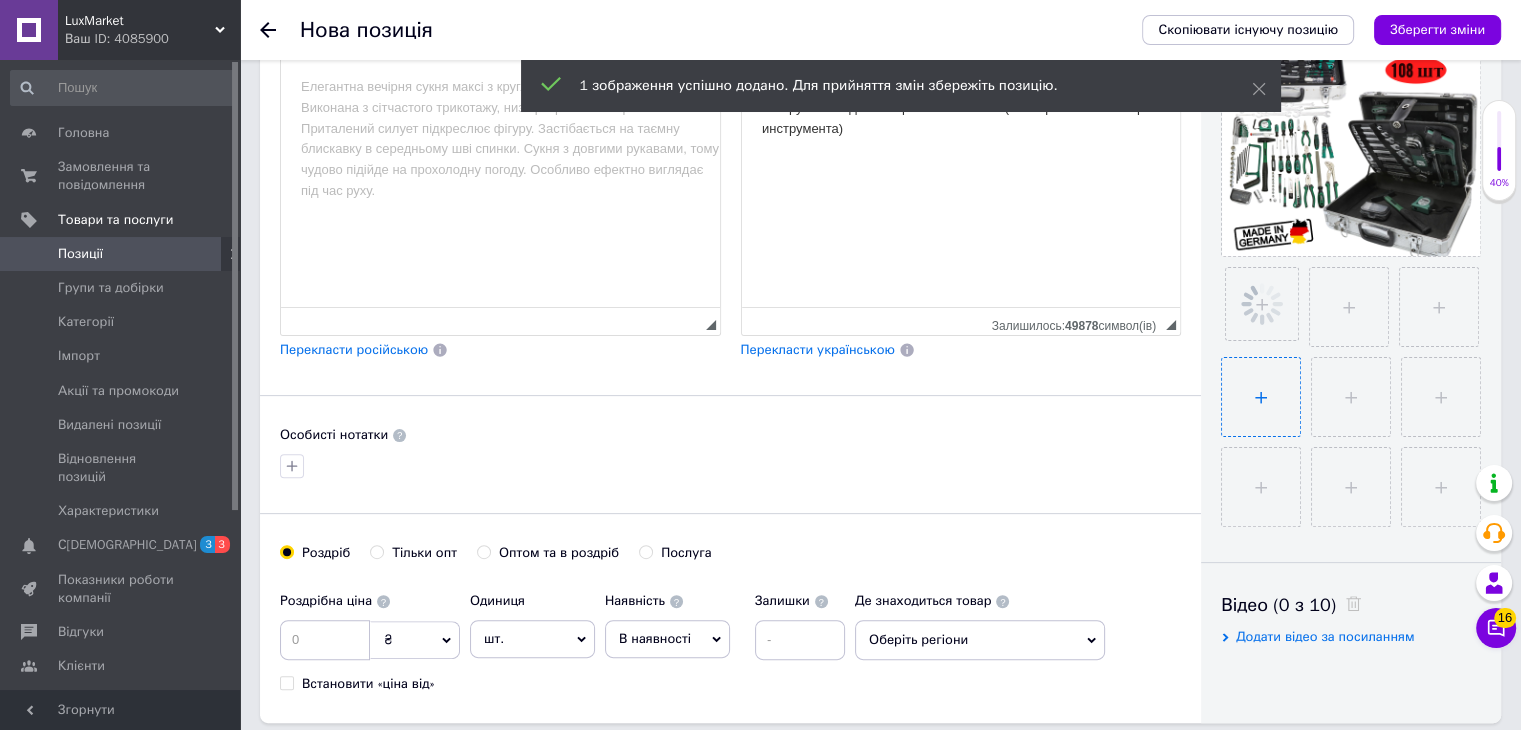 click at bounding box center (1261, 397) 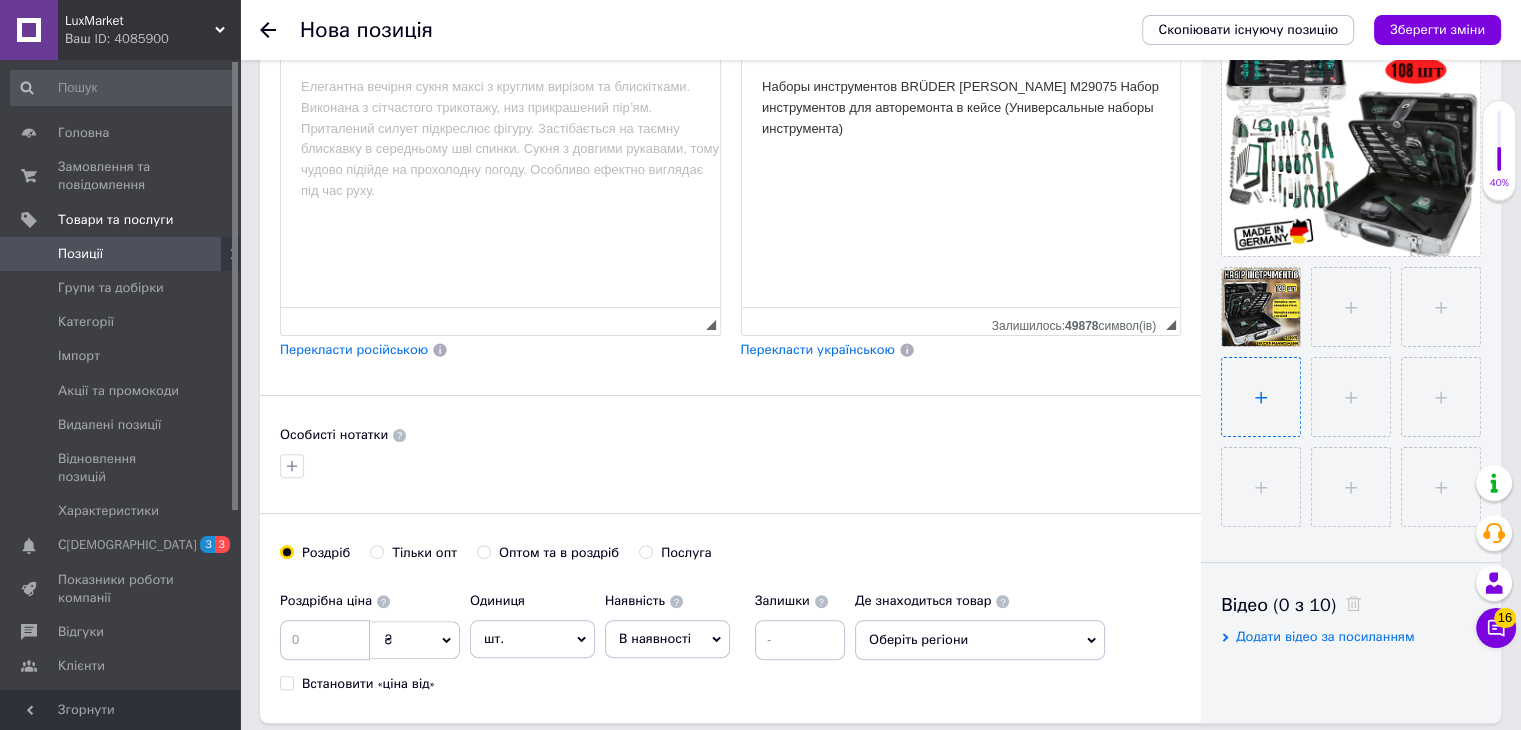 type on "C:\fakepath\wmremove-transformed (6).jpeg" 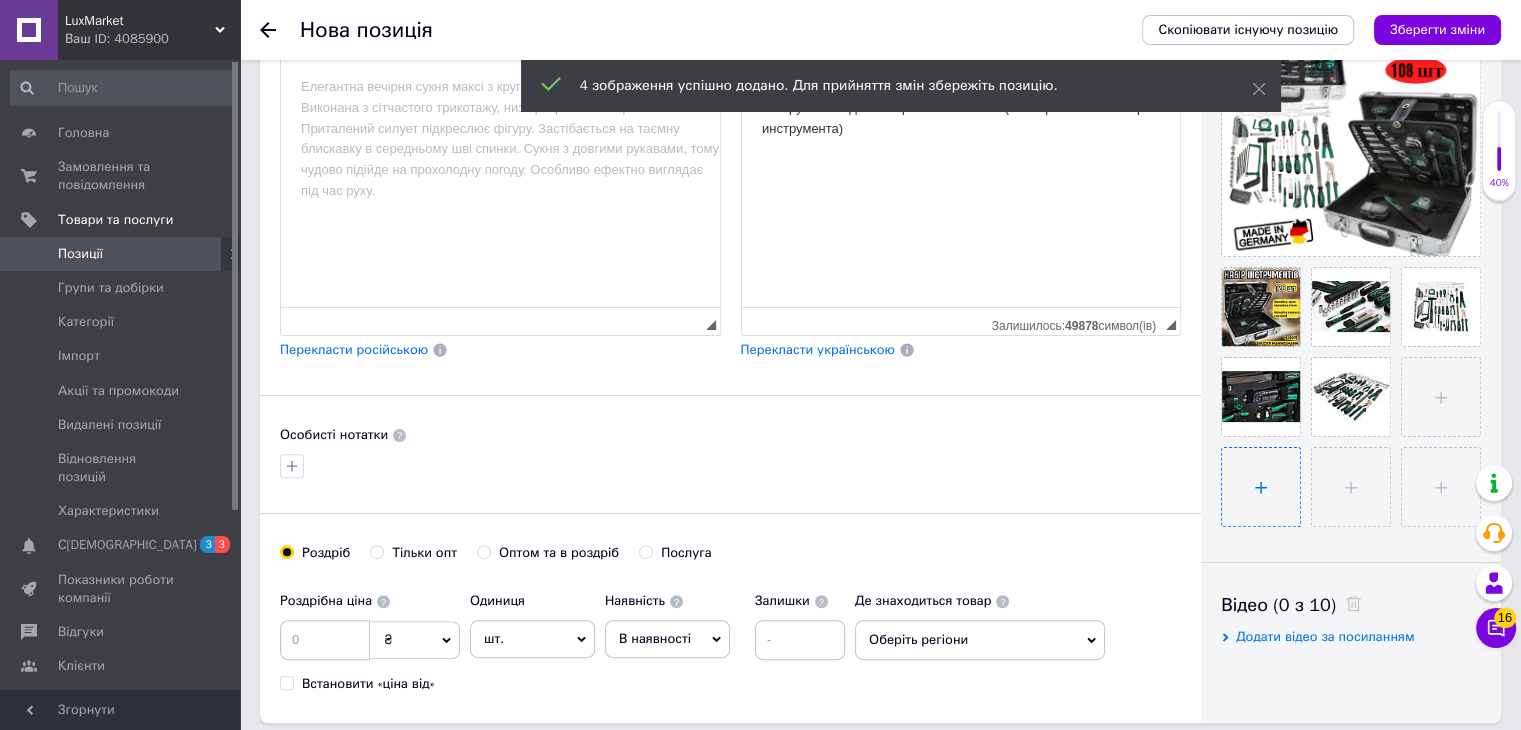 click at bounding box center (1261, 487) 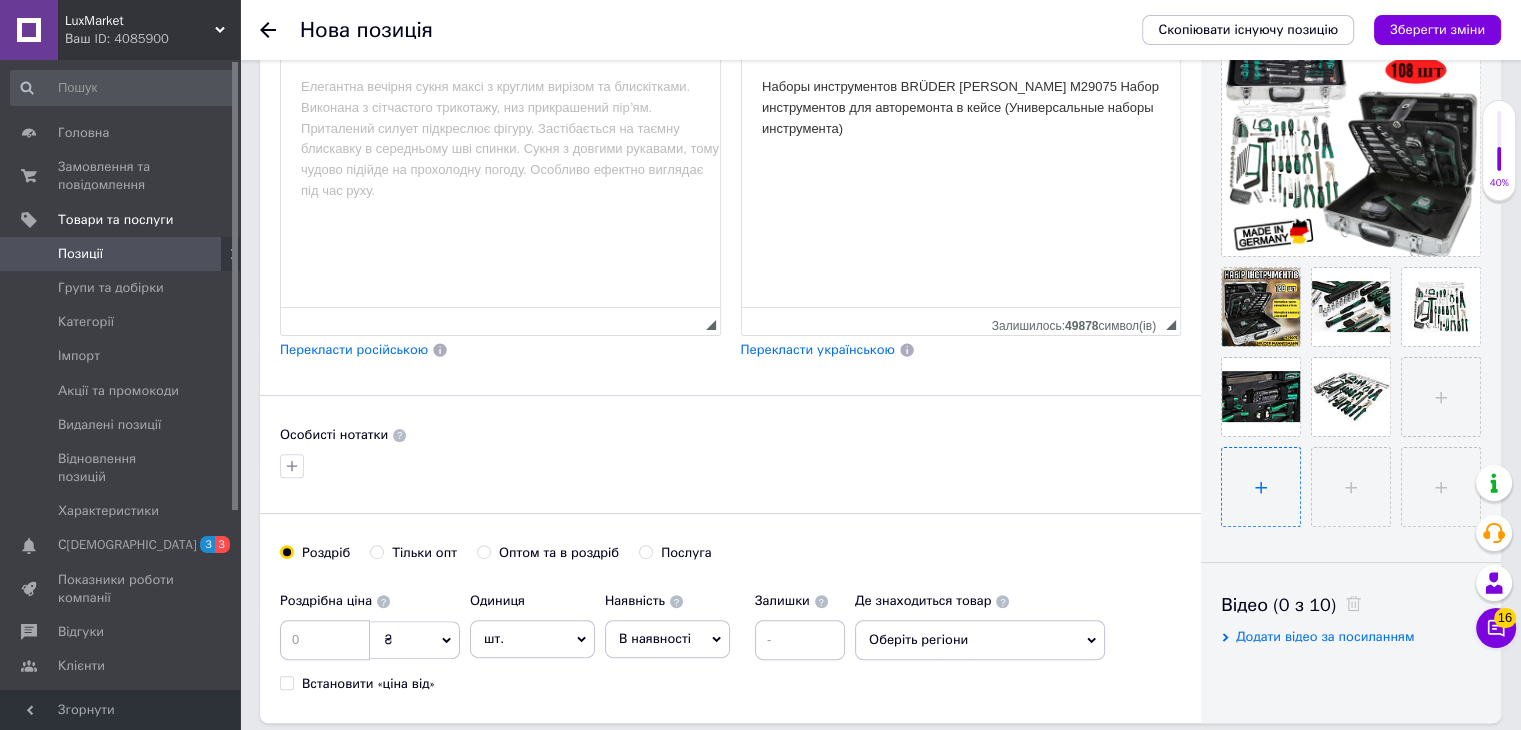 type on "C:\fakepath\484642318.webp" 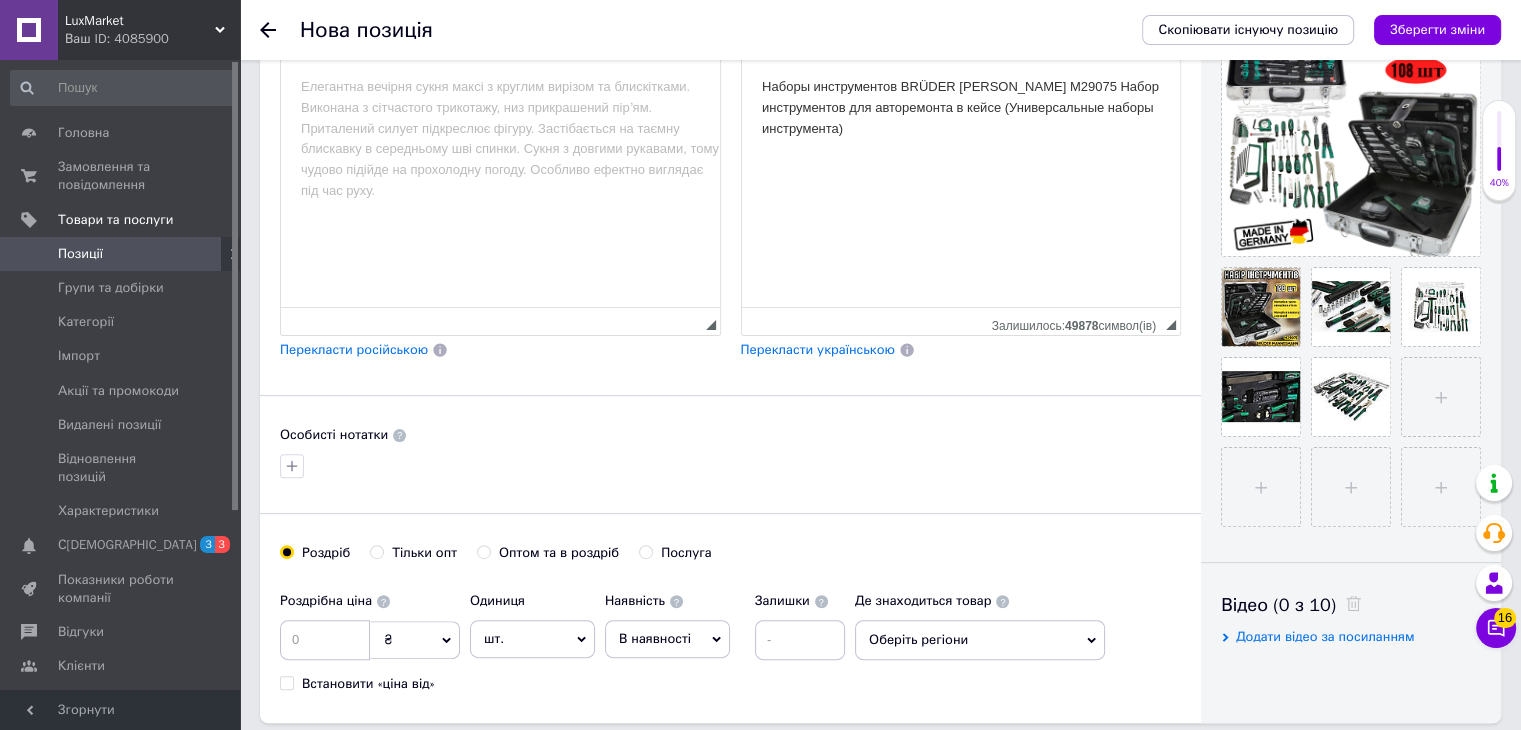 type 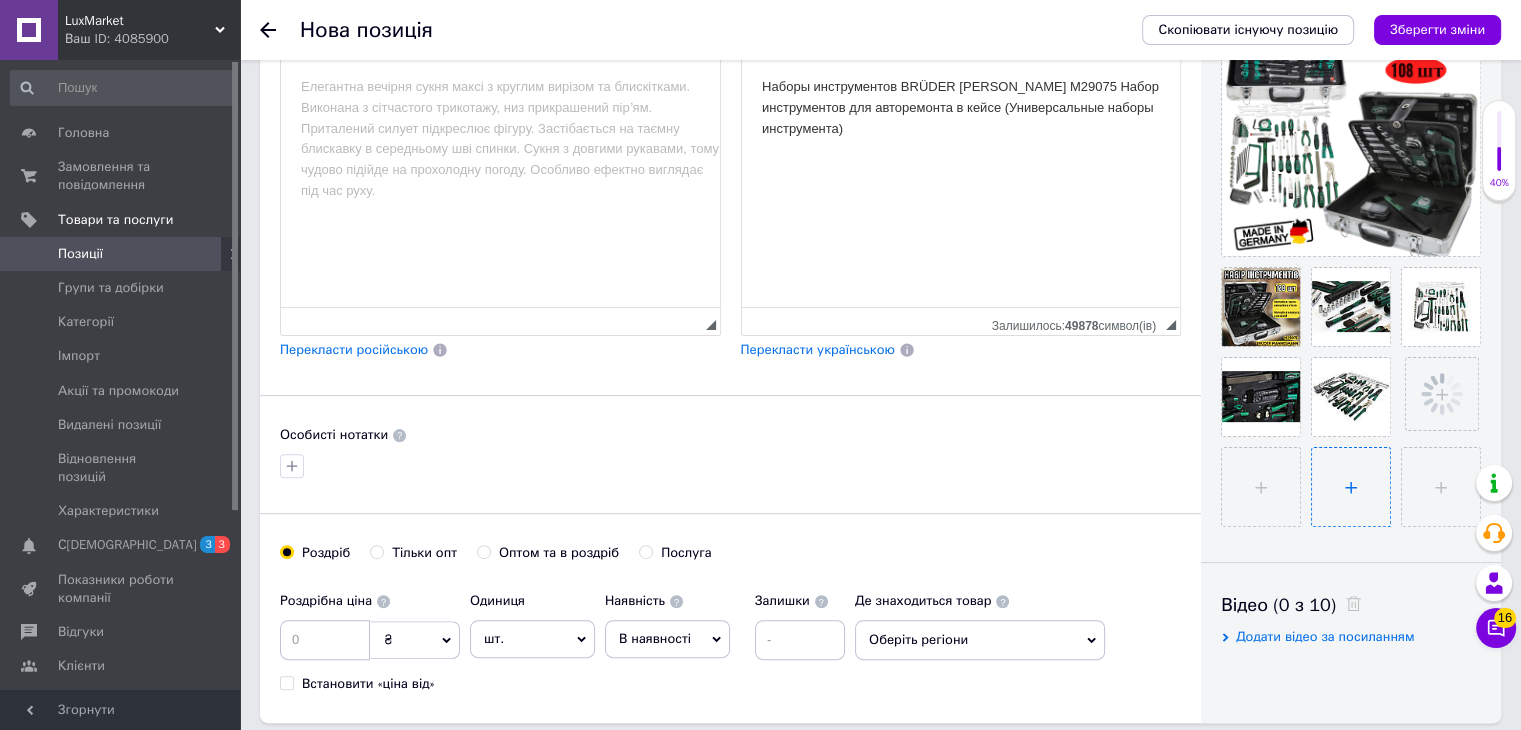 click at bounding box center (1351, 487) 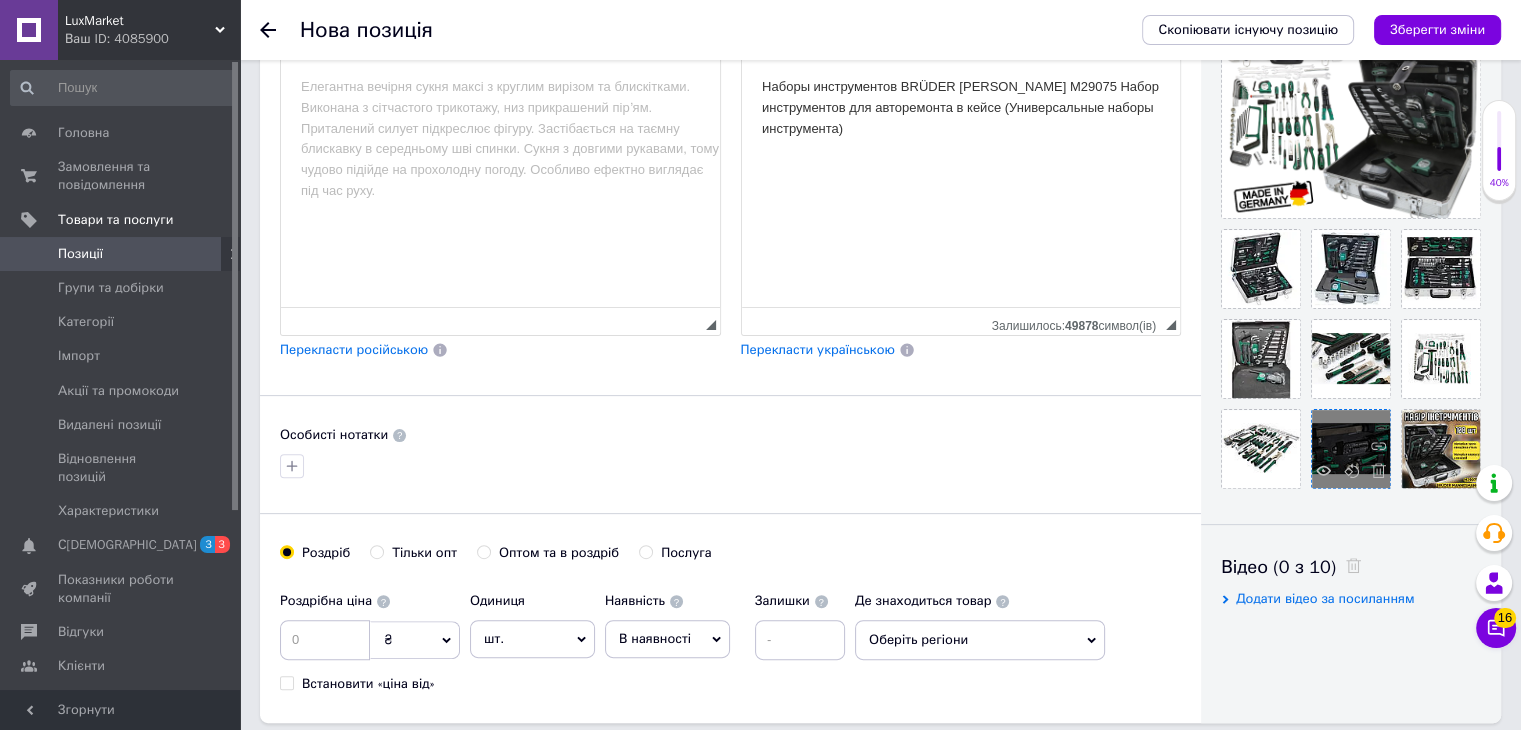 scroll, scrollTop: 200, scrollLeft: 0, axis: vertical 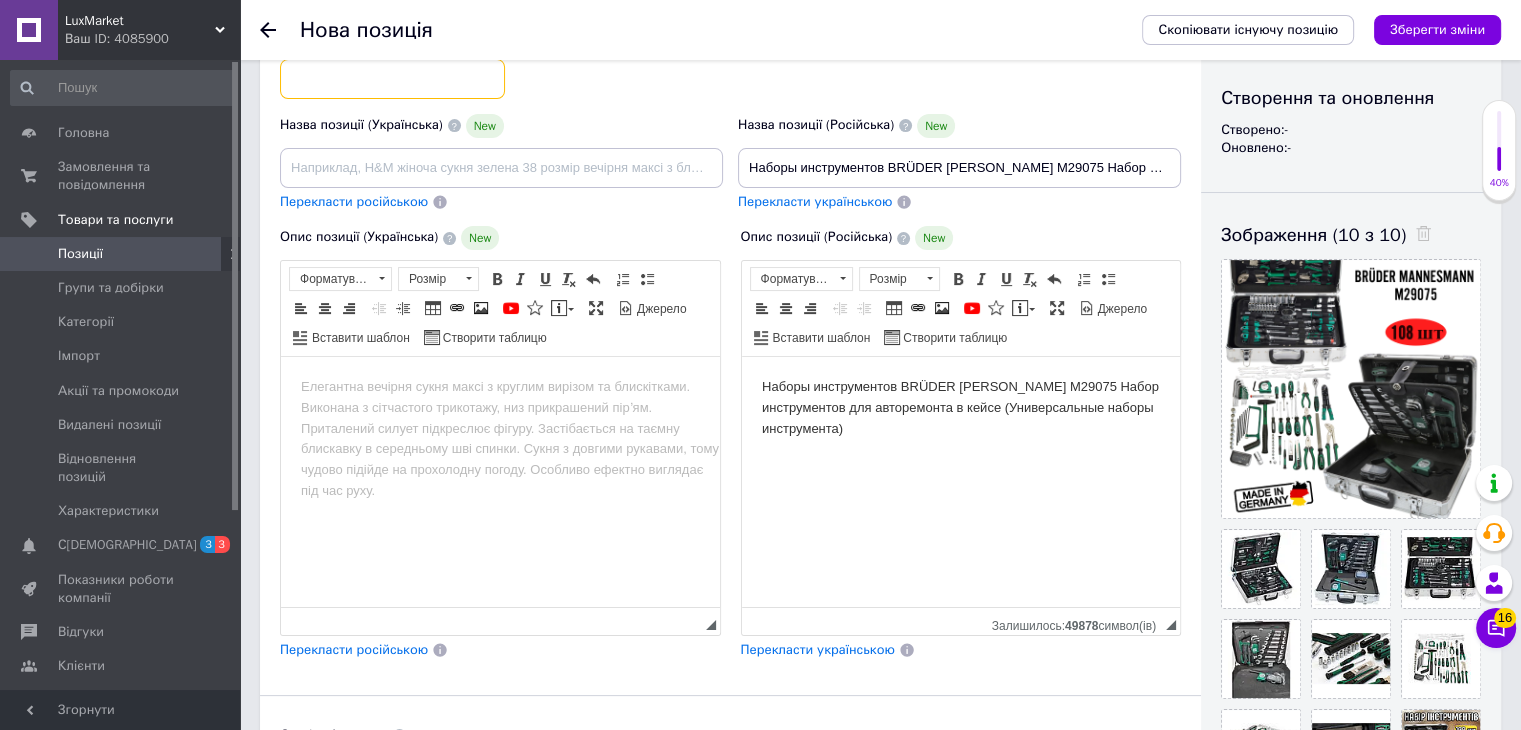 click at bounding box center [392, 79] 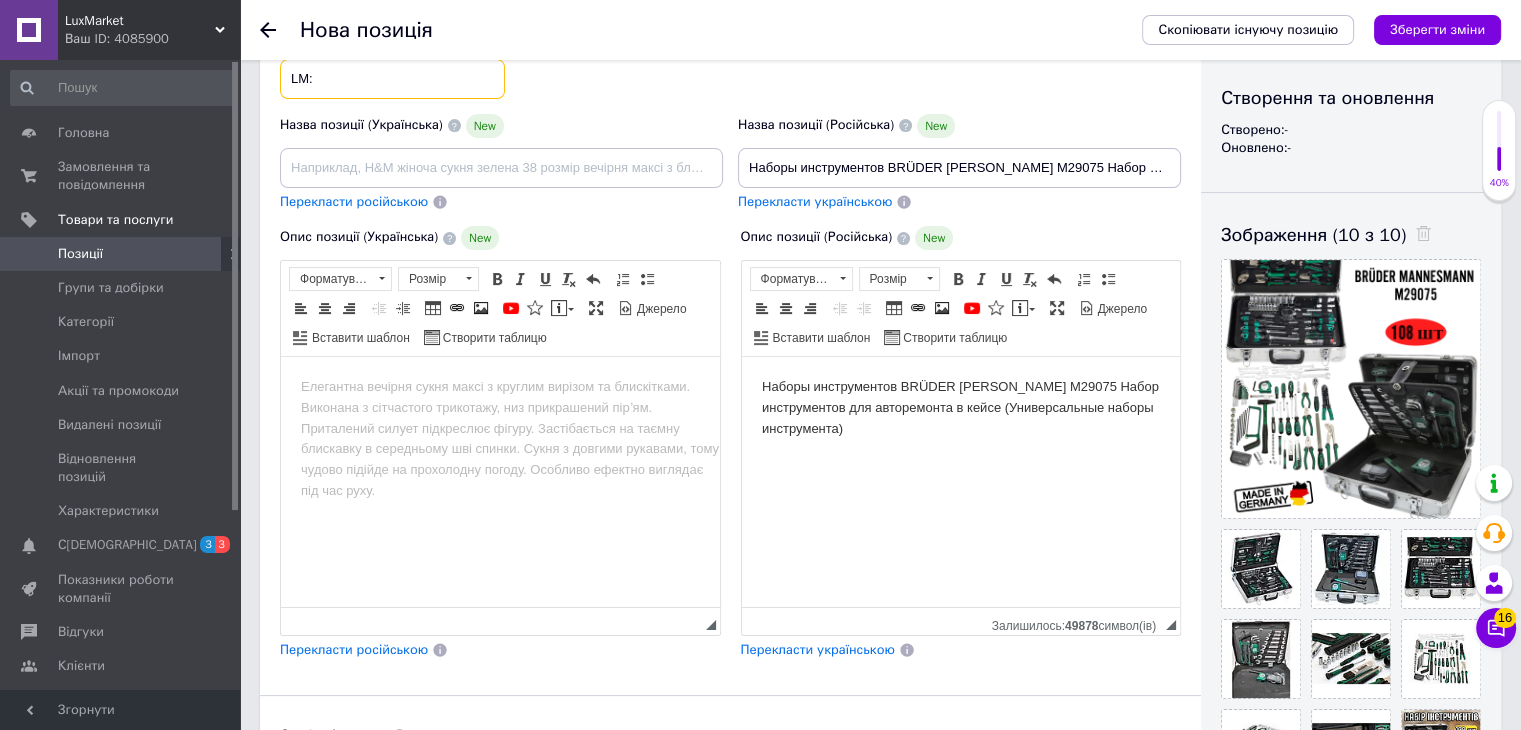 click on "LM:" at bounding box center [392, 79] 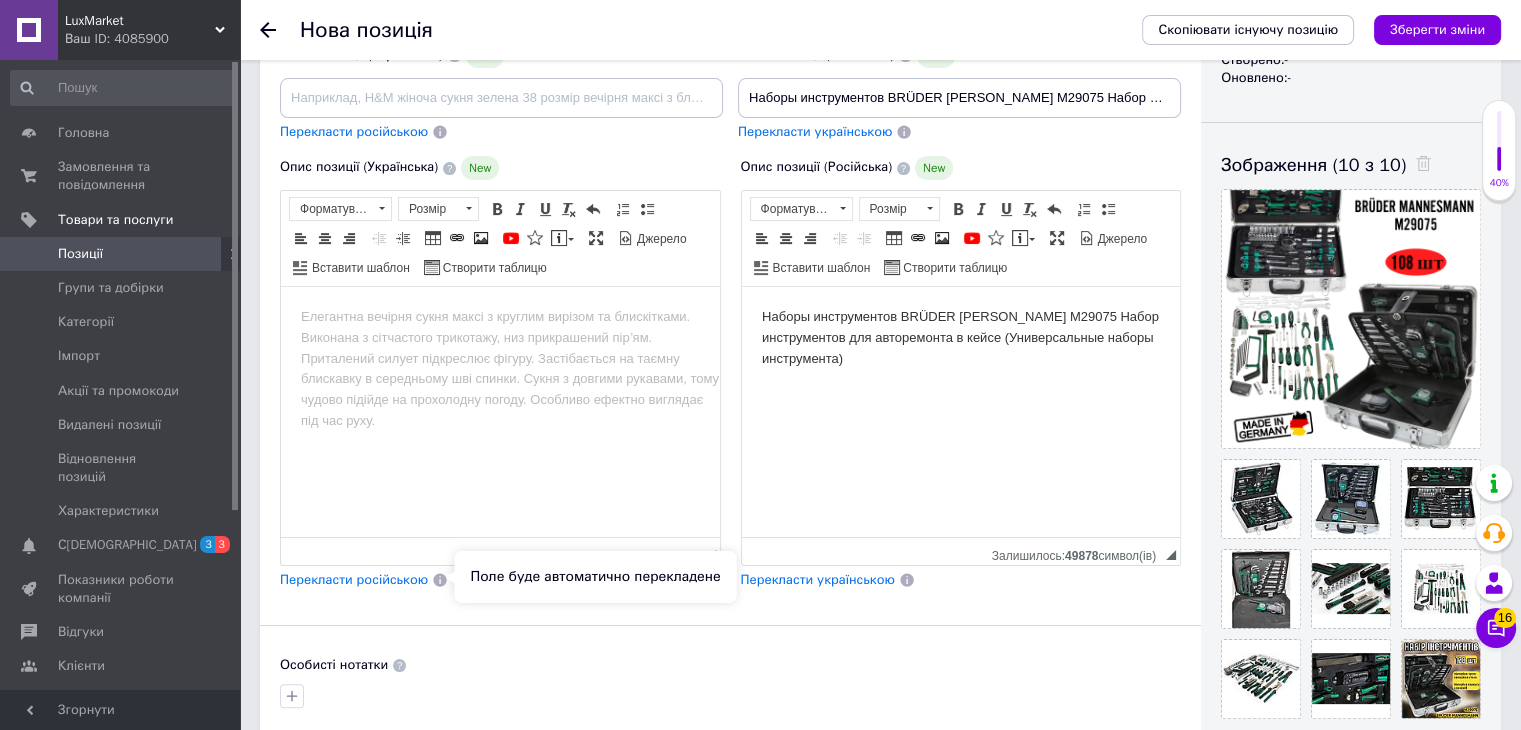 scroll, scrollTop: 400, scrollLeft: 0, axis: vertical 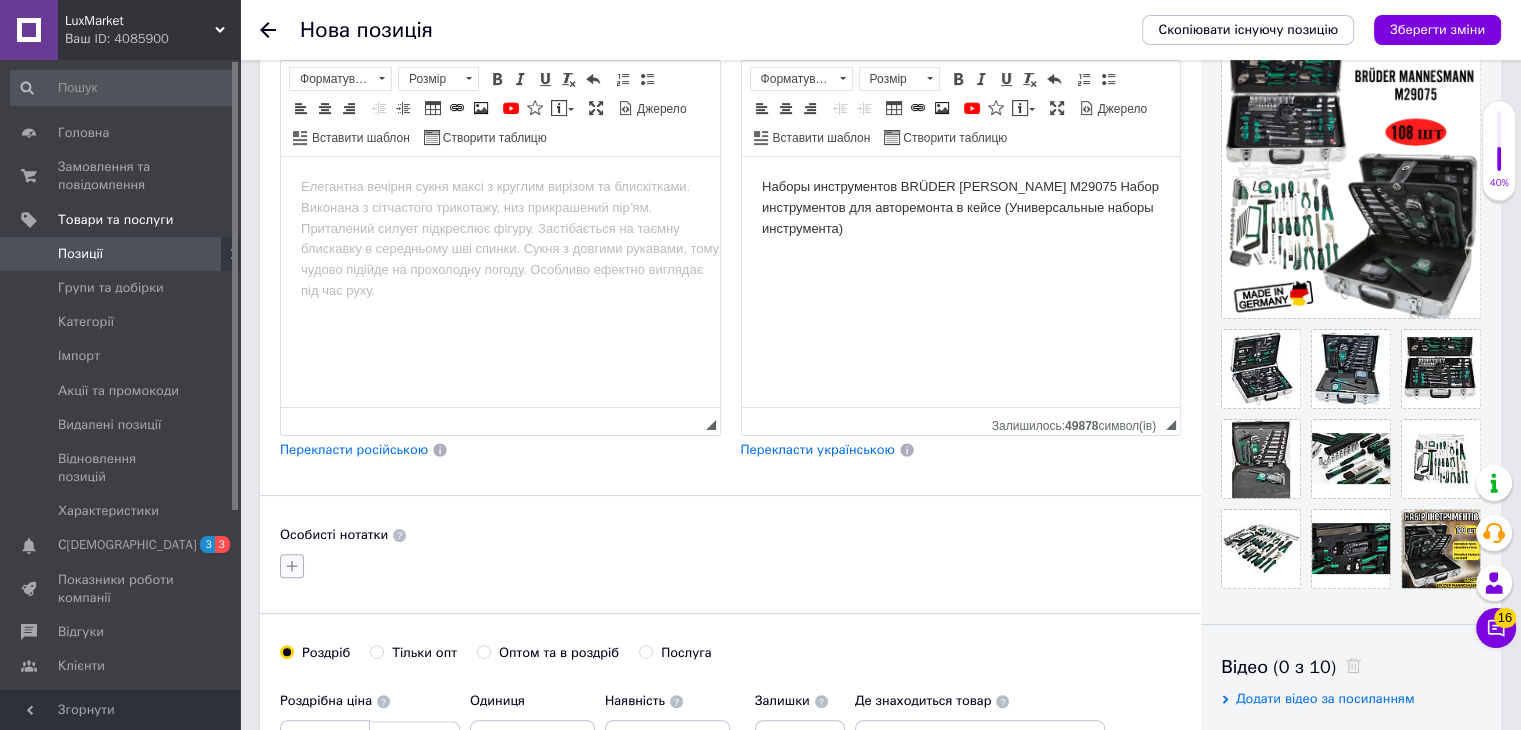 type on "LM:M29075" 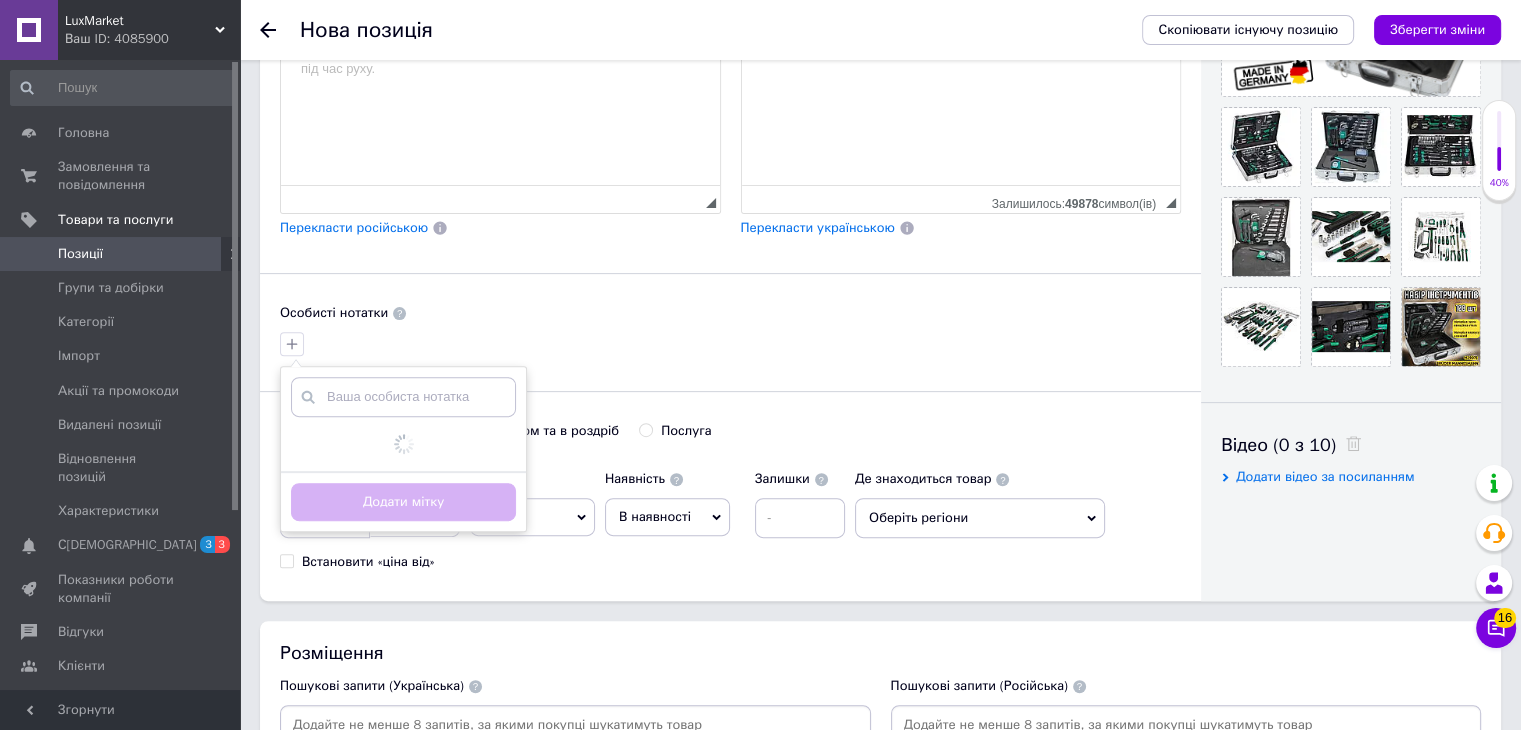 scroll, scrollTop: 800, scrollLeft: 0, axis: vertical 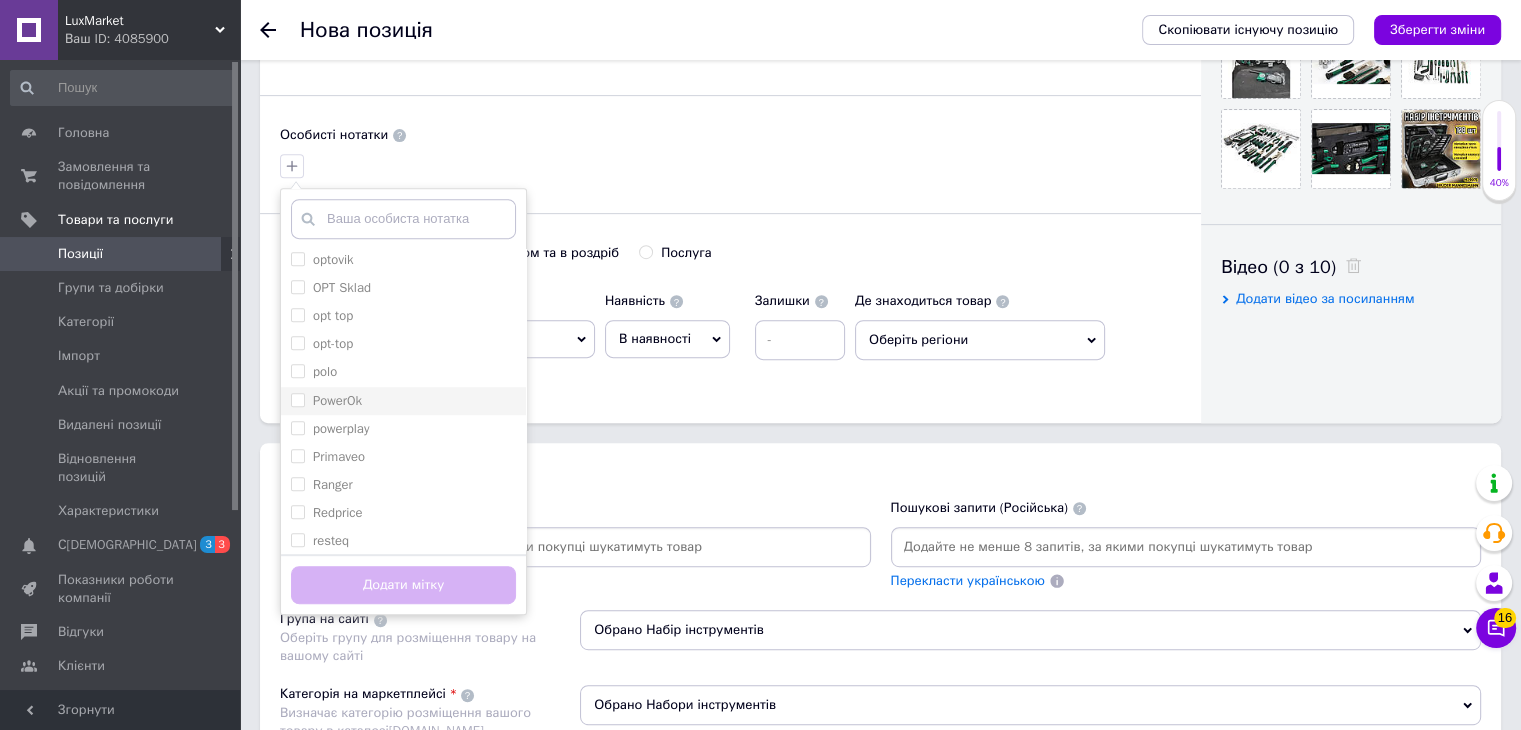 click on "PowerOk" at bounding box center (403, 401) 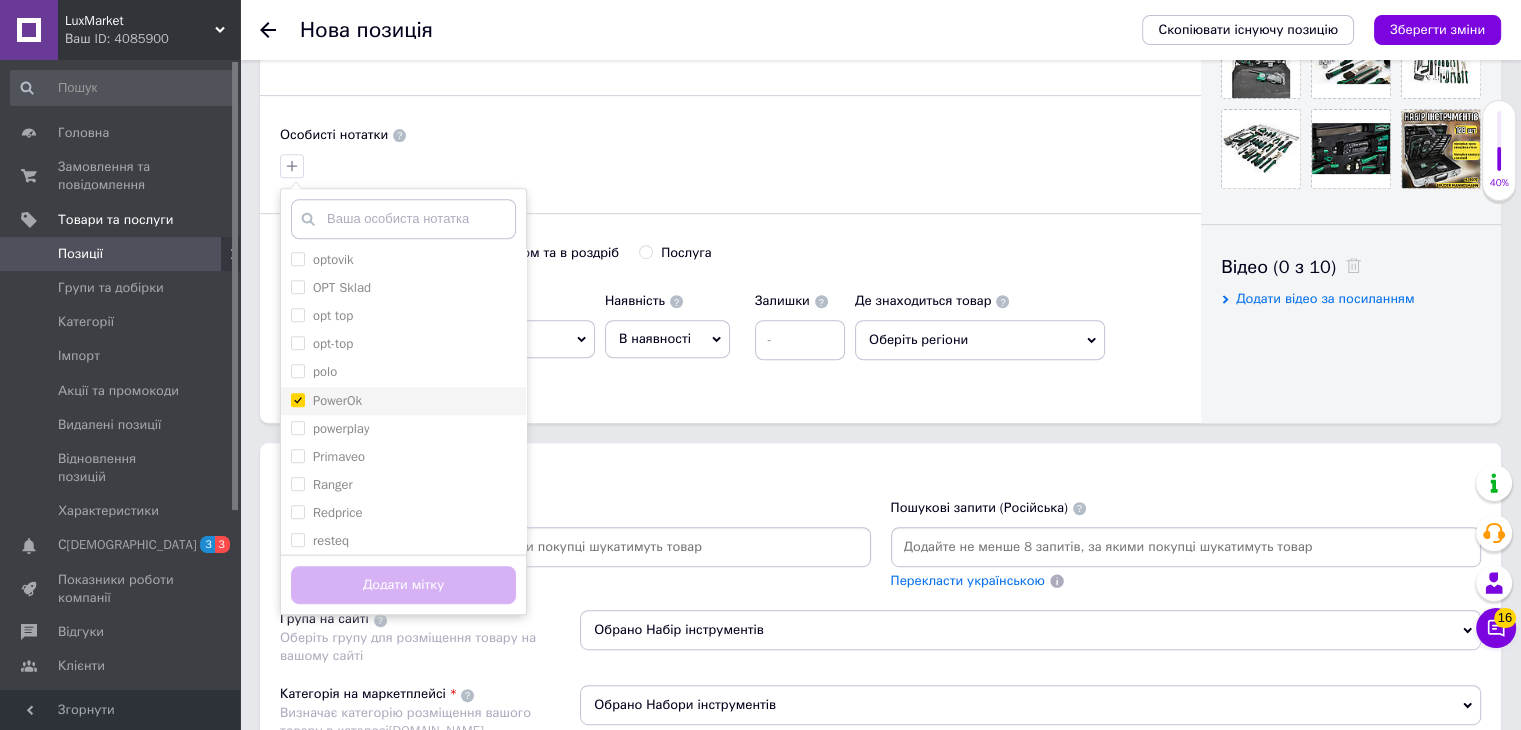 checkbox on "true" 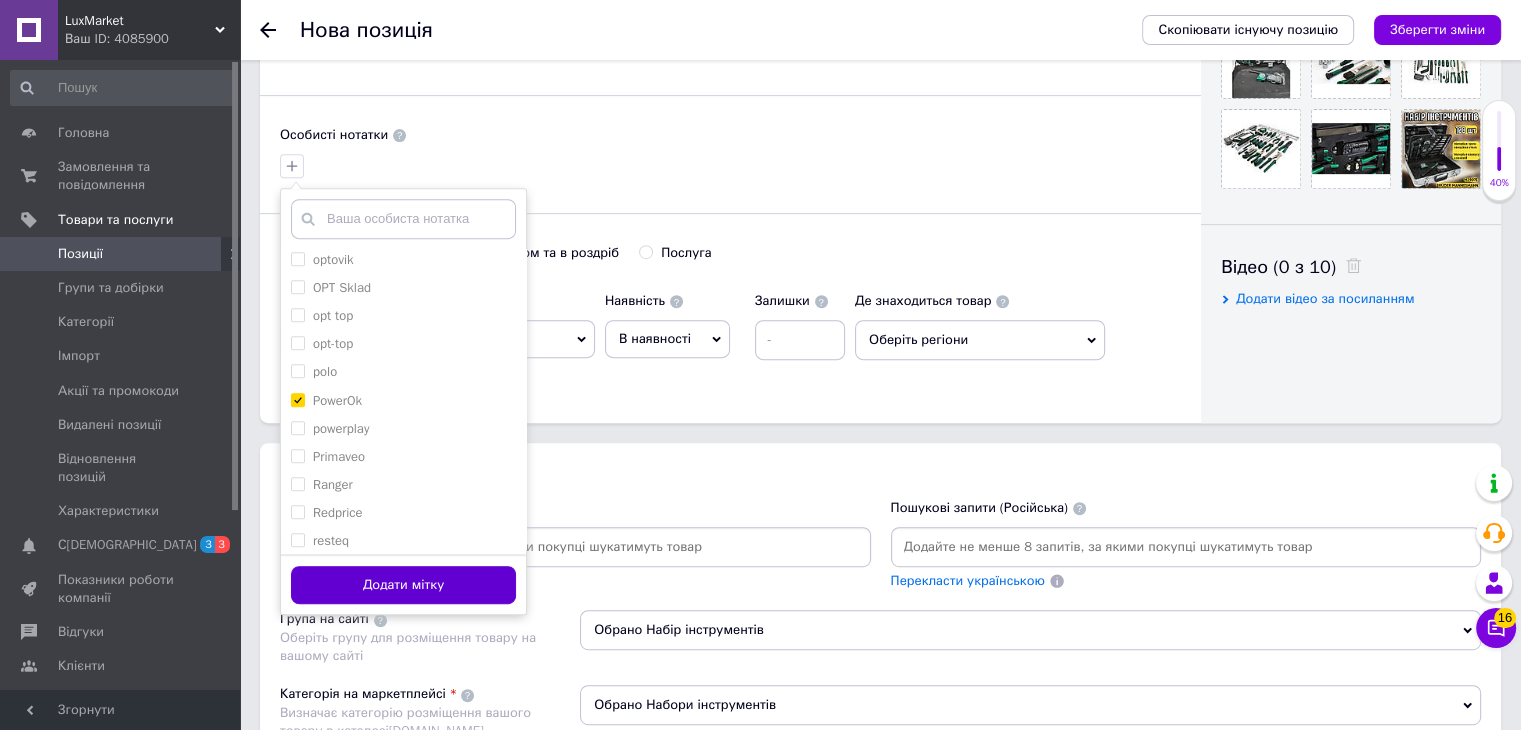 click on "Додати мітку" at bounding box center (403, 585) 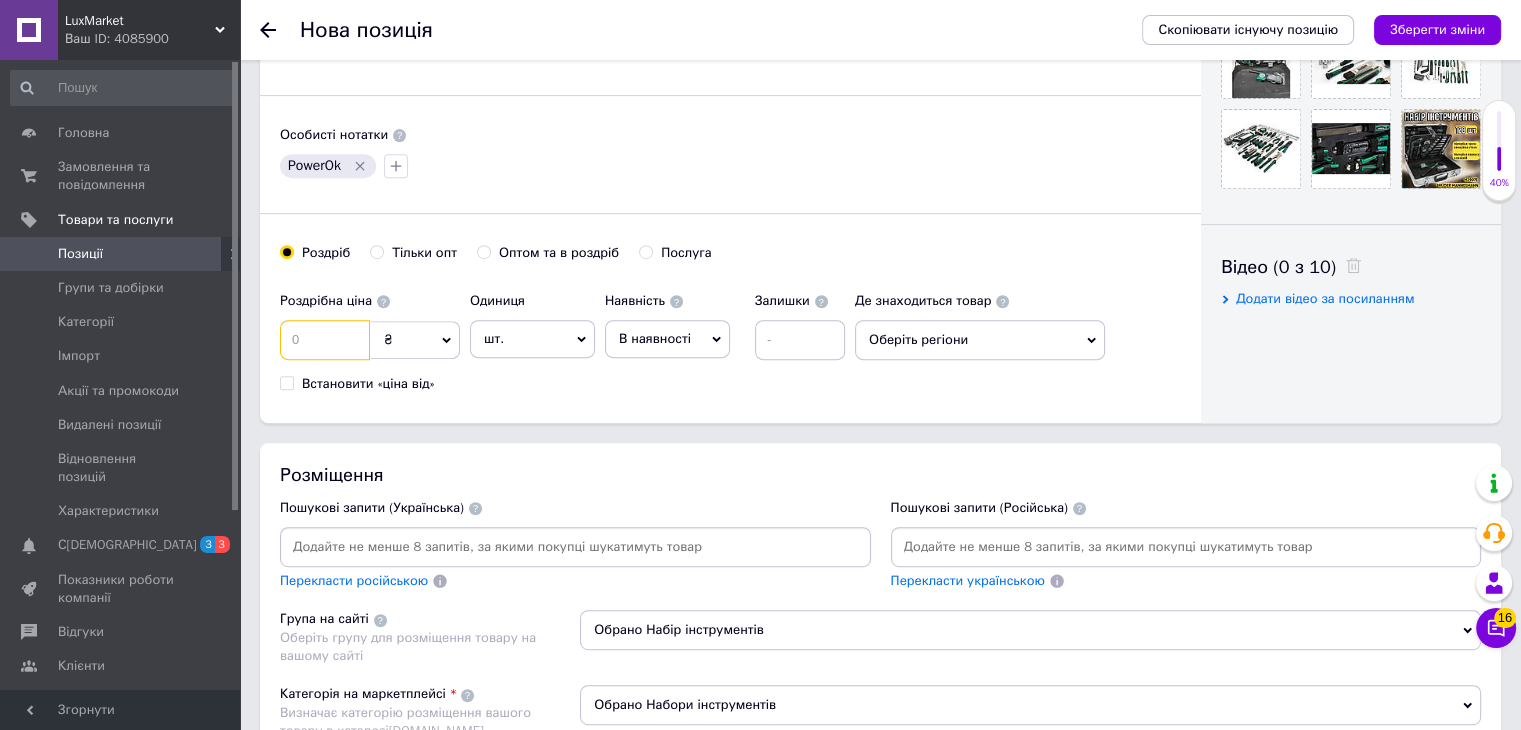 click at bounding box center [325, 340] 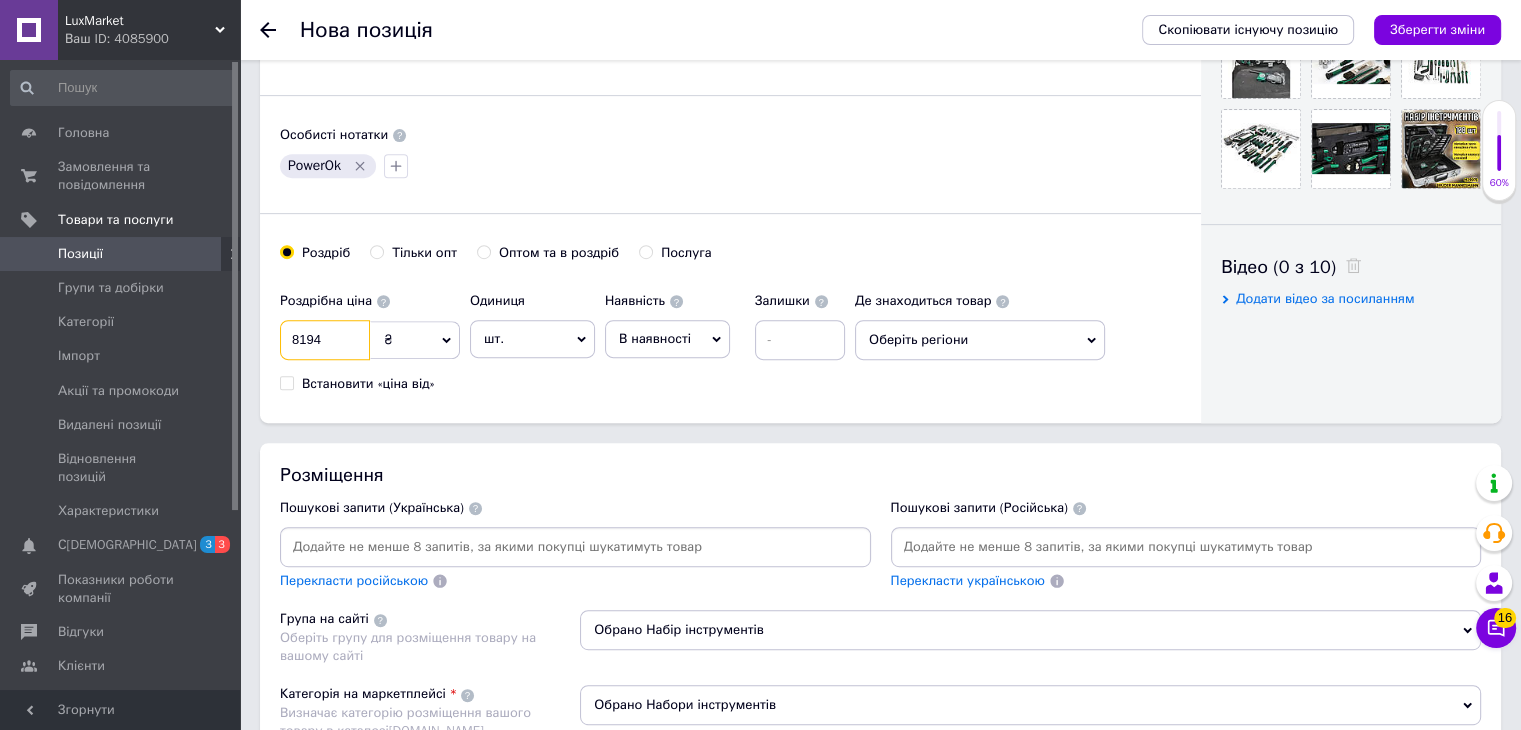 type on "8194" 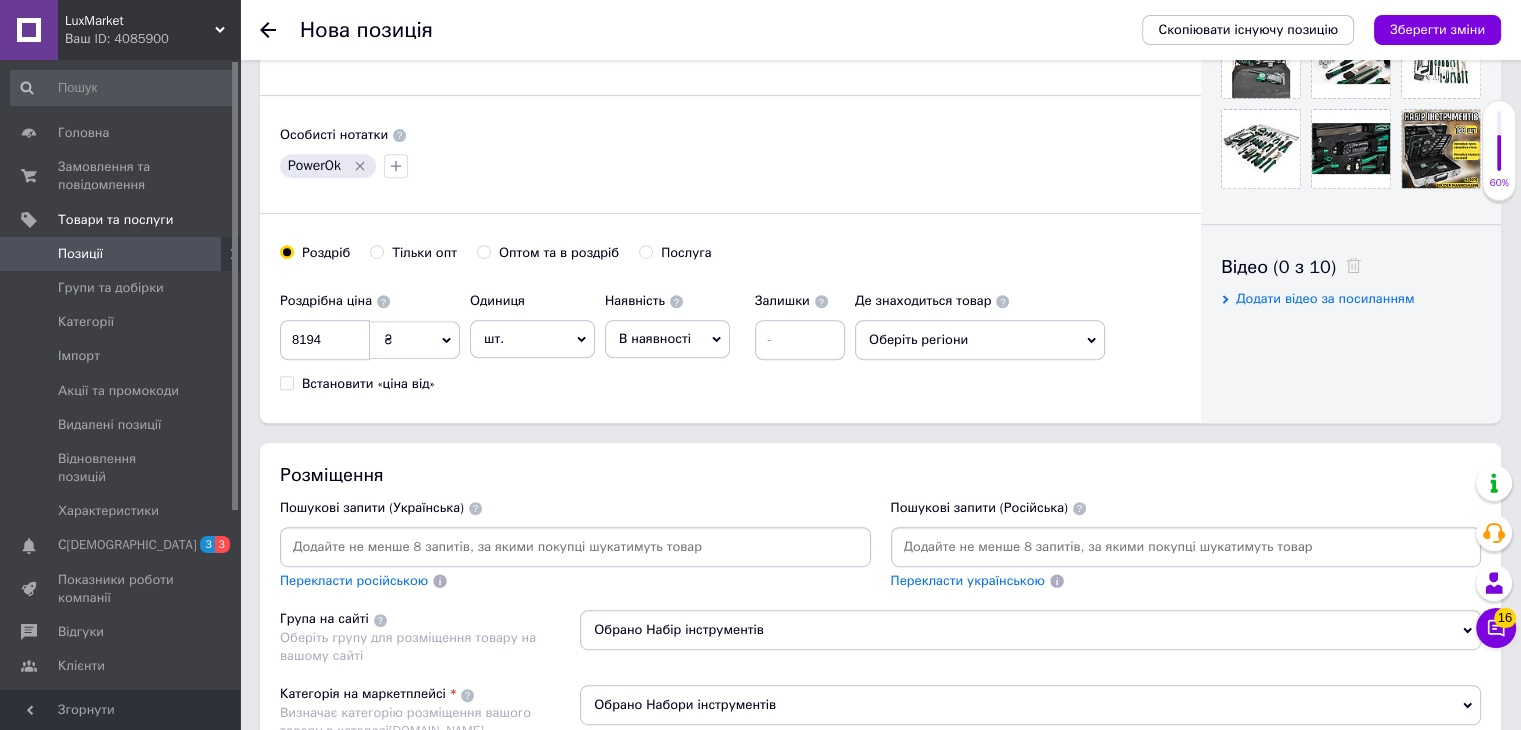 click on "Оптом та в роздріб" at bounding box center [483, 251] 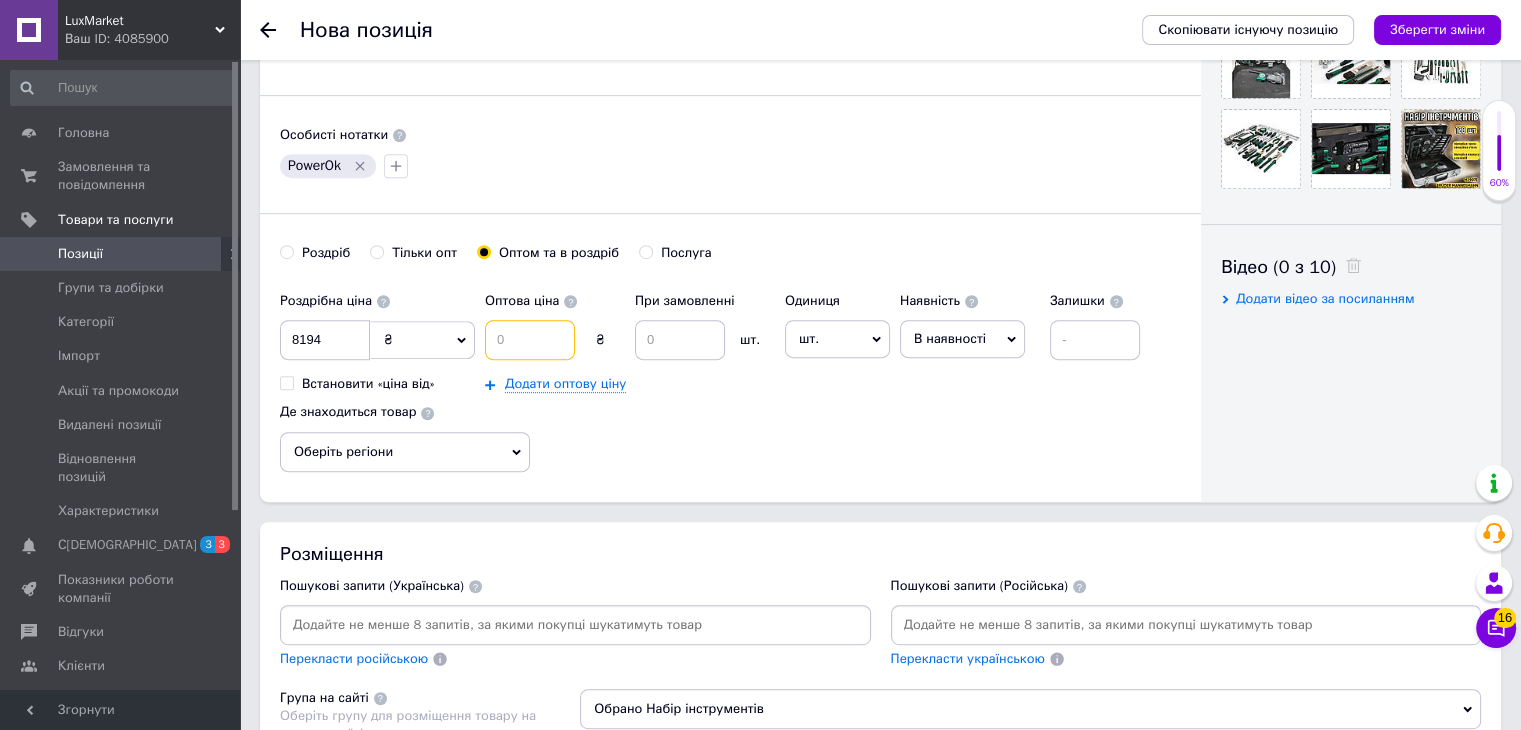 click at bounding box center [530, 340] 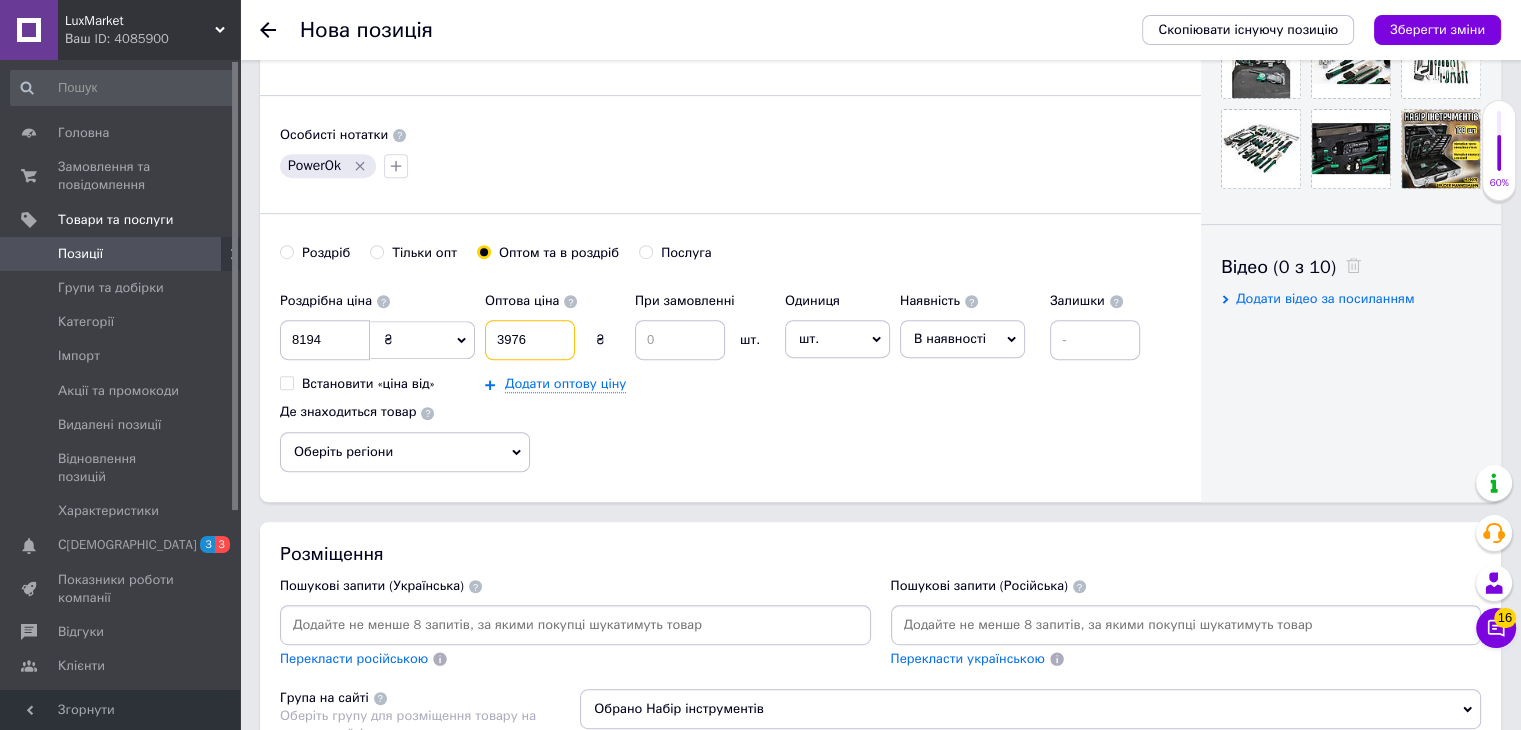 type on "3976" 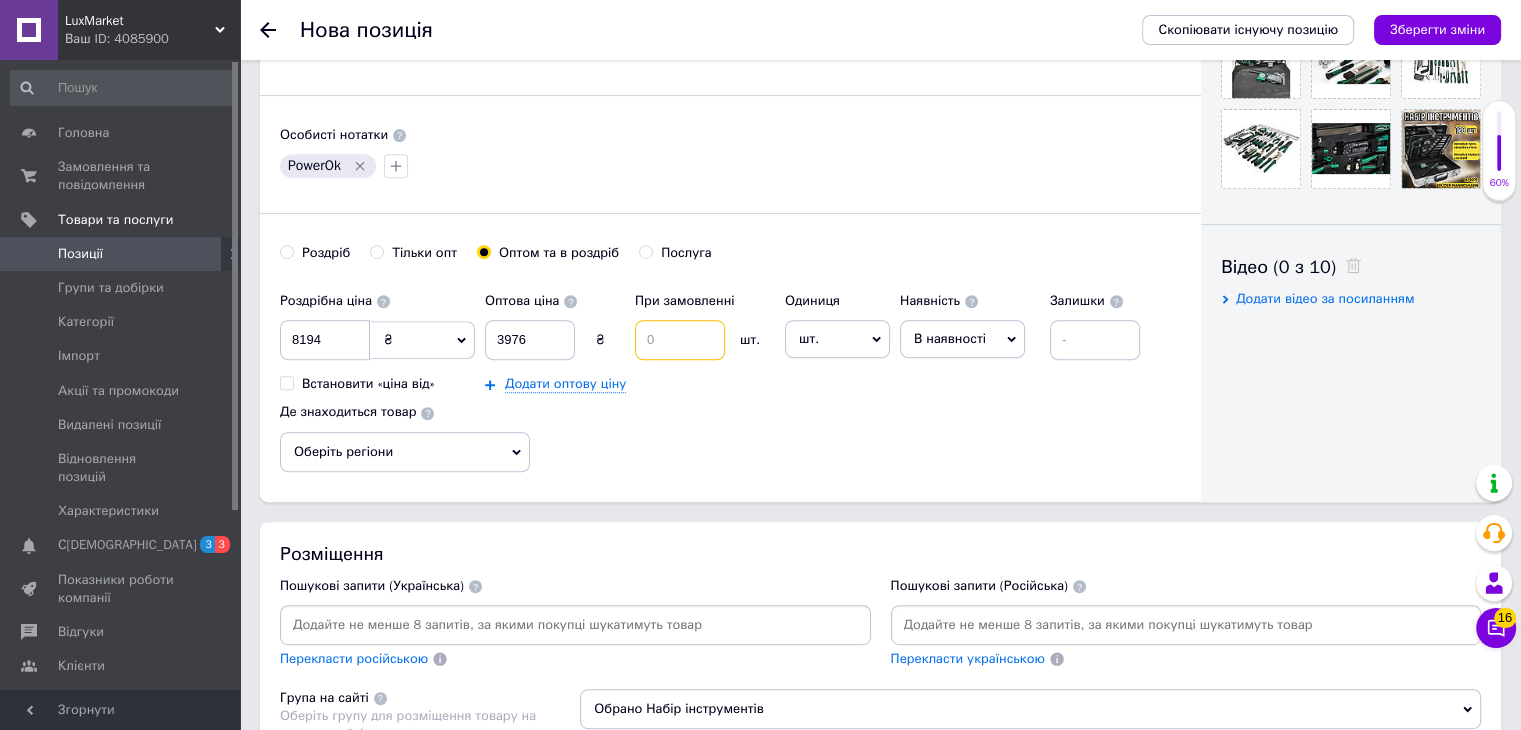 click at bounding box center [680, 340] 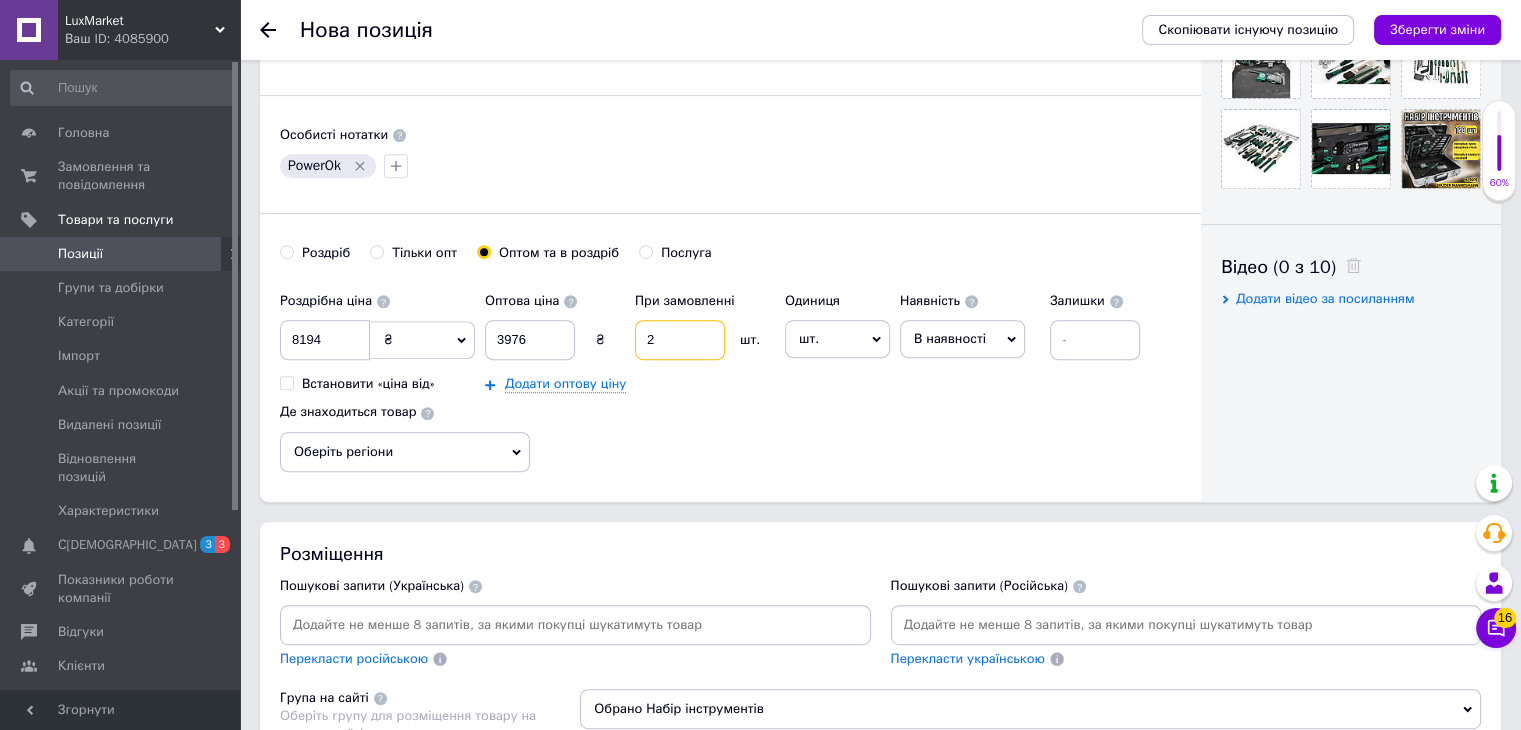 type on "2" 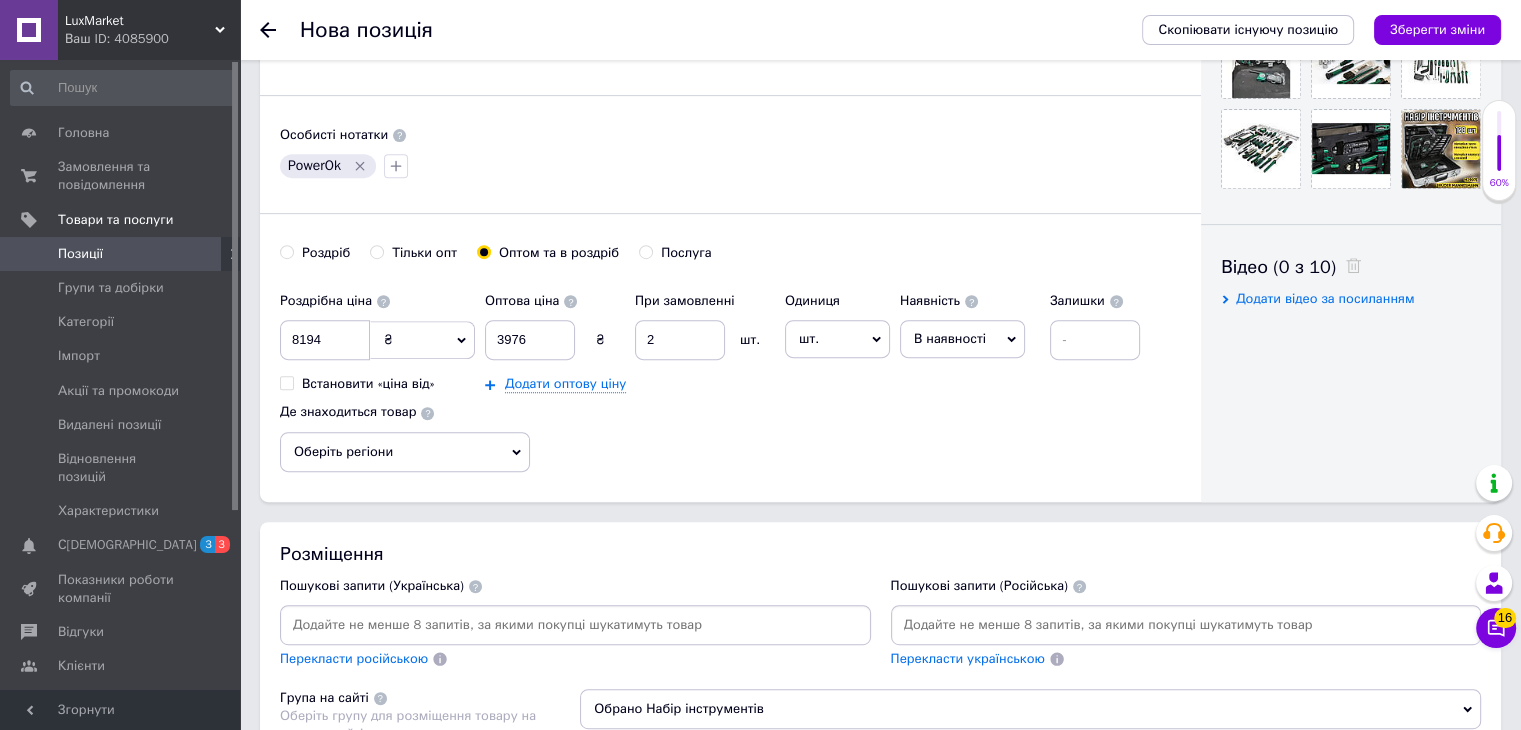 click on "шт." at bounding box center (837, 339) 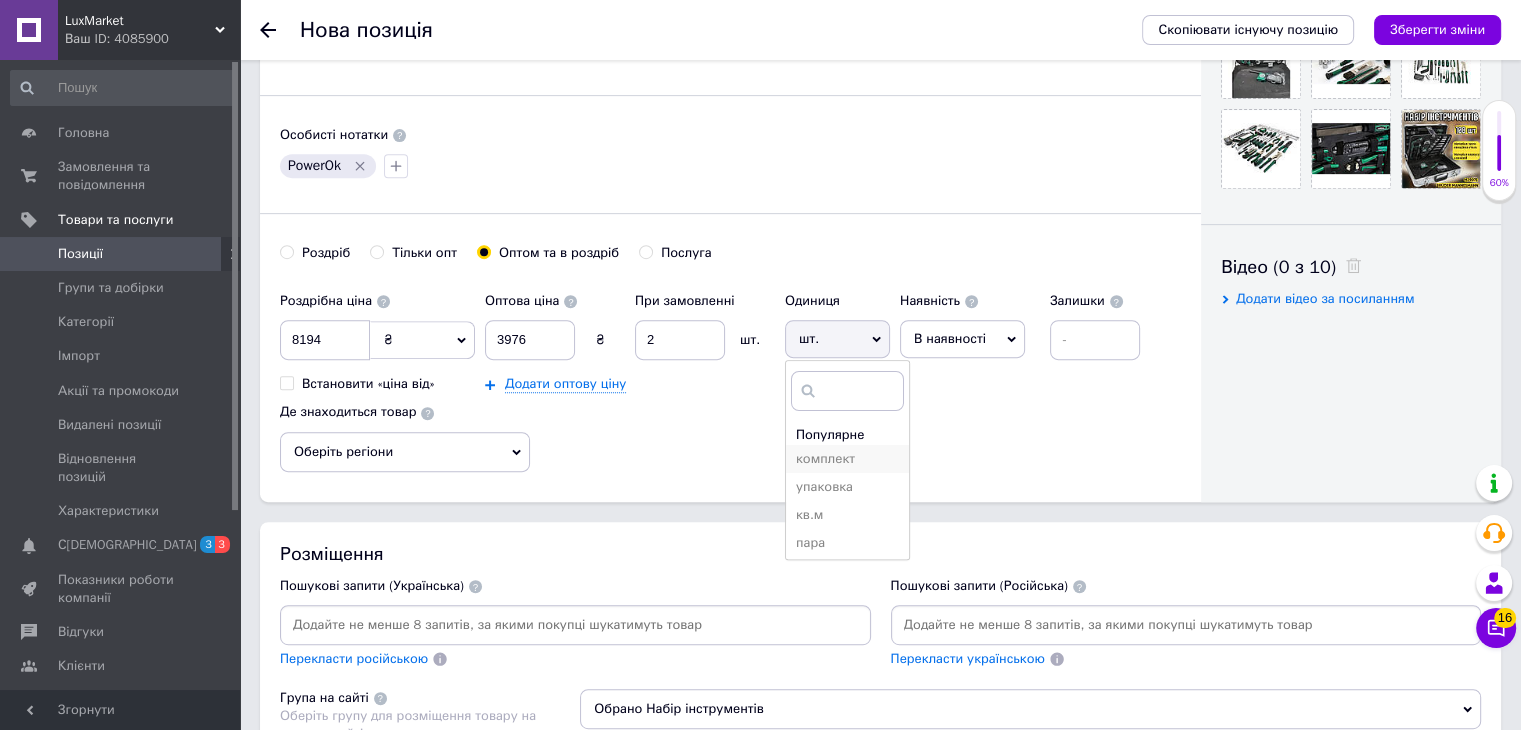 click on "комплект" at bounding box center (847, 459) 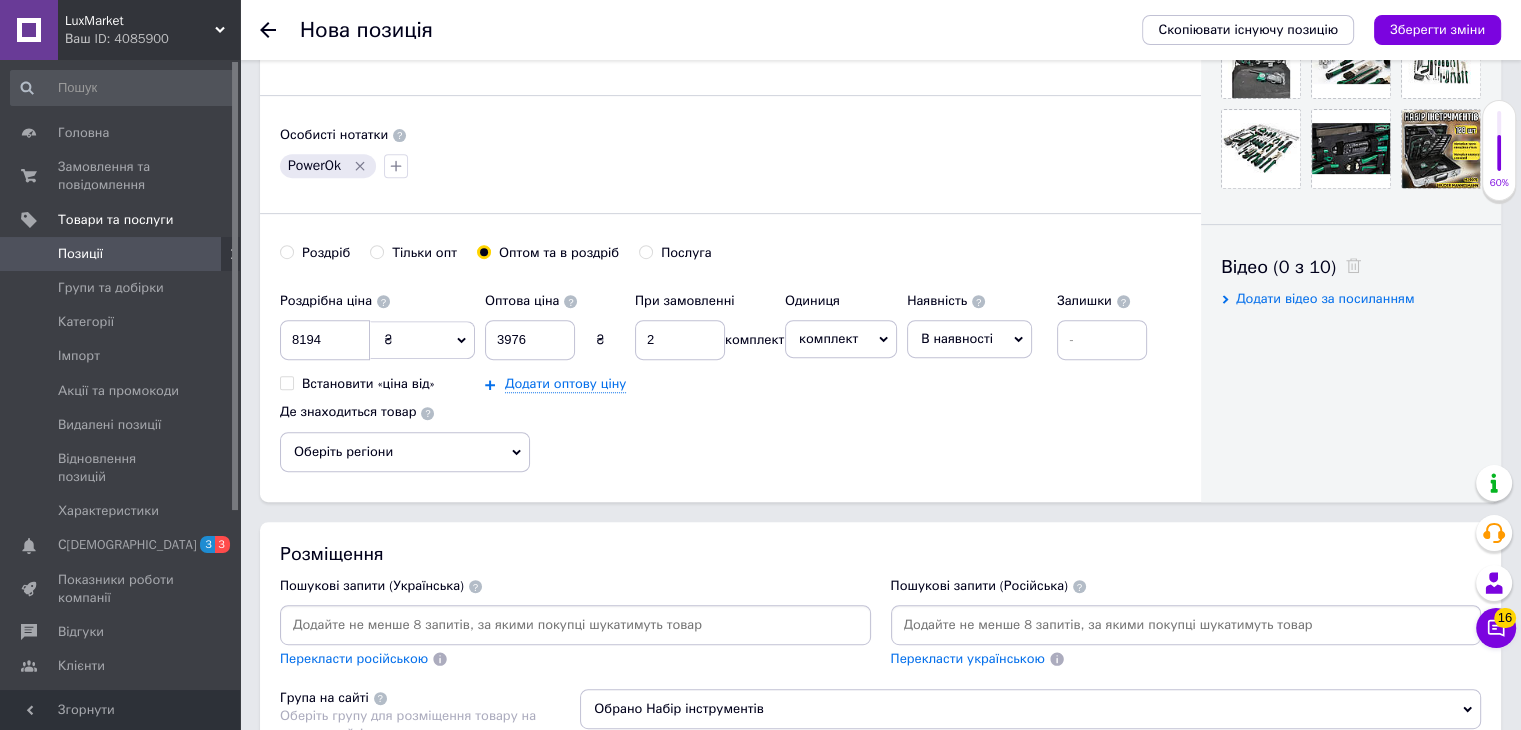 click on "В наявності" at bounding box center [957, 338] 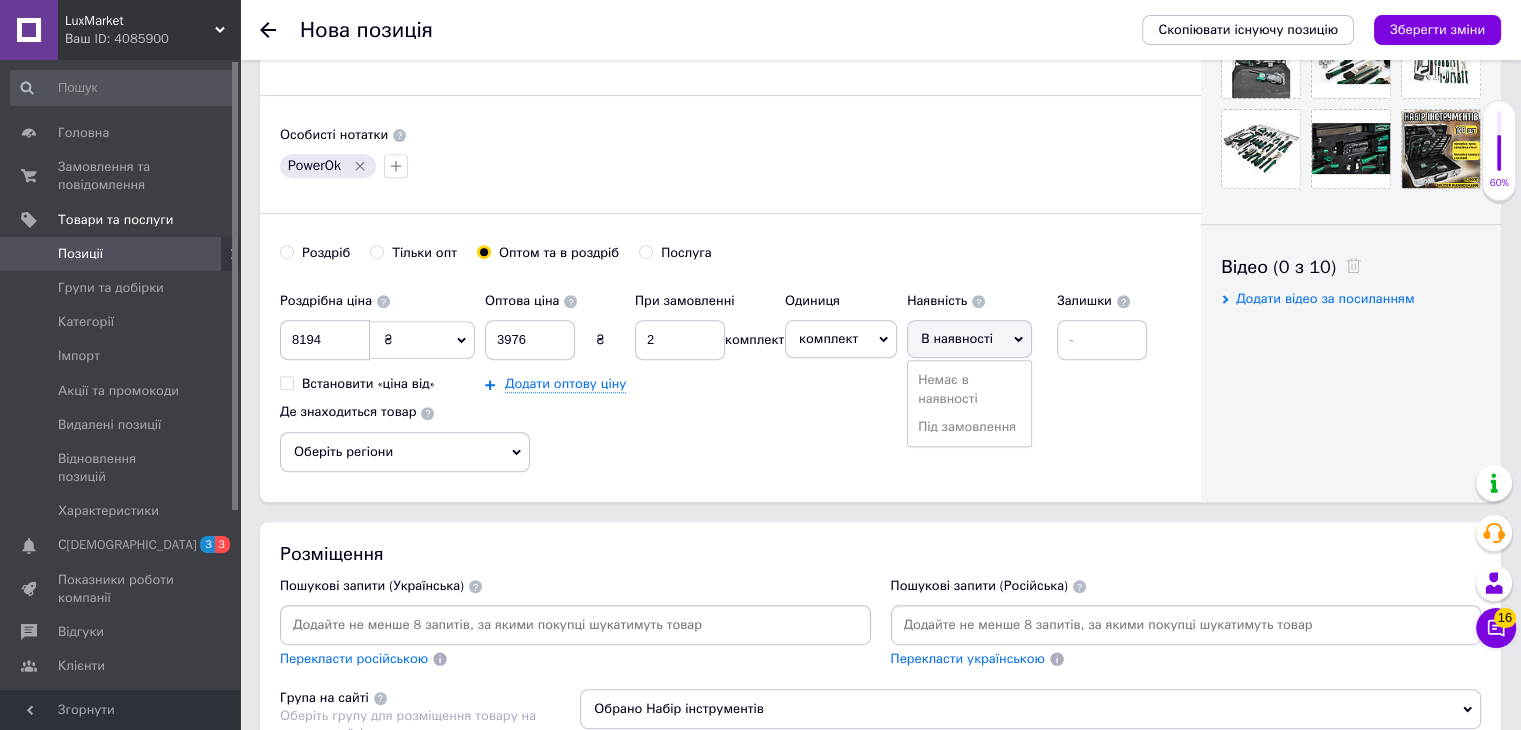 click on "Оберіть регіони" at bounding box center [405, 452] 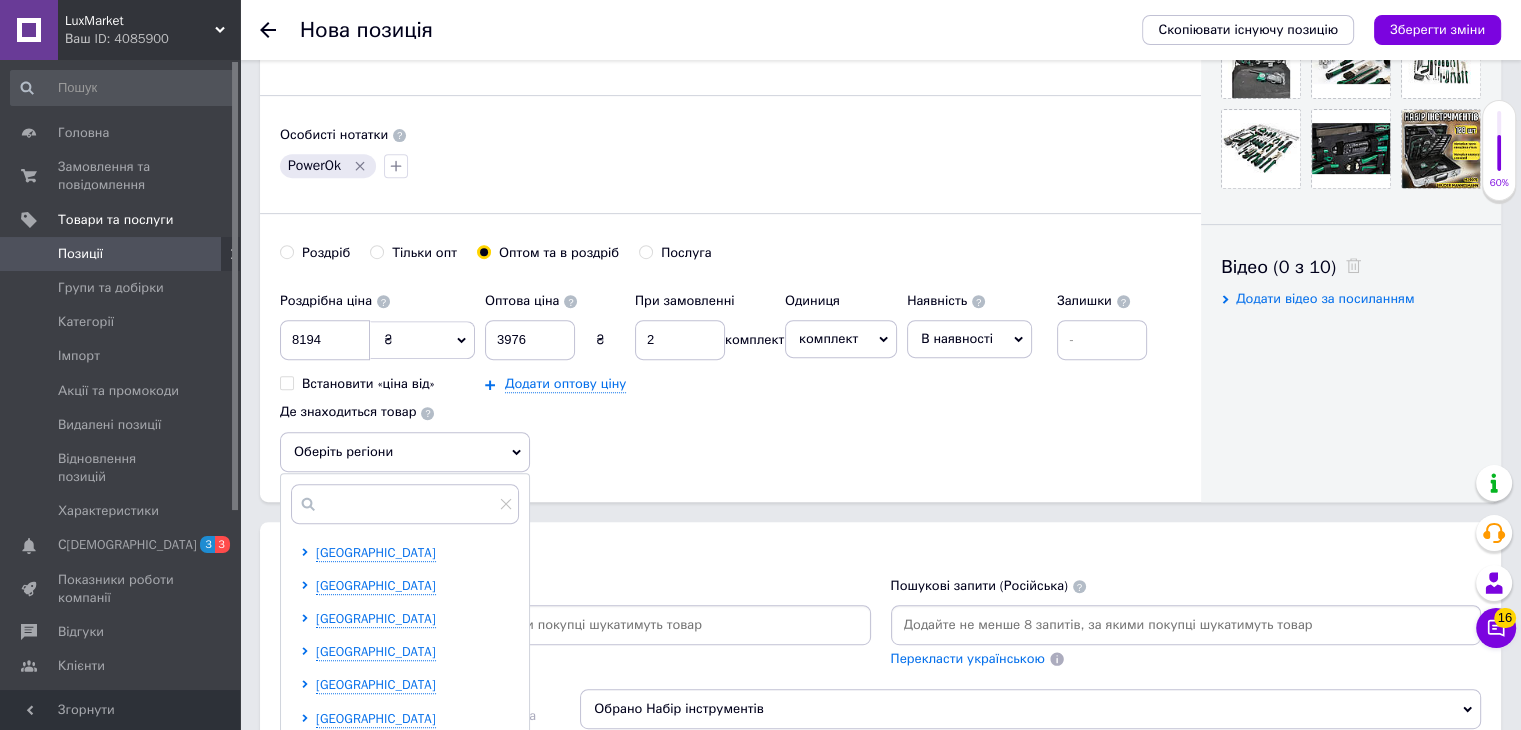 scroll, scrollTop: 200, scrollLeft: 0, axis: vertical 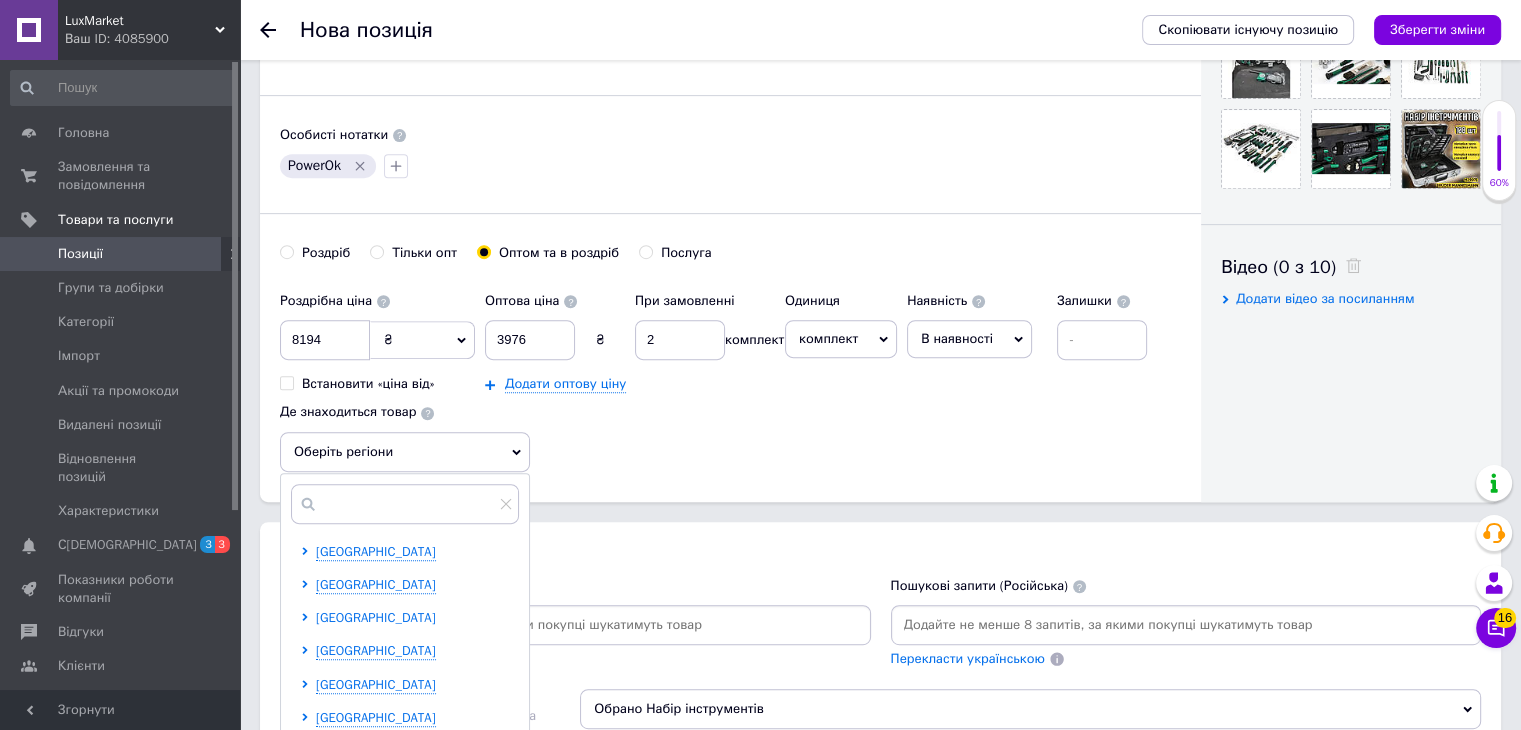click on "[GEOGRAPHIC_DATA]" at bounding box center [376, 617] 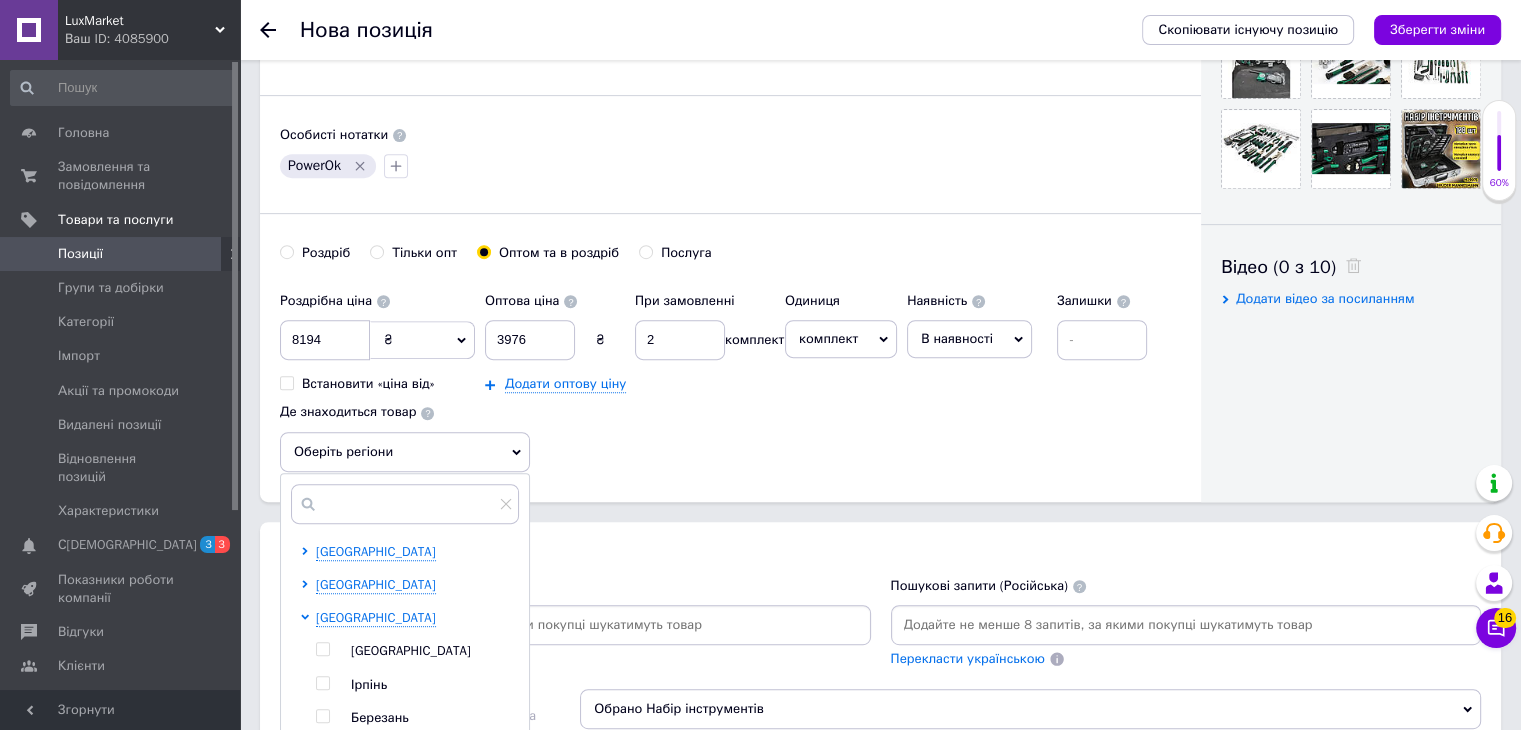 click at bounding box center [322, 649] 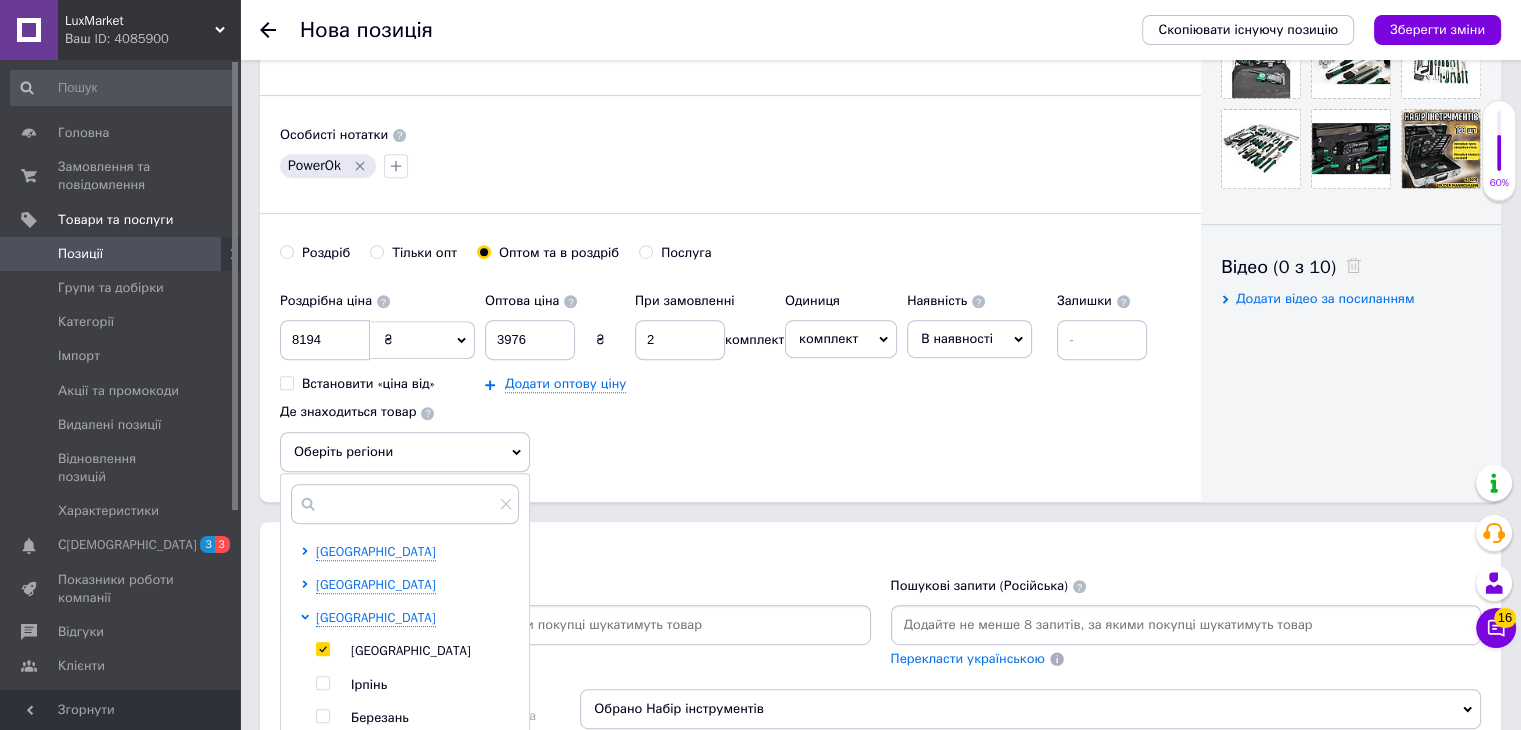 checkbox on "true" 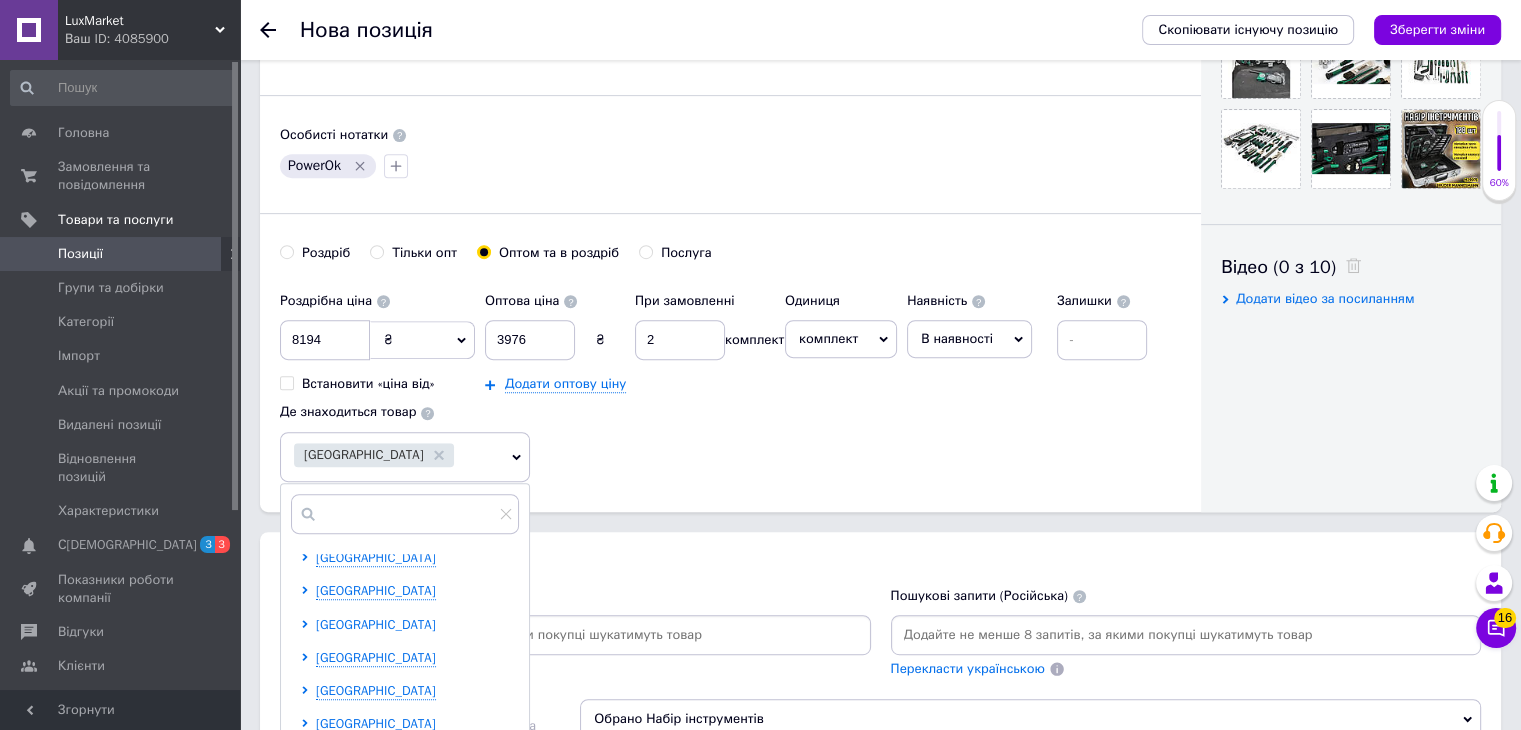 click on "[GEOGRAPHIC_DATA]" at bounding box center [376, 624] 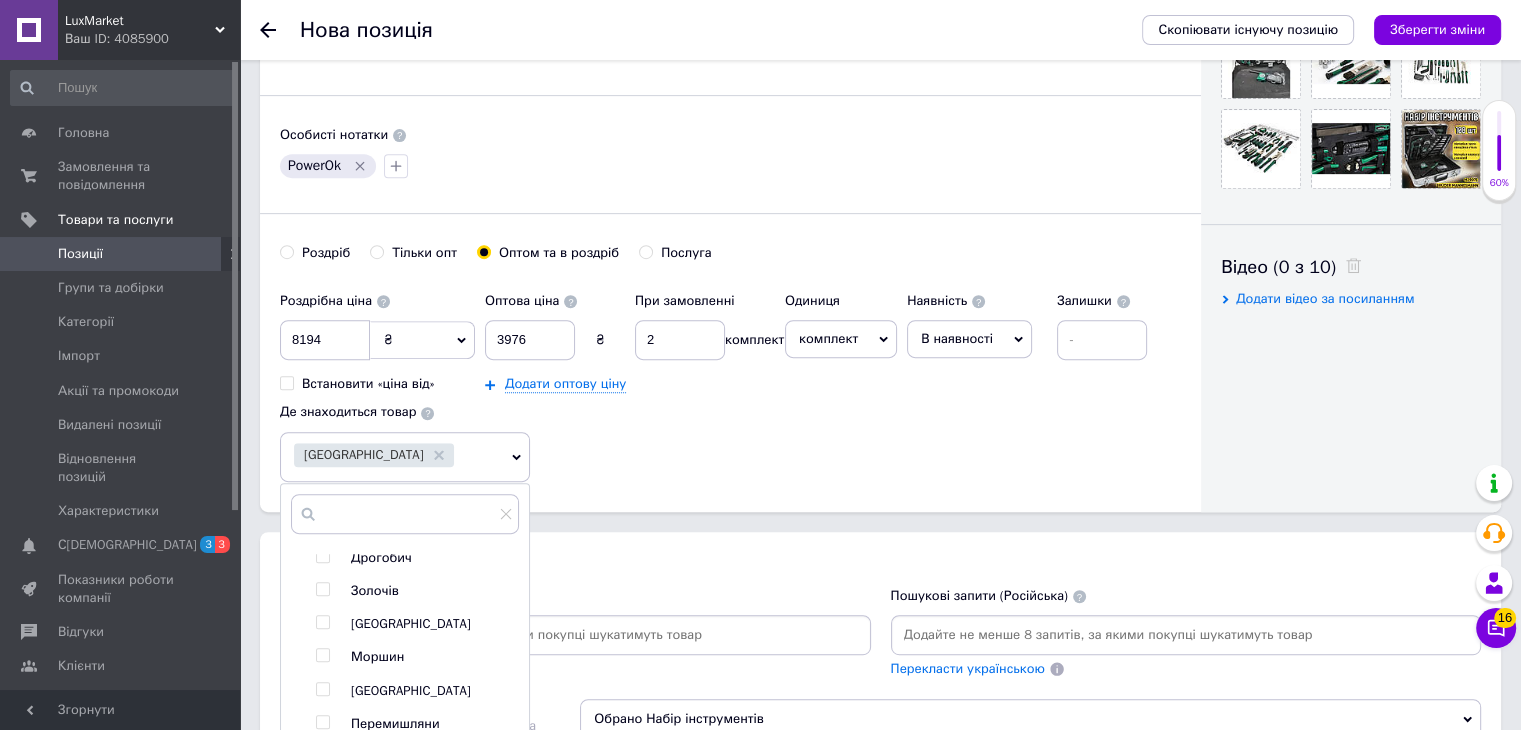 click at bounding box center (322, 622) 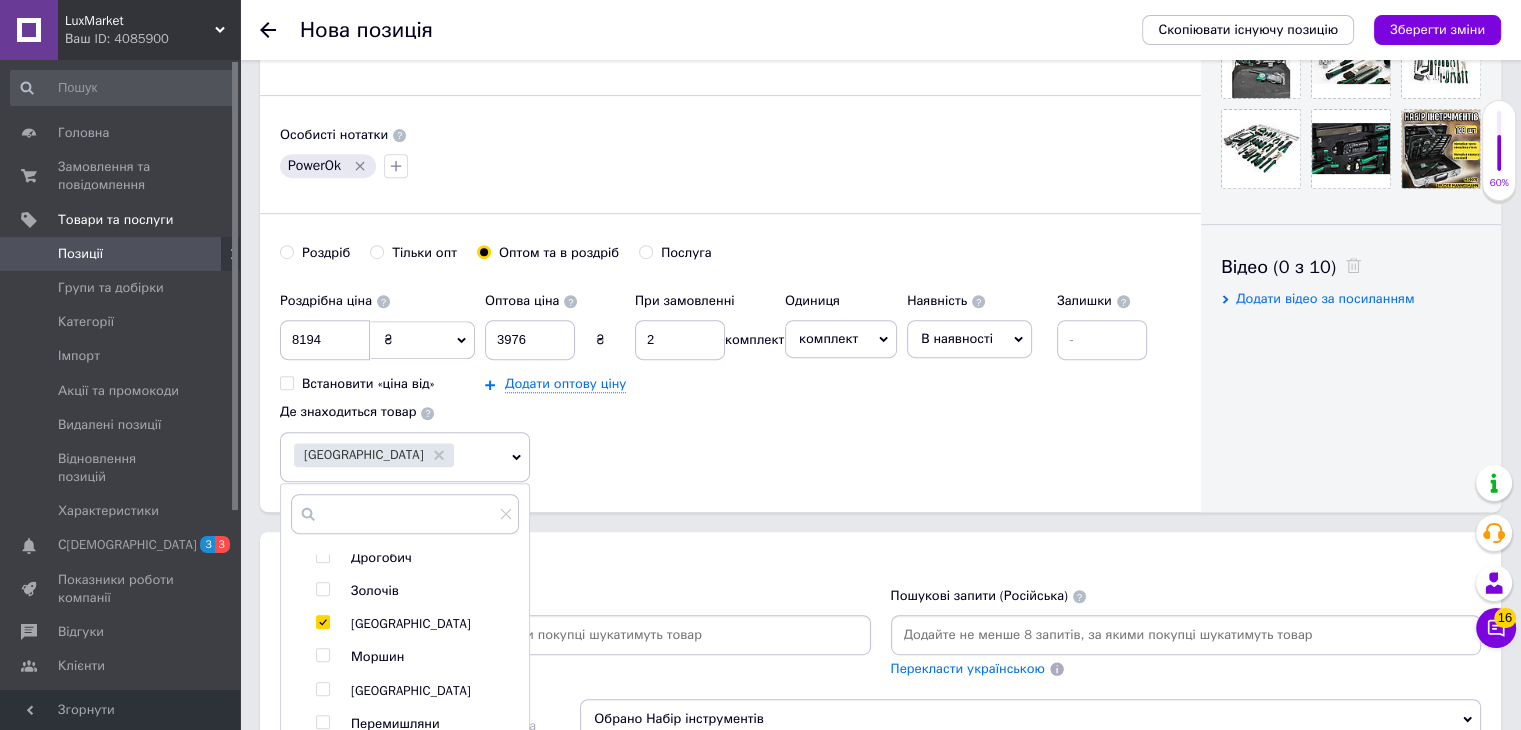 checkbox on "true" 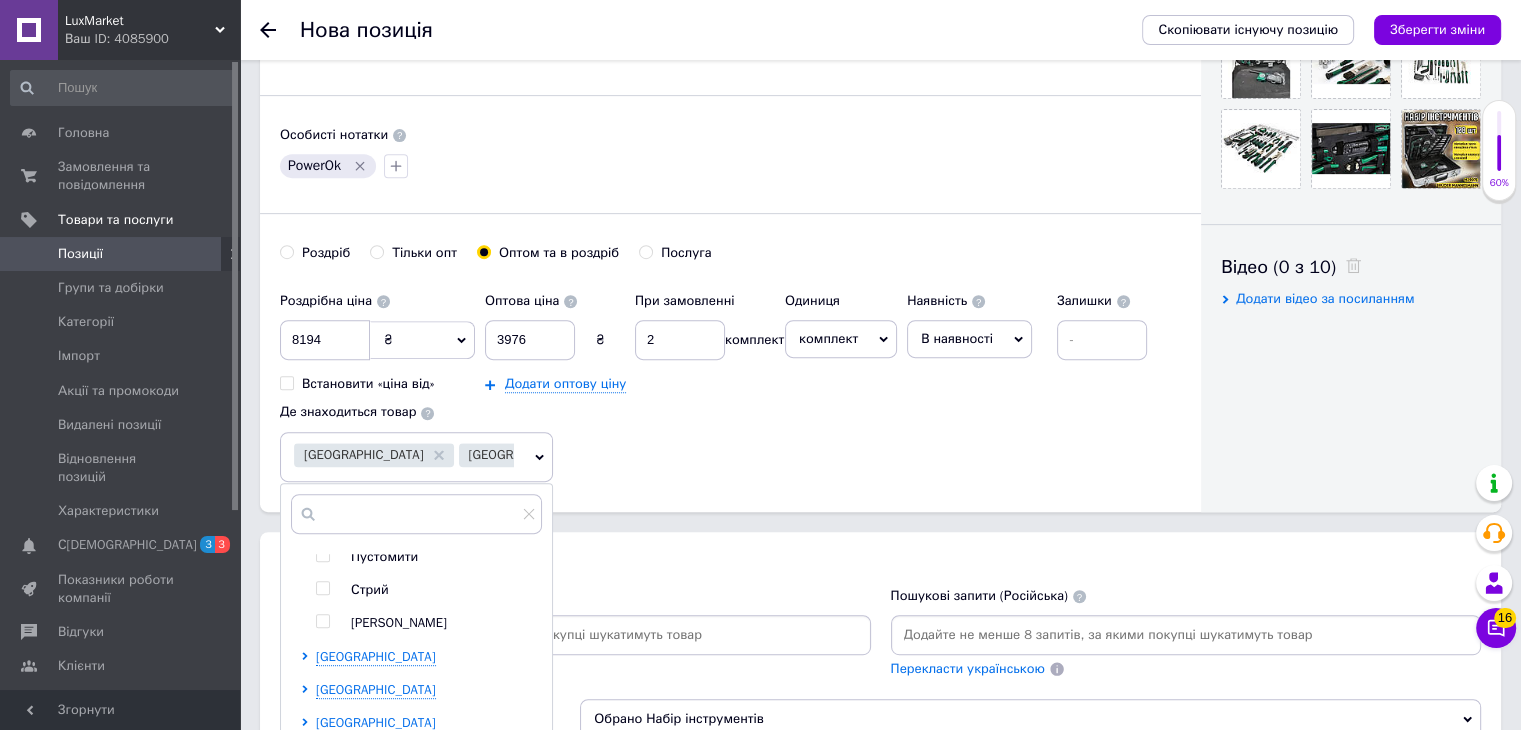 scroll, scrollTop: 1425, scrollLeft: 0, axis: vertical 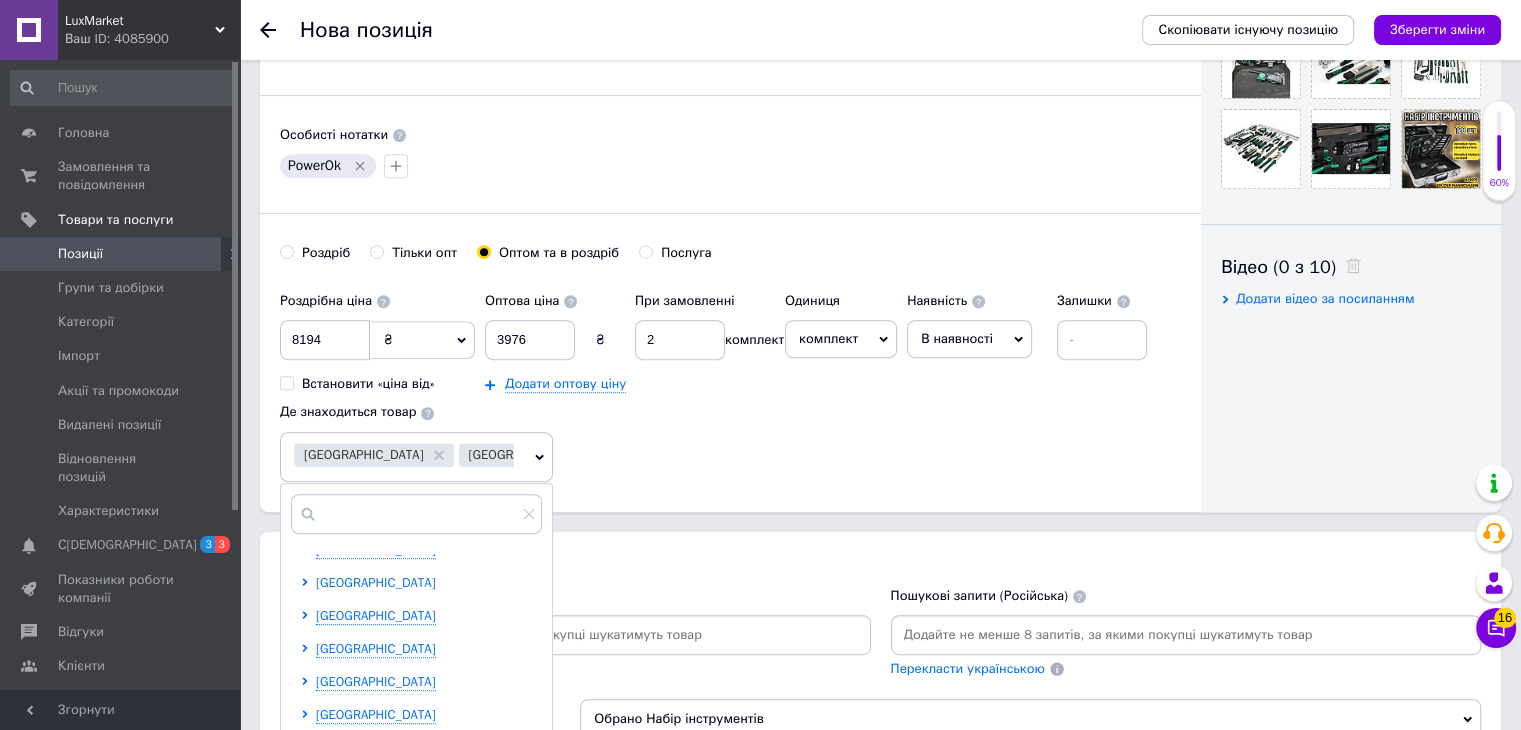 click on "[GEOGRAPHIC_DATA]" at bounding box center (376, 582) 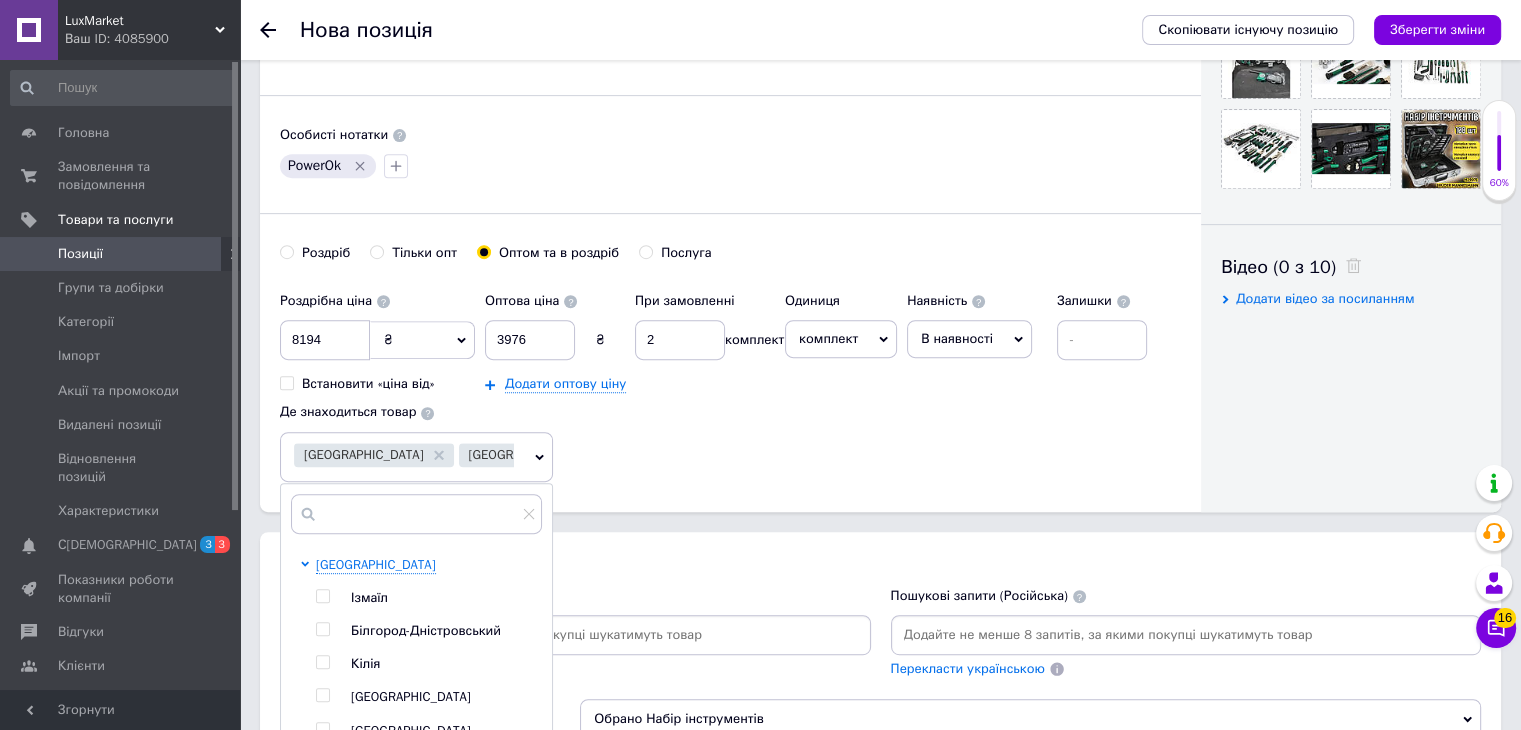 click at bounding box center [322, 695] 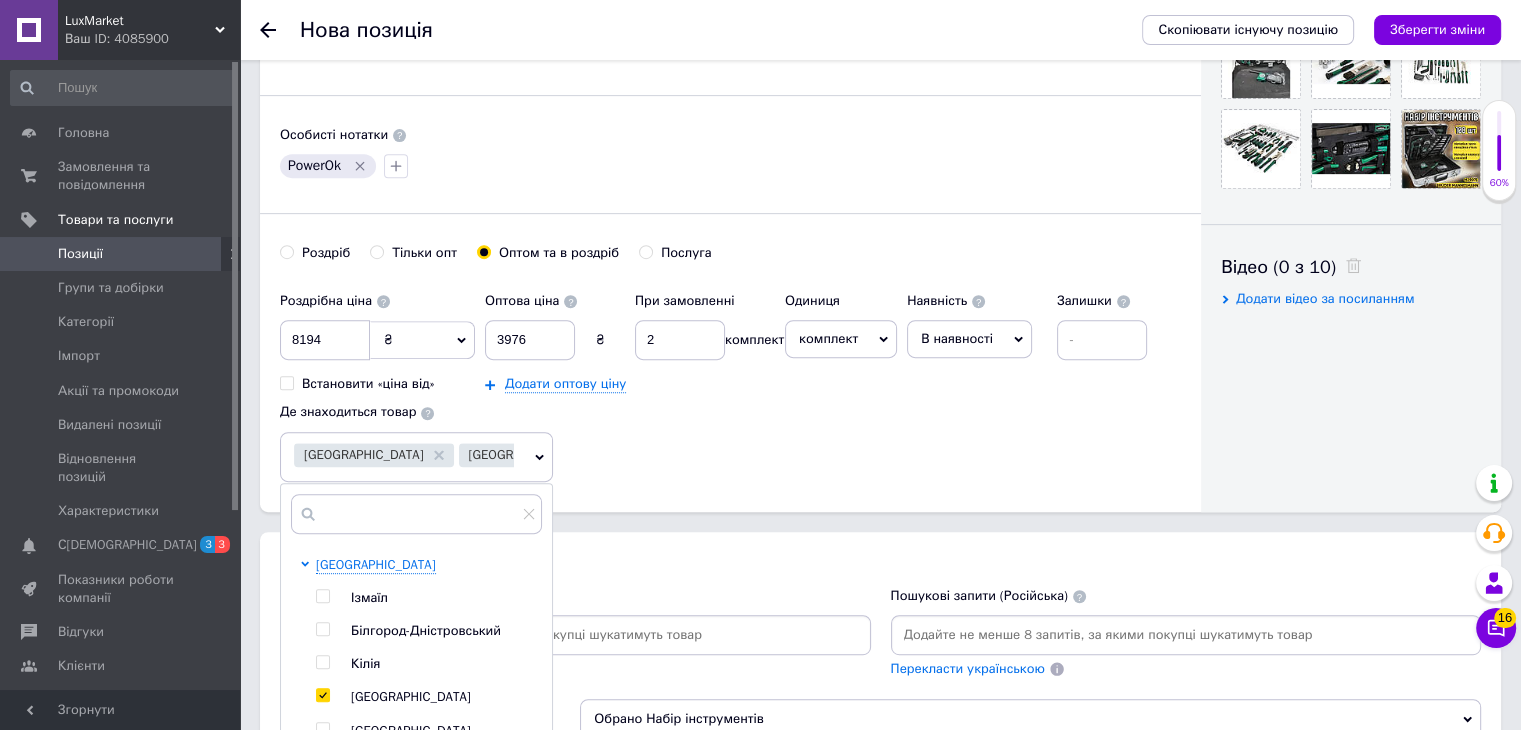 checkbox on "true" 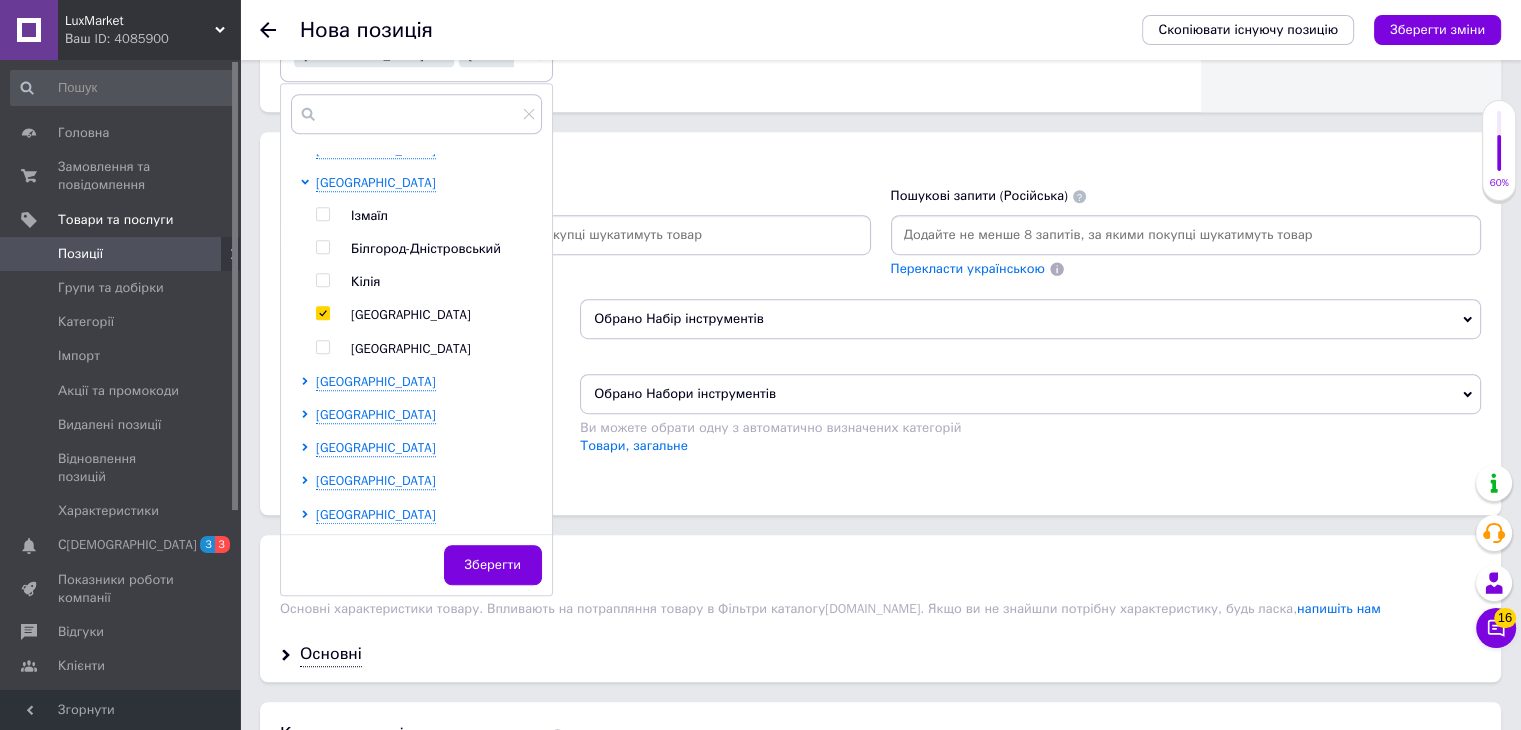 click on "Зберегти" at bounding box center (493, 565) 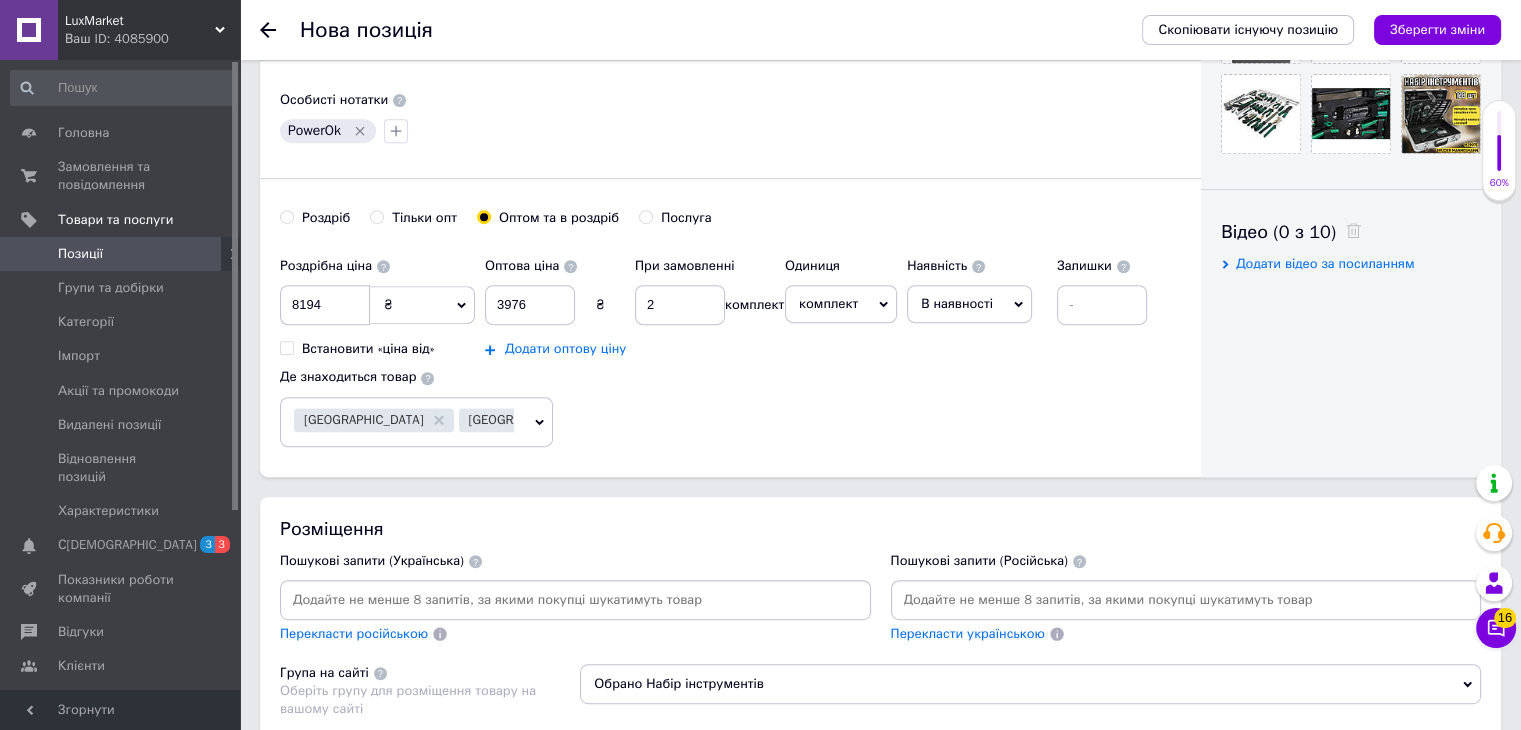 scroll, scrollTop: 800, scrollLeft: 0, axis: vertical 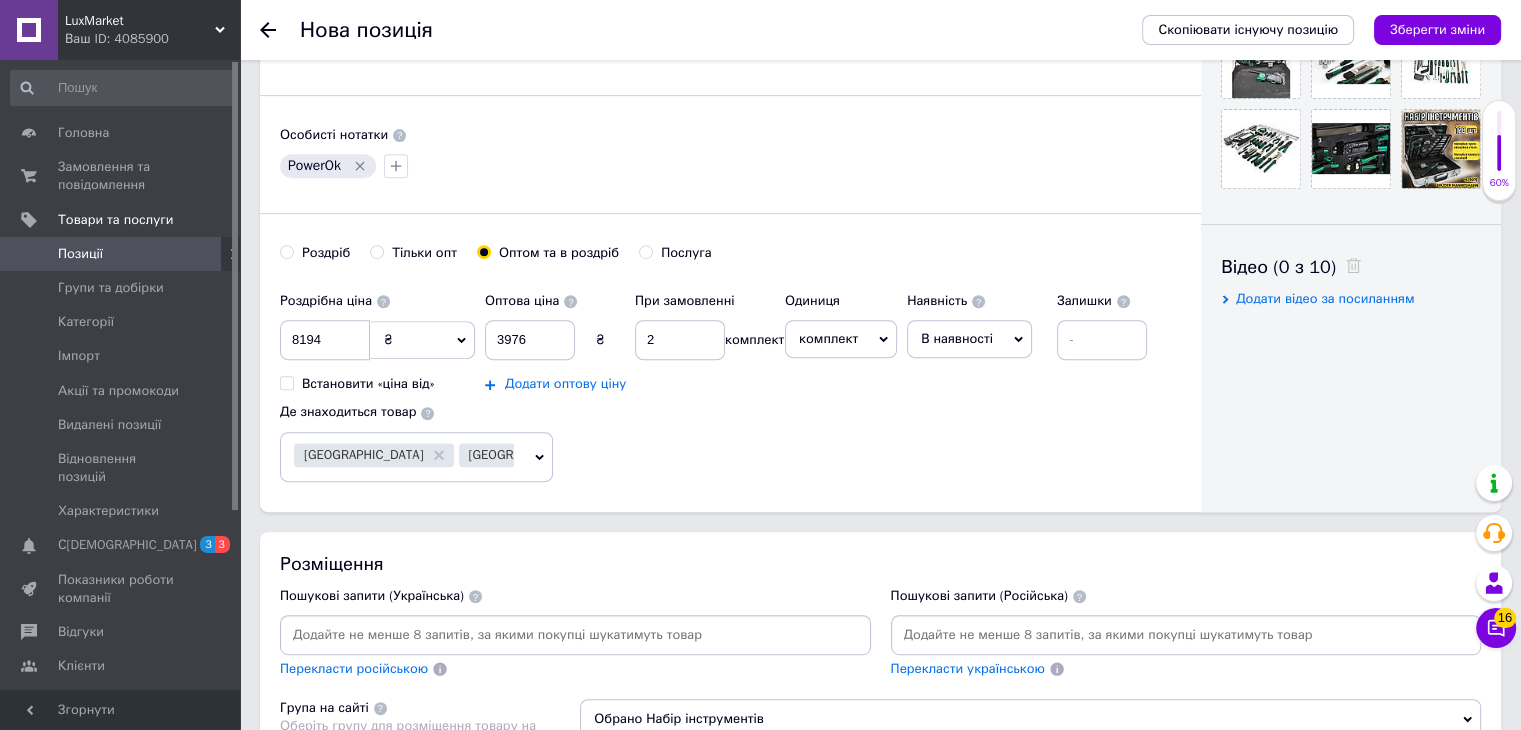 click on "Додати оптову ціну" at bounding box center [565, 384] 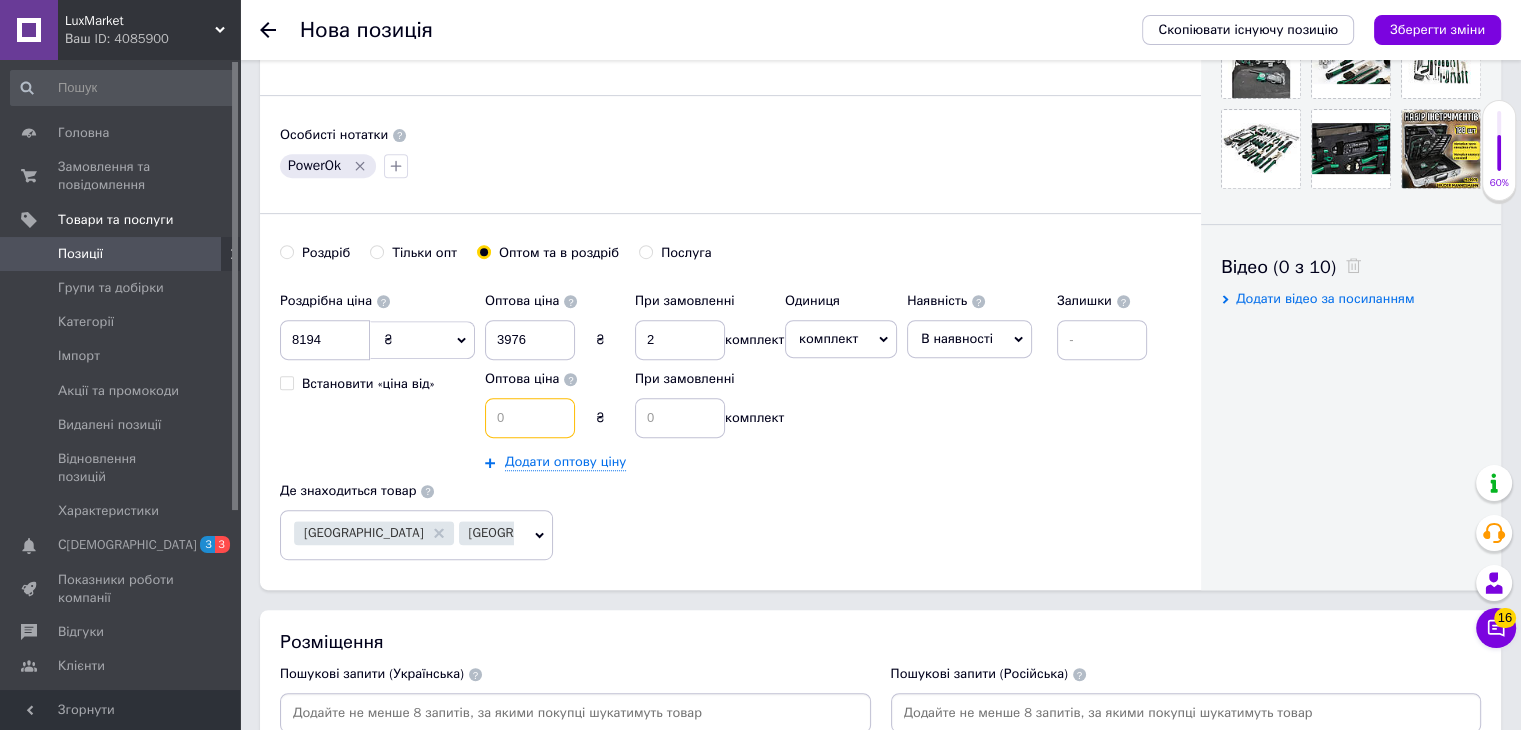 click at bounding box center (530, 418) 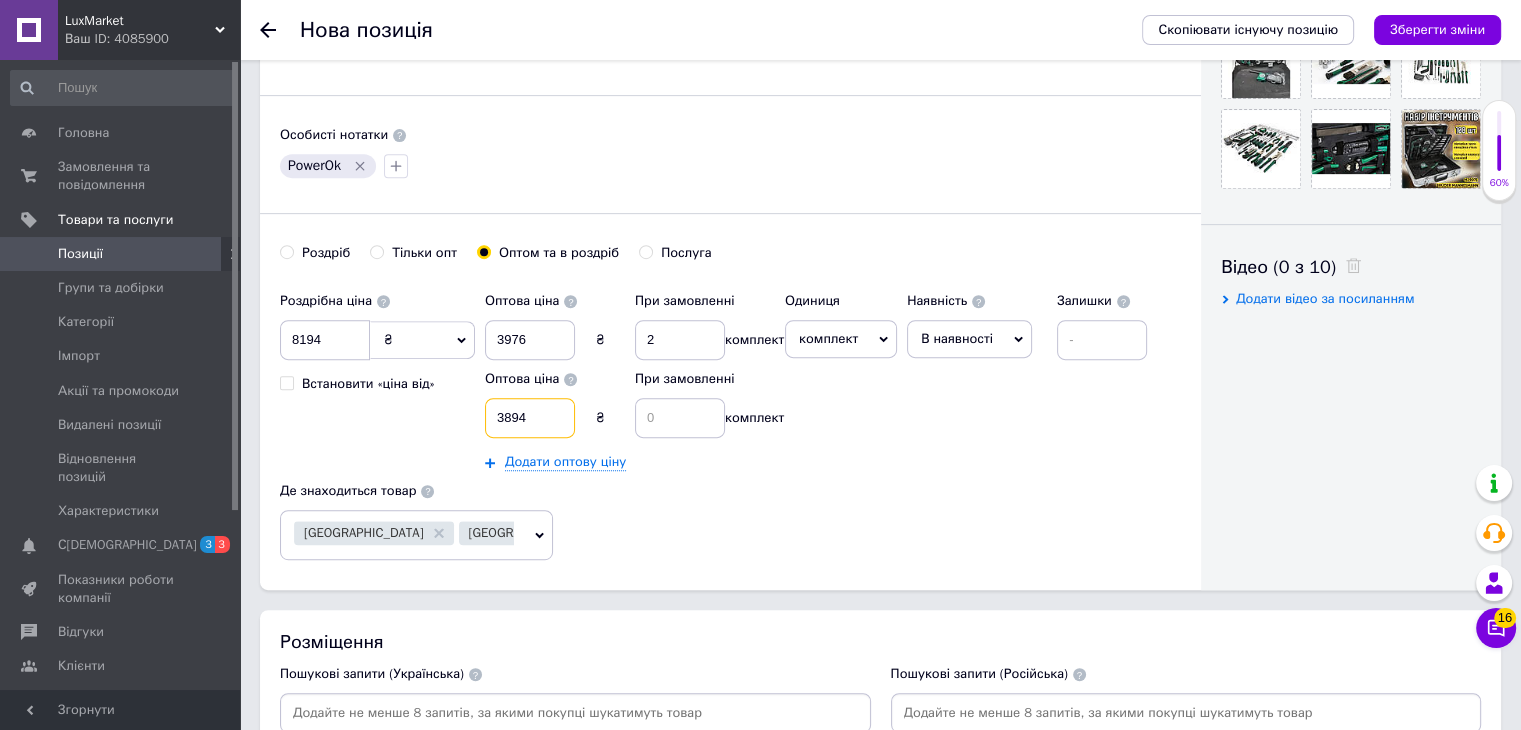 type on "3894" 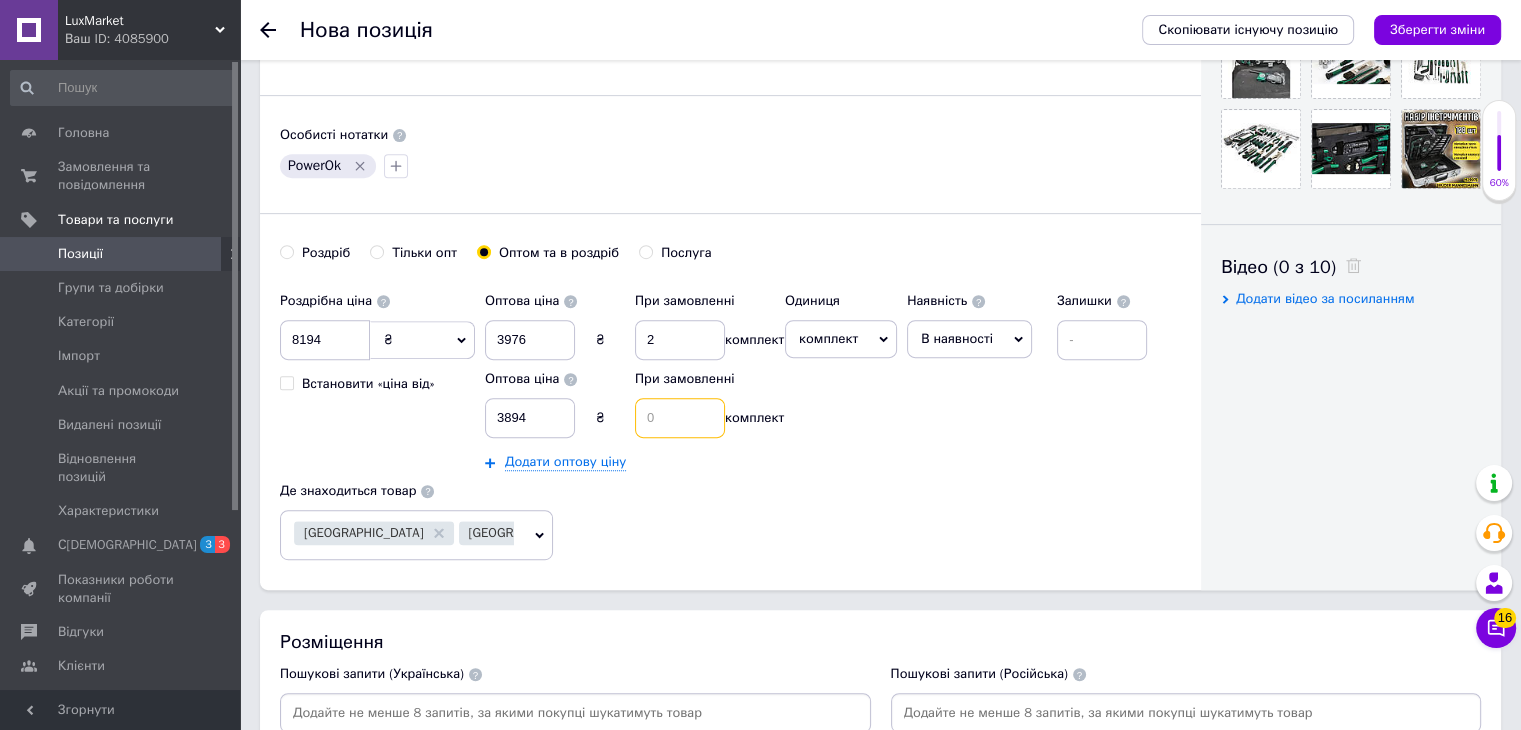 click at bounding box center (680, 418) 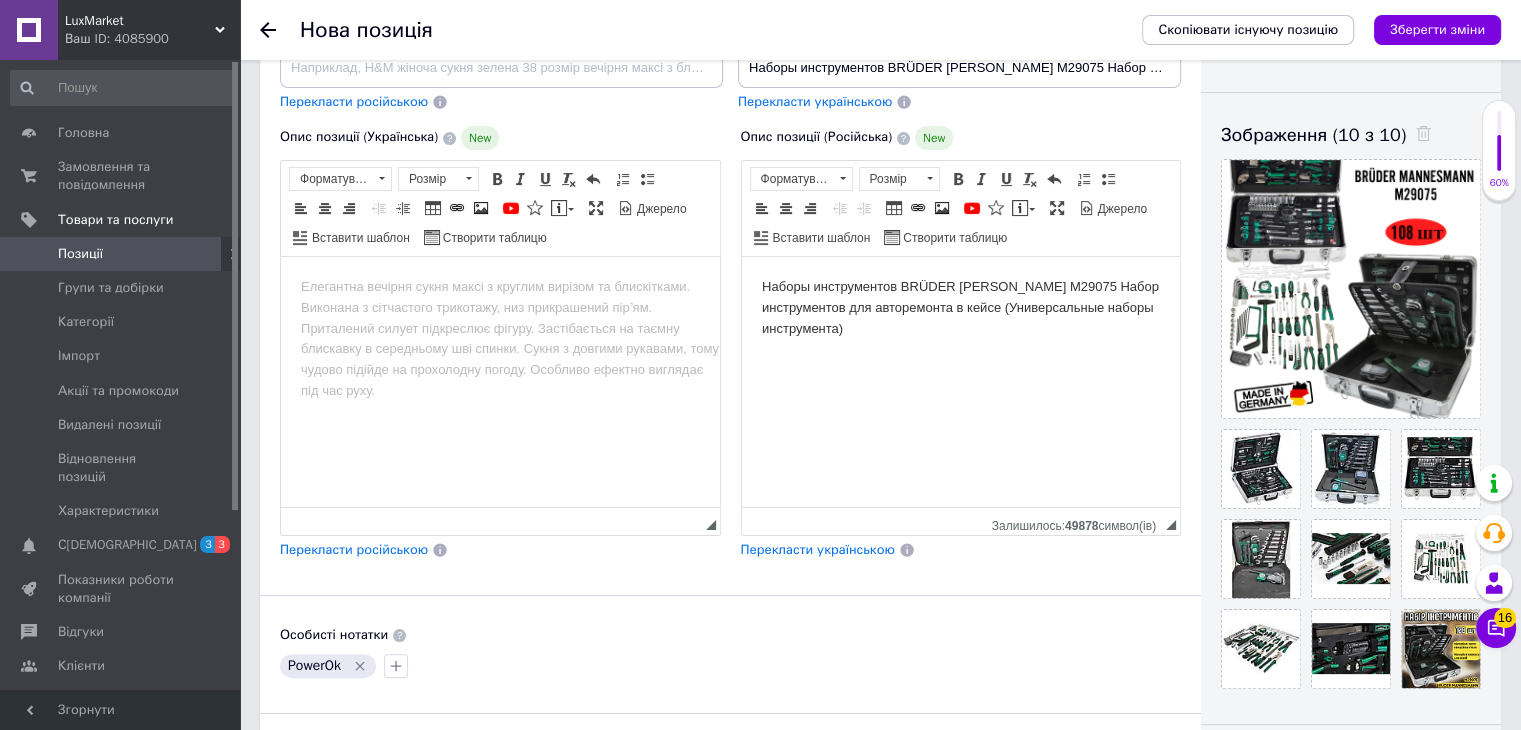 scroll, scrollTop: 200, scrollLeft: 0, axis: vertical 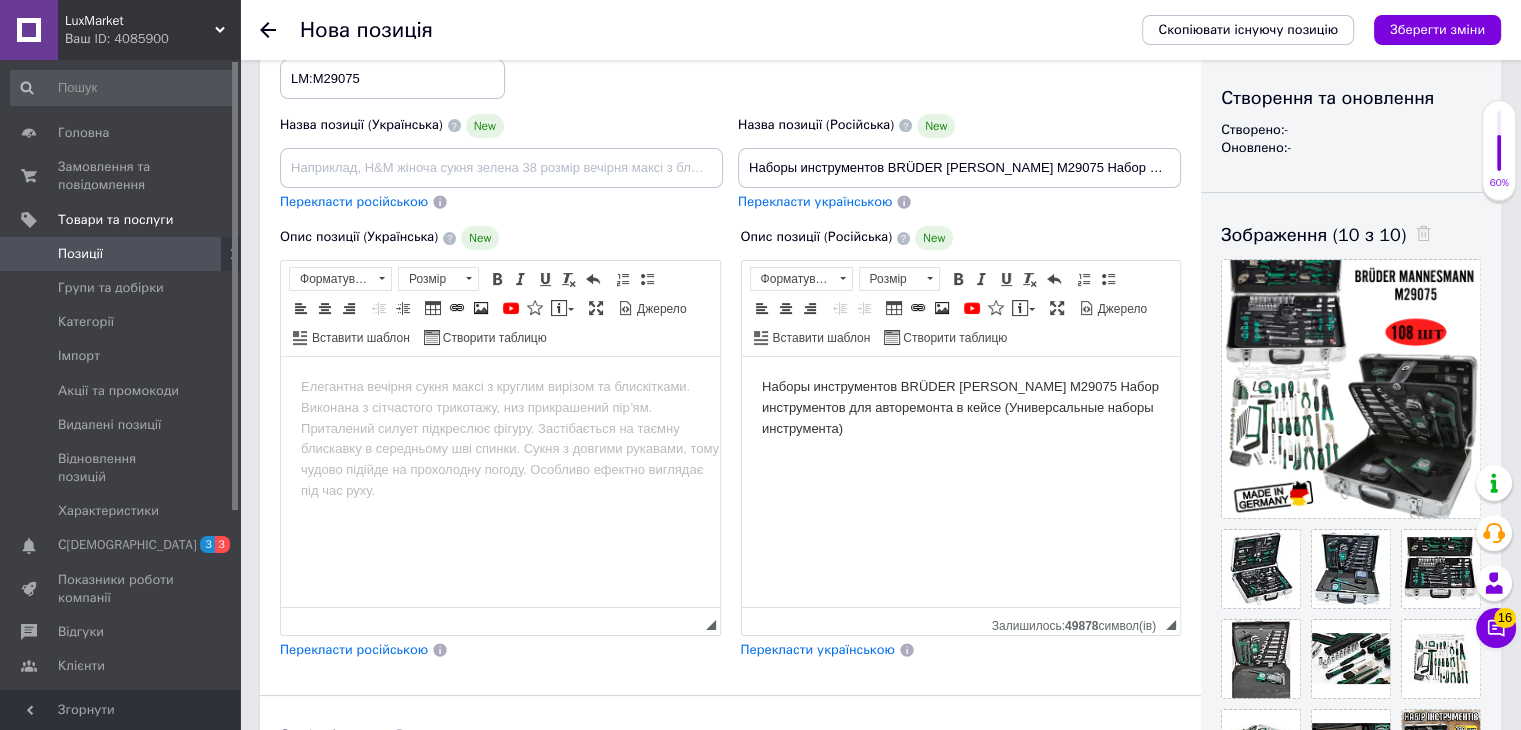 type on "4" 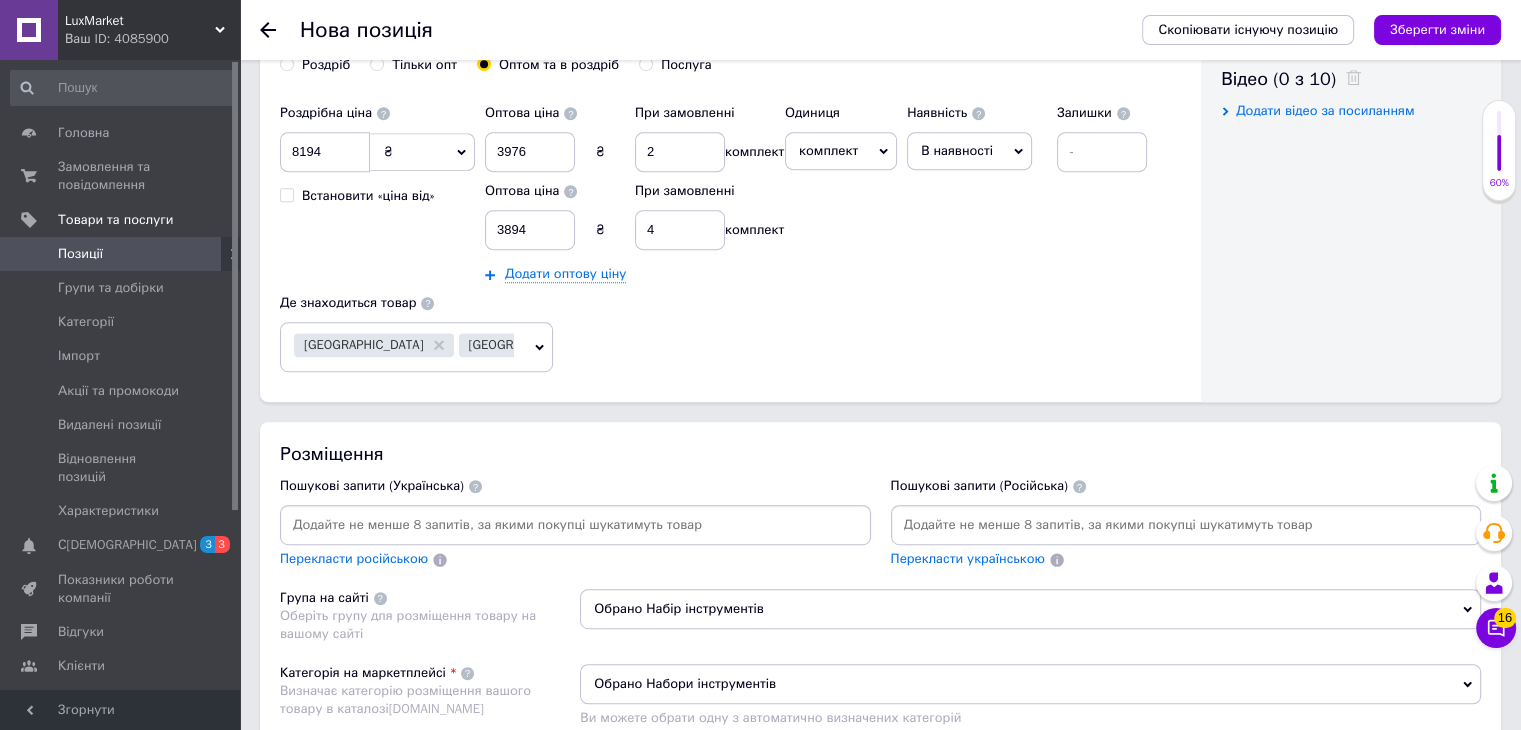 scroll, scrollTop: 1200, scrollLeft: 0, axis: vertical 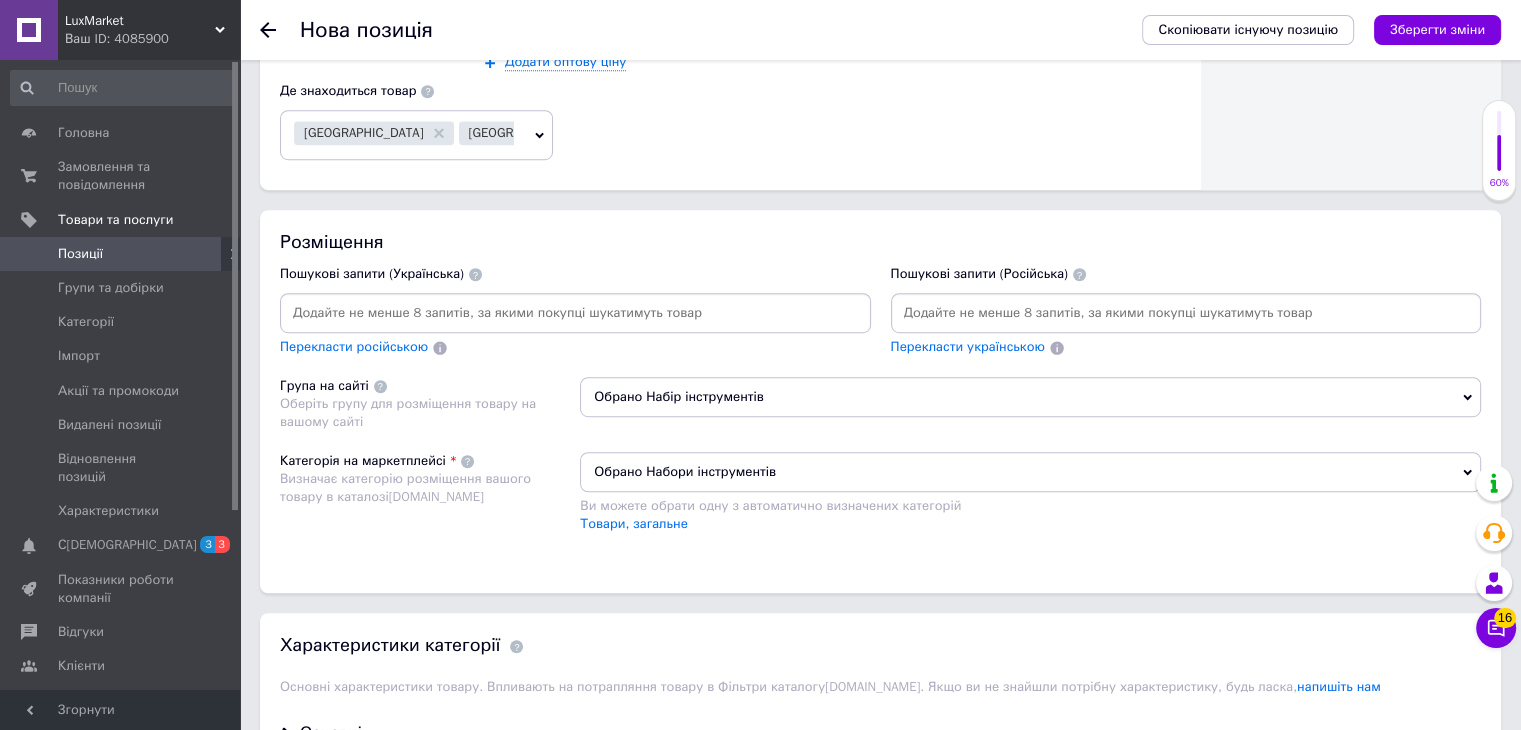 click at bounding box center (1186, 313) 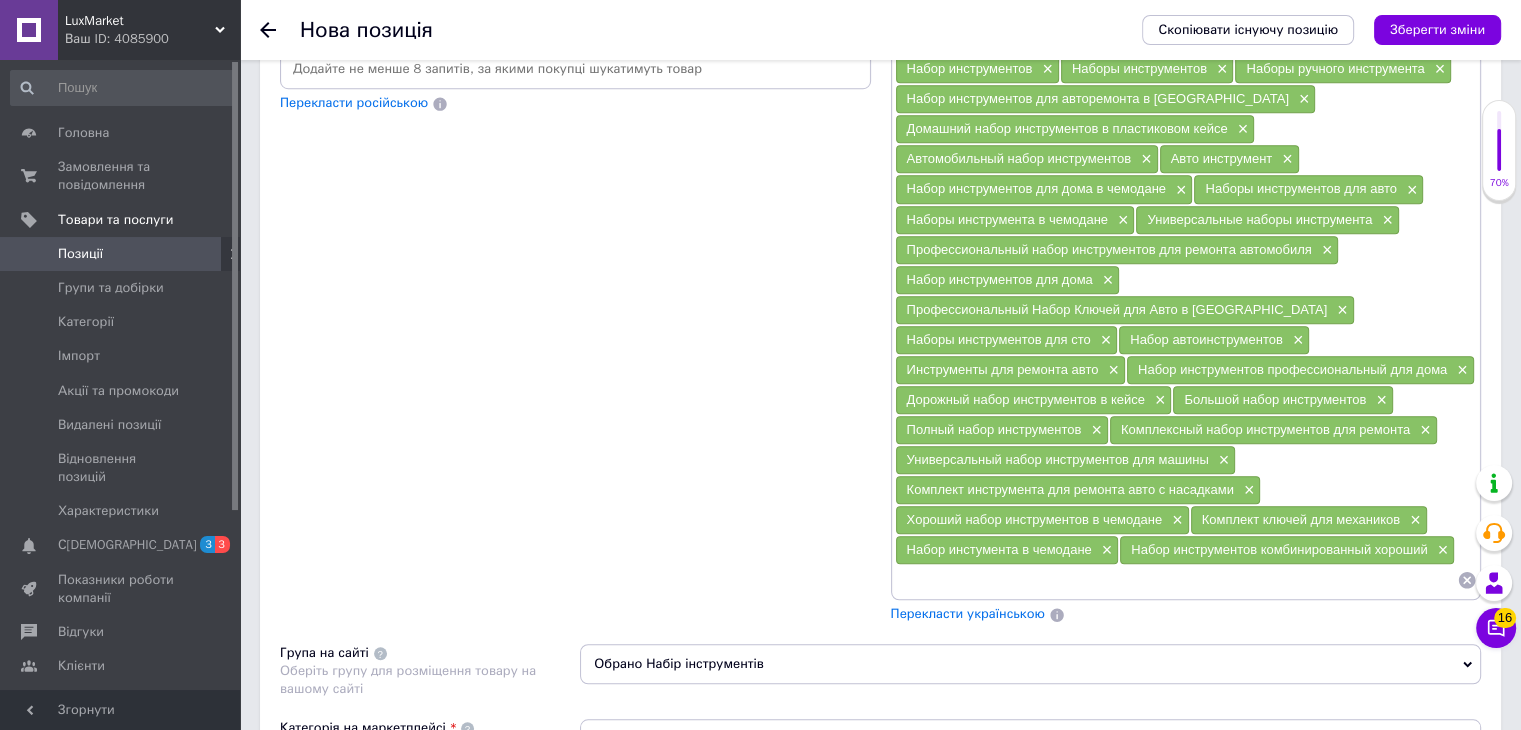 scroll, scrollTop: 1600, scrollLeft: 0, axis: vertical 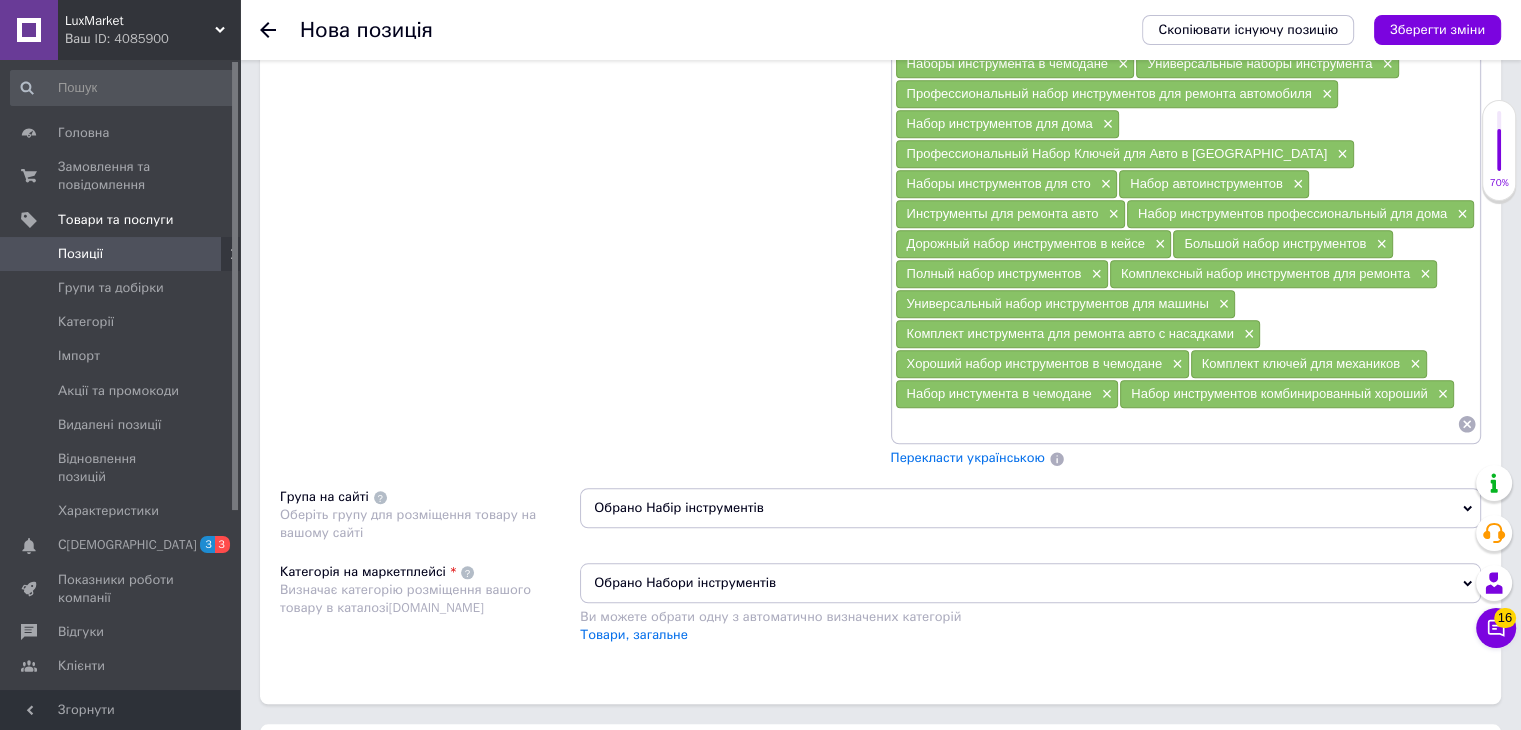 click on "Перекласти українською" at bounding box center [968, 457] 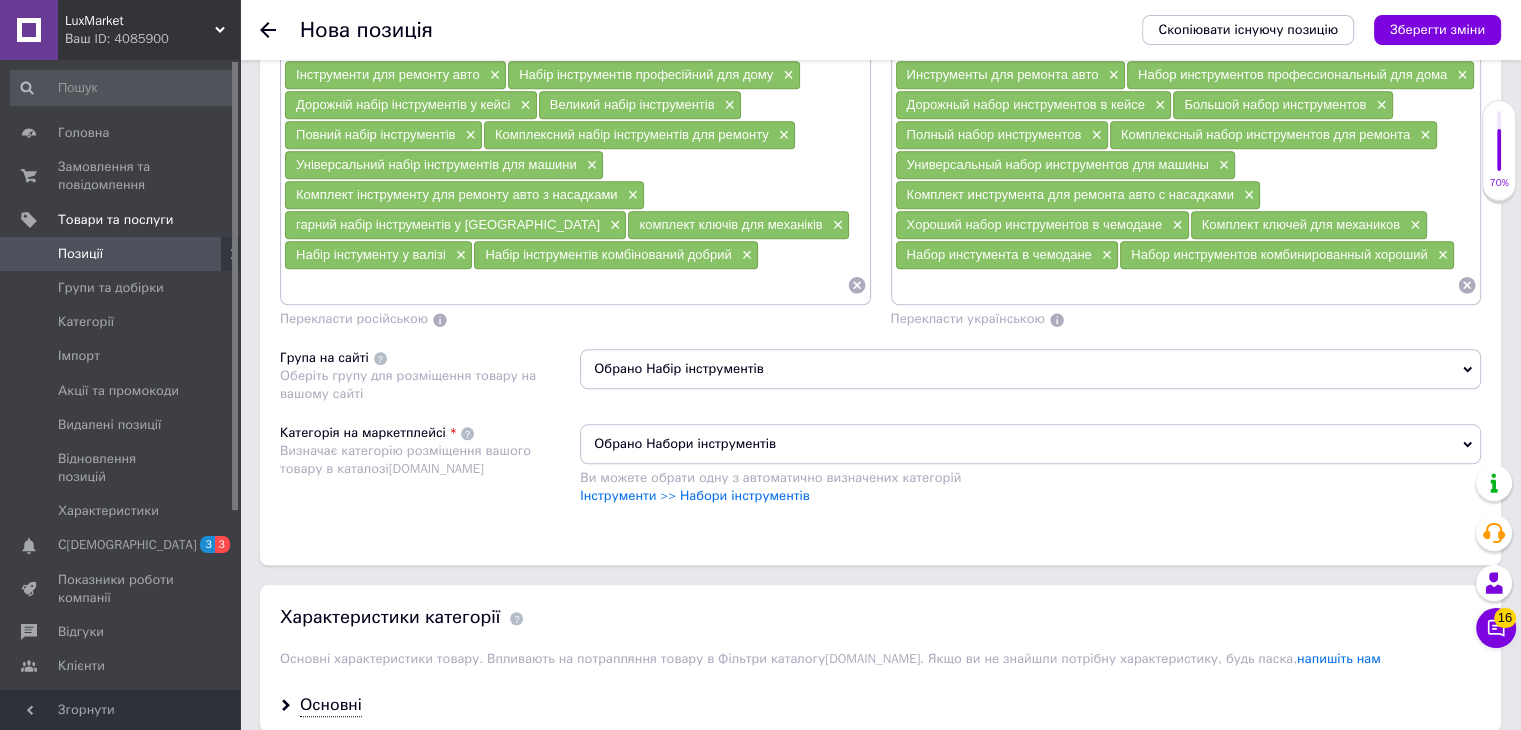 scroll, scrollTop: 2000, scrollLeft: 0, axis: vertical 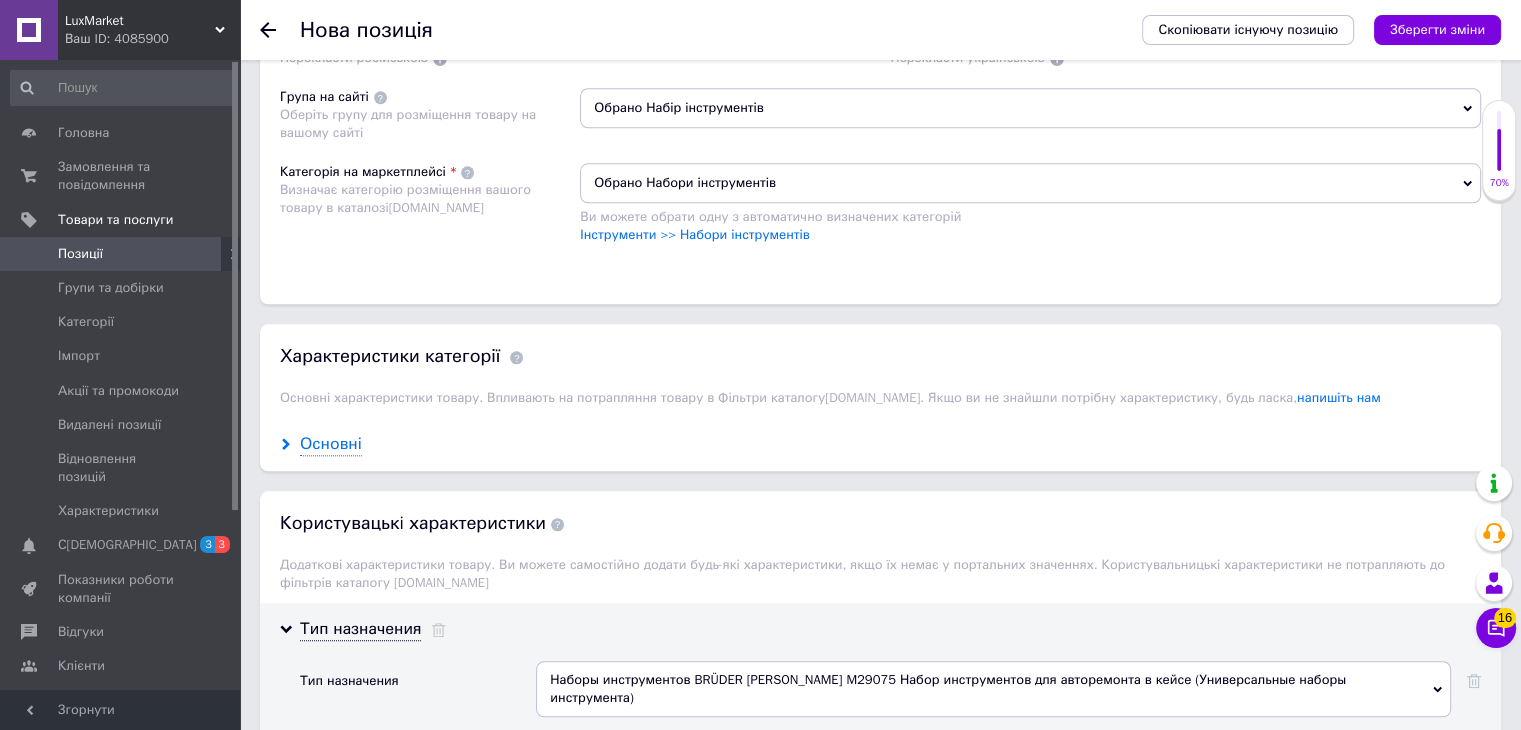 click on "Основні" at bounding box center (331, 444) 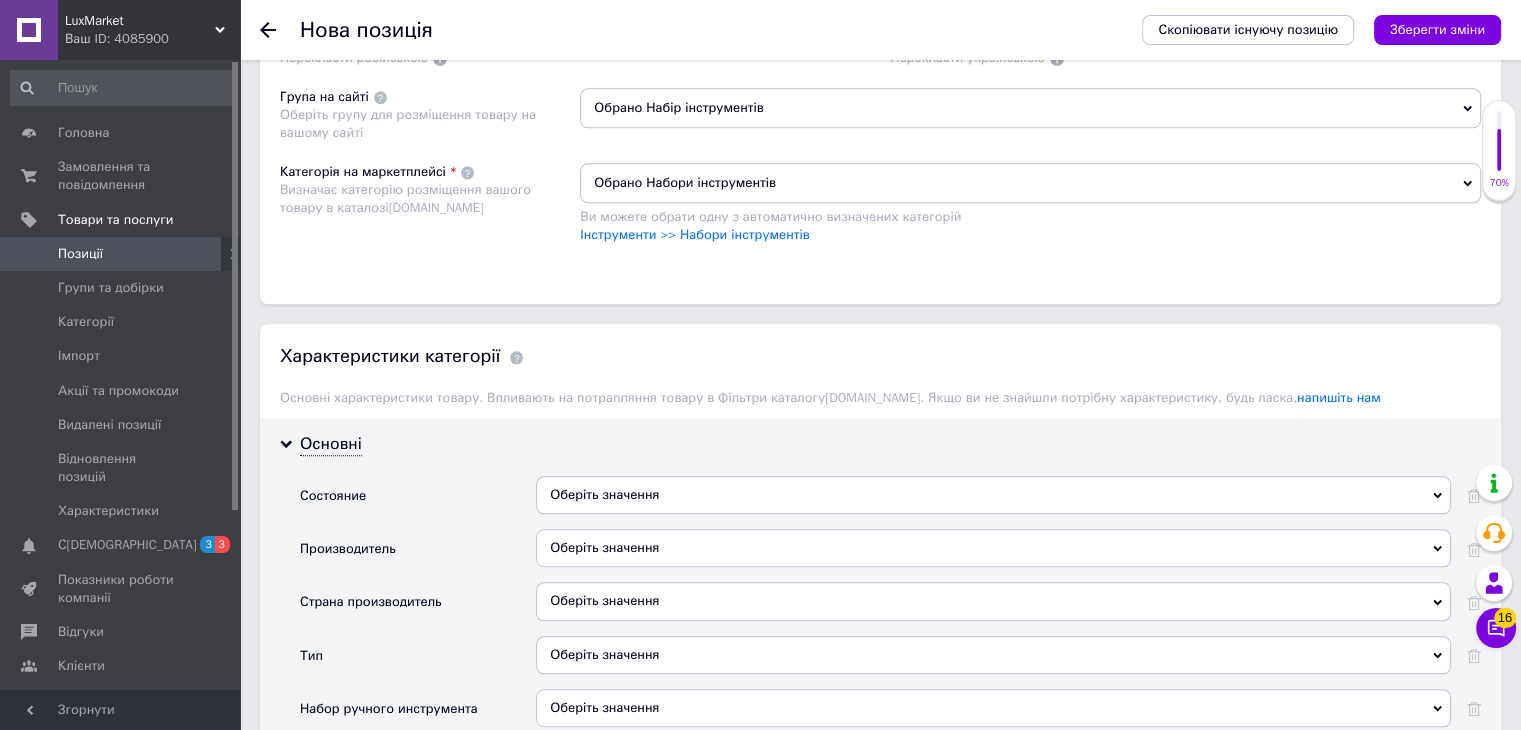 click on "Оберіть значення" at bounding box center [993, 495] 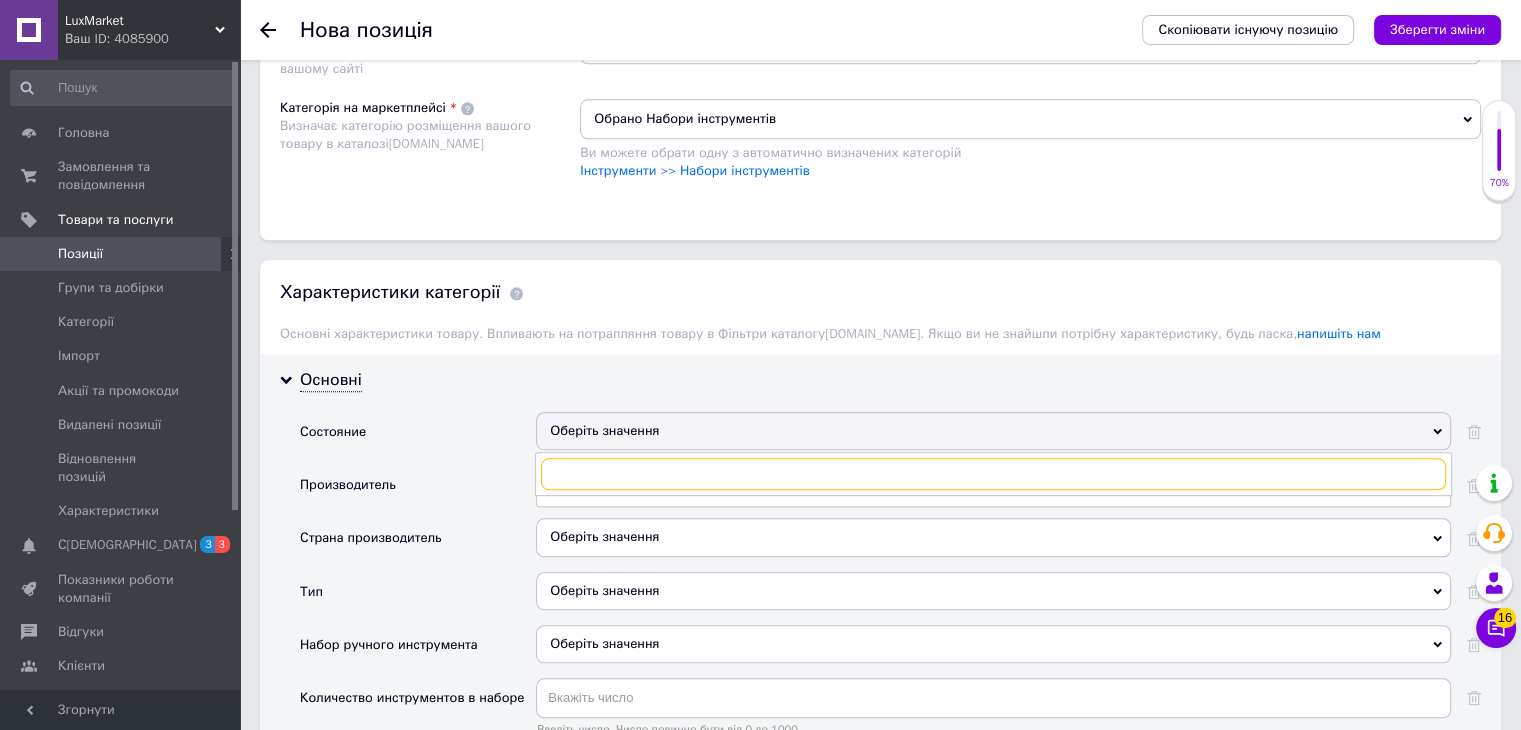 scroll, scrollTop: 2100, scrollLeft: 0, axis: vertical 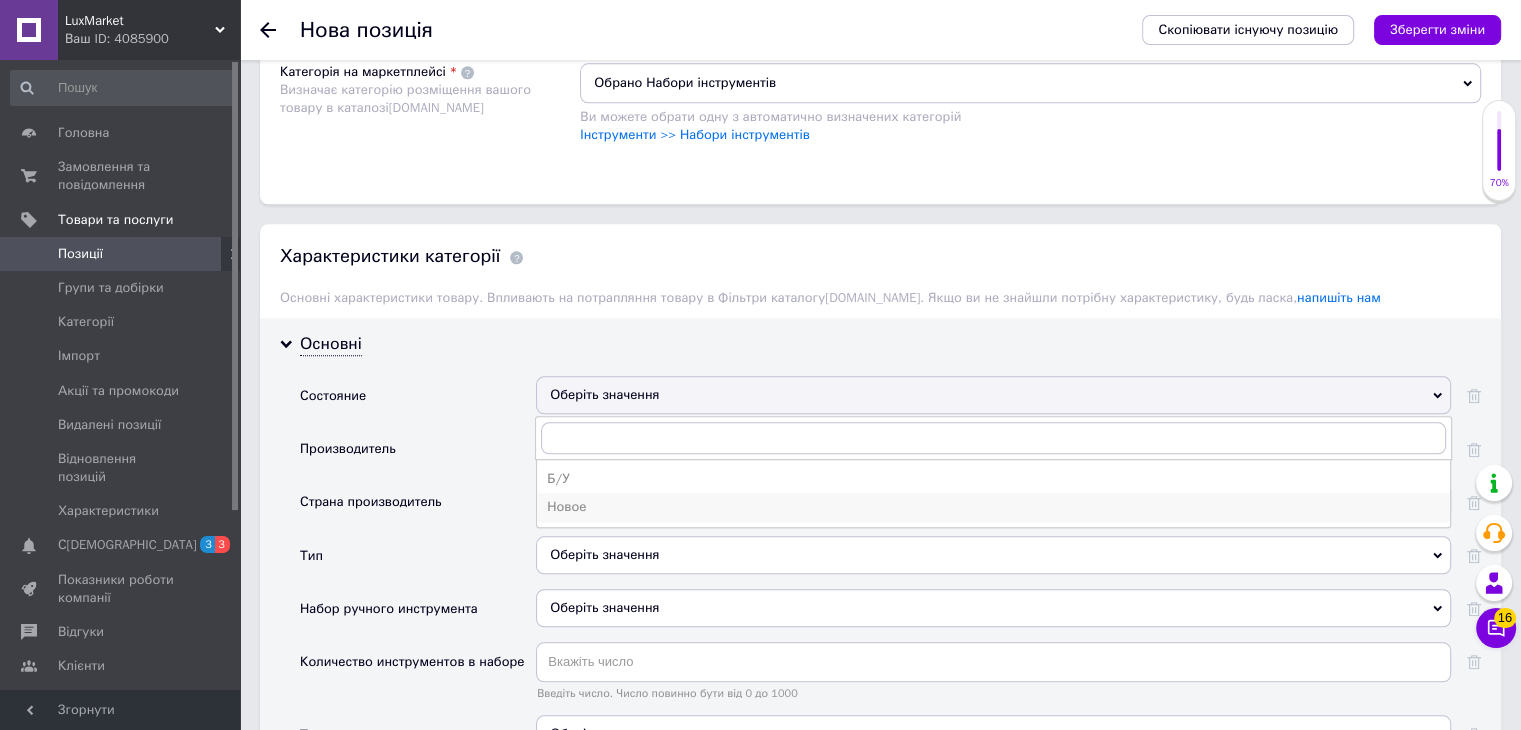 click on "Новое" at bounding box center (993, 507) 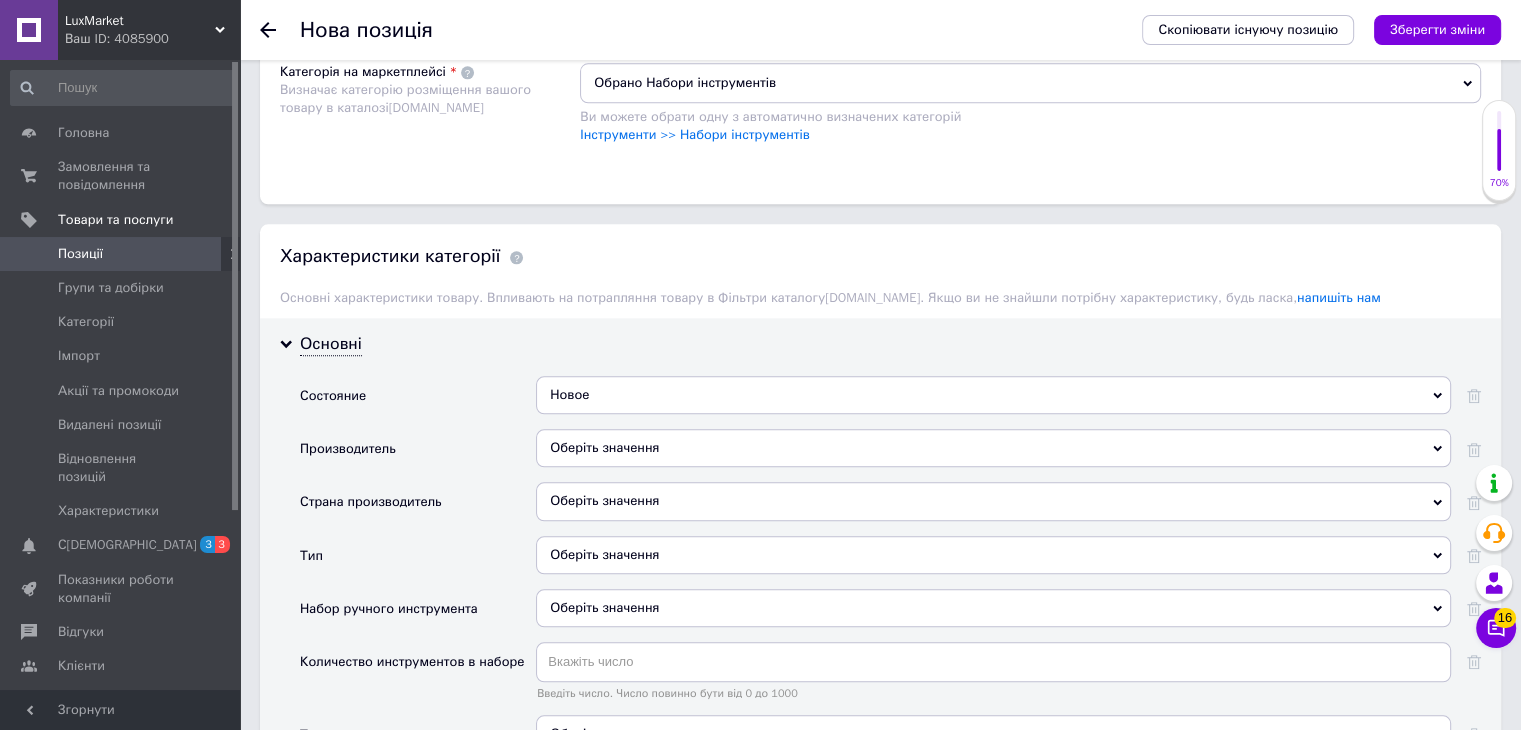 click on "Оберіть значення" at bounding box center [993, 448] 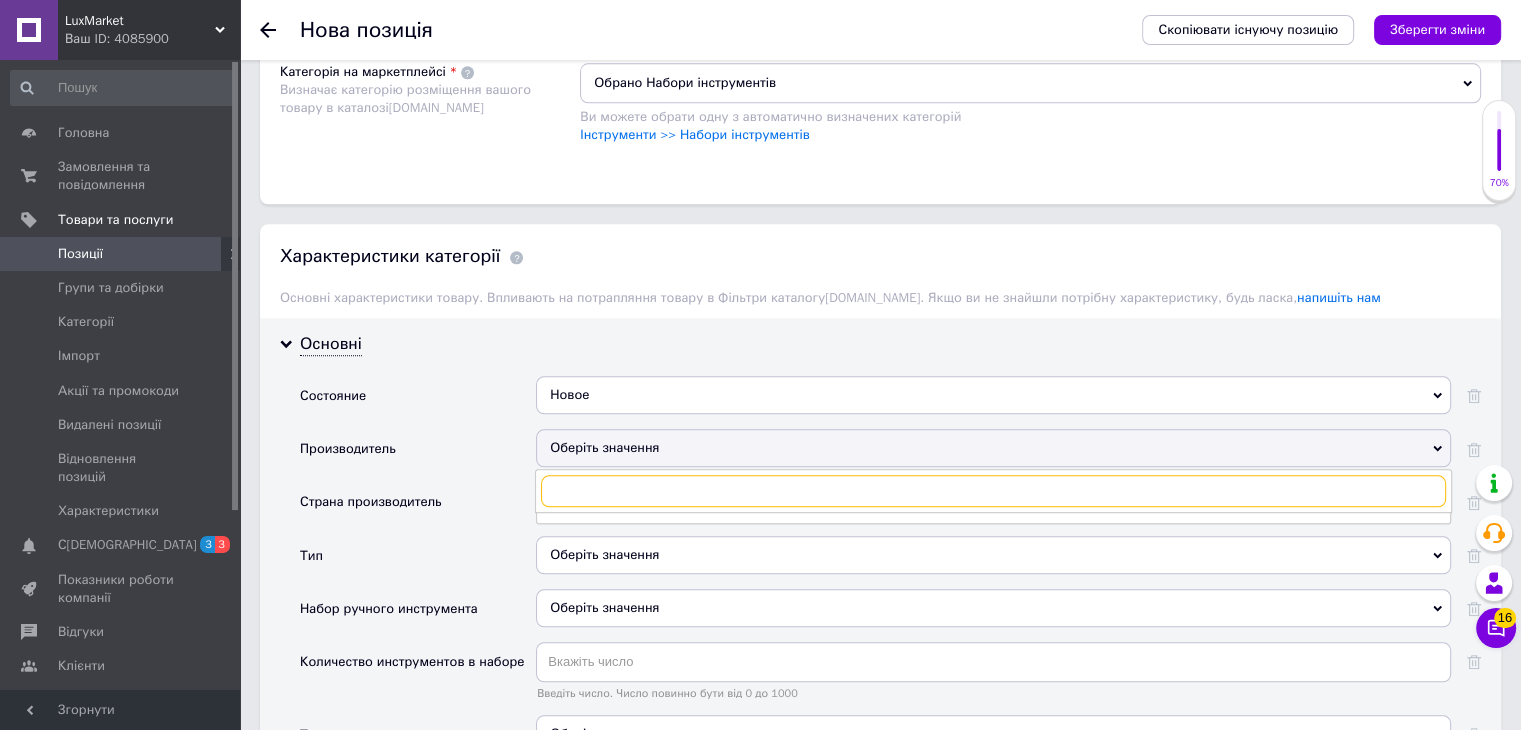 paste on "BRÜDER [PERSON_NAME]" 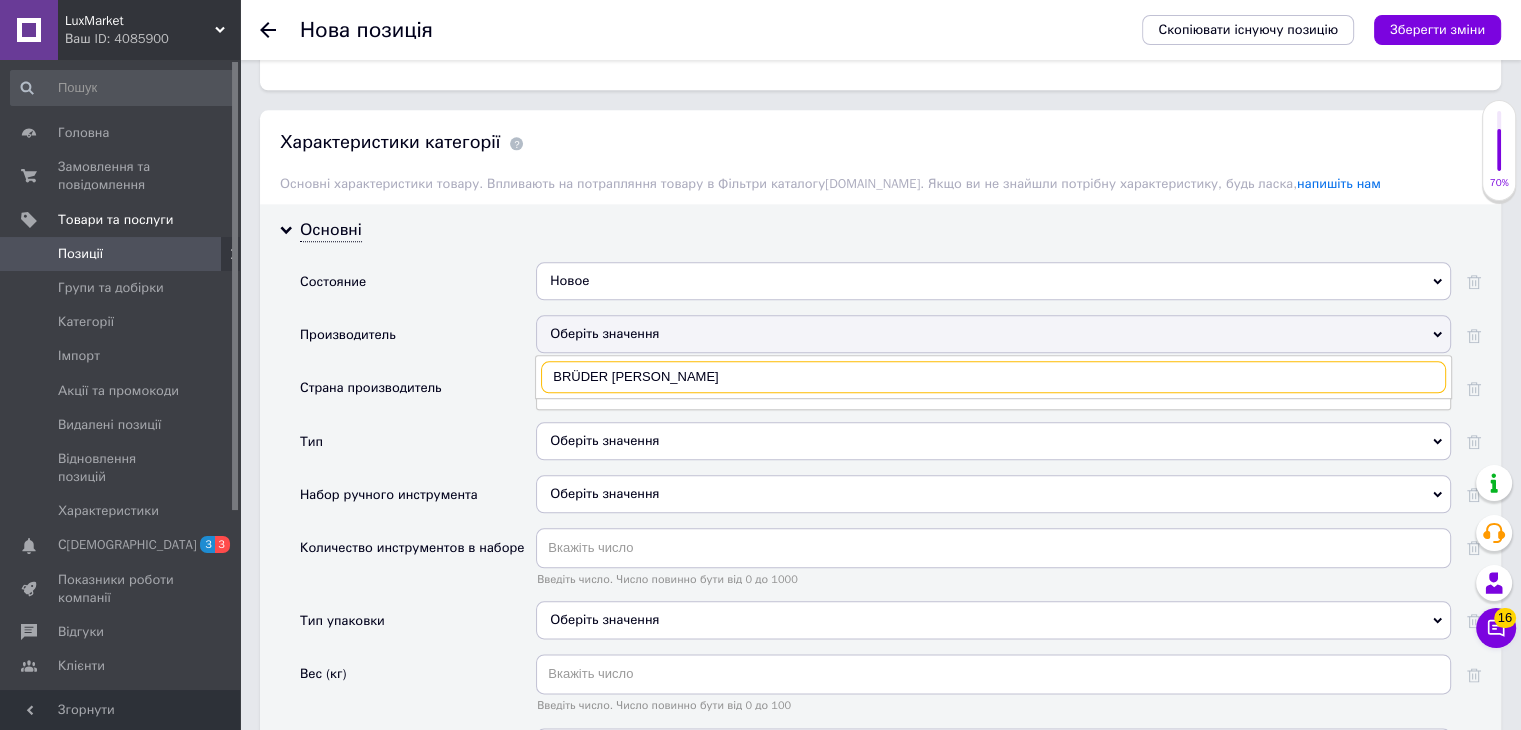 scroll, scrollTop: 2300, scrollLeft: 0, axis: vertical 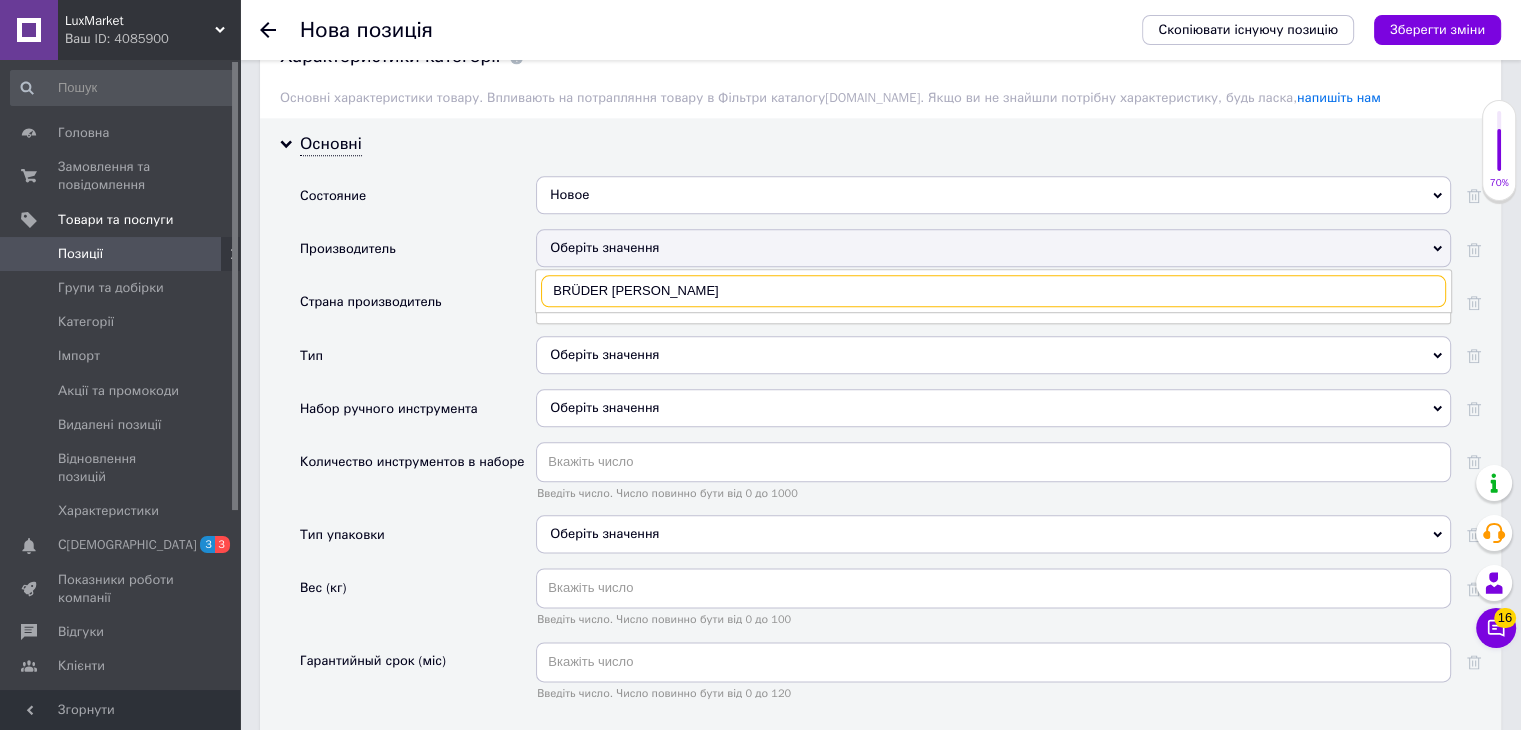 click on "BRÜDER [PERSON_NAME]" at bounding box center [993, 291] 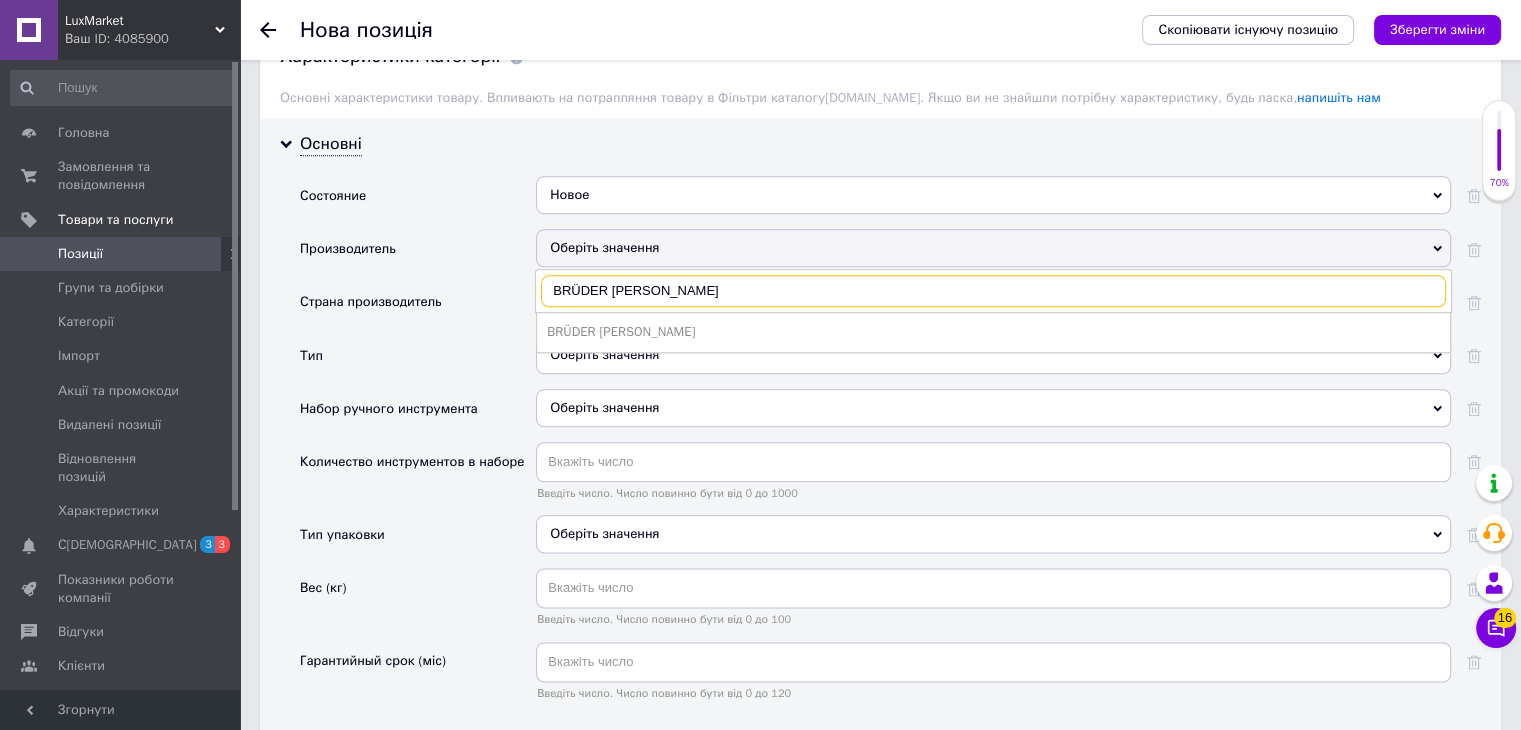 type on "BRÜDER [PERSON_NAME]" 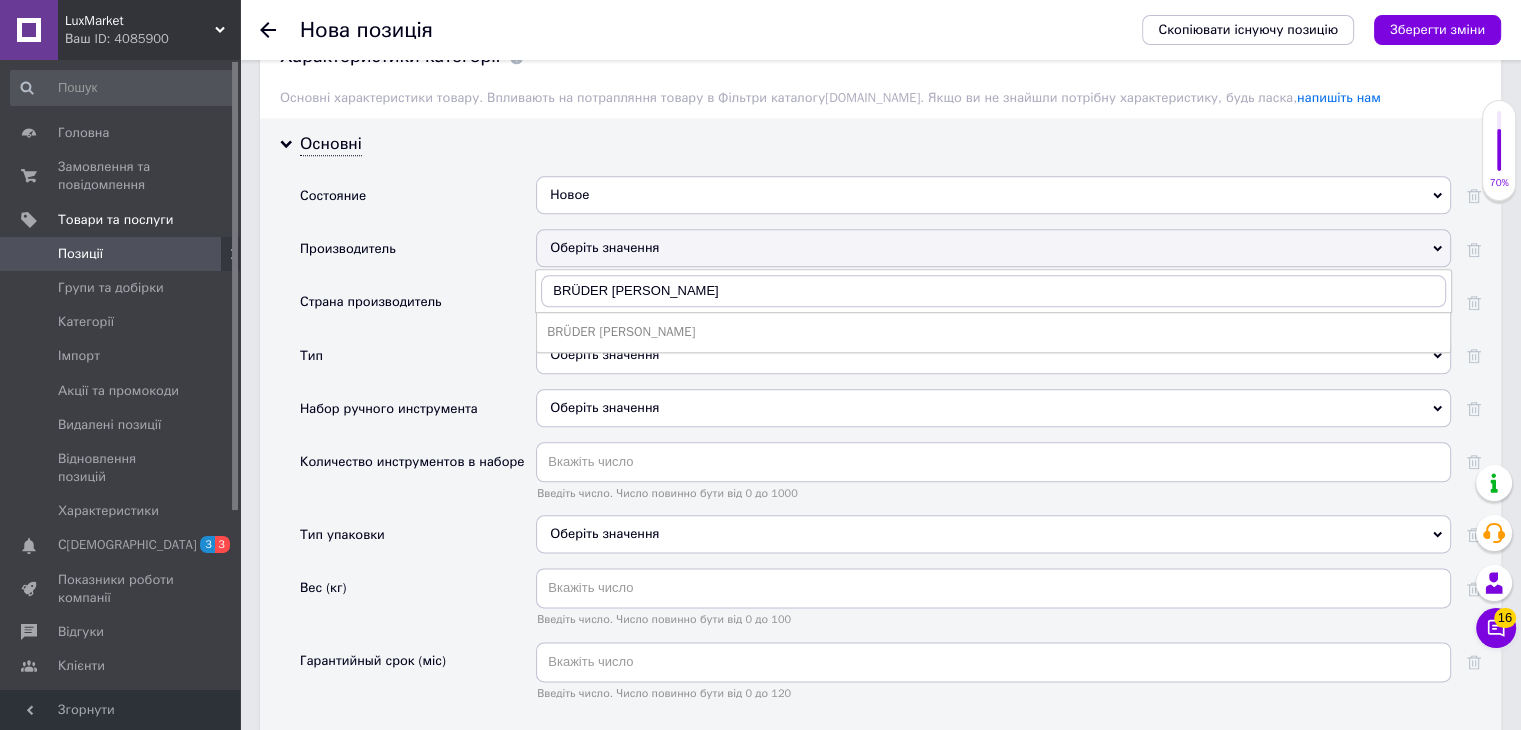 click on "BRÜDER [PERSON_NAME]" at bounding box center (993, 332) 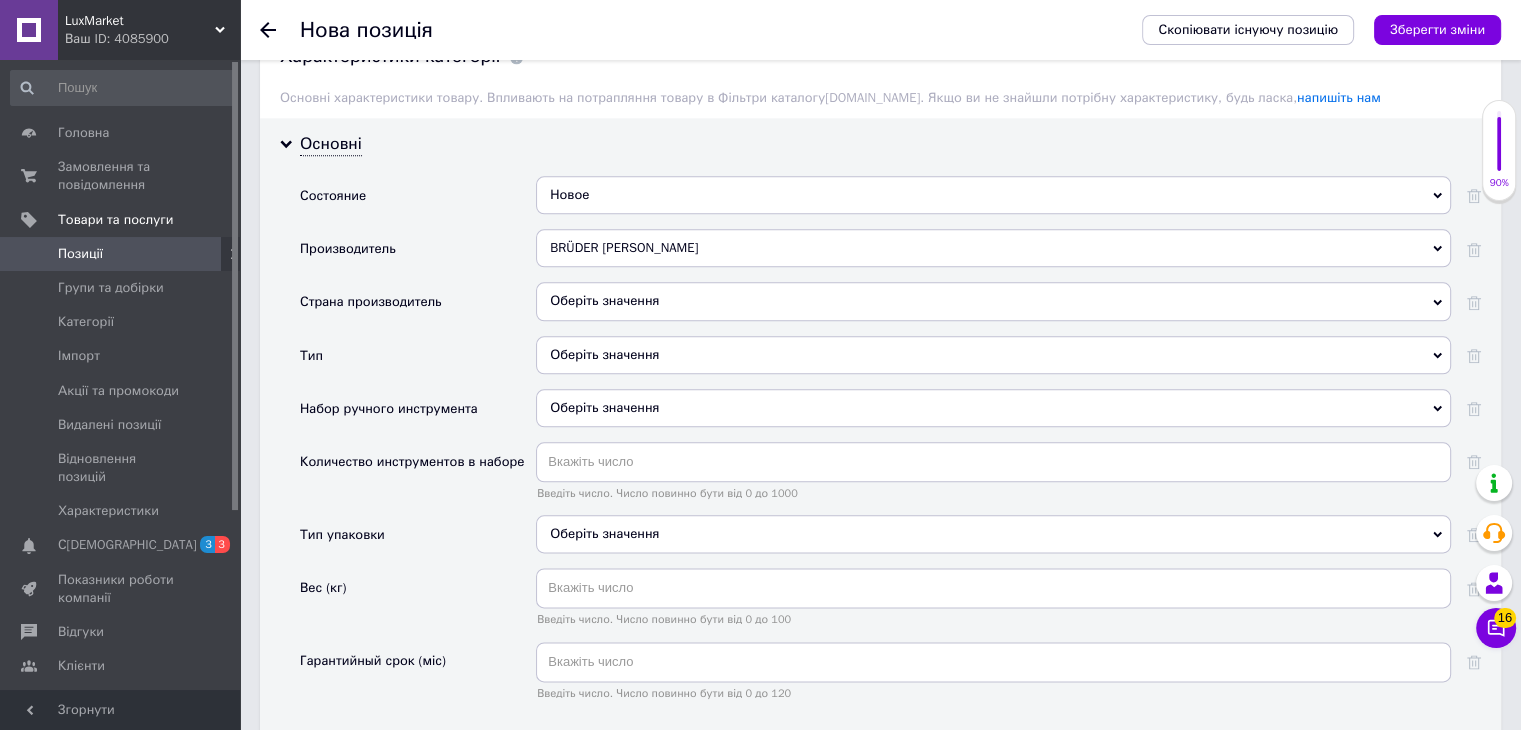 click on "Оберіть значення" at bounding box center [993, 301] 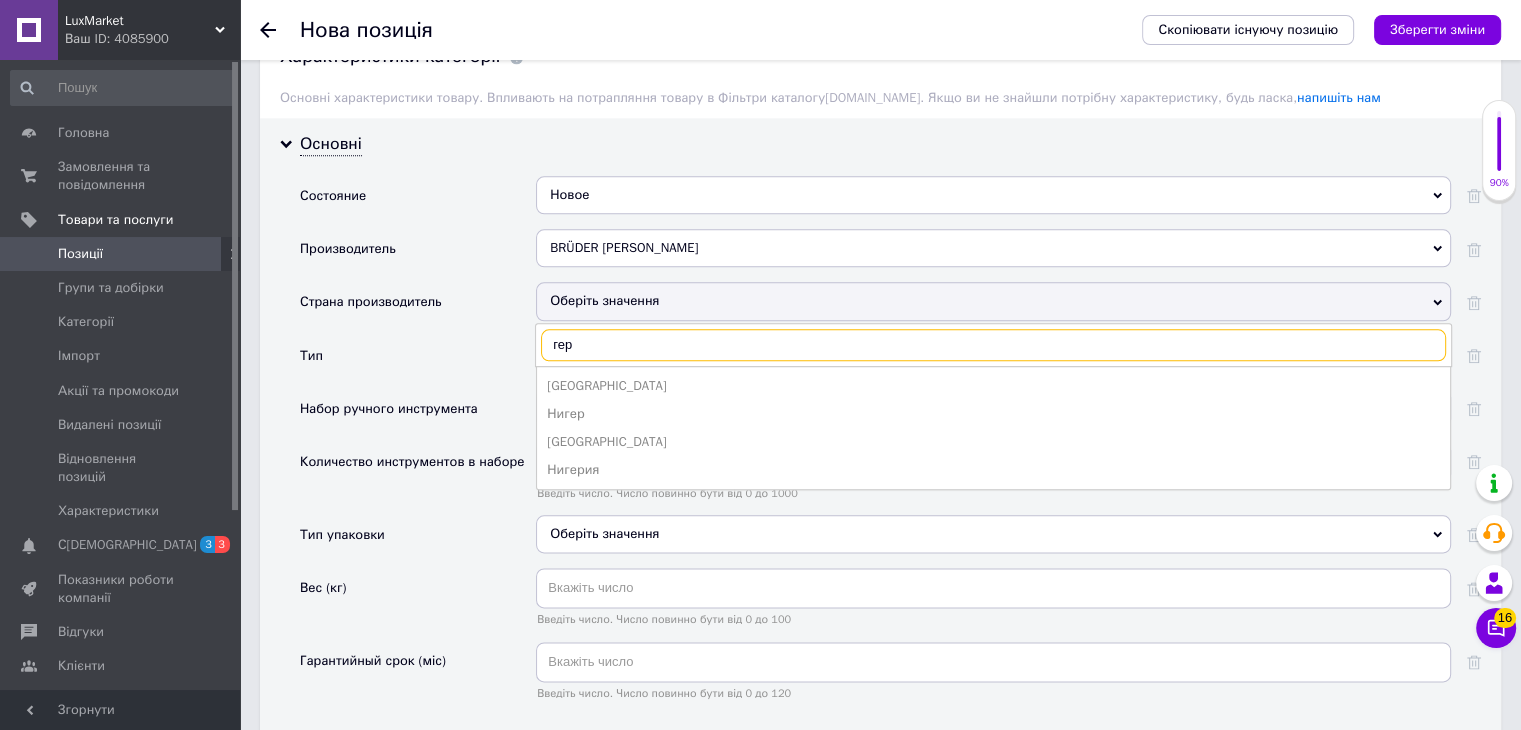 type on "гер" 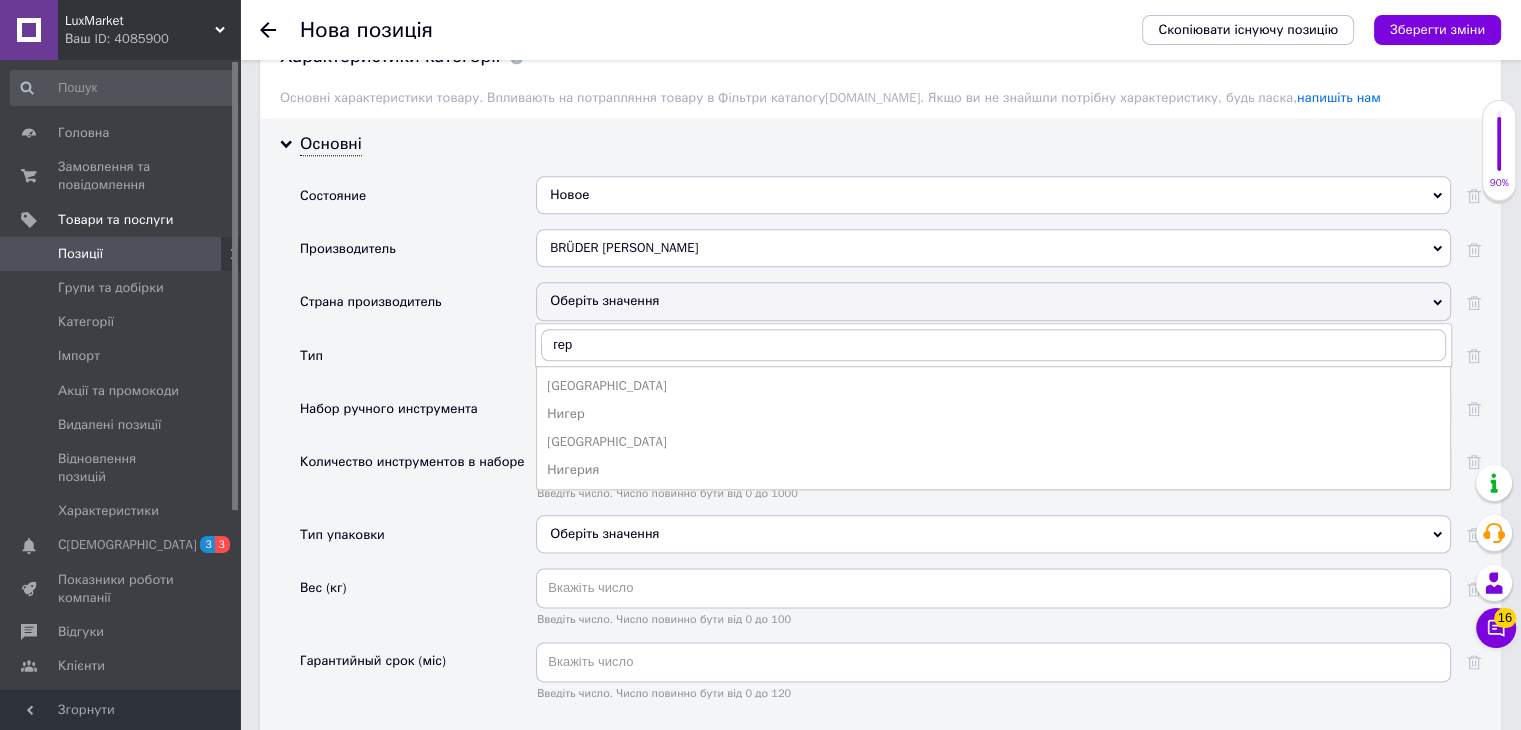 click on "[GEOGRAPHIC_DATA]" at bounding box center [993, 386] 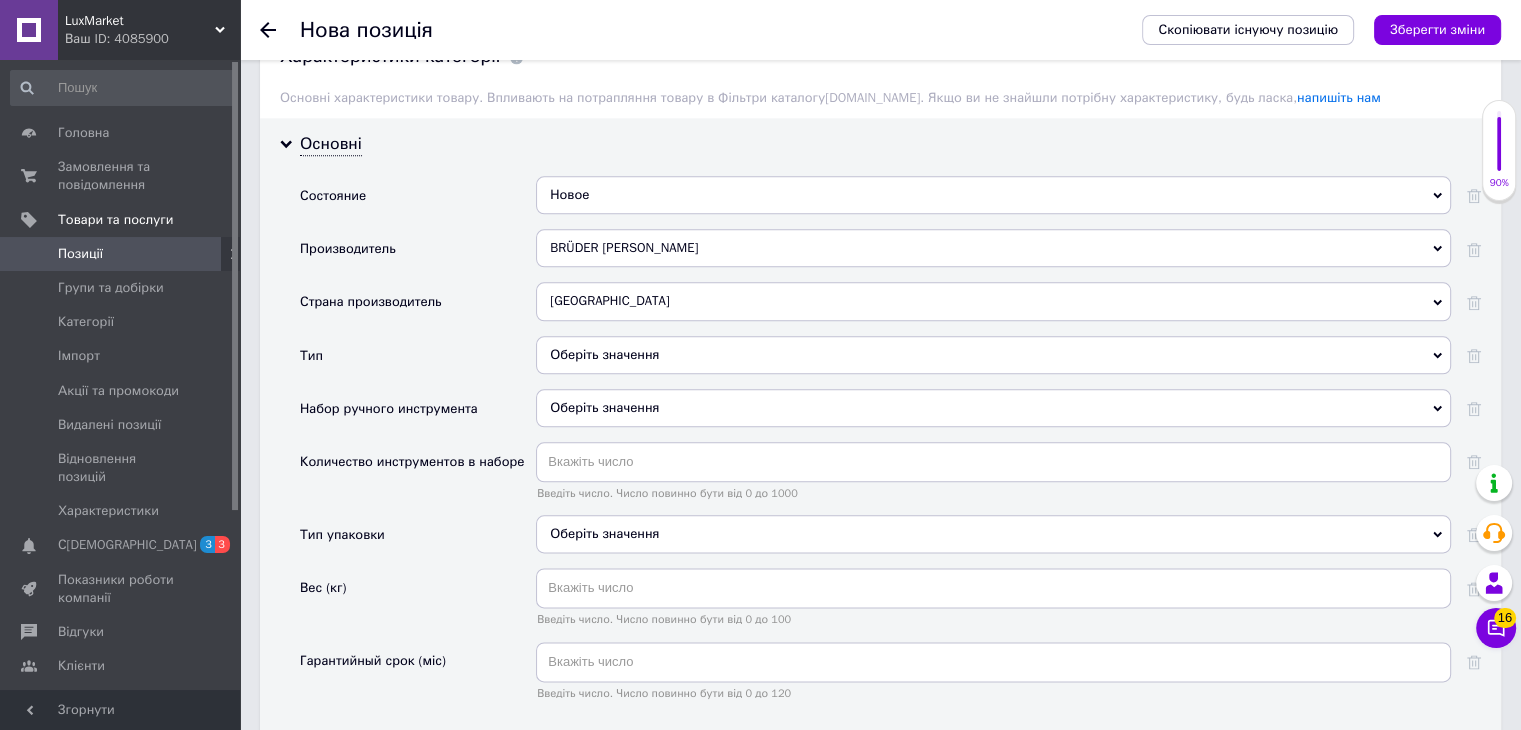 click on "Оберіть значення" at bounding box center (993, 355) 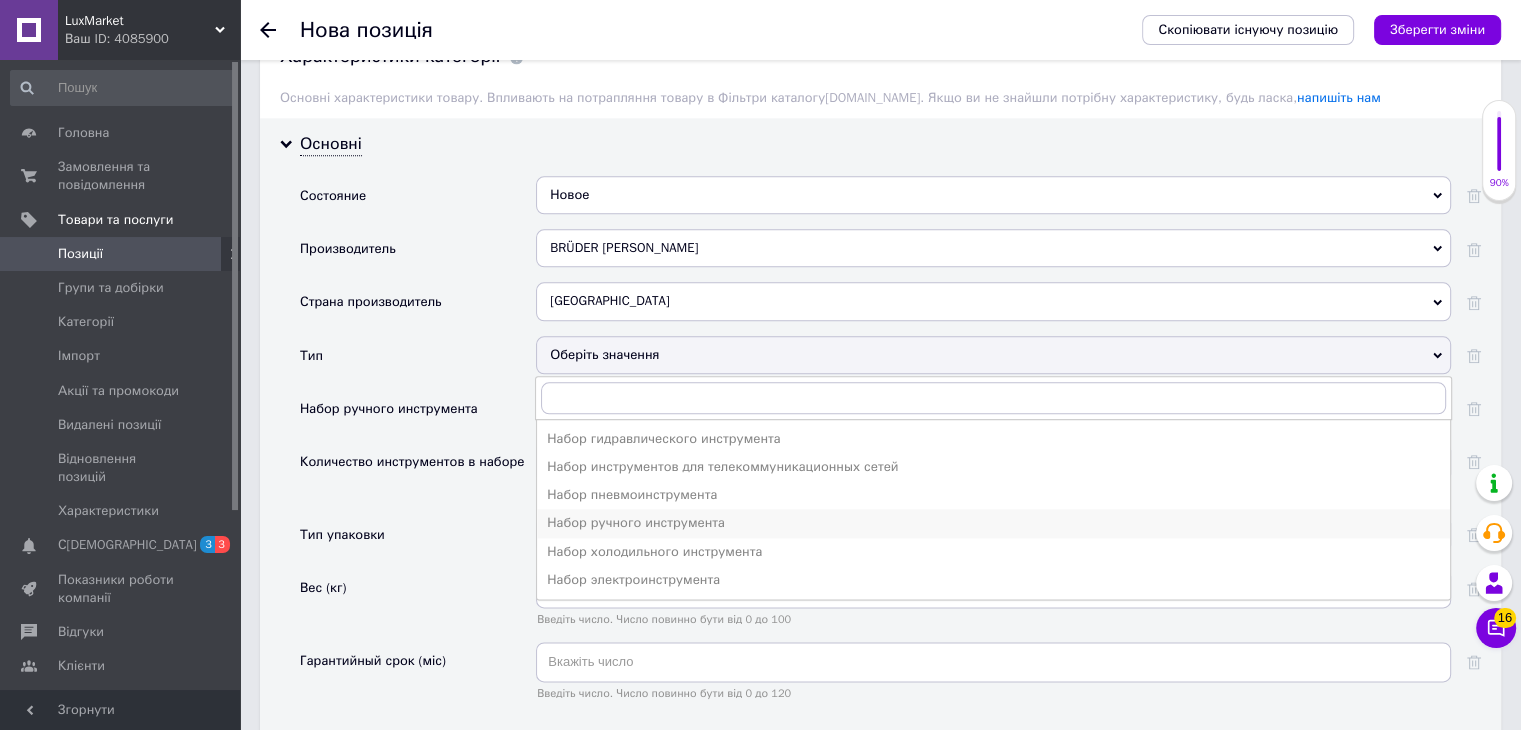 click on "Набор ручного инструмента" at bounding box center [993, 523] 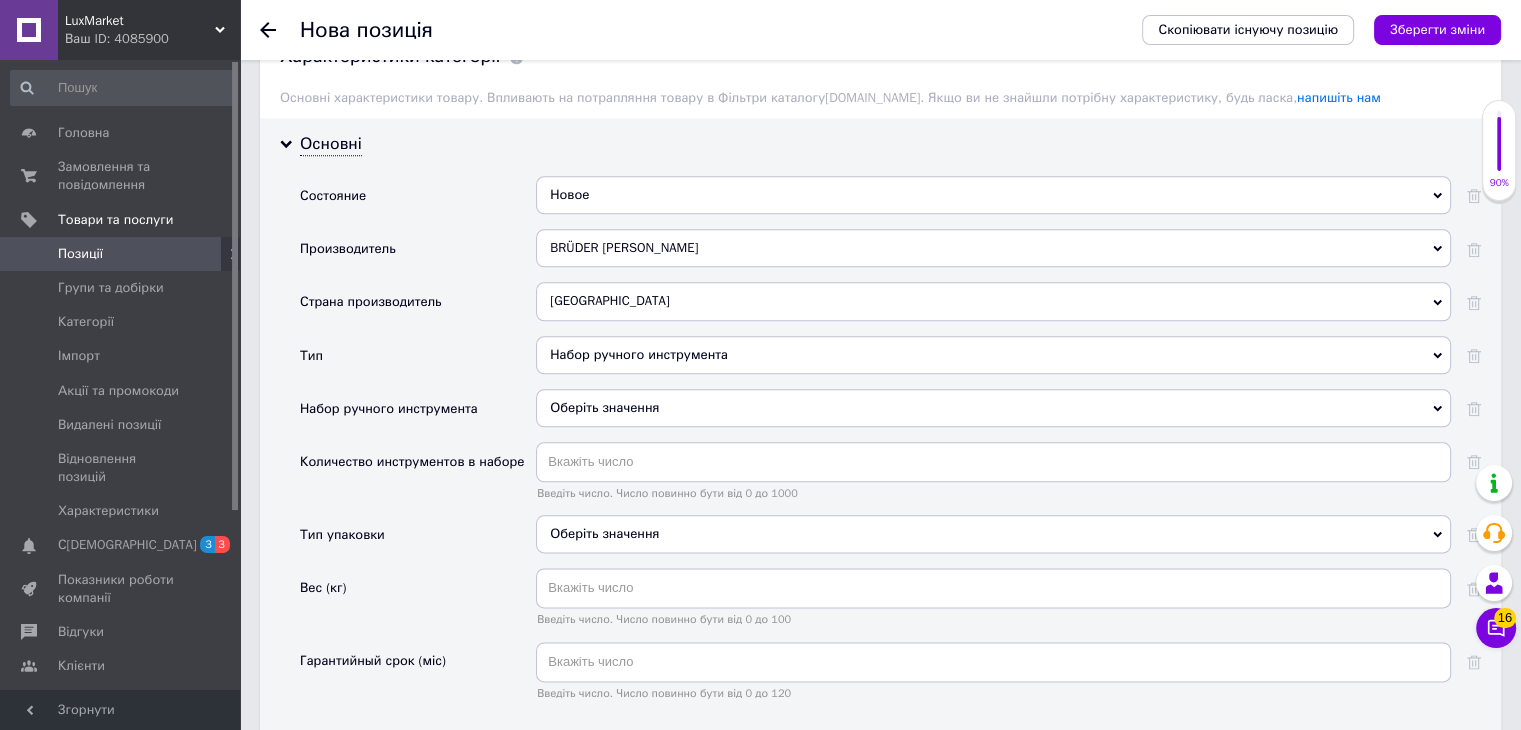 click on "Оберіть значення" at bounding box center [993, 408] 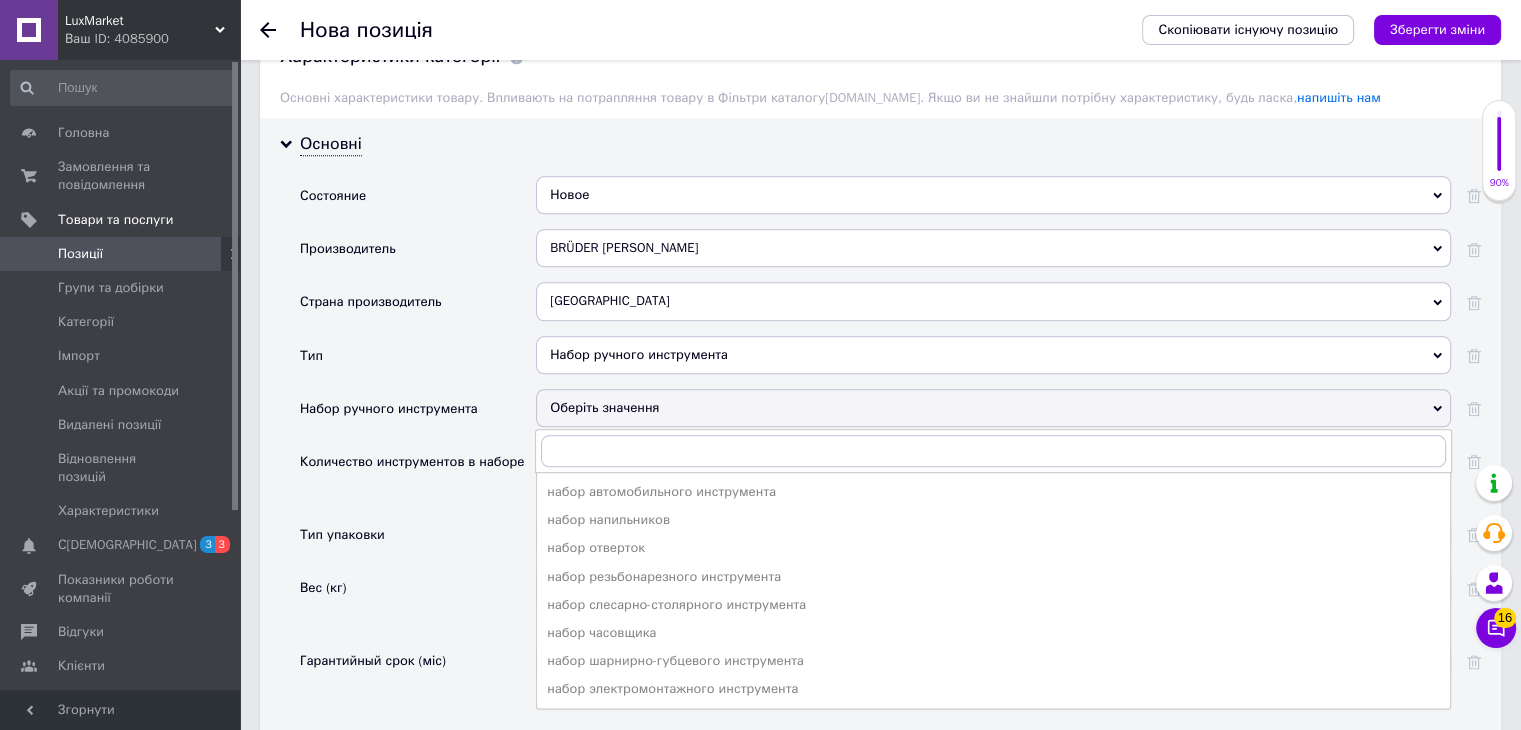 click on "Тип упаковки" at bounding box center (418, 541) 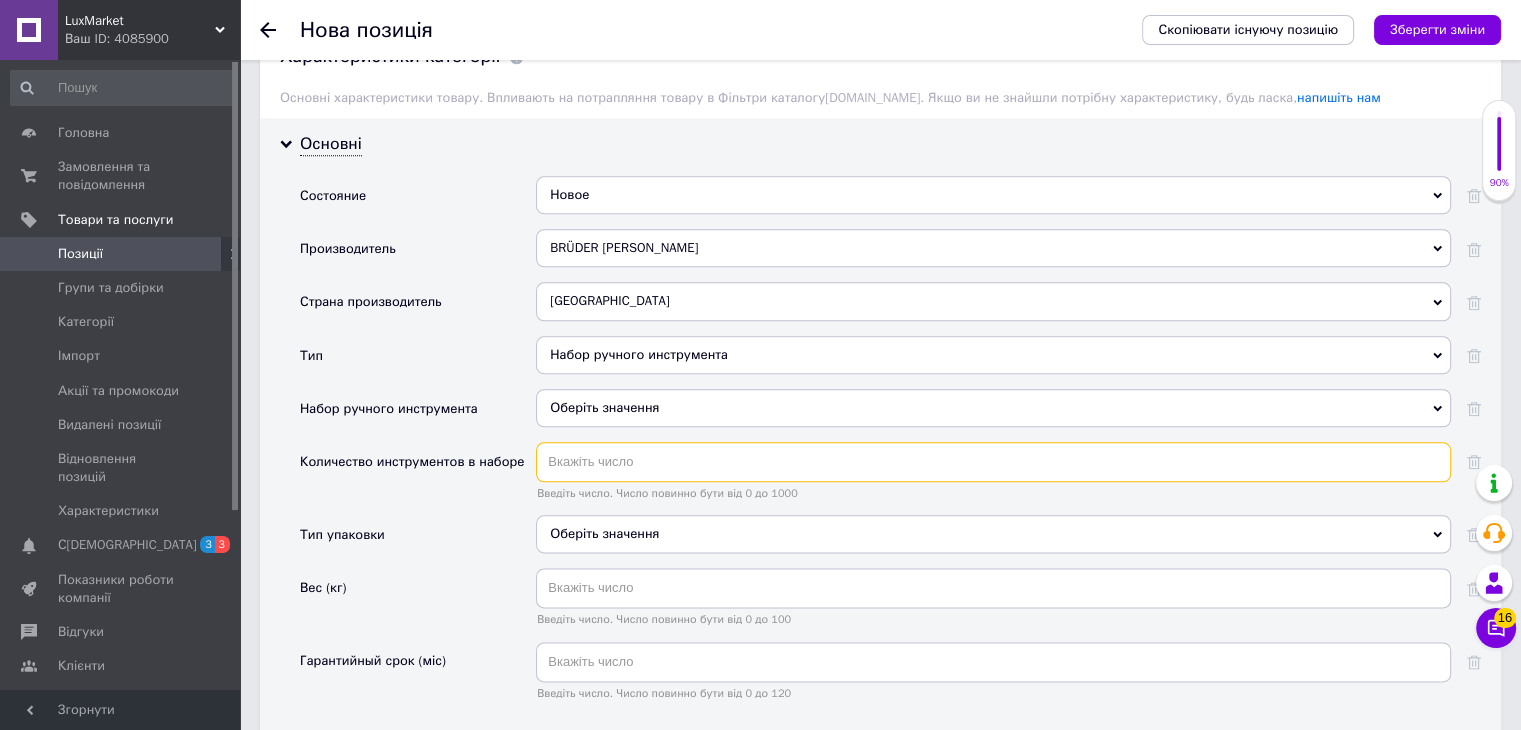 click at bounding box center (993, 462) 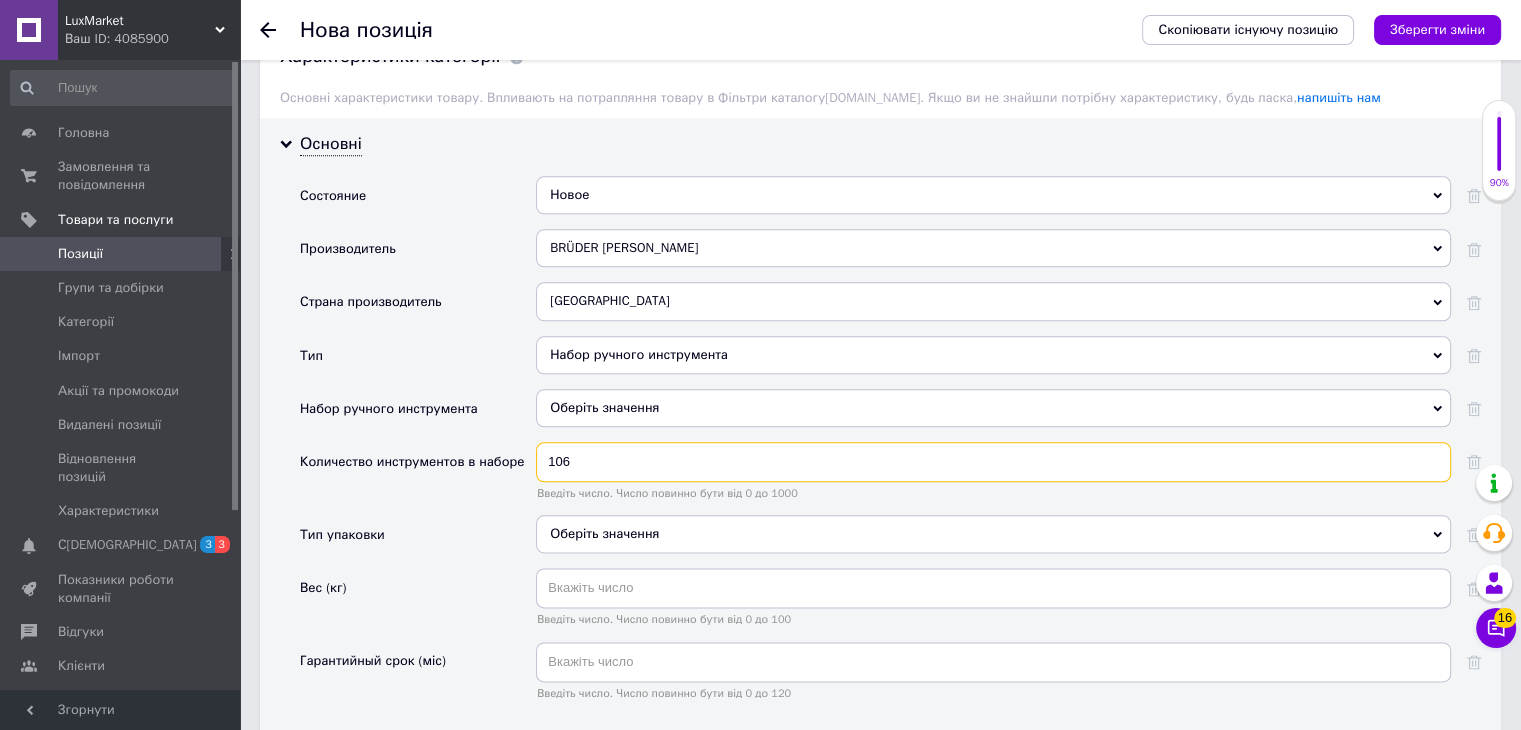type on "106" 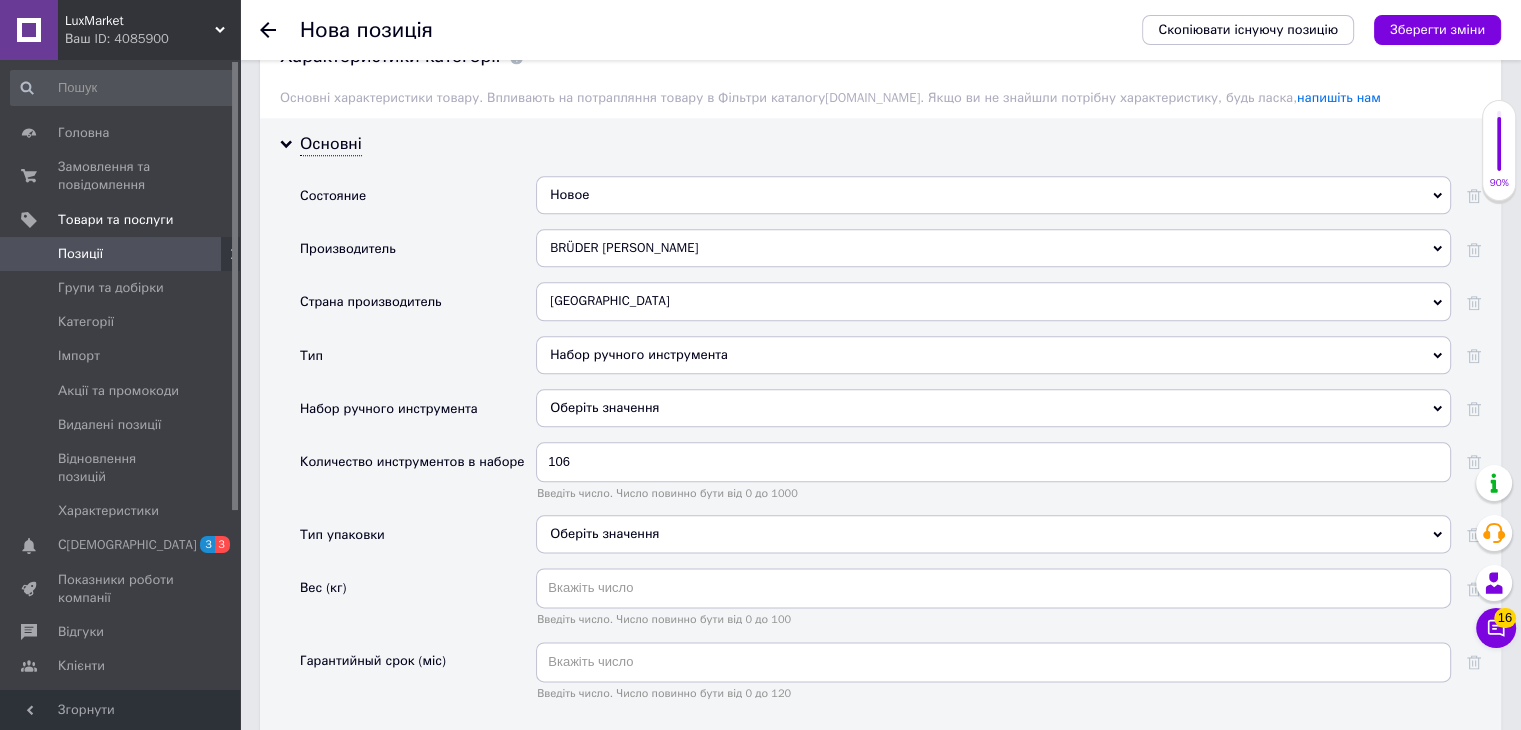 click on "Оберіть значення" at bounding box center [993, 534] 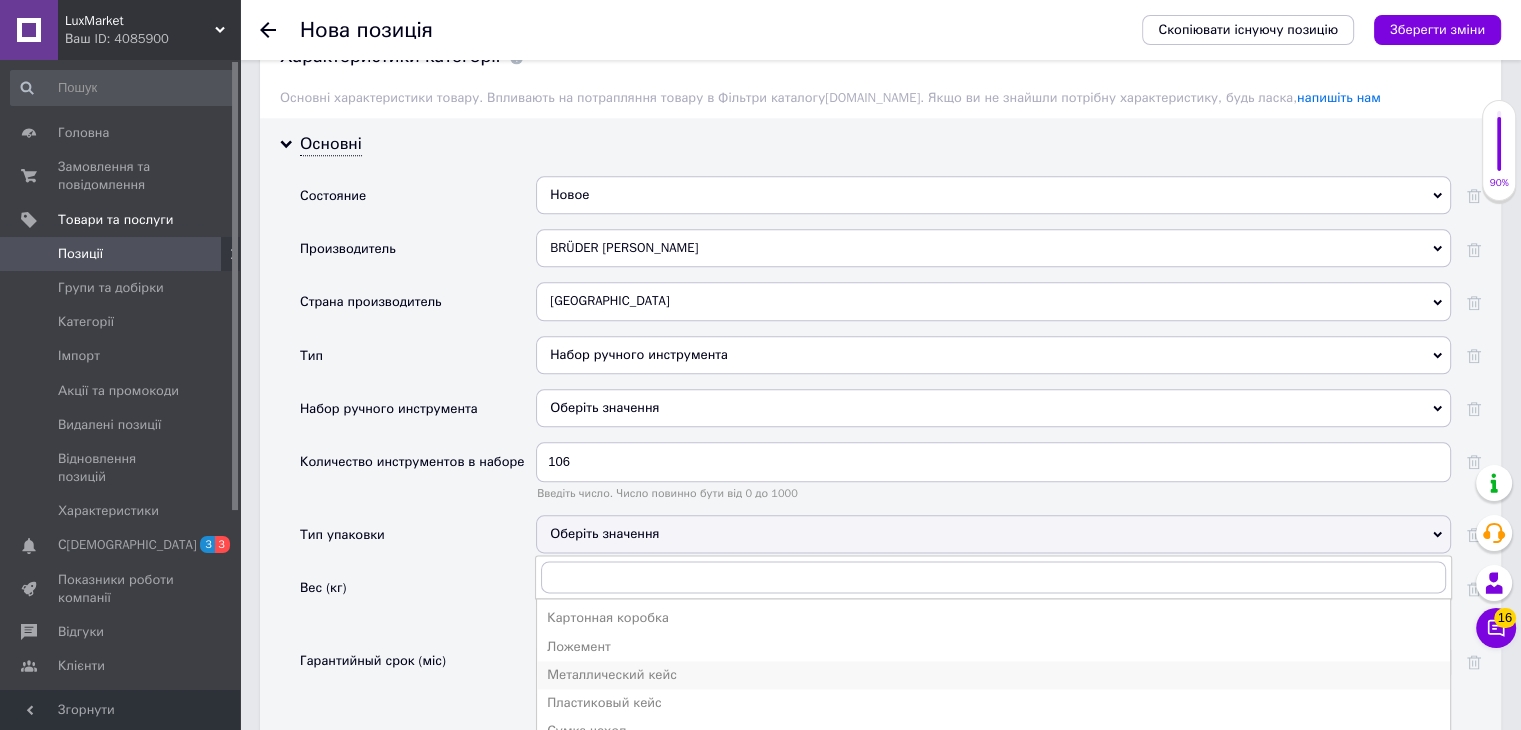 click on "Металлический кейс" at bounding box center [993, 675] 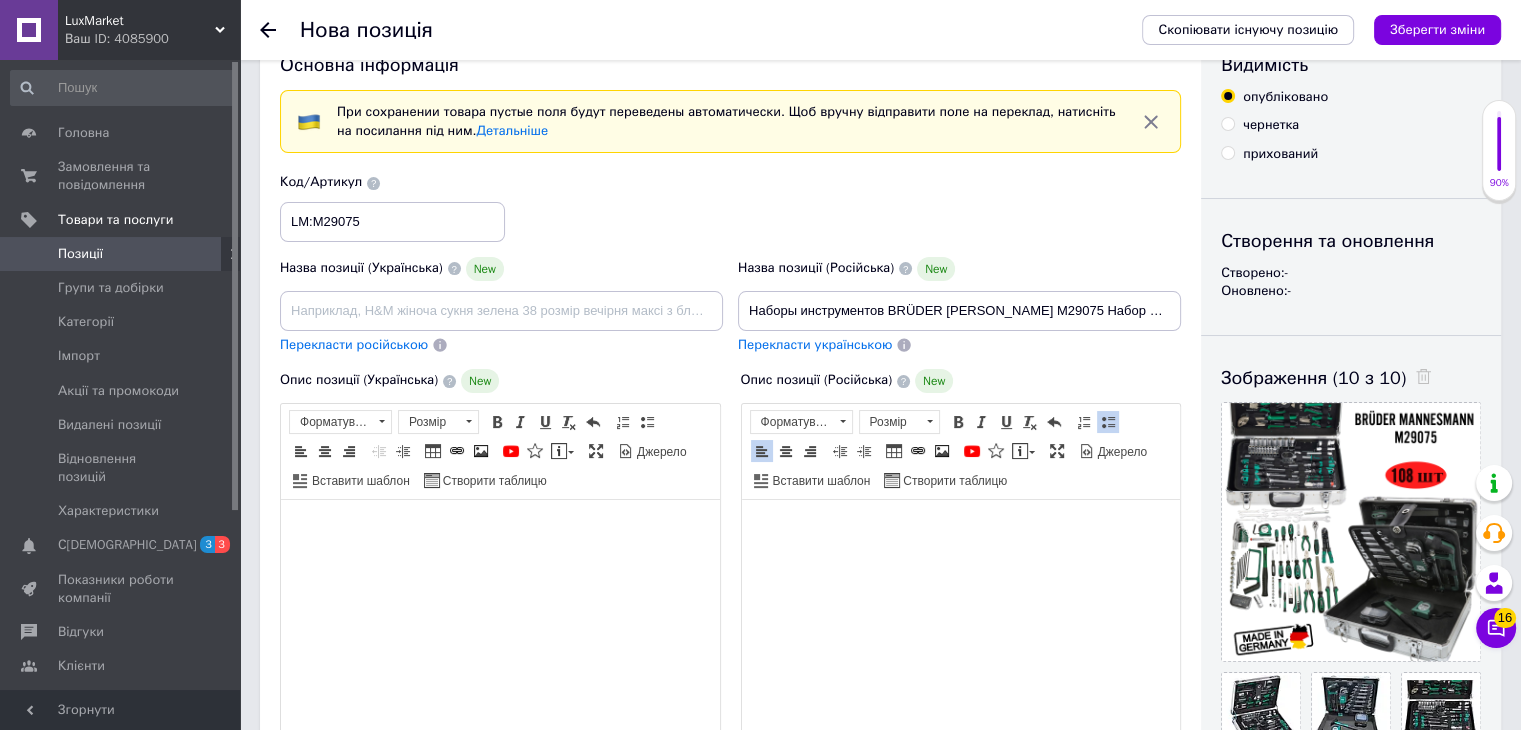 scroll, scrollTop: 0, scrollLeft: 0, axis: both 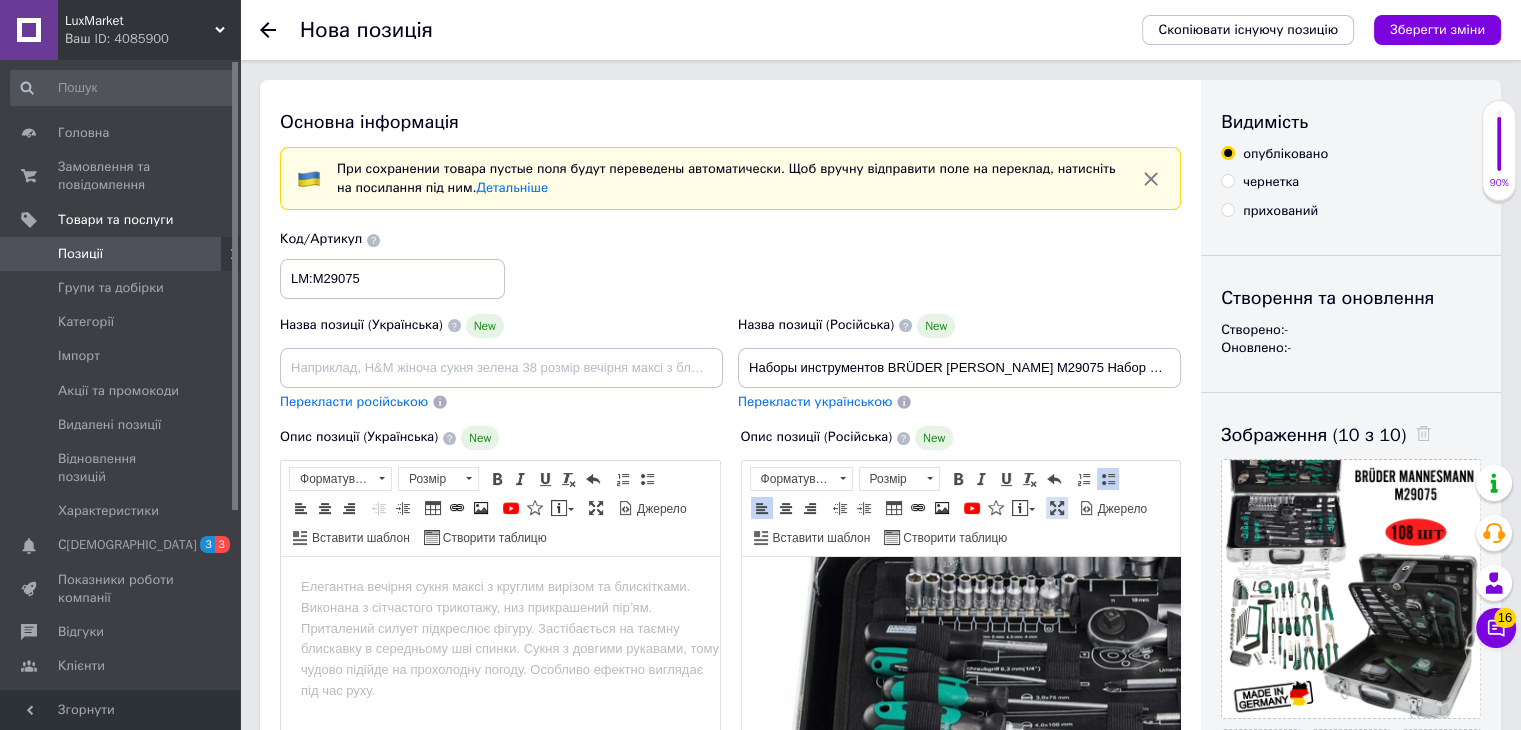 click at bounding box center [1057, 508] 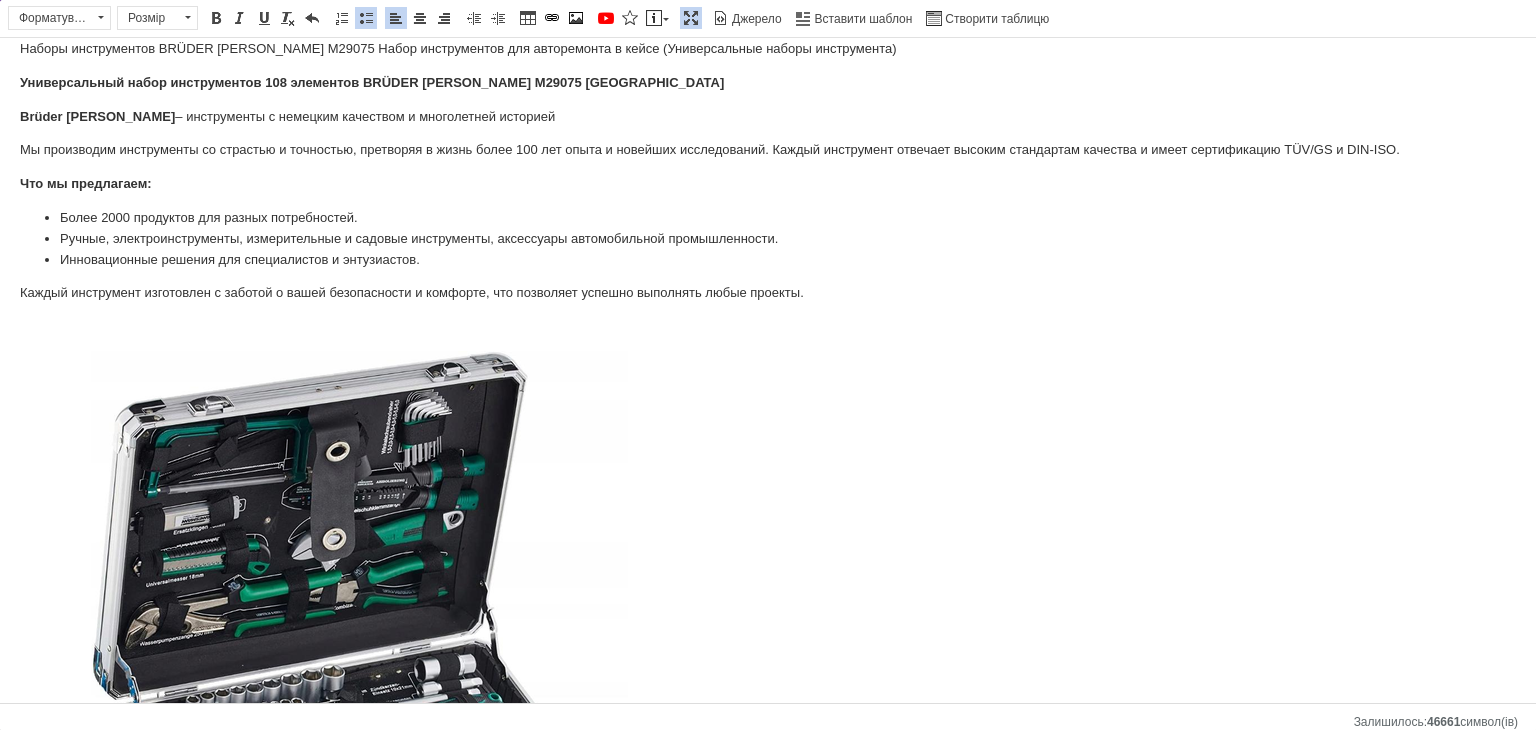 scroll, scrollTop: 0, scrollLeft: 0, axis: both 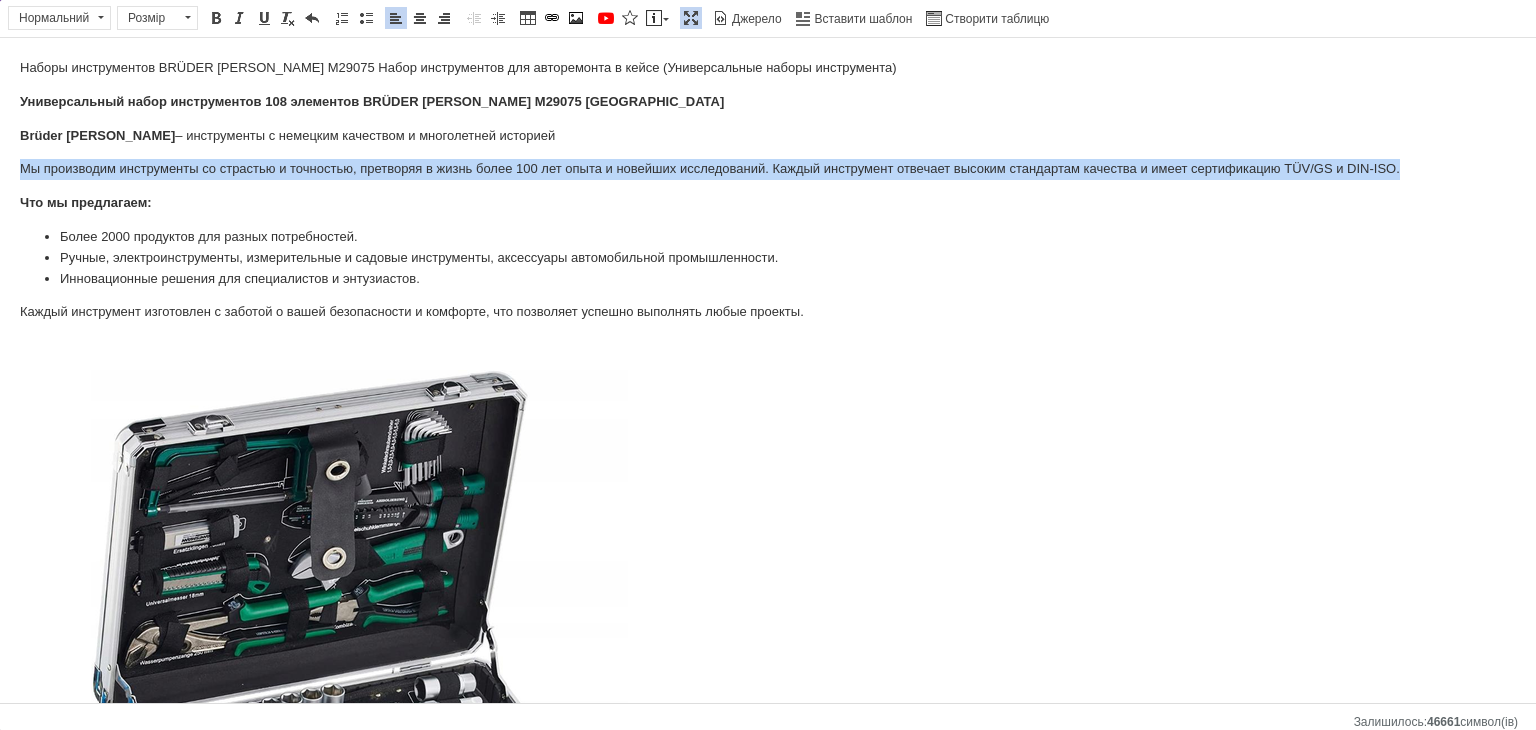 drag, startPoint x: 0, startPoint y: 164, endPoint x: 1405, endPoint y: 175, distance: 1405.0431 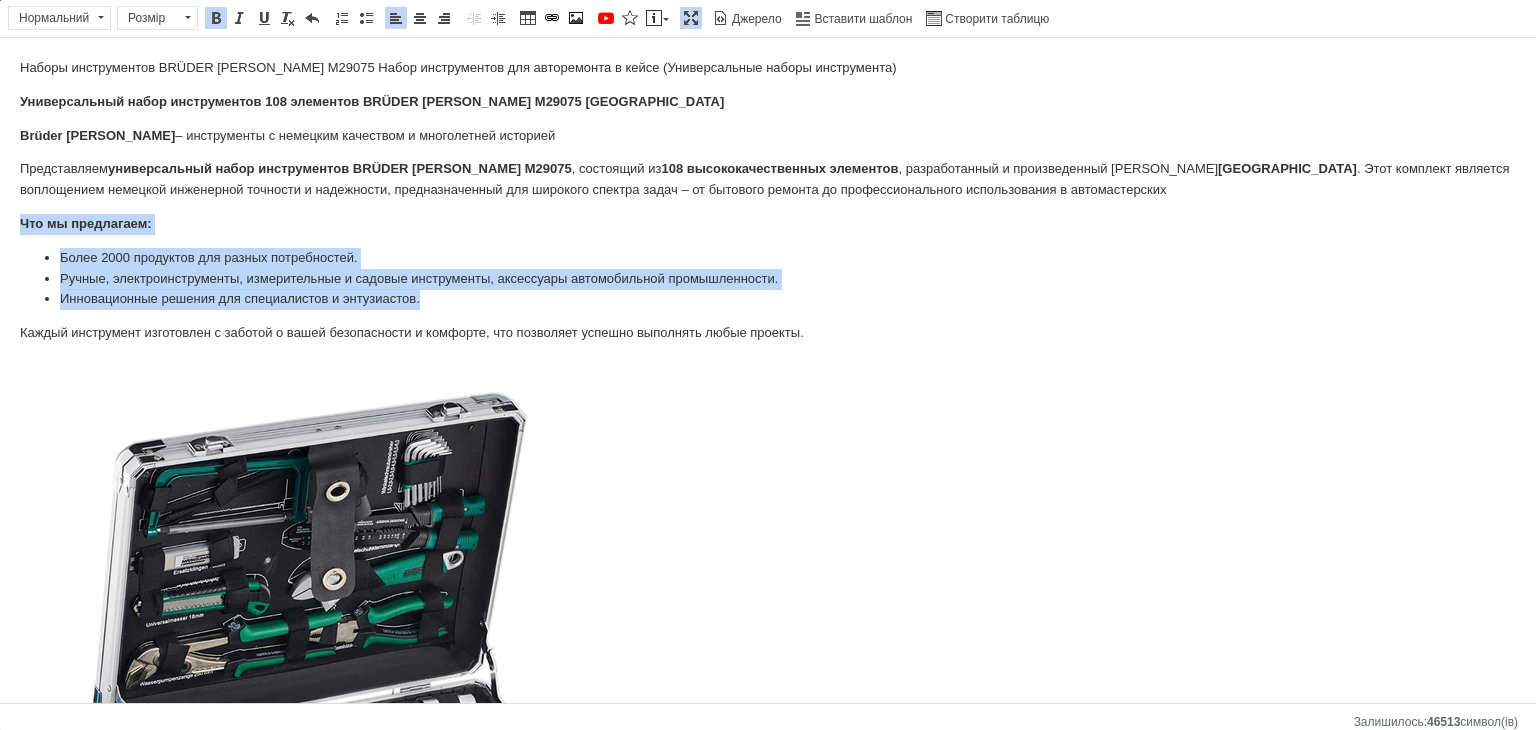 drag, startPoint x: 17, startPoint y: 224, endPoint x: 447, endPoint y: 292, distance: 435.34354 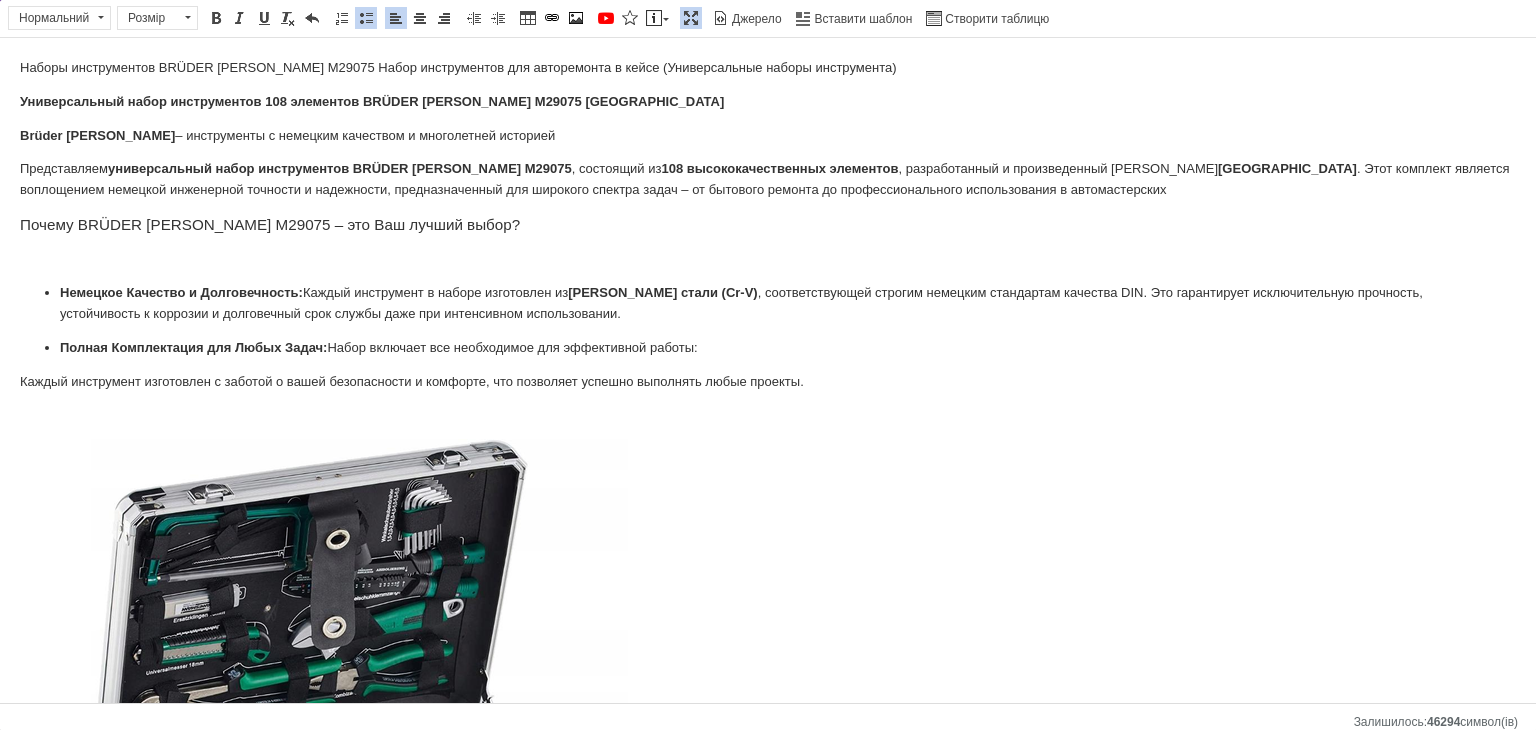 click on "Наборы инструментов BRÜDER [PERSON_NAME] M29075 Набор инструментов для авторемонта в кейсе (Универсальные наборы инструмента) Универсальный набор инструментов 108 элементов BRÜDER [PERSON_NAME] M29075 Германия Brüder [PERSON_NAME]  – инструменты с немецким качеством и многолетней историей Представляем  универсальный набор инструментов BRÜDER [PERSON_NAME] M29075 , состоящий из  108 высококачественных элементов , разработанный и произведенный в  [GEOGRAPHIC_DATA] Почему BRÜDER [PERSON_NAME] M29075 – это Ваш лучший выбор? Немецкое Качество и Долговечность:  Каждый инструмент в наборе изготовлен из  хром-ванадиевой стали (Cr-V)" at bounding box center (768, 1351) 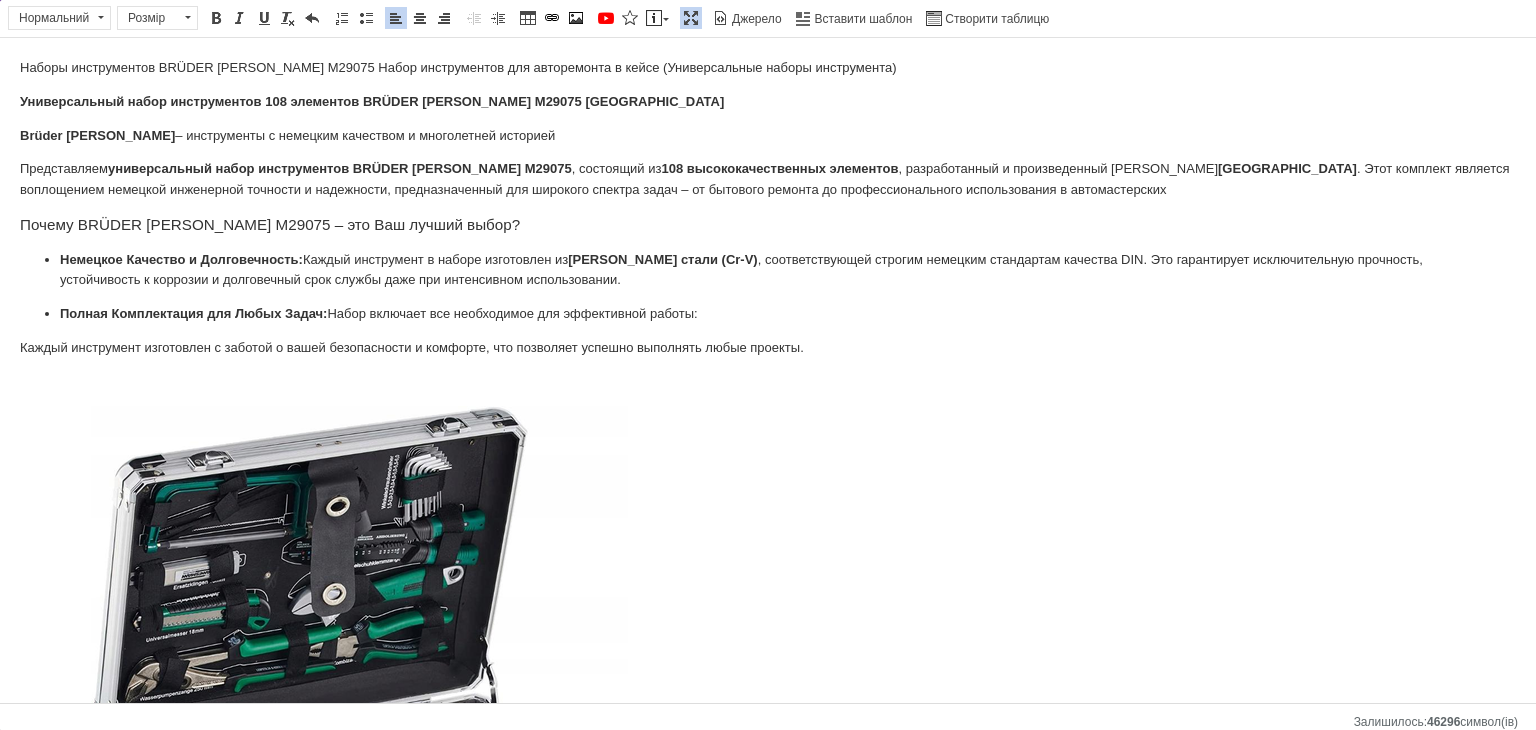 click on "Наборы инструментов BRÜDER [PERSON_NAME] M29075 Набор инструментов для авторемонта в кейсе (Универсальные наборы инструмента) Универсальный набор инструментов 108 элементов BRÜDER [PERSON_NAME] M29075 Германия Brüder [PERSON_NAME]  – инструменты с немецким качеством и многолетней историей Представляем  универсальный набор инструментов BRÜDER [PERSON_NAME] M29075 , состоящий из  108 высококачественных элементов , разработанный и произведенный в  [GEOGRAPHIC_DATA] Почему BRÜDER [PERSON_NAME] M29075 – это Ваш лучший выбор? Немецкое Качество и Долговечность:  Каждый инструмент в наборе изготовлен из  хром-ванадиевой стали (Cr-V)" at bounding box center [768, 1334] 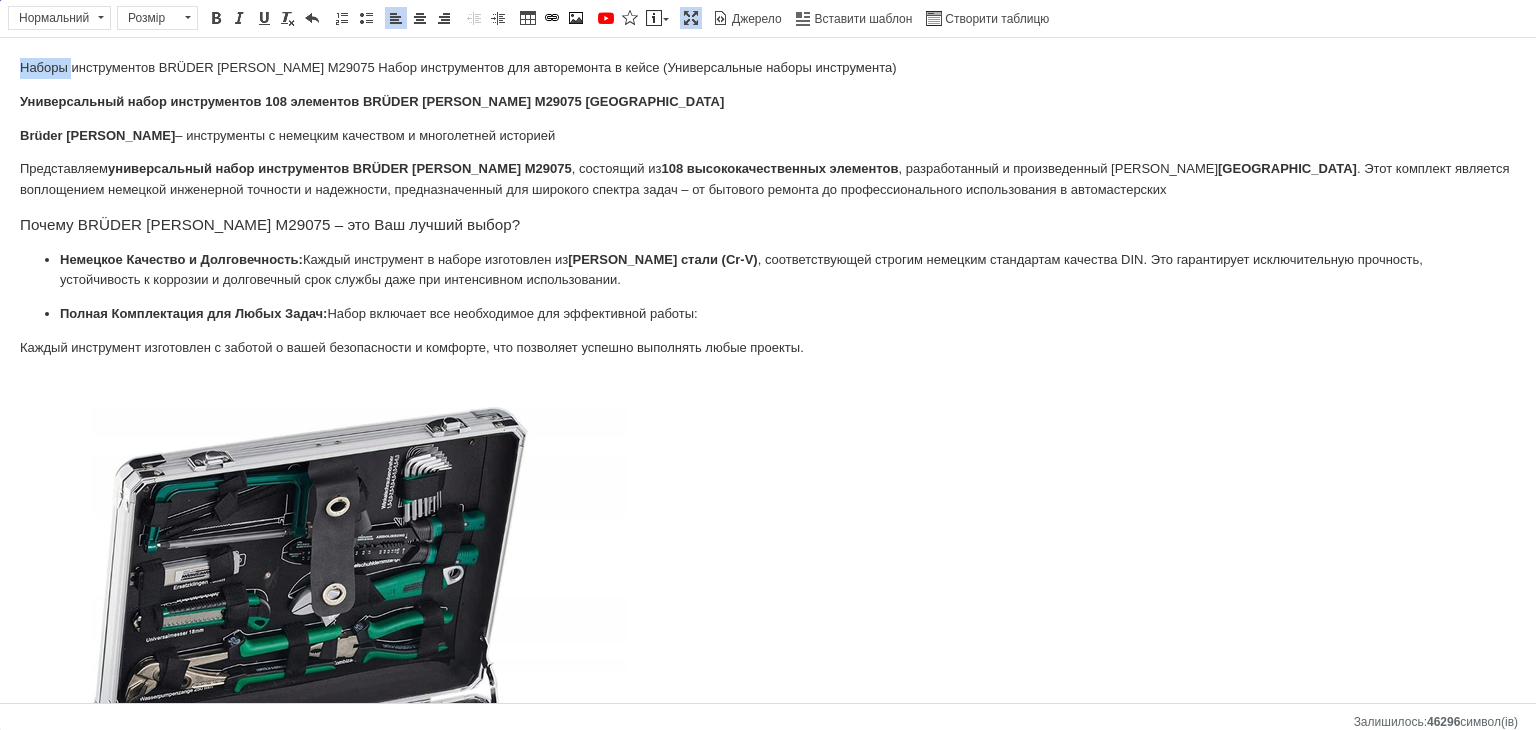 click on "Наборы инструментов BRÜDER [PERSON_NAME] M29075 Набор инструментов для авторемонта в кейсе (Универсальные наборы инструмента) Универсальный набор инструментов 108 элементов BRÜDER [PERSON_NAME] M29075 Германия Brüder [PERSON_NAME]  – инструменты с немецким качеством и многолетней историей Представляем  универсальный набор инструментов BRÜDER [PERSON_NAME] M29075 , состоящий из  108 высококачественных элементов , разработанный и произведенный в  [GEOGRAPHIC_DATA] Почему BRÜDER [PERSON_NAME] M29075 – это Ваш лучший выбор? Немецкое Качество и Долговечность:  Каждый инструмент в наборе изготовлен из  хром-ванадиевой стали (Cr-V)" at bounding box center [768, 1334] 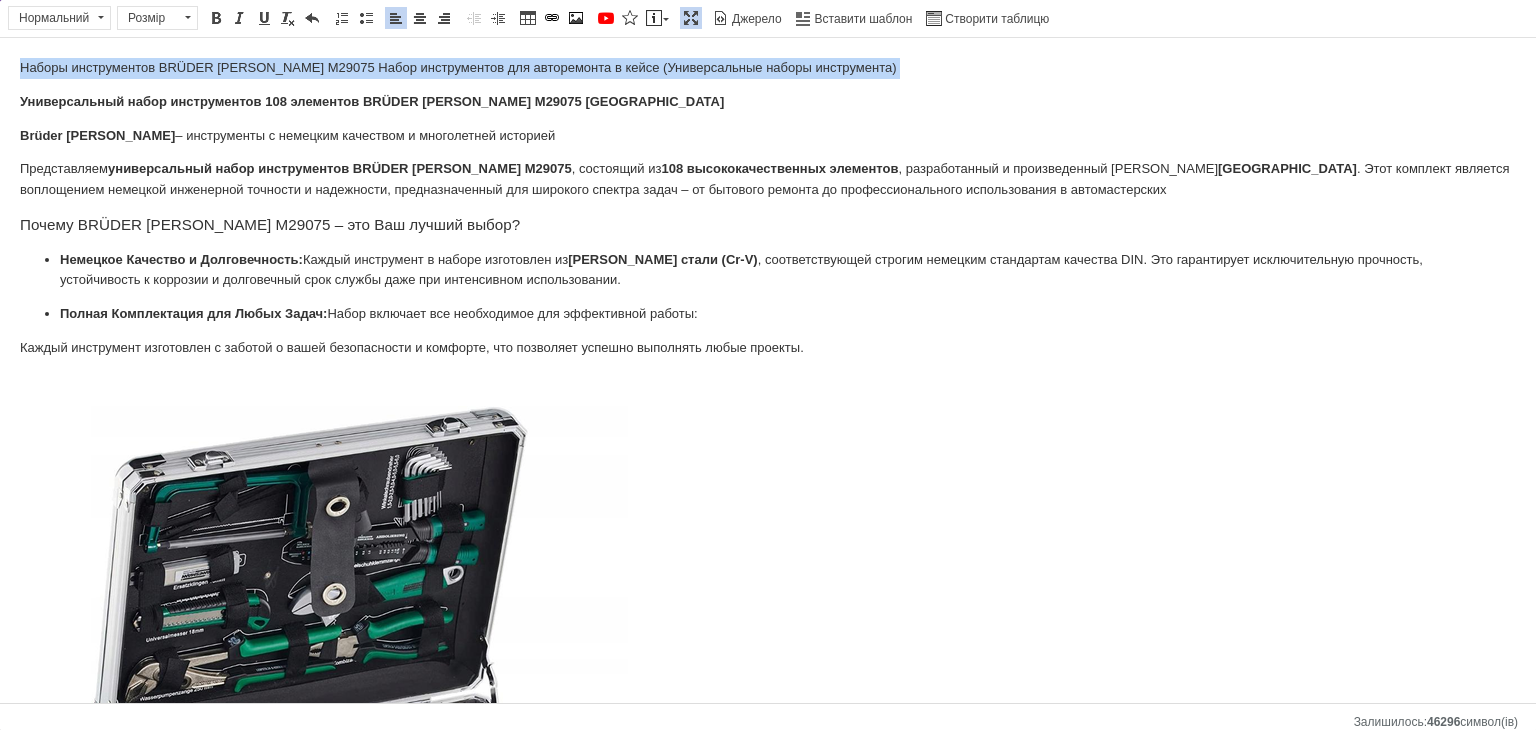 click on "Наборы инструментов BRÜDER [PERSON_NAME] M29075 Набор инструментов для авторемонта в кейсе (Универсальные наборы инструмента) Универсальный набор инструментов 108 элементов BRÜDER [PERSON_NAME] M29075 Германия Brüder [PERSON_NAME]  – инструменты с немецким качеством и многолетней историей Представляем  универсальный набор инструментов BRÜDER [PERSON_NAME] M29075 , состоящий из  108 высококачественных элементов , разработанный и произведенный в  [GEOGRAPHIC_DATA] Почему BRÜDER [PERSON_NAME] M29075 – это Ваш лучший выбор? Немецкое Качество и Долговечность:  Каждый инструмент в наборе изготовлен из  хром-ванадиевой стали (Cr-V)" at bounding box center [768, 1334] 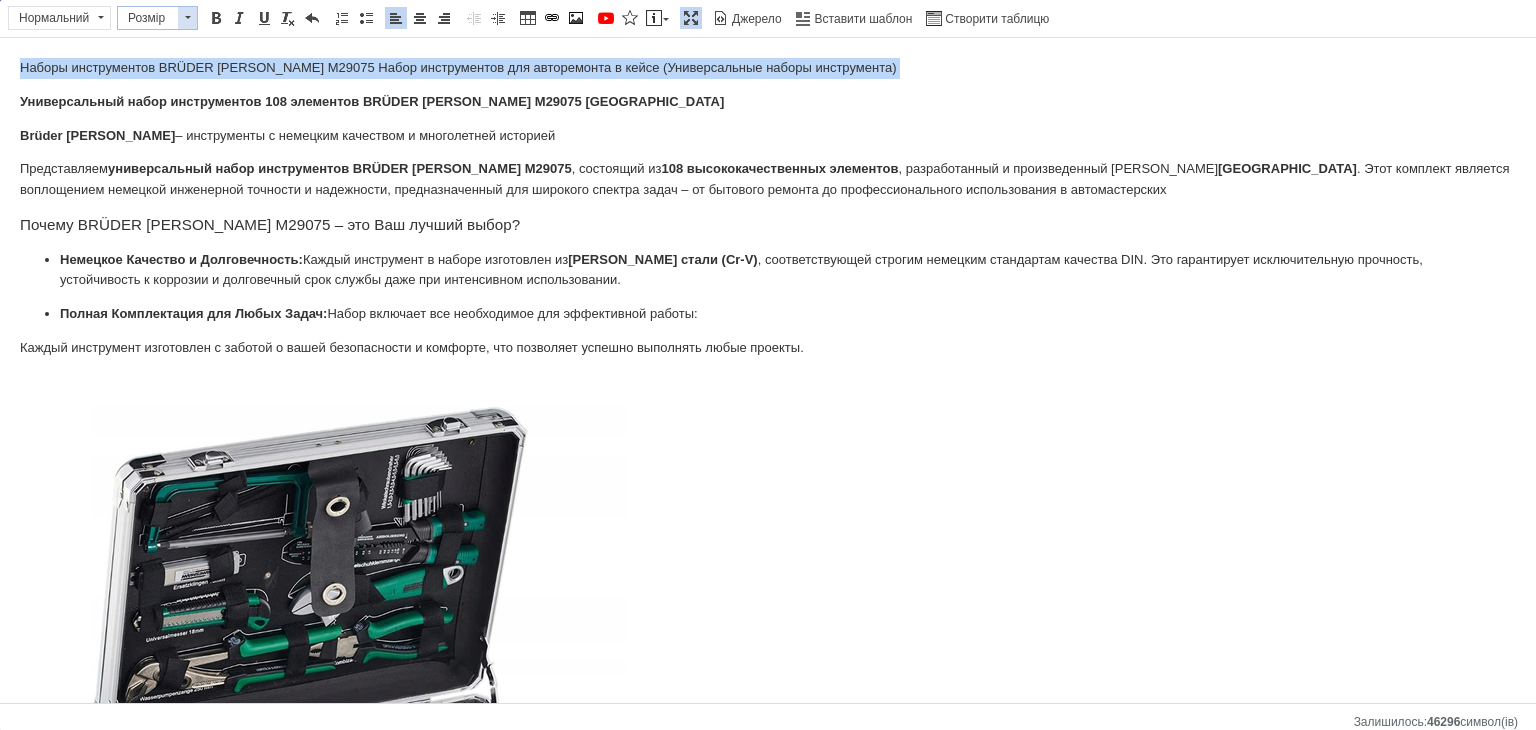 drag, startPoint x: 214, startPoint y: 17, endPoint x: 164, endPoint y: 16, distance: 50.01 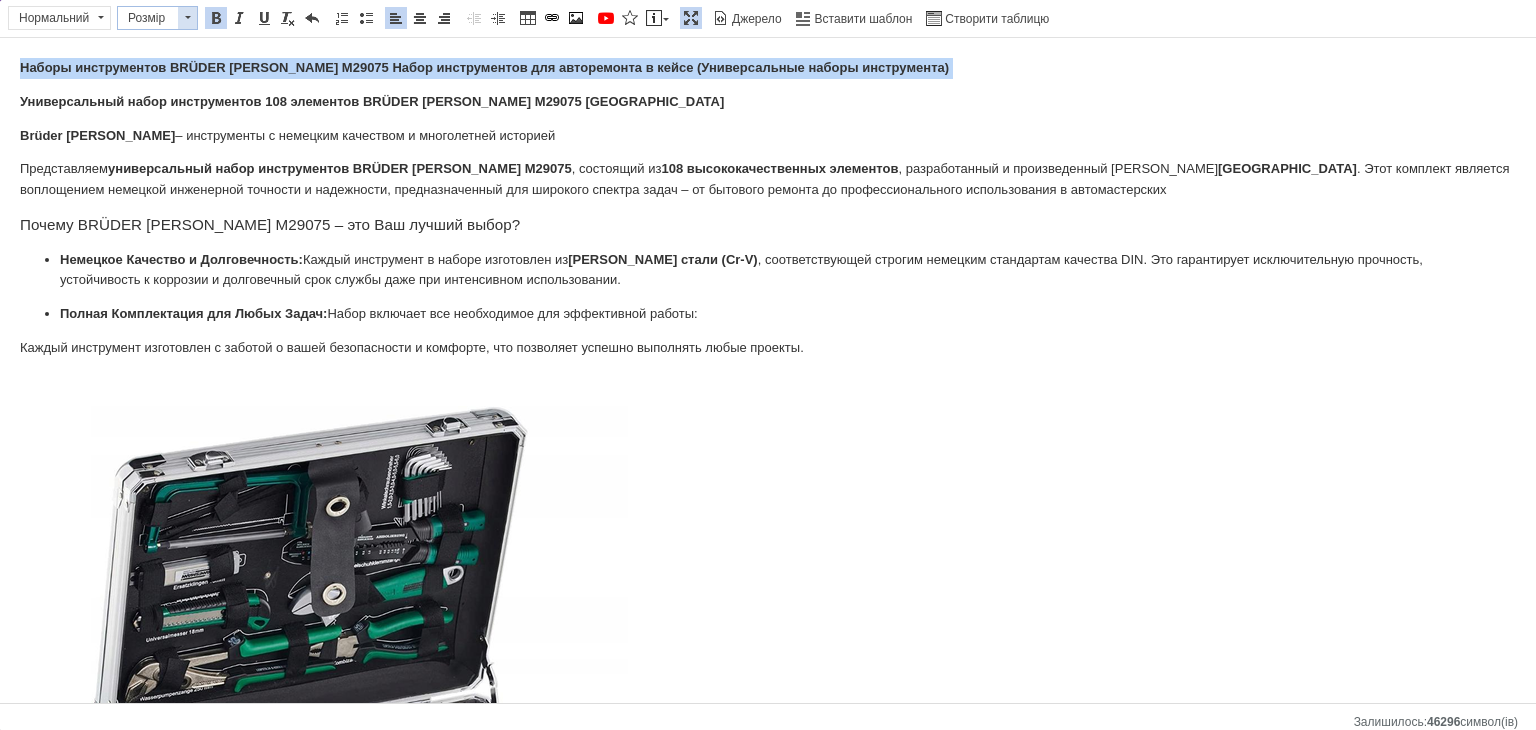 click on "Розмір" at bounding box center (148, 18) 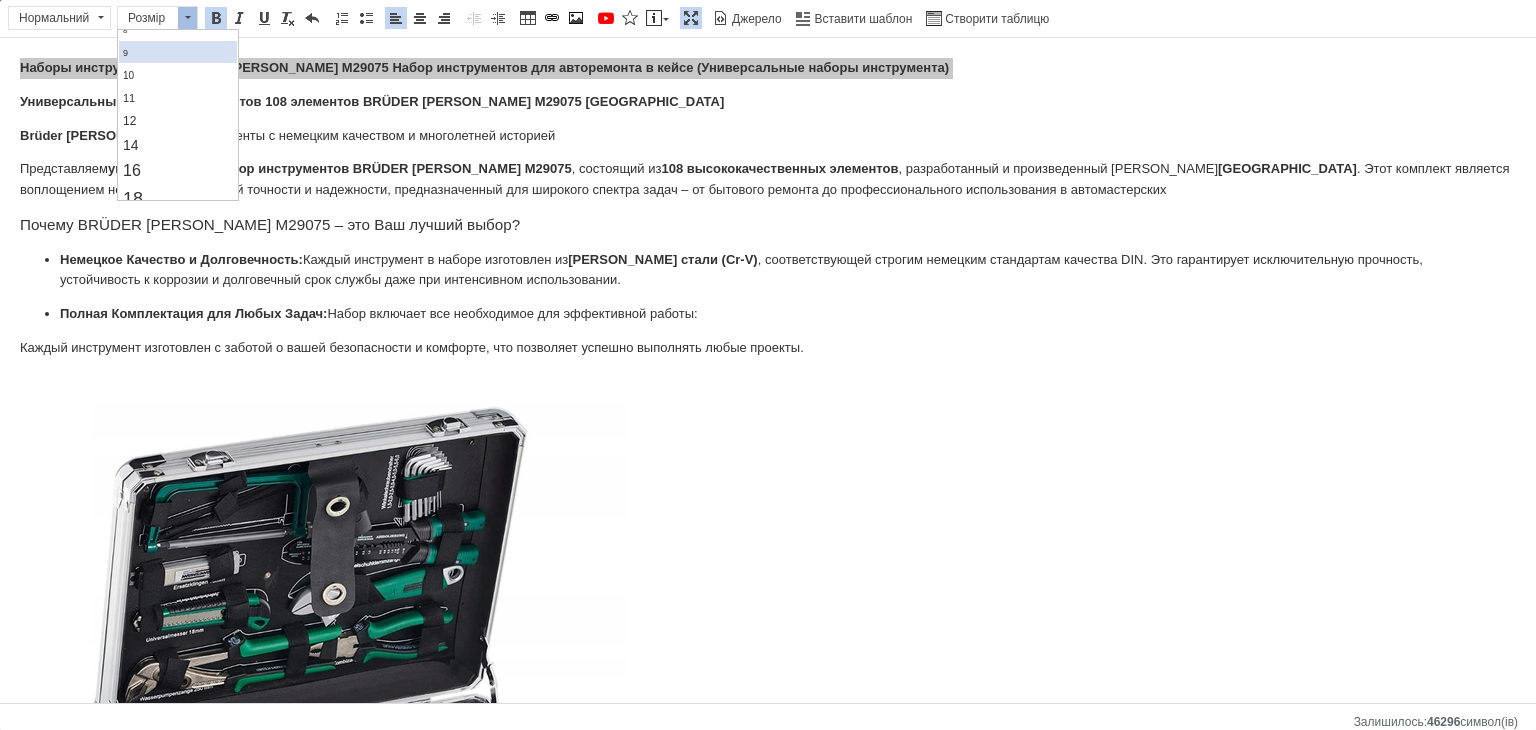 scroll, scrollTop: 100, scrollLeft: 0, axis: vertical 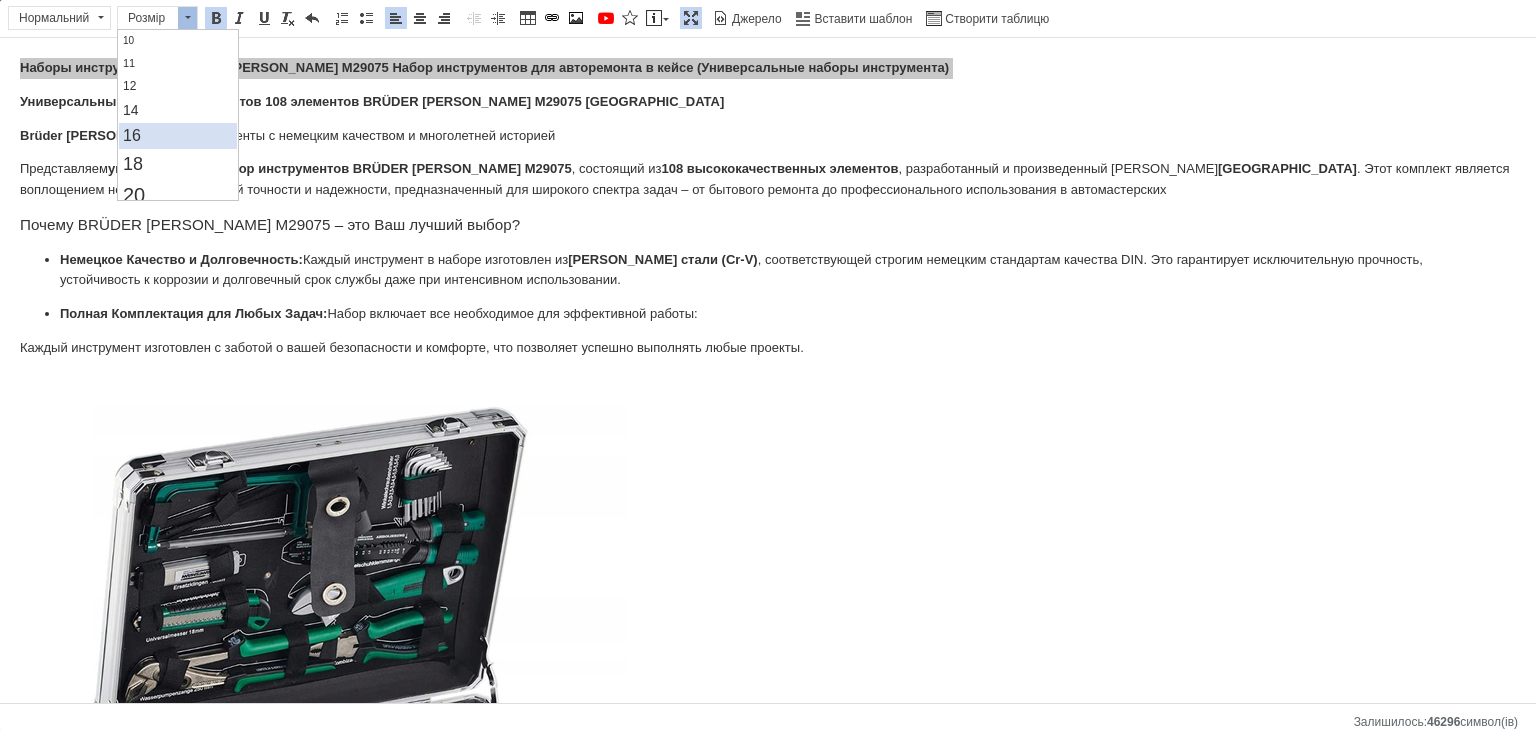 click on "16" at bounding box center [177, 136] 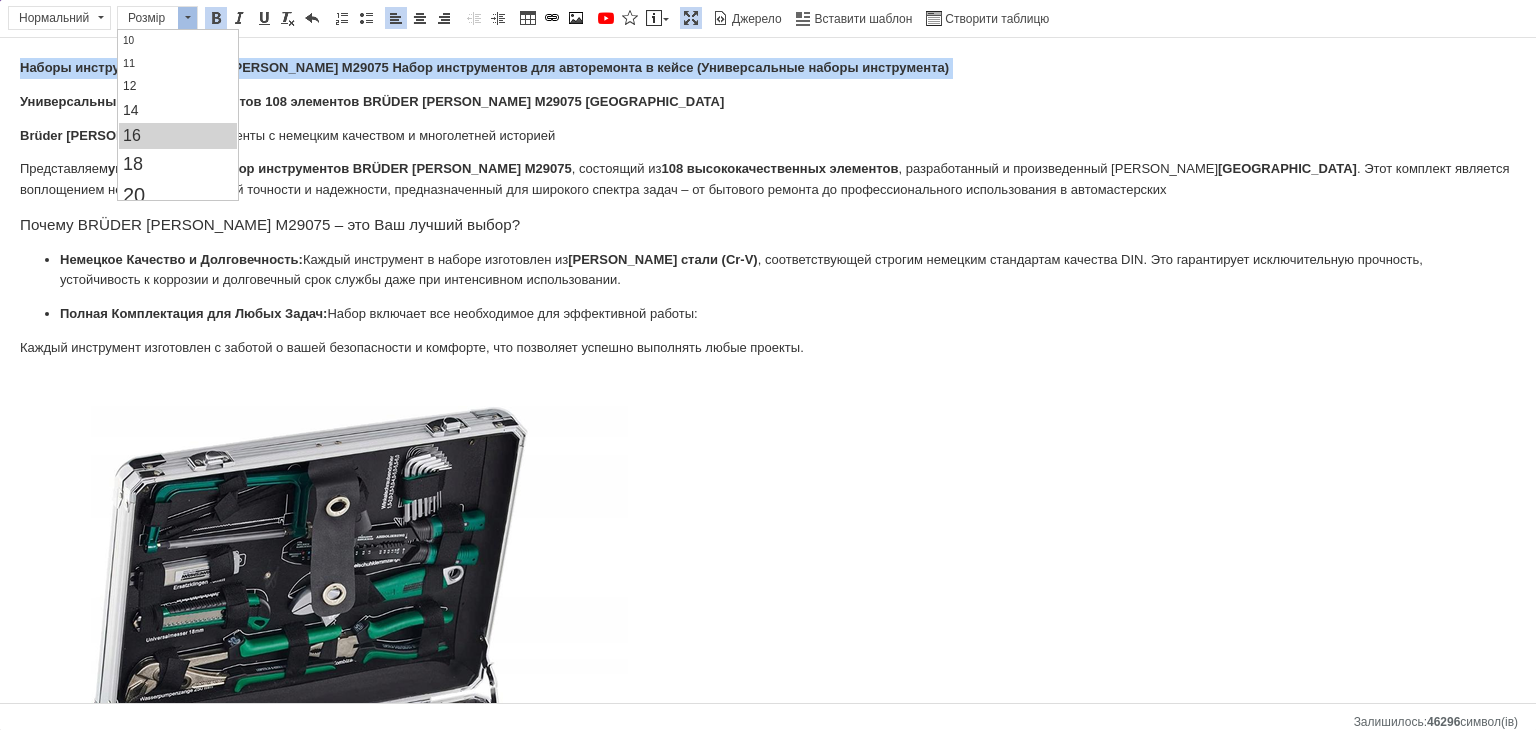 scroll, scrollTop: 0, scrollLeft: 0, axis: both 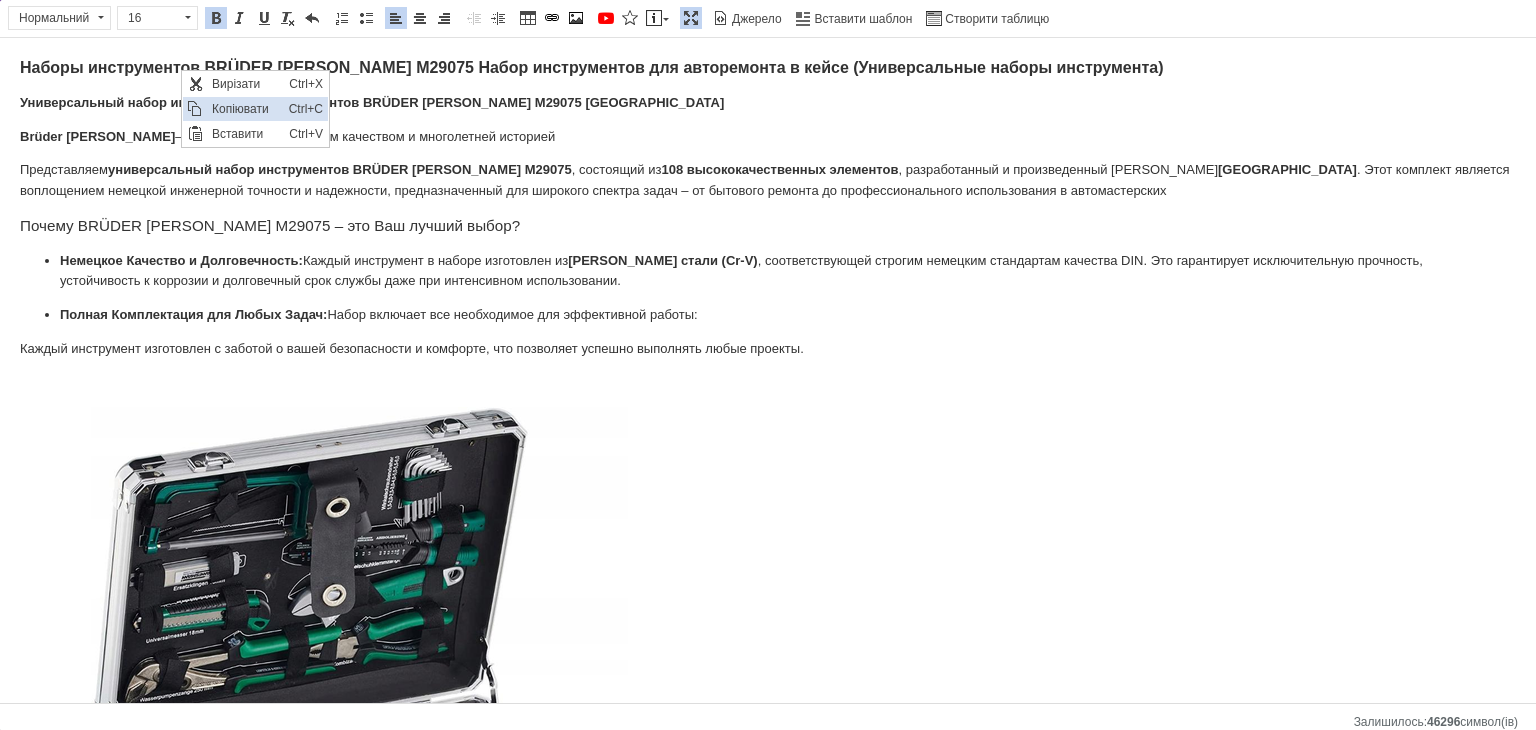 click on "Копіювати" at bounding box center (245, 109) 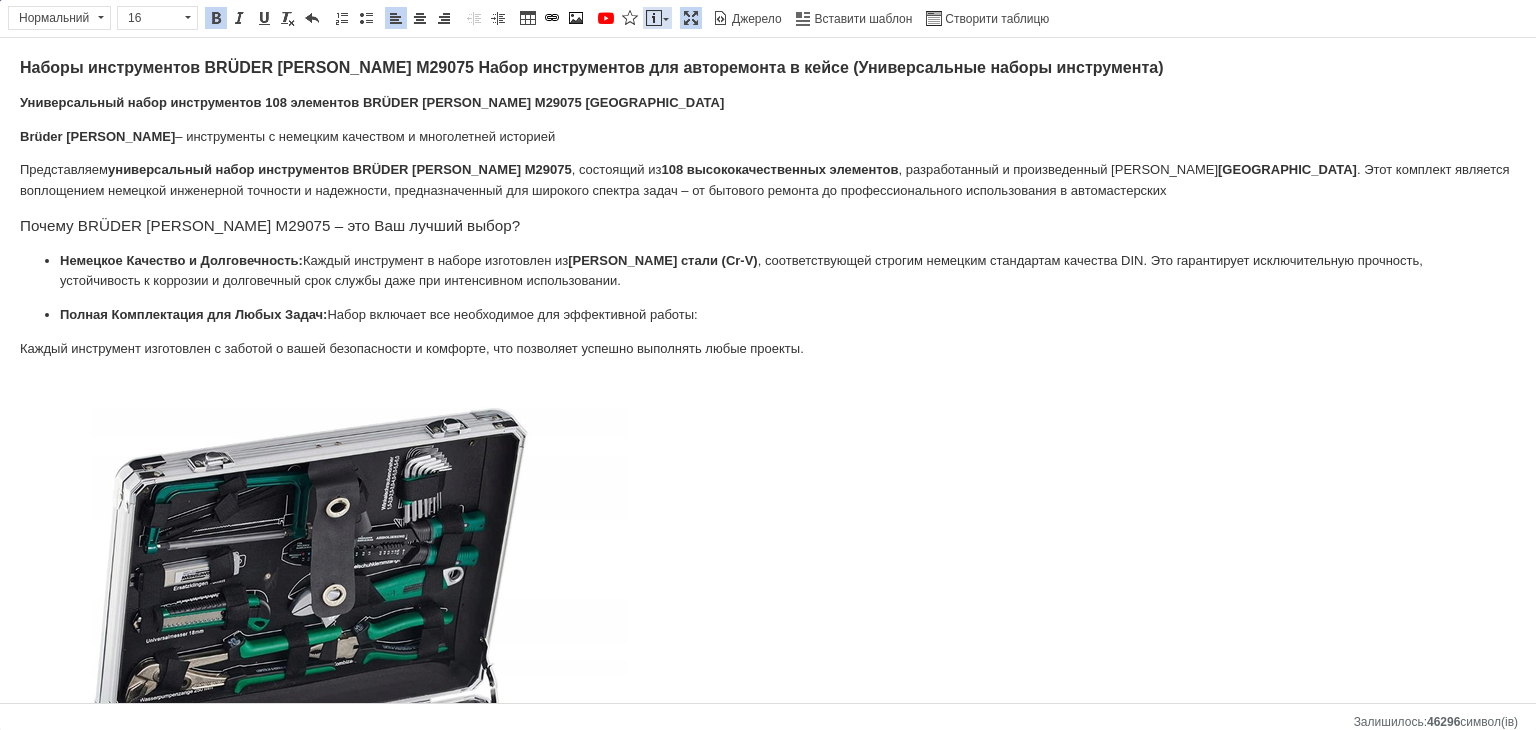 drag, startPoint x: 657, startPoint y: 17, endPoint x: 669, endPoint y: 21, distance: 12.649111 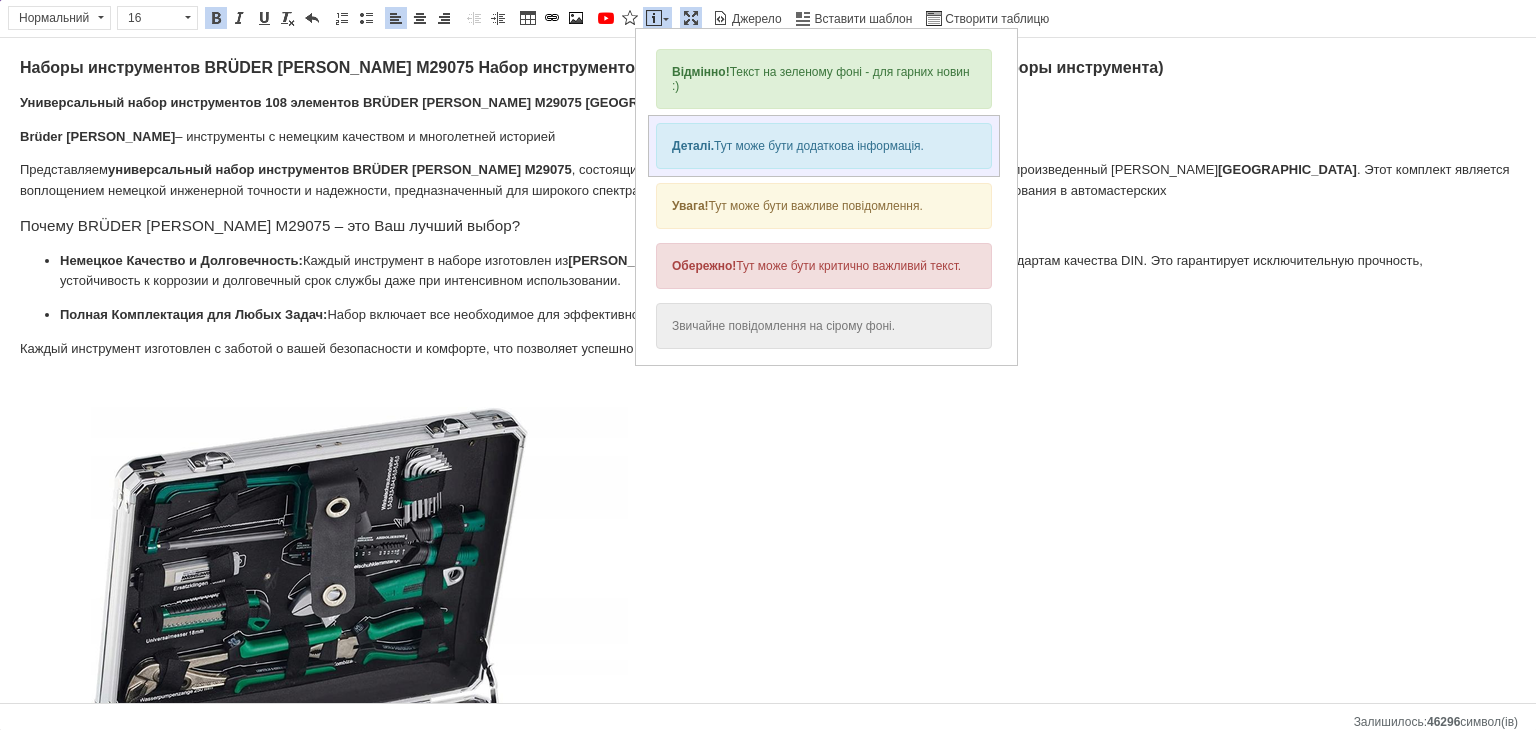 scroll, scrollTop: 0, scrollLeft: 0, axis: both 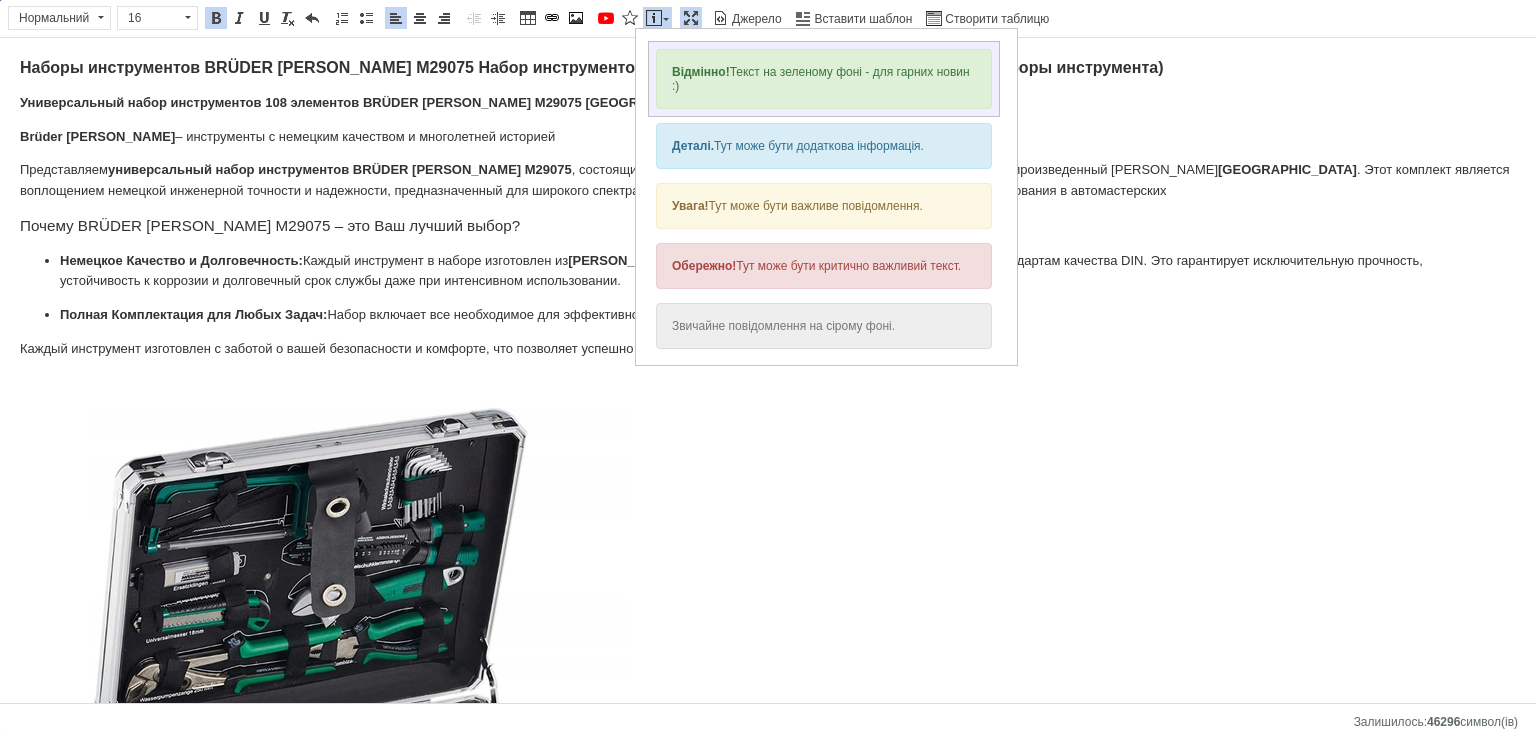 click on "Відмінно!  Текст на зеленому фоні - для гарних новин :)" at bounding box center [824, 79] 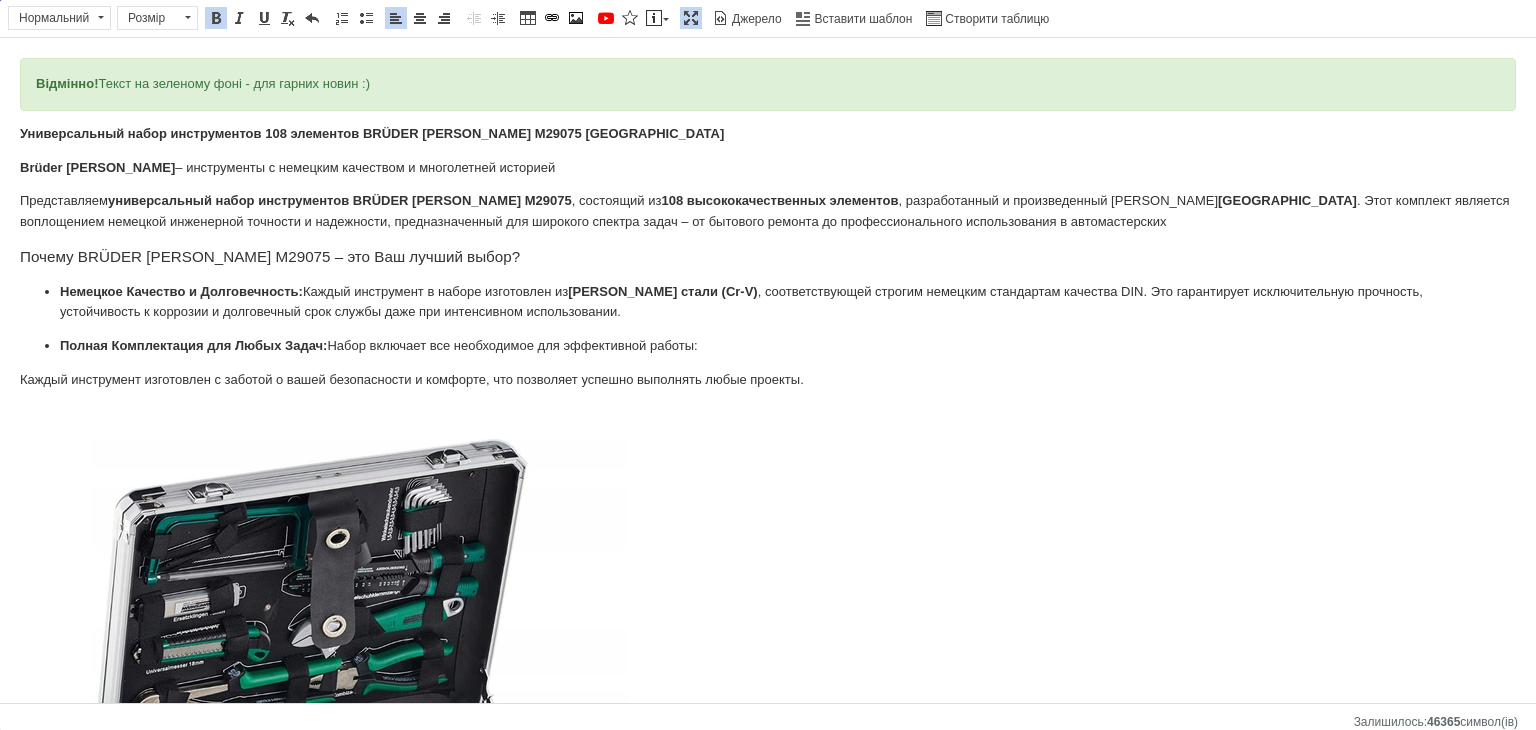 drag, startPoint x: 720, startPoint y: 92, endPoint x: 0, endPoint y: 95, distance: 720.0062 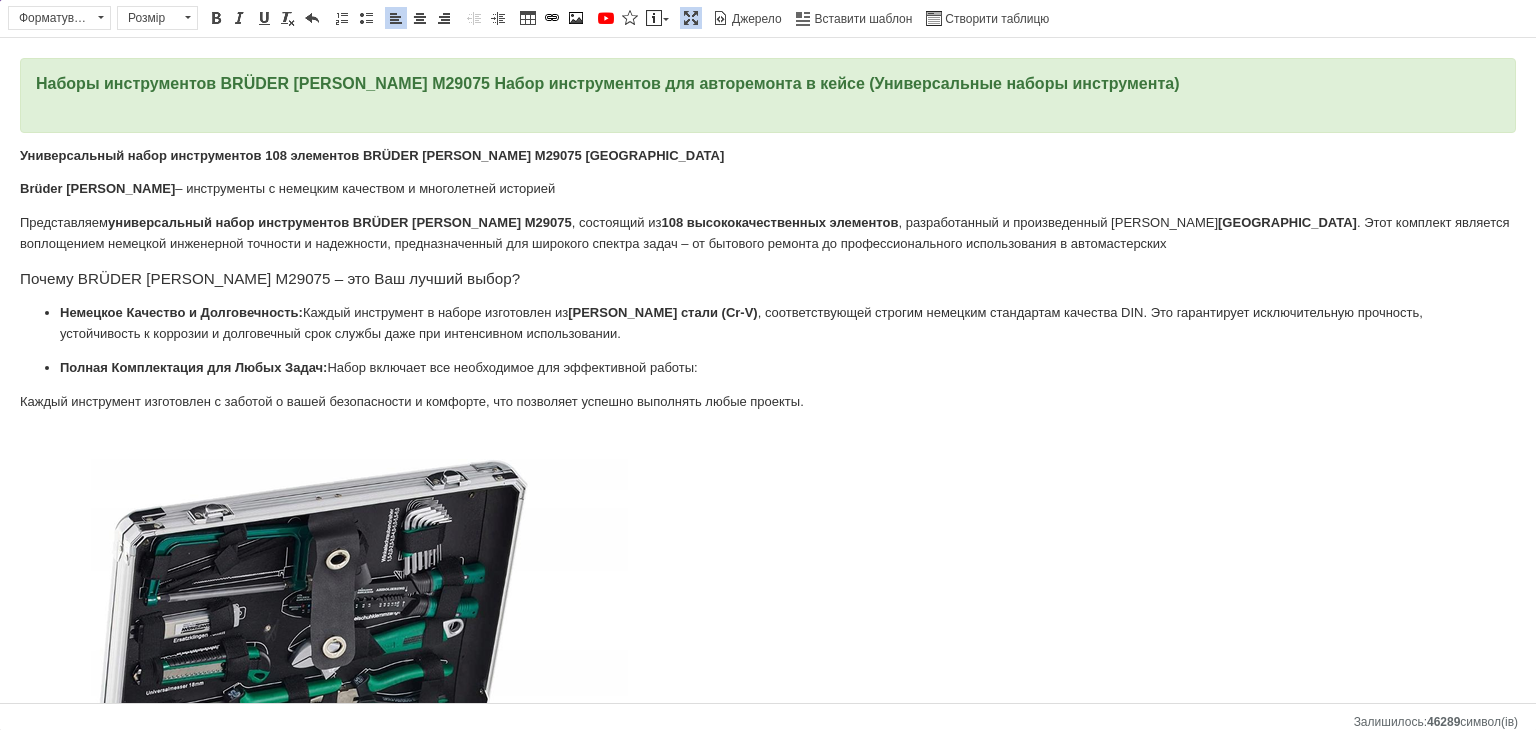 drag, startPoint x: 413, startPoint y: 15, endPoint x: 402, endPoint y: 33, distance: 21.095022 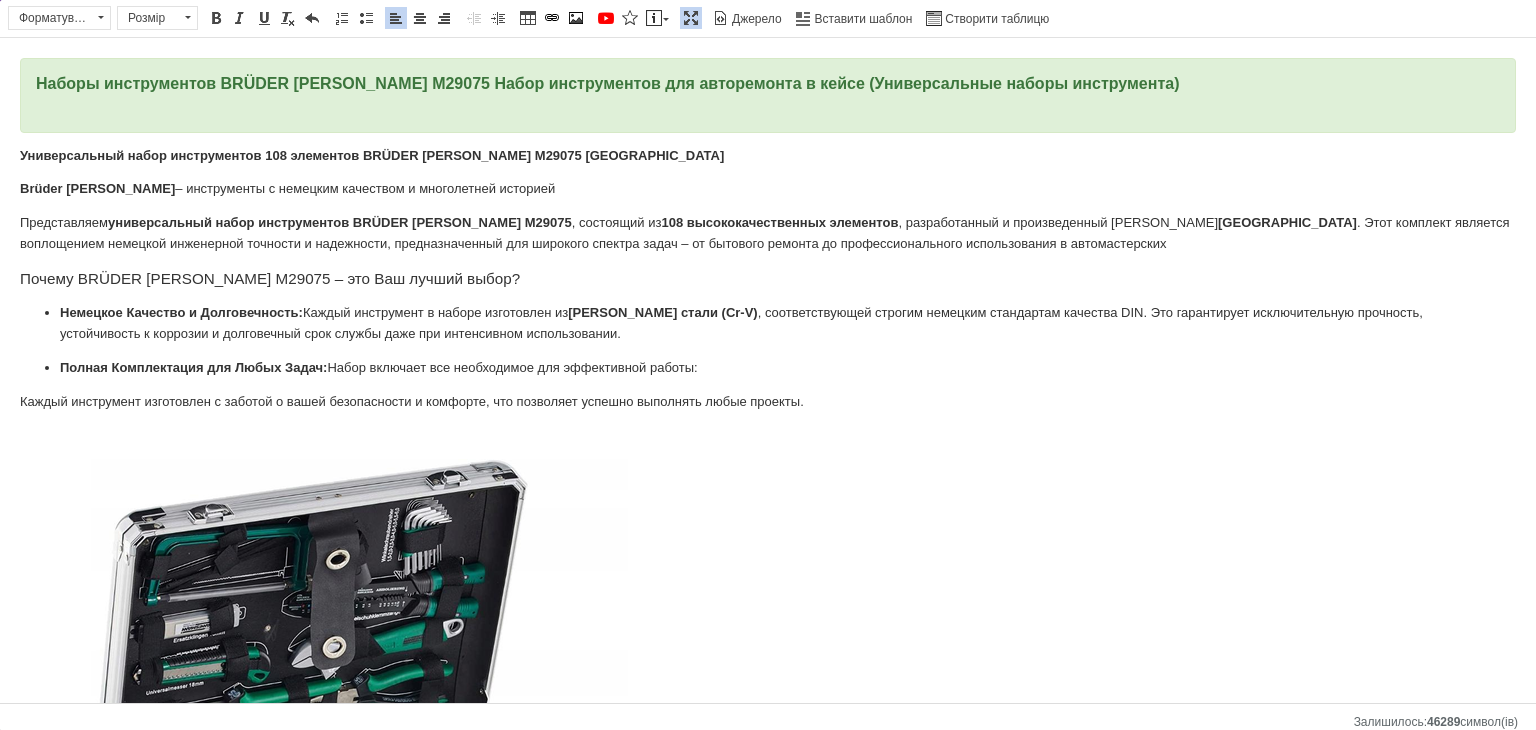 click at bounding box center [420, 18] 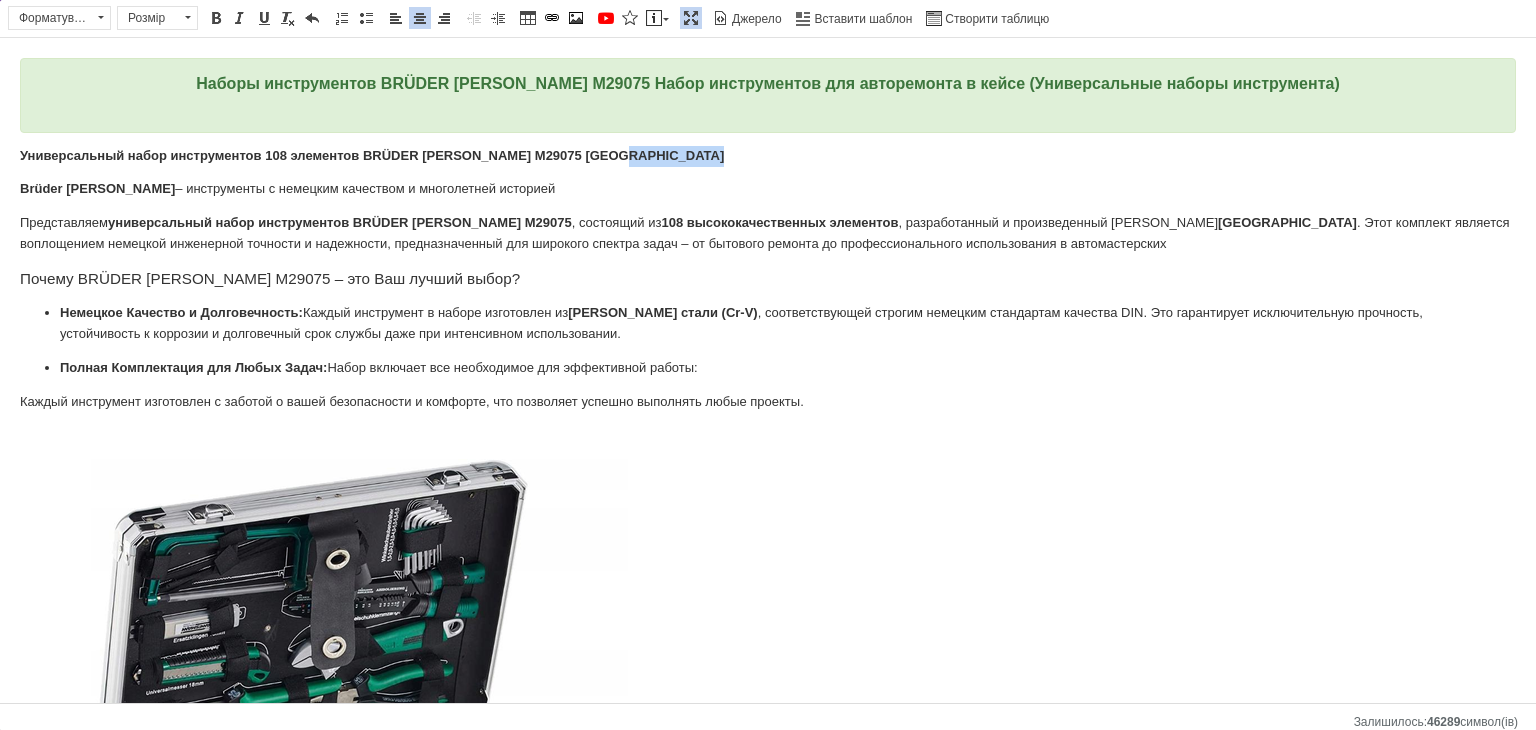 drag, startPoint x: 659, startPoint y: 162, endPoint x: 0, endPoint y: 166, distance: 659.01215 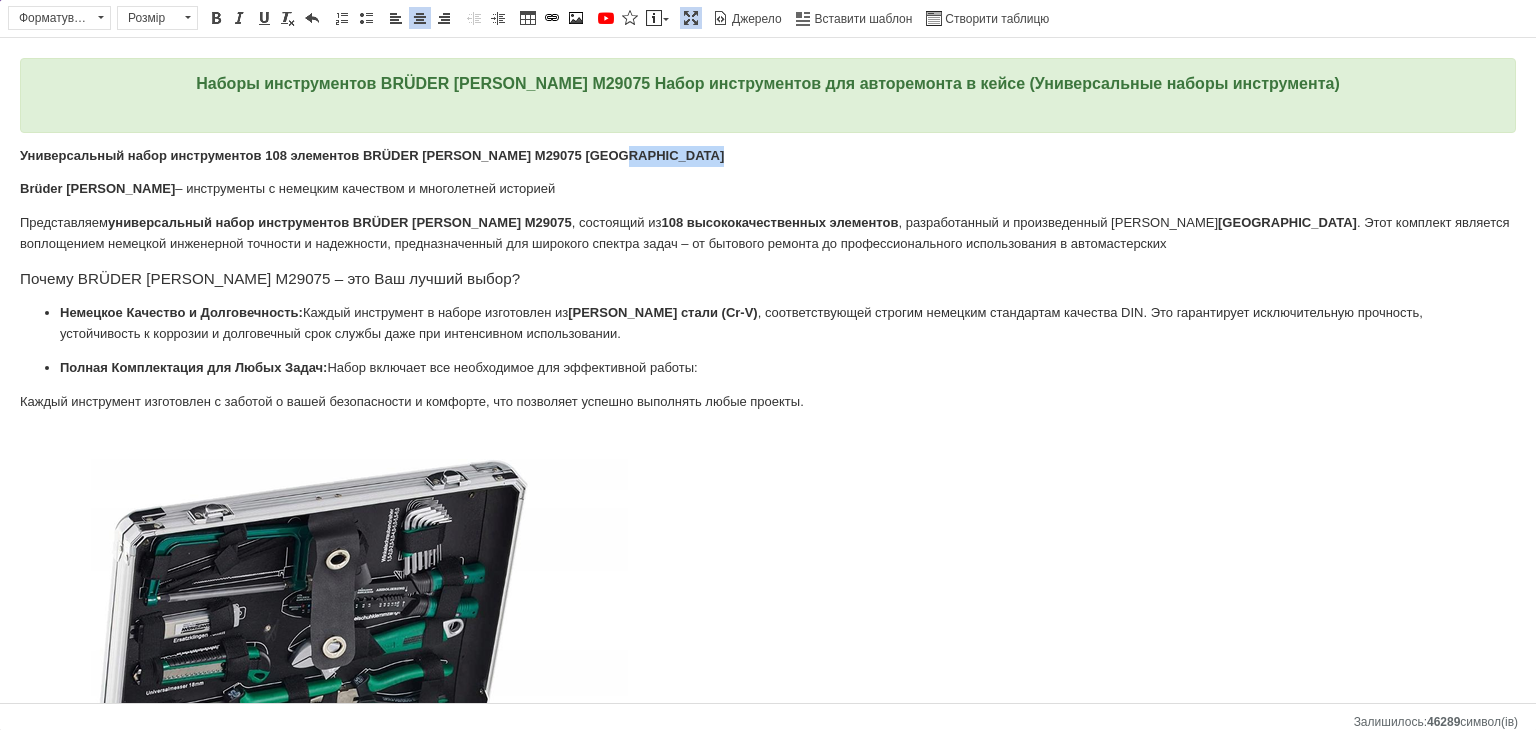 click on "Наборы инструментов BRÜDER [PERSON_NAME] M29075 Набор инструментов для авторемонта в кейсе (Универсальные наборы инструмента) ​​​​​​​ Универсальный набор инструментов 108 элементов BRÜDER [PERSON_NAME] M29075 Германия Brüder [PERSON_NAME]  – инструменты с немецким качеством и многолетней историей Представляем  универсальный набор инструментов BRÜDER MANNESMANN M29075 , состоящий из  108 высококачественных элементов , разработанный и произведенный в  [GEOGRAPHIC_DATA] Почему BRÜDER [PERSON_NAME] M29075 – это Ваш лучший выбор? Немецкое Качество и Долговечность:  Каждый инструмент в наборе изготовлен из  Brüder [PERSON_NAME]." at bounding box center (768, 1361) 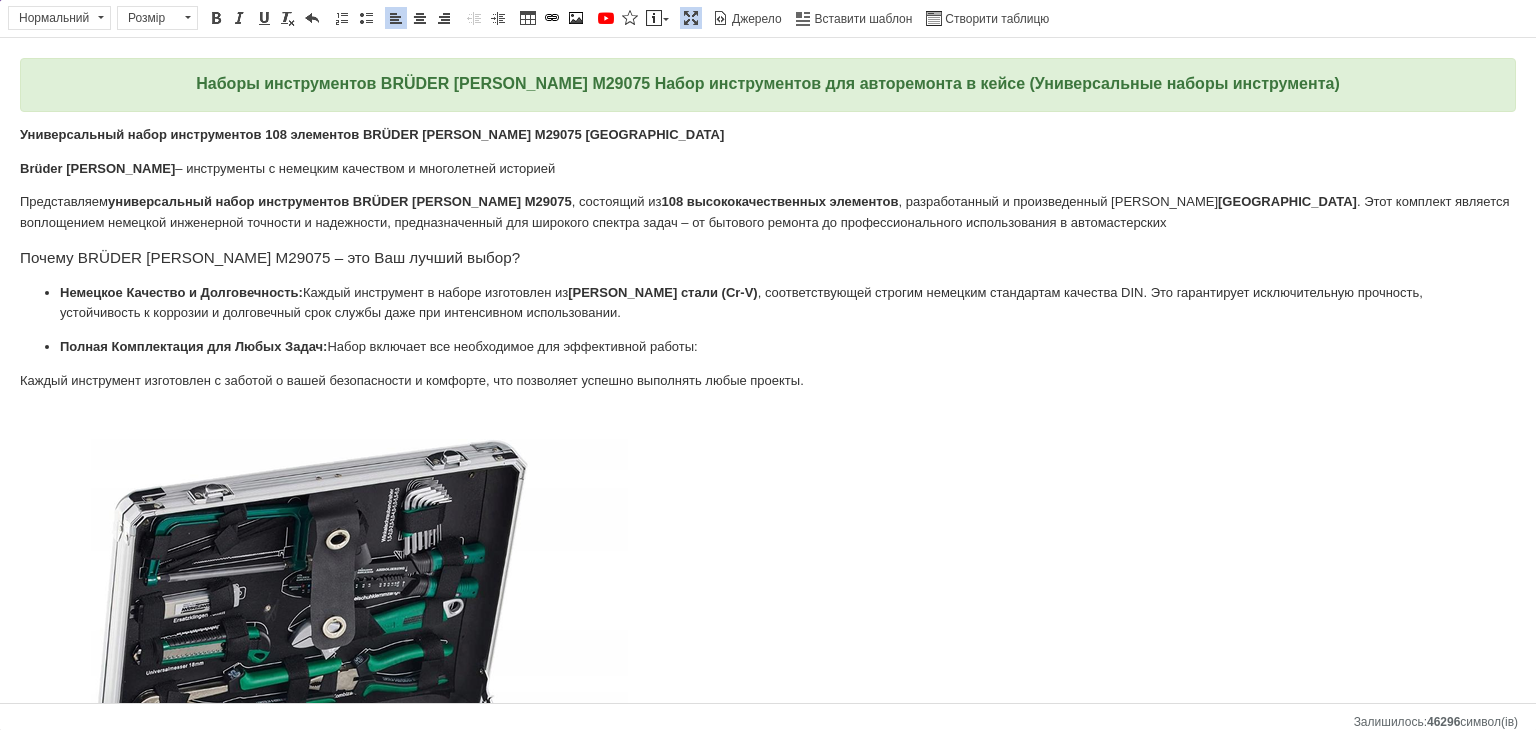 click on "Наборы инструментов BRÜDER [PERSON_NAME] M29075 Набор инструментов для авторемонта в кейсе (Универсальные наборы инструмента) Универсальный набор инструментов 108 элементов BRÜDER [PERSON_NAME] M29075 Германия Brüder [PERSON_NAME]  – инструменты с немецким качеством и многолетней историей Представляем  универсальный набор инструментов BRÜDER [PERSON_NAME] M29075 , состоящий из  108 высококачественных элементов , разработанный и произведенный в  [GEOGRAPHIC_DATA] Почему BRÜDER [PERSON_NAME] M29075 – это Ваш лучший выбор? Немецкое Качество и Долговечность:  Каждый инструмент в наборе изготовлен из  хром-ванадиевой стали (Cr-V)" at bounding box center [768, 1350] 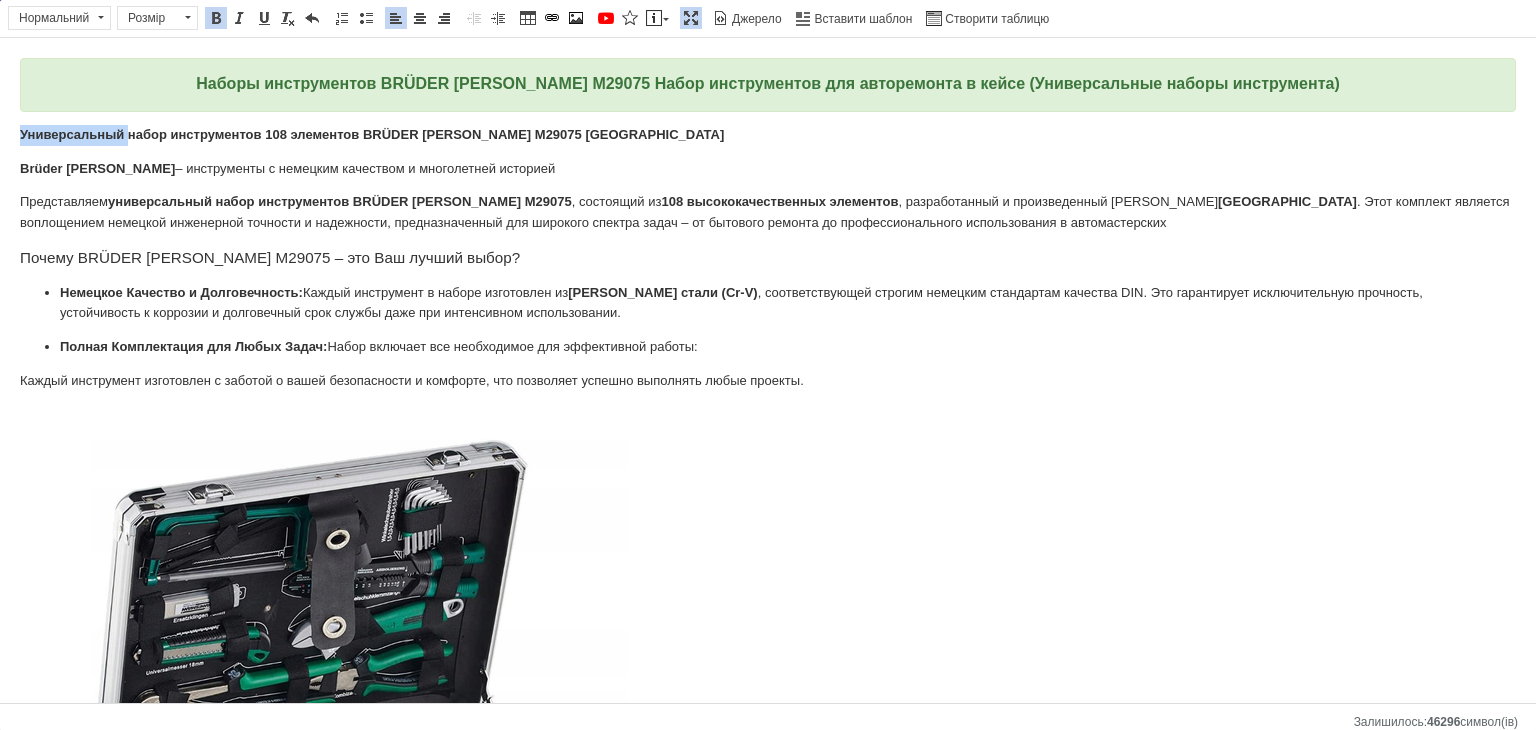 click on "Наборы инструментов BRÜDER [PERSON_NAME] M29075 Набор инструментов для авторемонта в кейсе (Универсальные наборы инструмента) Универсальный набор инструментов 108 элементов BRÜDER [PERSON_NAME] M29075 Германия Brüder [PERSON_NAME]  – инструменты с немецким качеством и многолетней историей Представляем  универсальный набор инструментов BRÜDER [PERSON_NAME] M29075 , состоящий из  108 высококачественных элементов , разработанный и произведенный в  [GEOGRAPHIC_DATA] Почему BRÜDER [PERSON_NAME] M29075 – это Ваш лучший выбор? Немецкое Качество и Долговечность:  Каждый инструмент в наборе изготовлен из  хром-ванадиевой стали (Cr-V)" at bounding box center [768, 1350] 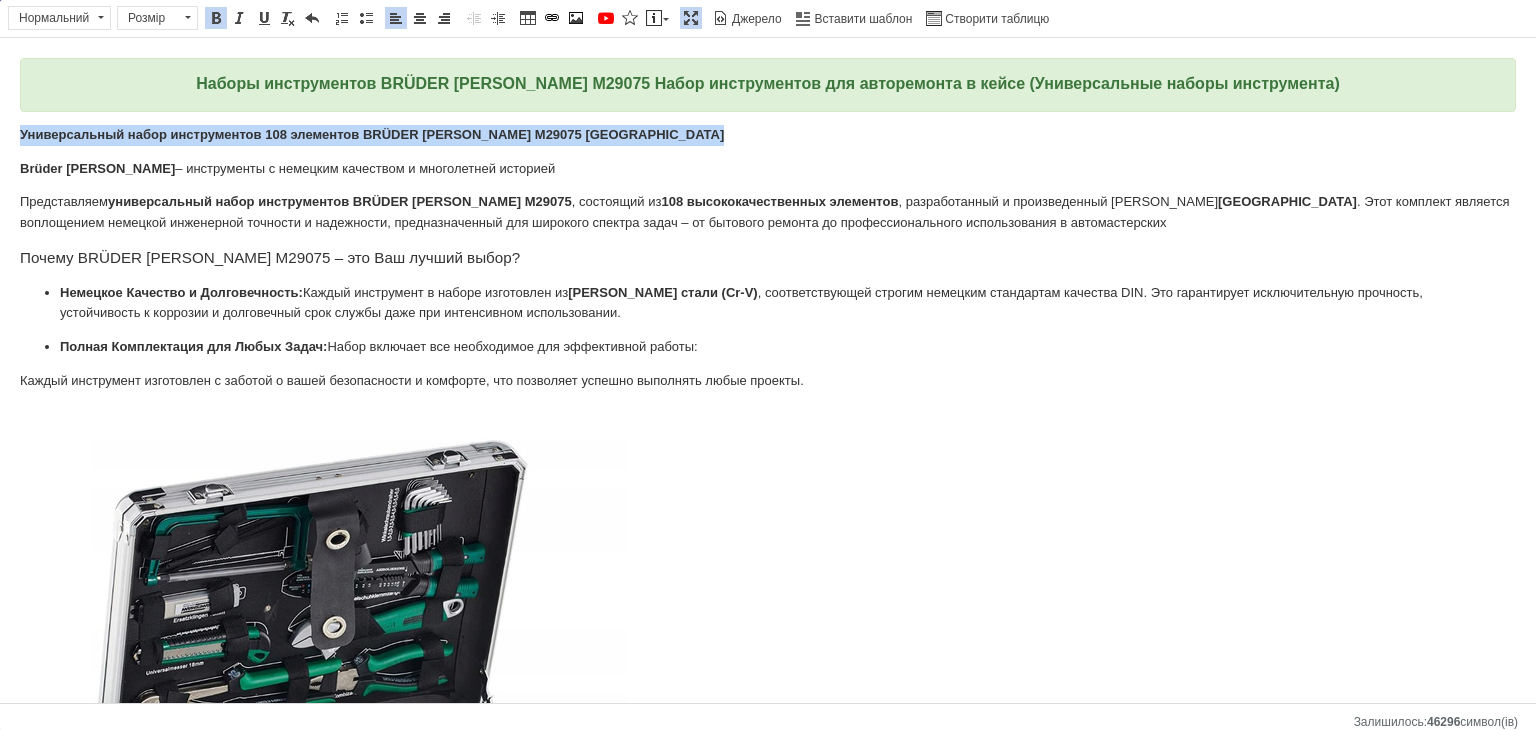click on "Наборы инструментов BRÜDER [PERSON_NAME] M29075 Набор инструментов для авторемонта в кейсе (Универсальные наборы инструмента) Универсальный набор инструментов 108 элементов BRÜDER [PERSON_NAME] M29075 Германия Brüder [PERSON_NAME]  – инструменты с немецким качеством и многолетней историей Представляем  универсальный набор инструментов BRÜDER [PERSON_NAME] M29075 , состоящий из  108 высококачественных элементов , разработанный и произведенный в  [GEOGRAPHIC_DATA] Почему BRÜDER [PERSON_NAME] M29075 – это Ваш лучший выбор? Немецкое Качество и Долговечность:  Каждый инструмент в наборе изготовлен из  хром-ванадиевой стали (Cr-V)" at bounding box center (768, 1350) 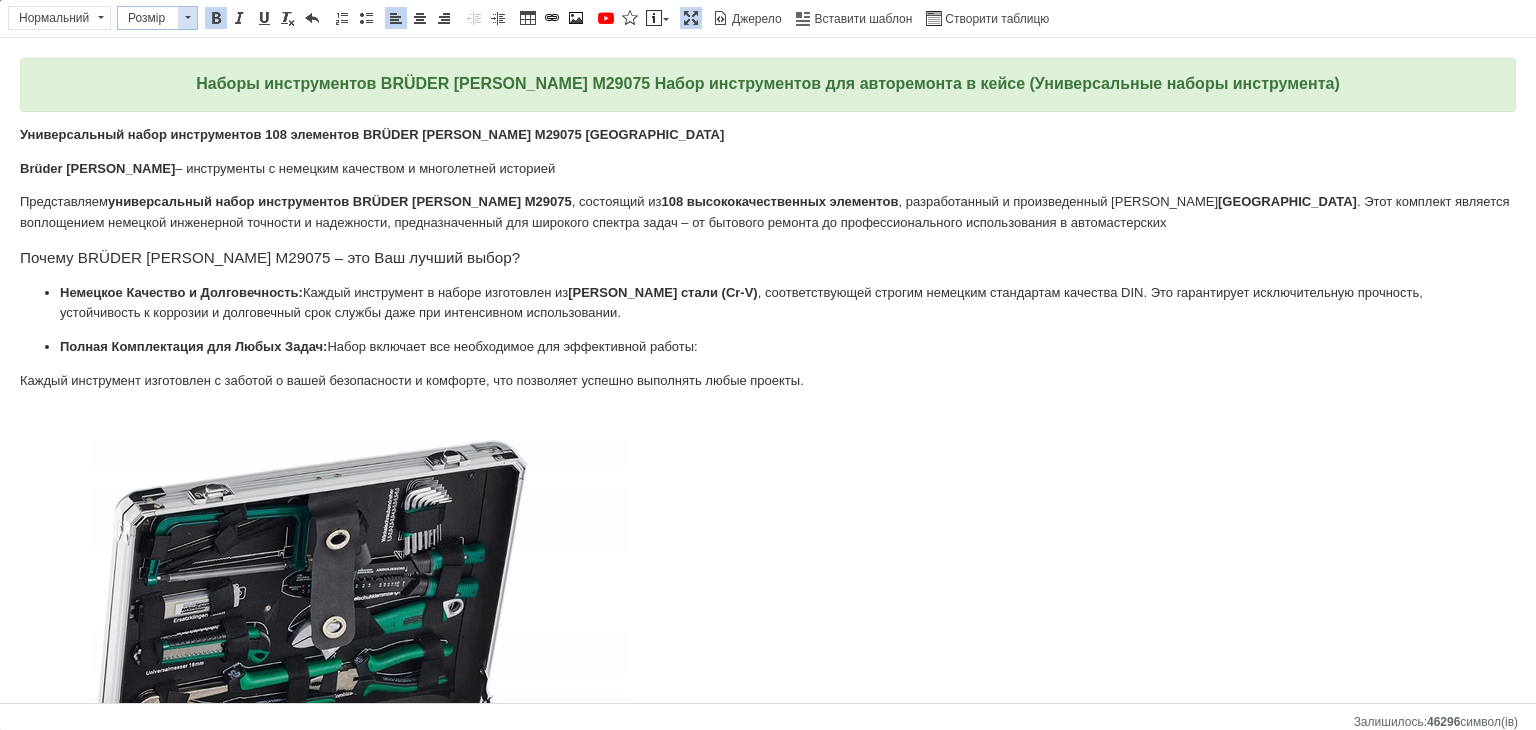 drag, startPoint x: 189, startPoint y: 9, endPoint x: 58, endPoint y: 8, distance: 131.00381 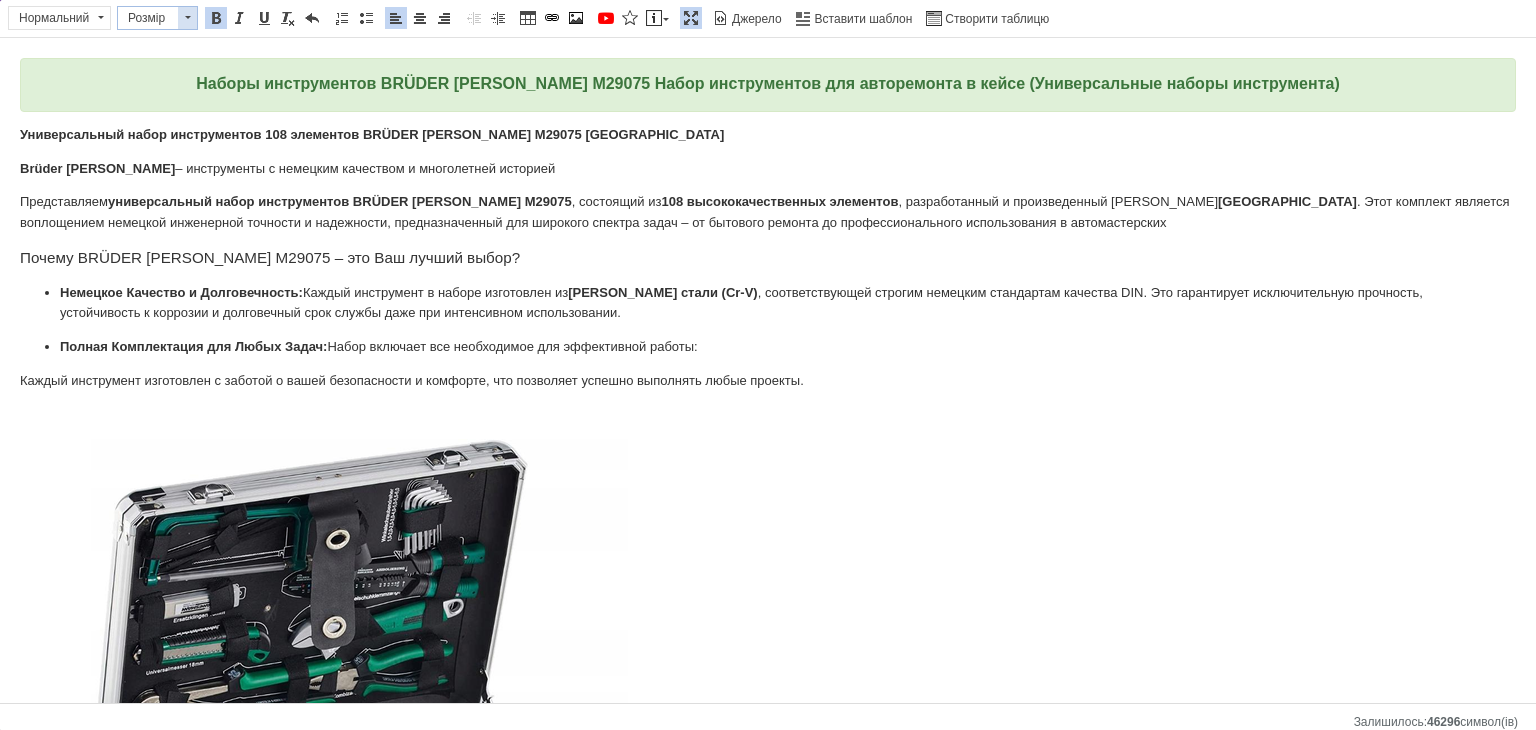 click at bounding box center (187, 18) 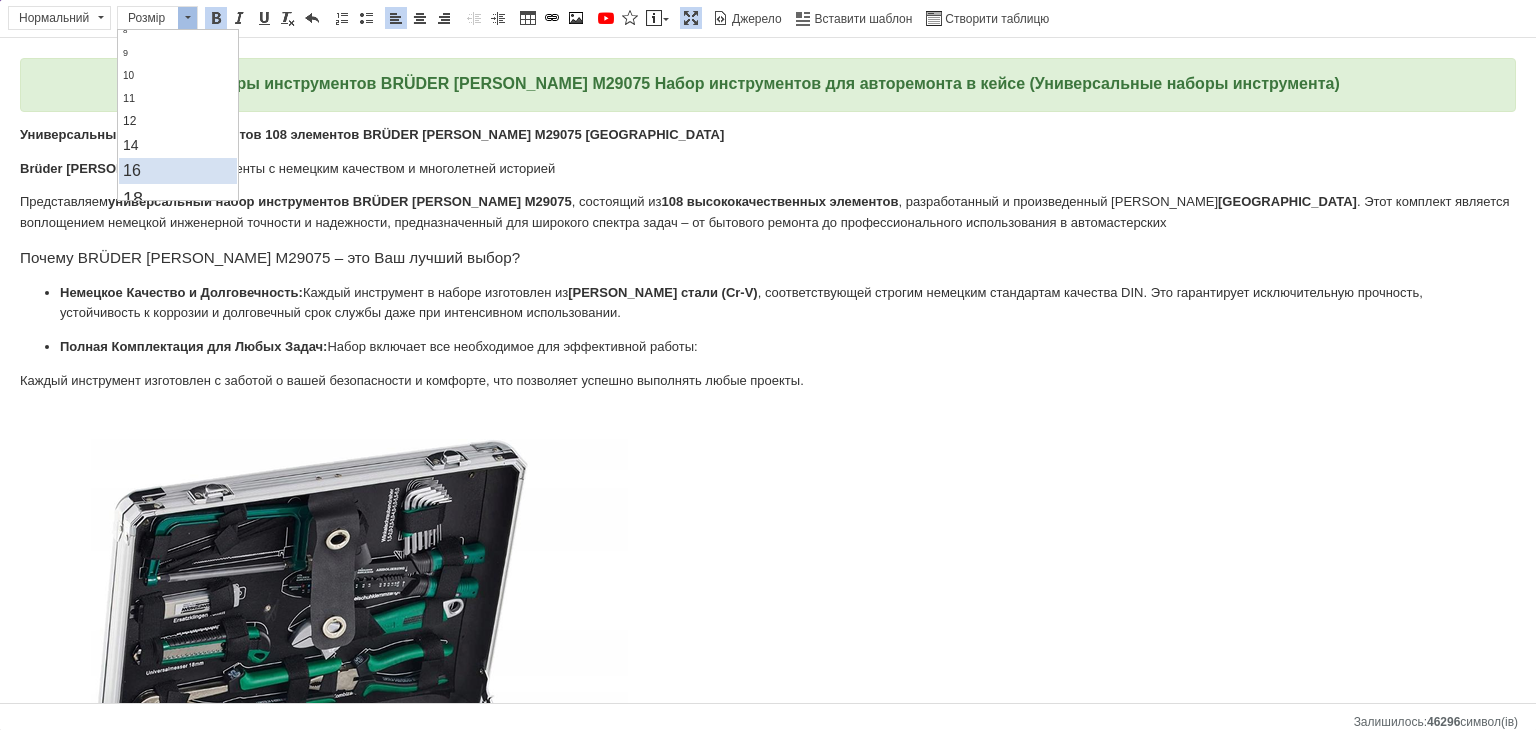 scroll, scrollTop: 100, scrollLeft: 0, axis: vertical 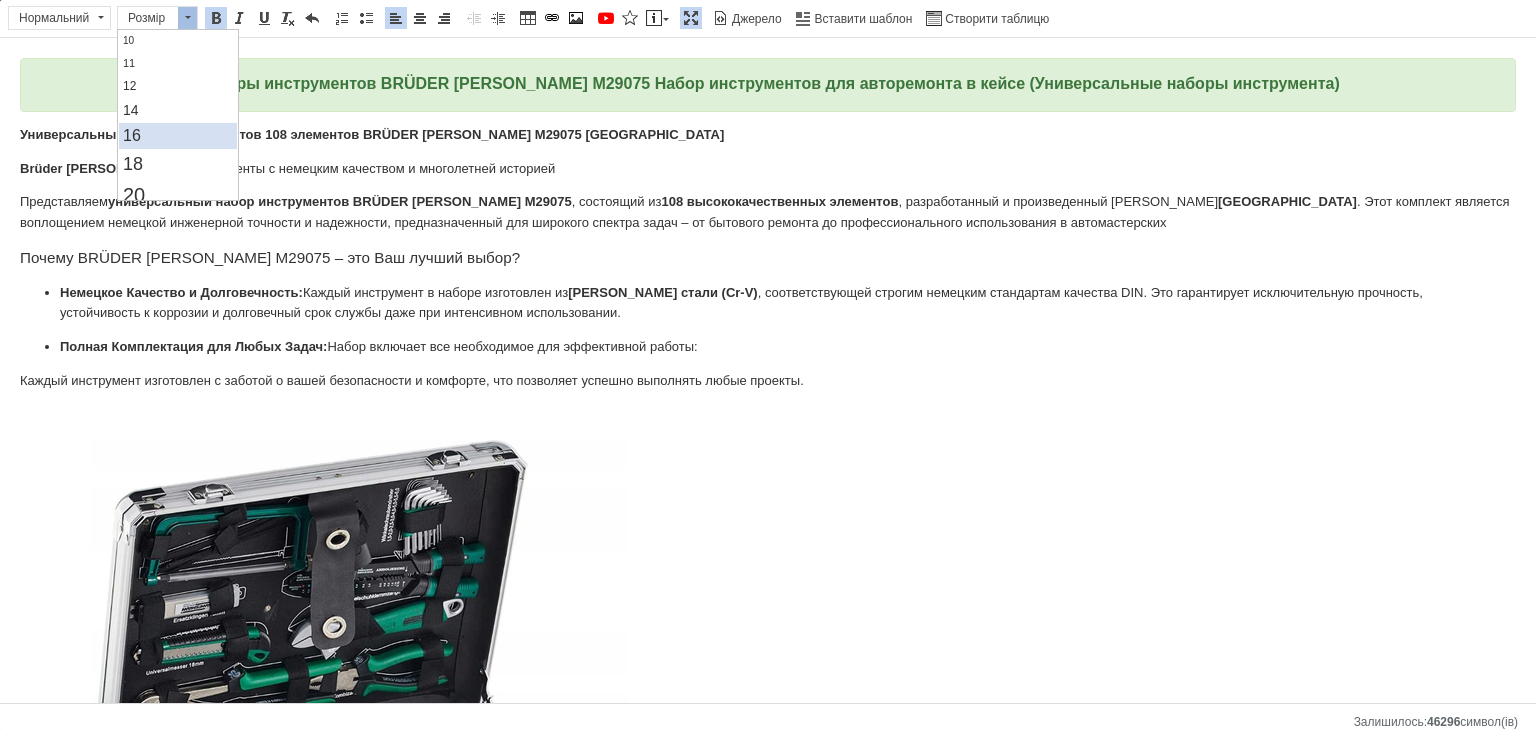 click on "16" at bounding box center [177, 136] 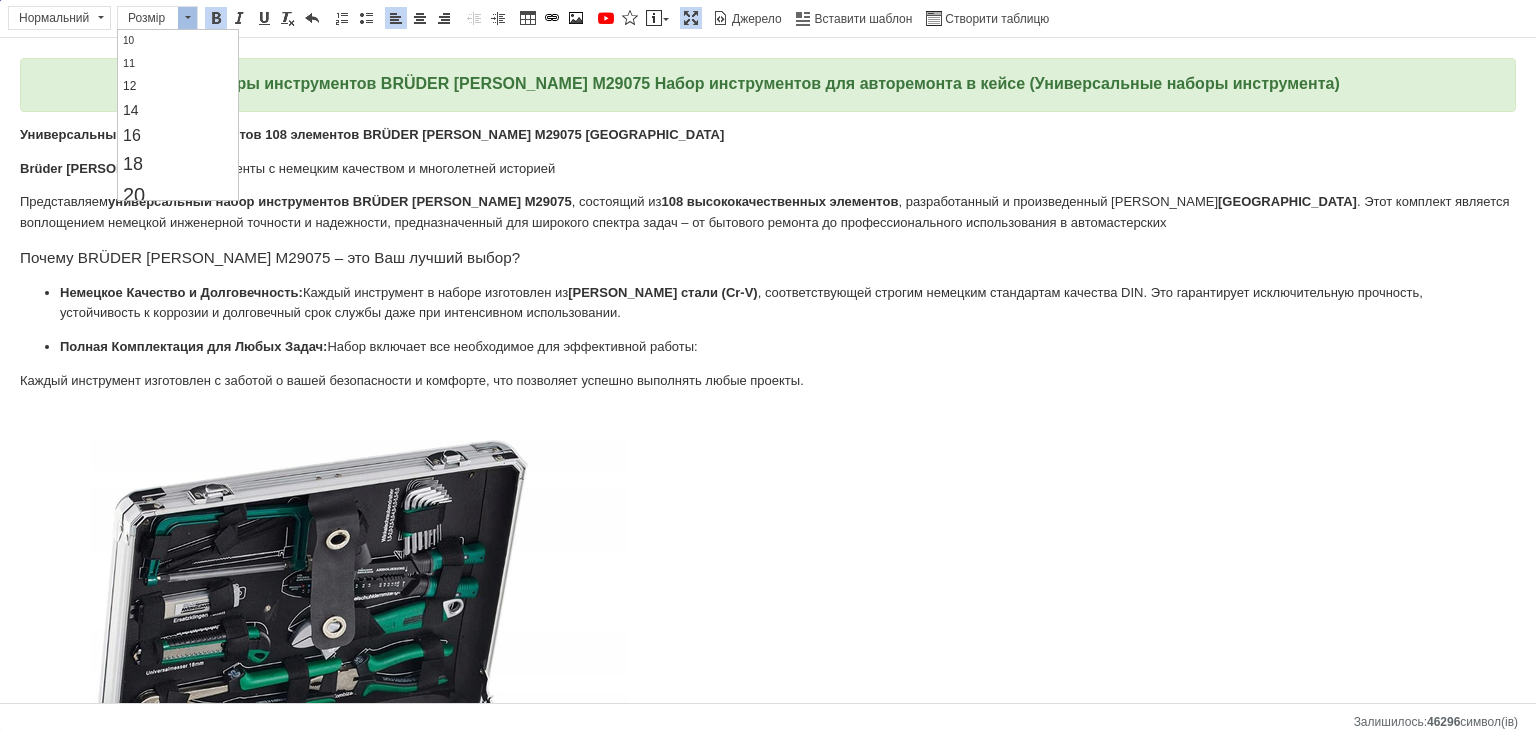 scroll, scrollTop: 0, scrollLeft: 0, axis: both 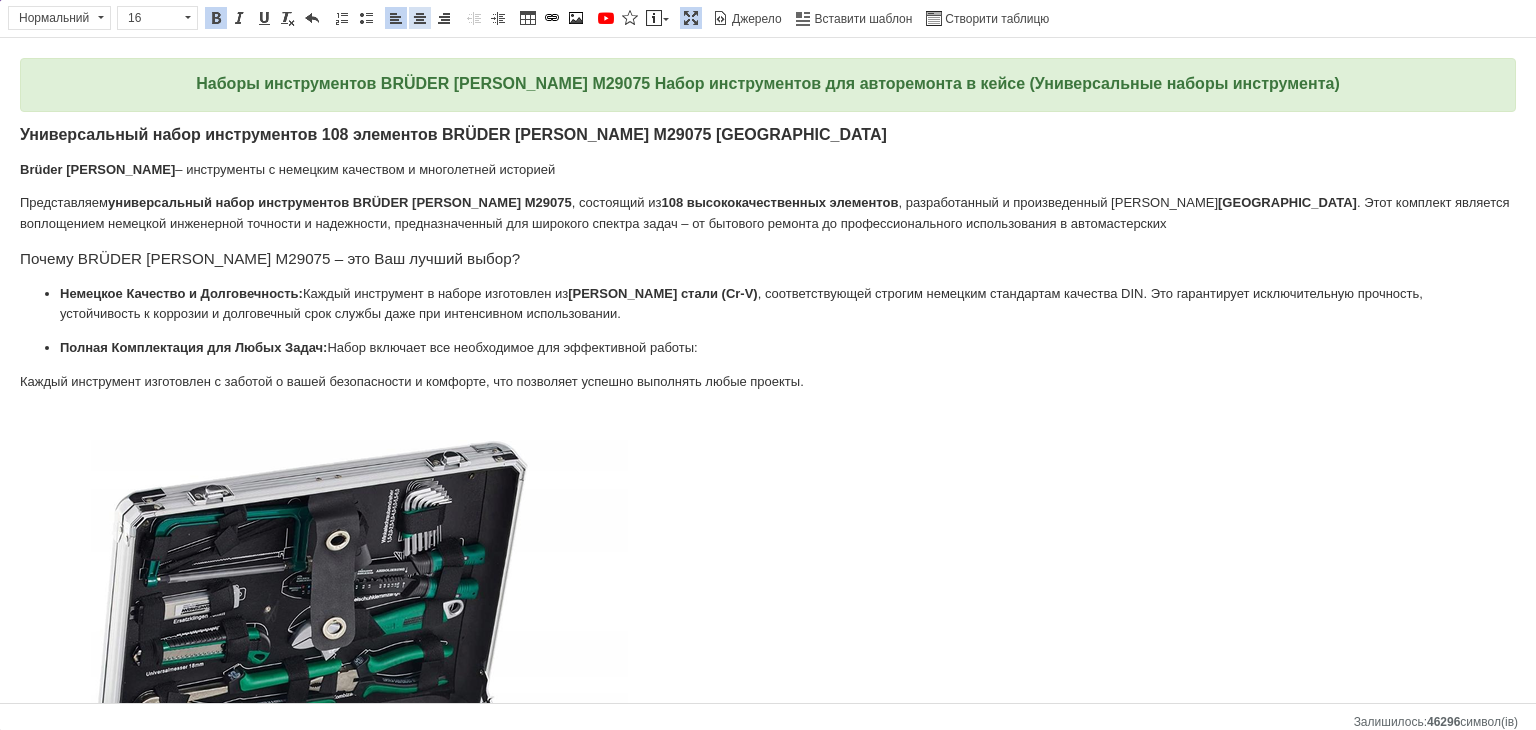 click at bounding box center (420, 18) 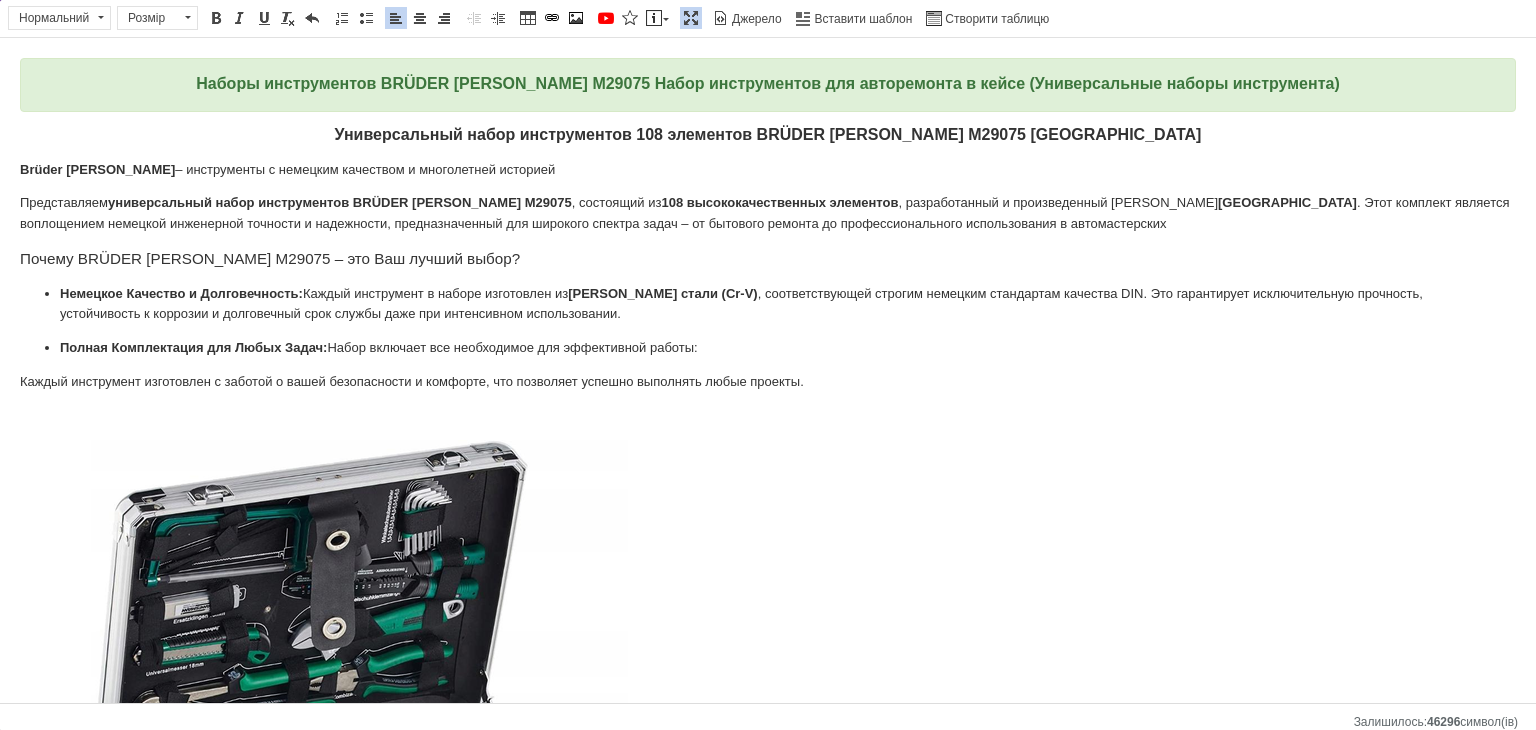 click on "Наборы инструментов BRÜDER [PERSON_NAME] M29075 Набор инструментов для авторемонта в кейсе (Универсальные наборы инструмента) Универсальный набор инструментов 108 элементов BRÜDER [PERSON_NAME] M29075 Германия Brüder [PERSON_NAME]  – инструменты с немецким качеством и многолетней историей Представляем  универсальный набор инструментов BRÜDER [PERSON_NAME] M29075 , состоящий из  108 высококачественных элементов , разработанный и произведенный в  [GEOGRAPHIC_DATA] Почему BRÜDER [PERSON_NAME] M29075 – это Ваш лучший выбор? Немецкое Качество и Долговечность:  Каждый инструмент в наборе изготовлен из  хром-ванадиевой стали (Cr-V)" at bounding box center [768, 1351] 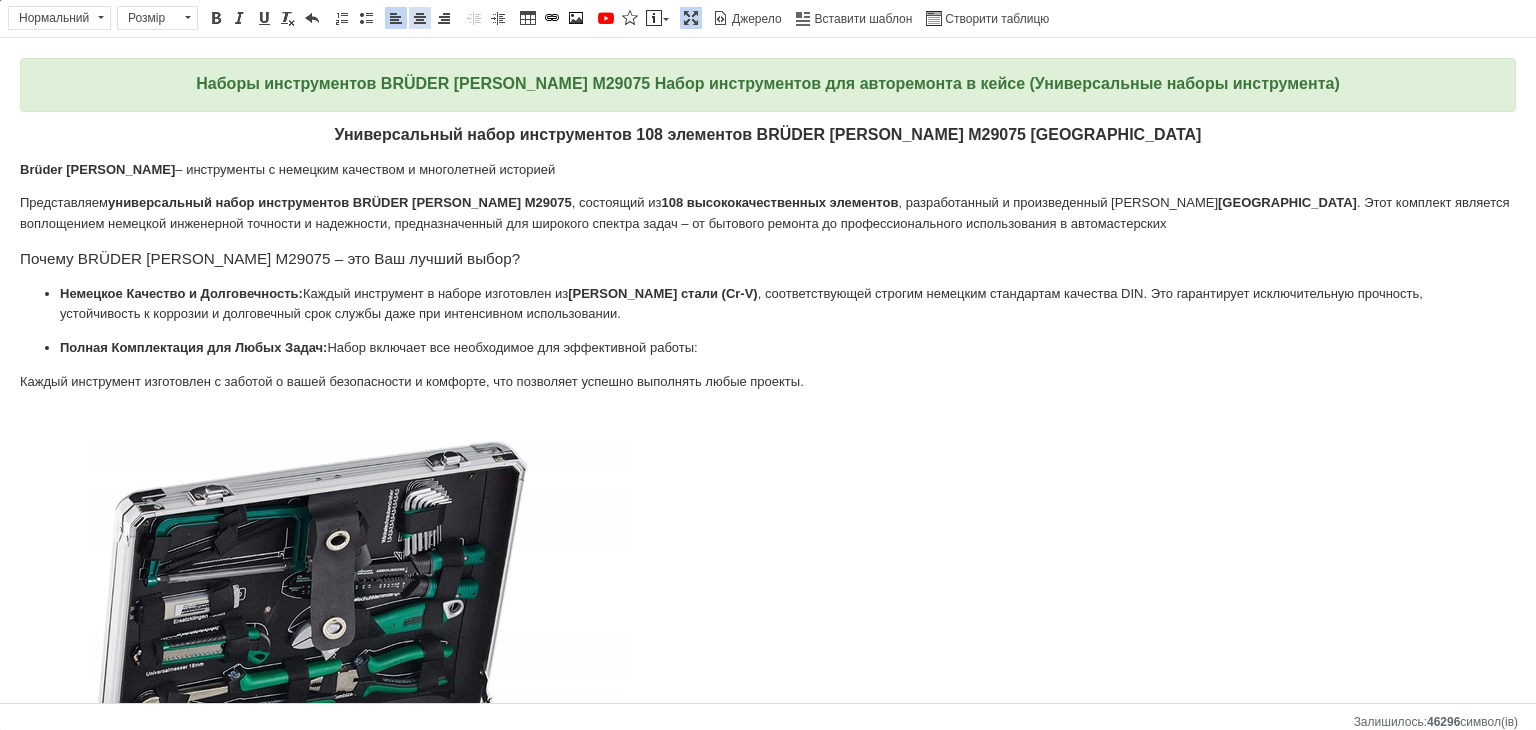 click at bounding box center (420, 18) 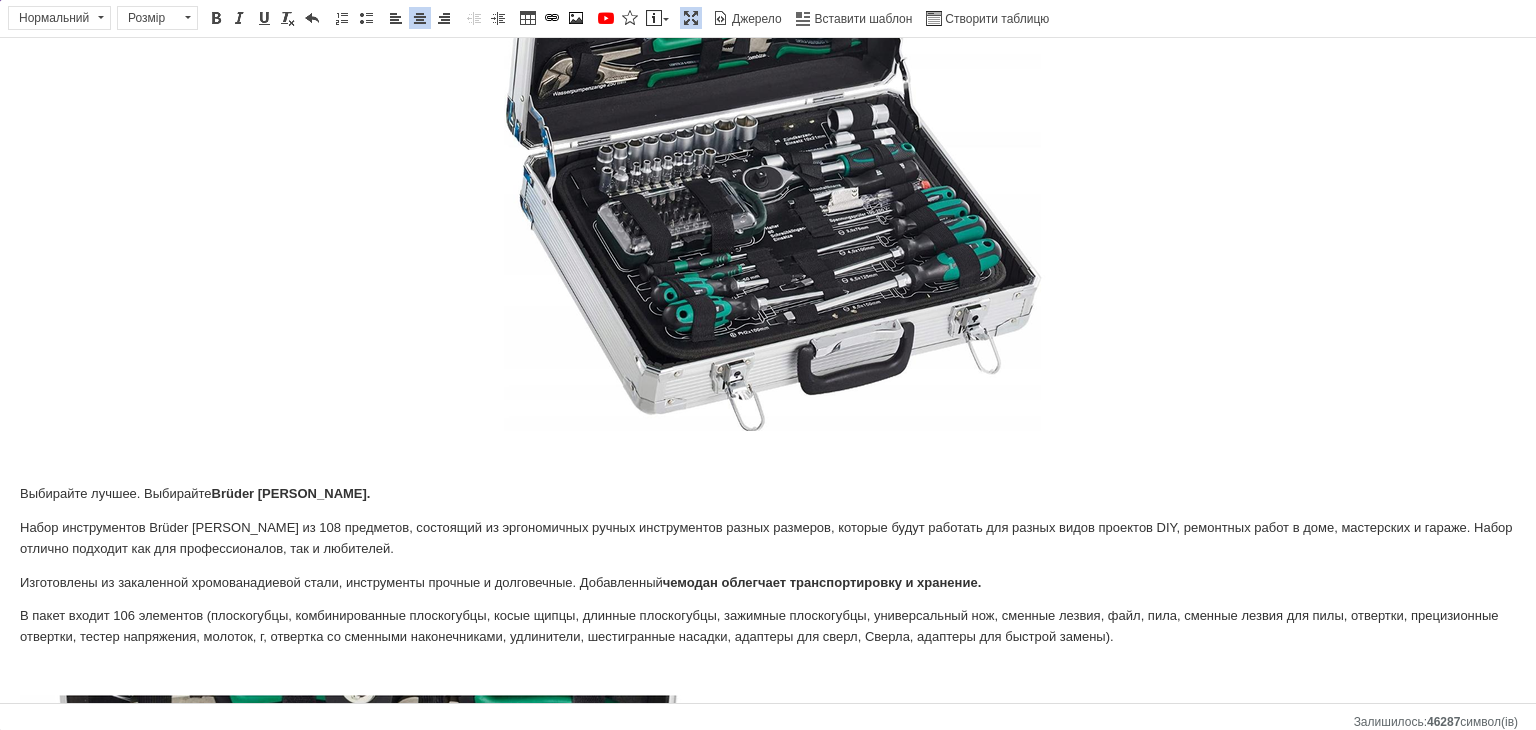 scroll, scrollTop: 800, scrollLeft: 0, axis: vertical 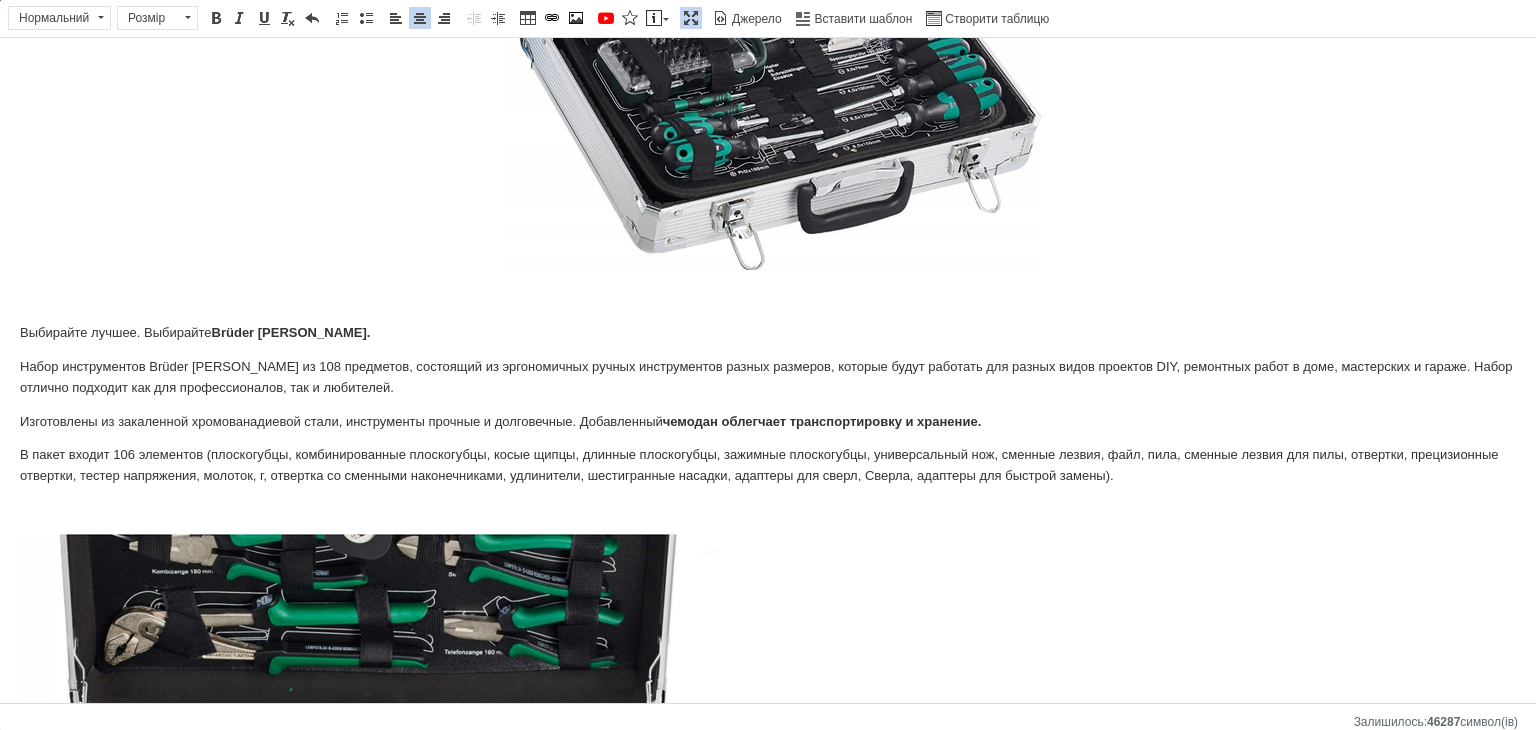 click on "Наборы инструментов BRÜDER [PERSON_NAME] M29075 Набор инструментов для авторемонта в кейсе (Универсальные наборы инструмента) Универсальный набор инструментов 108 элементов BRÜDER [PERSON_NAME] M29075 Германия Brüder [PERSON_NAME]  – инструменты с немецким качеством и многолетней историей Представляем  универсальный набор инструментов BRÜDER [PERSON_NAME] M29075 , состоящий из  108 высококачественных элементов , разработанный и произведенный в  [GEOGRAPHIC_DATA] Почему BRÜDER [PERSON_NAME] M29075 – это Ваш лучший выбор? Немецкое Качество и Долговечность:  Каждый инструмент в наборе изготовлен из  хром-ванадиевой стали (Cr-V)" at bounding box center (768, 551) 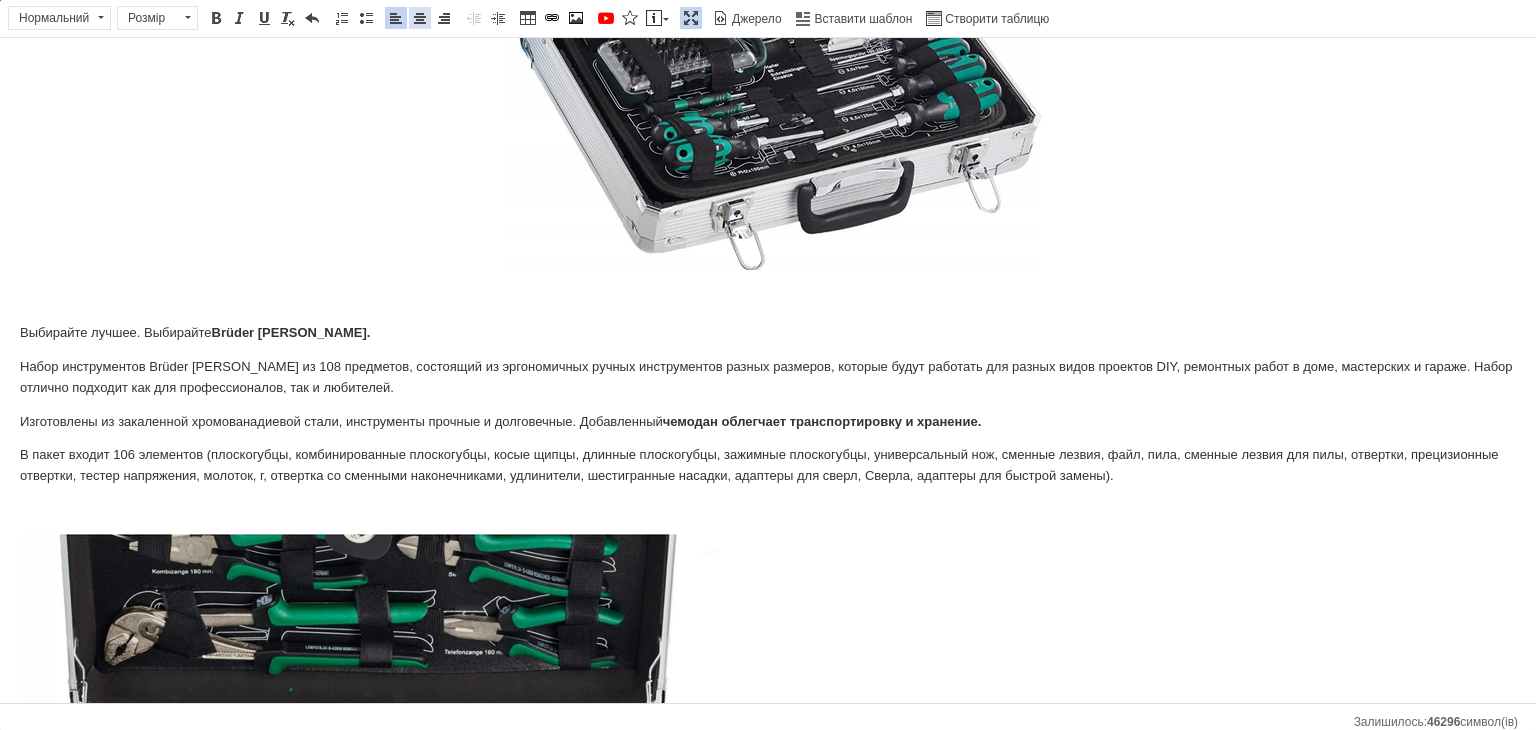drag, startPoint x: 414, startPoint y: 15, endPoint x: 478, endPoint y: 8, distance: 64.381676 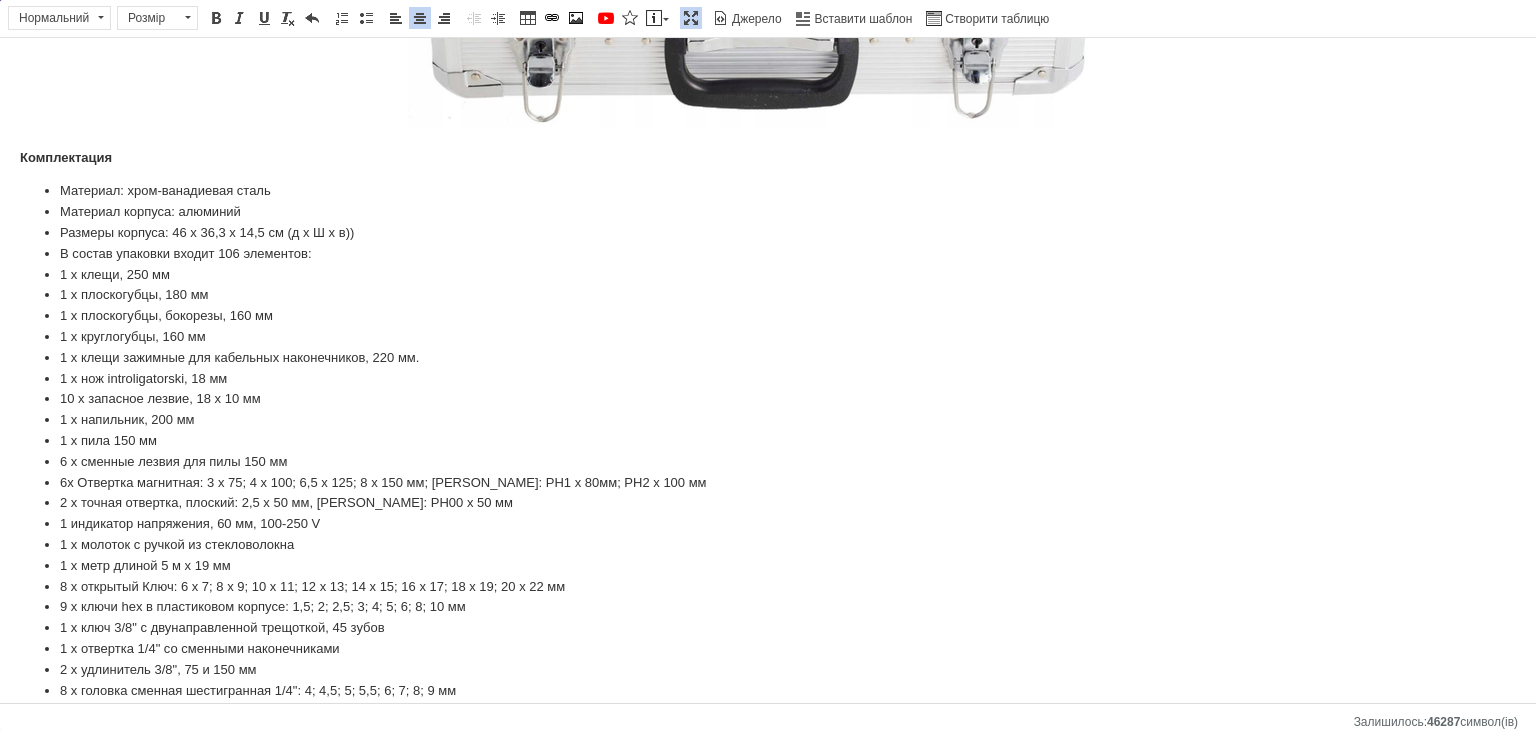 scroll, scrollTop: 1658, scrollLeft: 0, axis: vertical 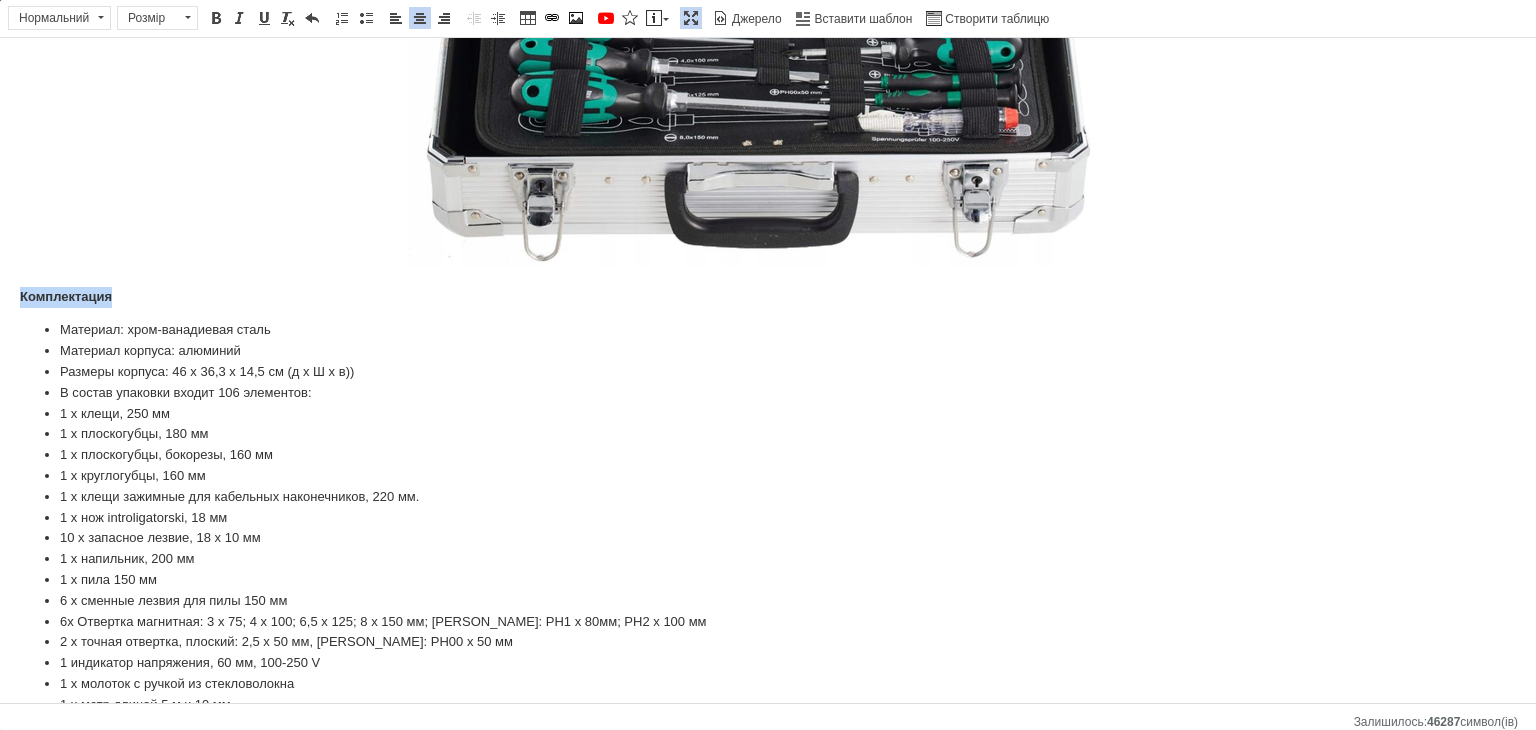 drag, startPoint x: 120, startPoint y: 295, endPoint x: 0, endPoint y: 288, distance: 120.203995 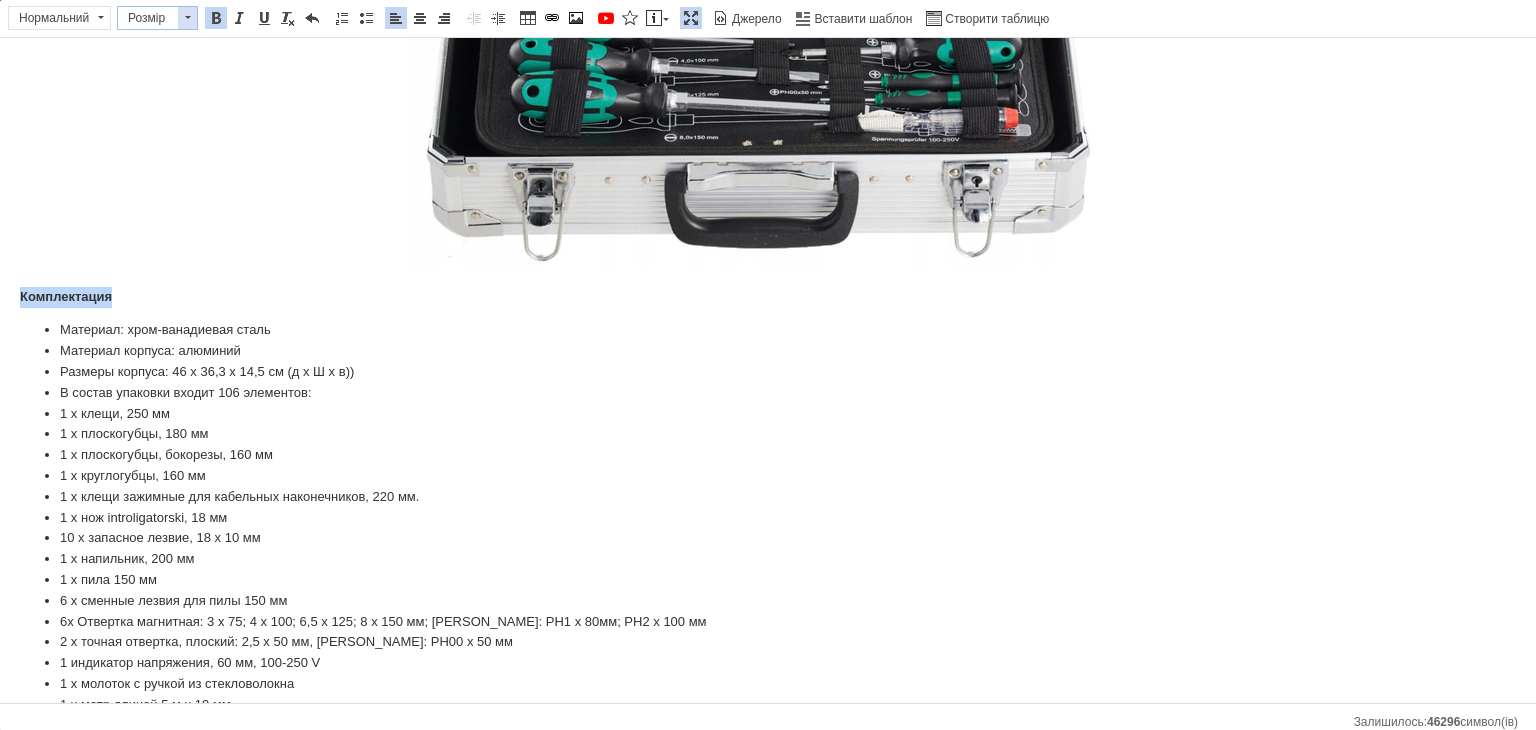 click at bounding box center (187, 18) 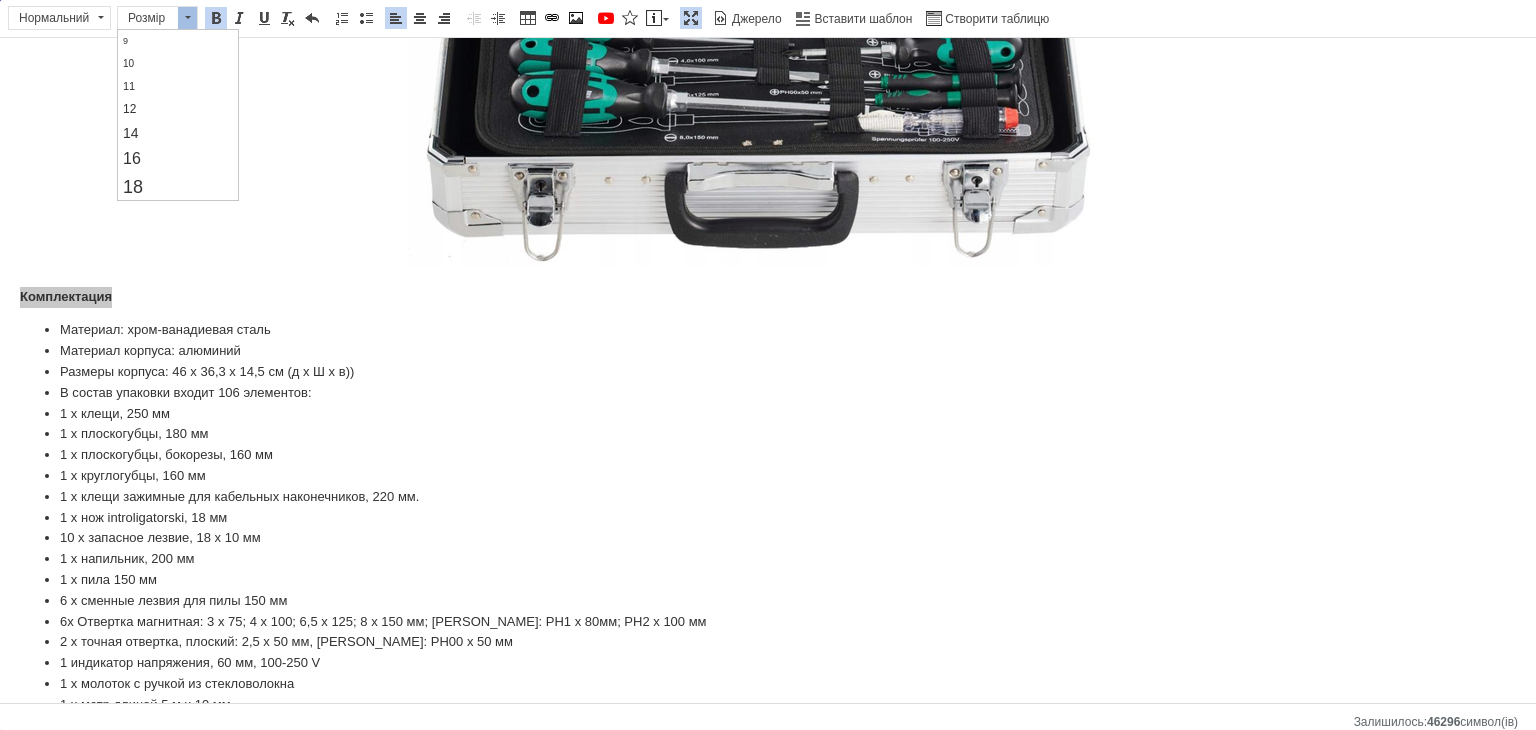 scroll, scrollTop: 200, scrollLeft: 0, axis: vertical 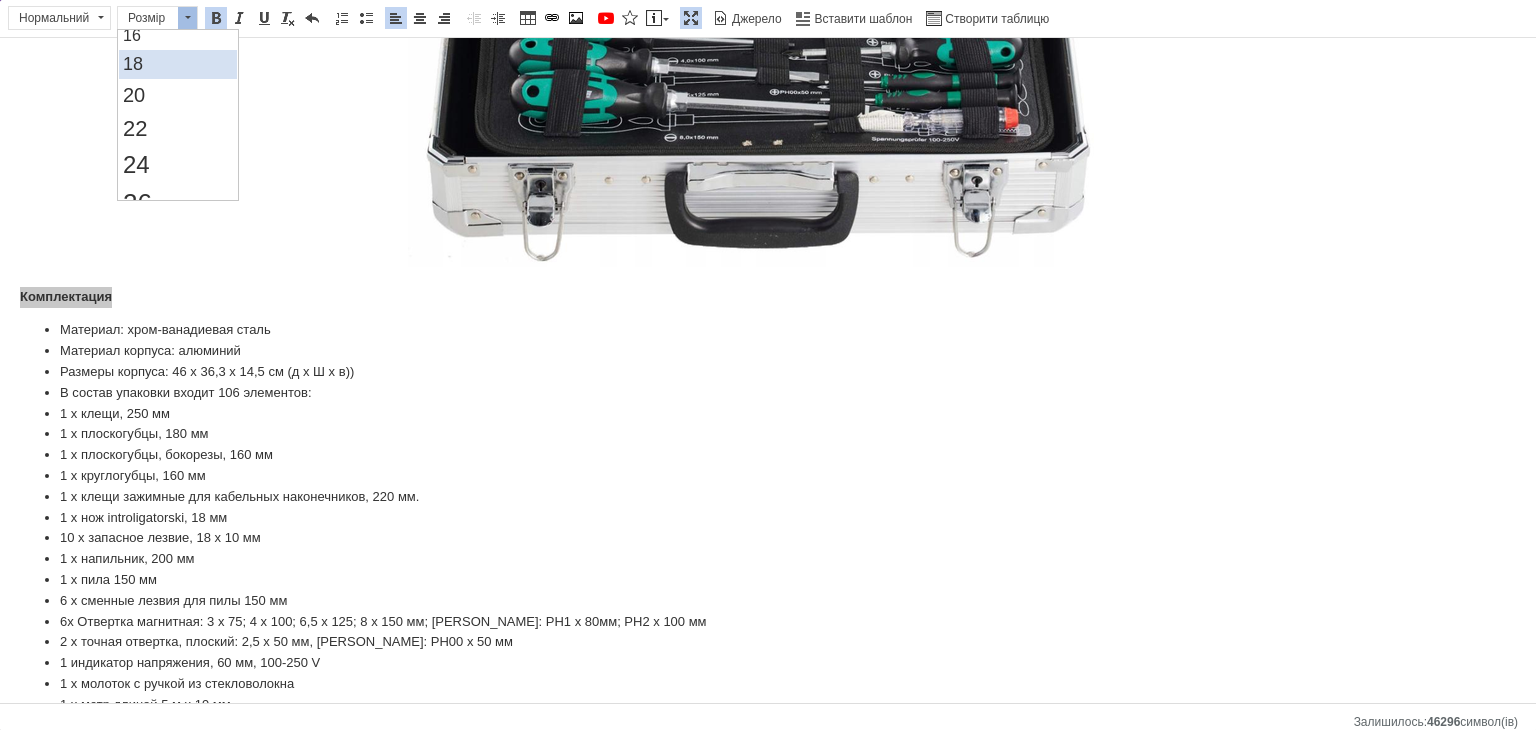 click on "18" at bounding box center (177, 64) 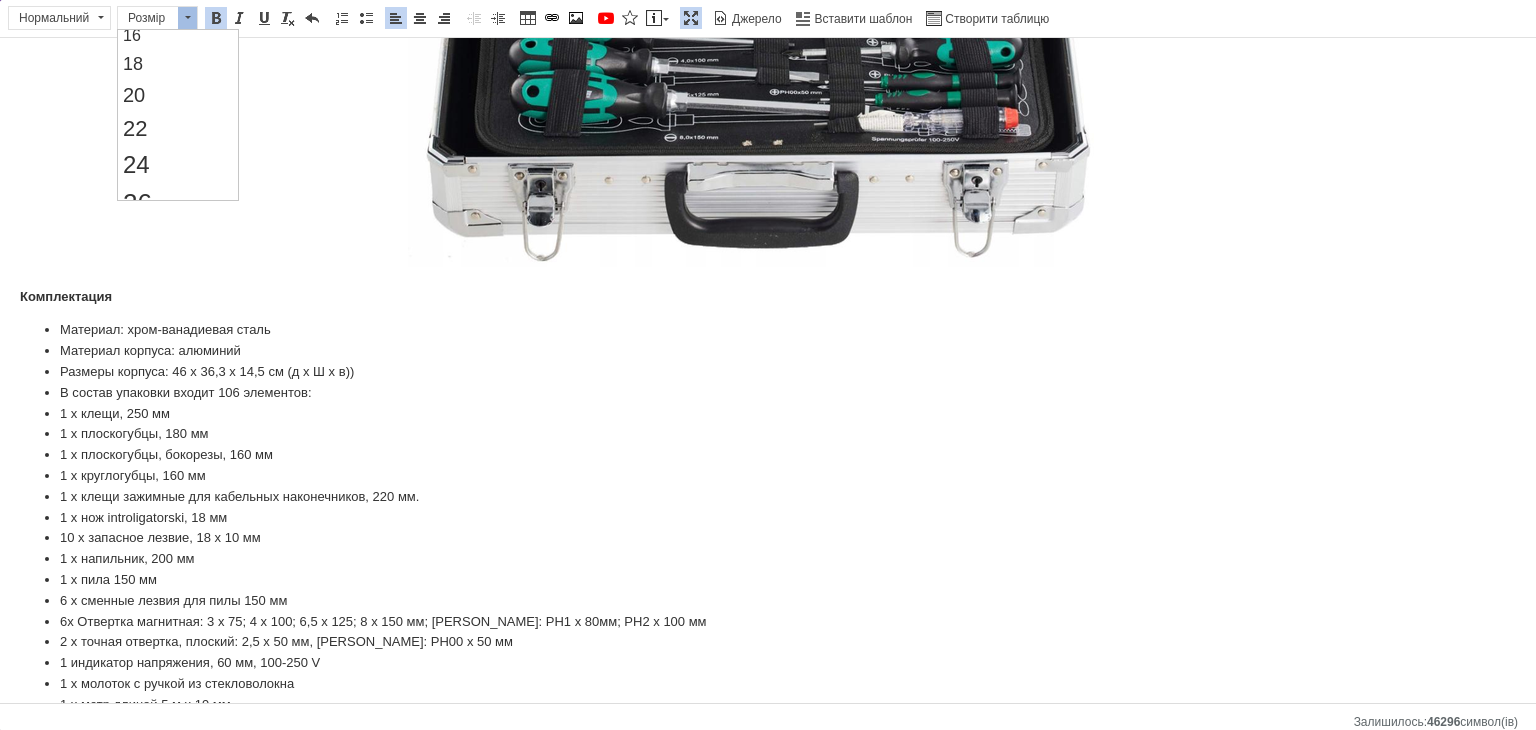 scroll, scrollTop: 0, scrollLeft: 0, axis: both 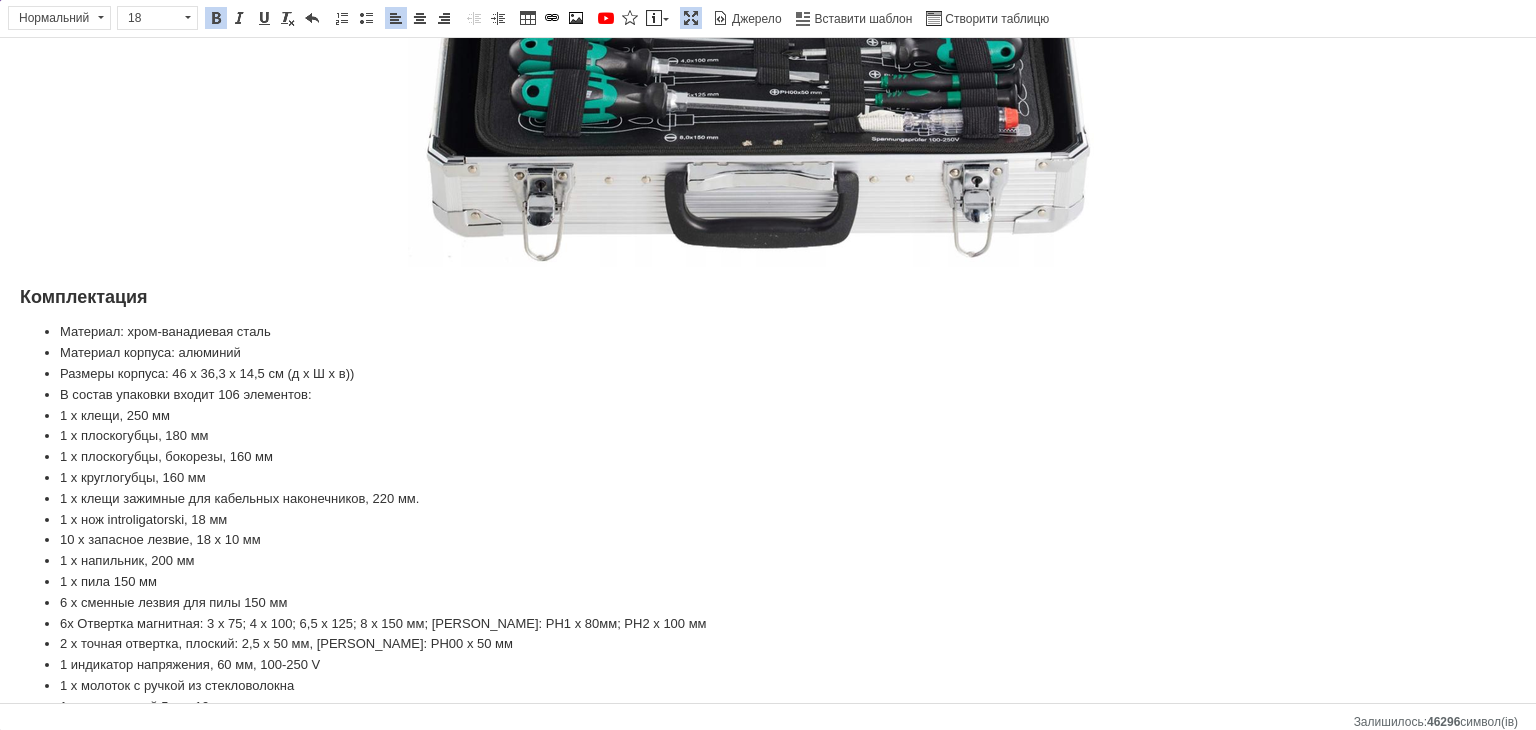 click on "18" at bounding box center [157, 18] 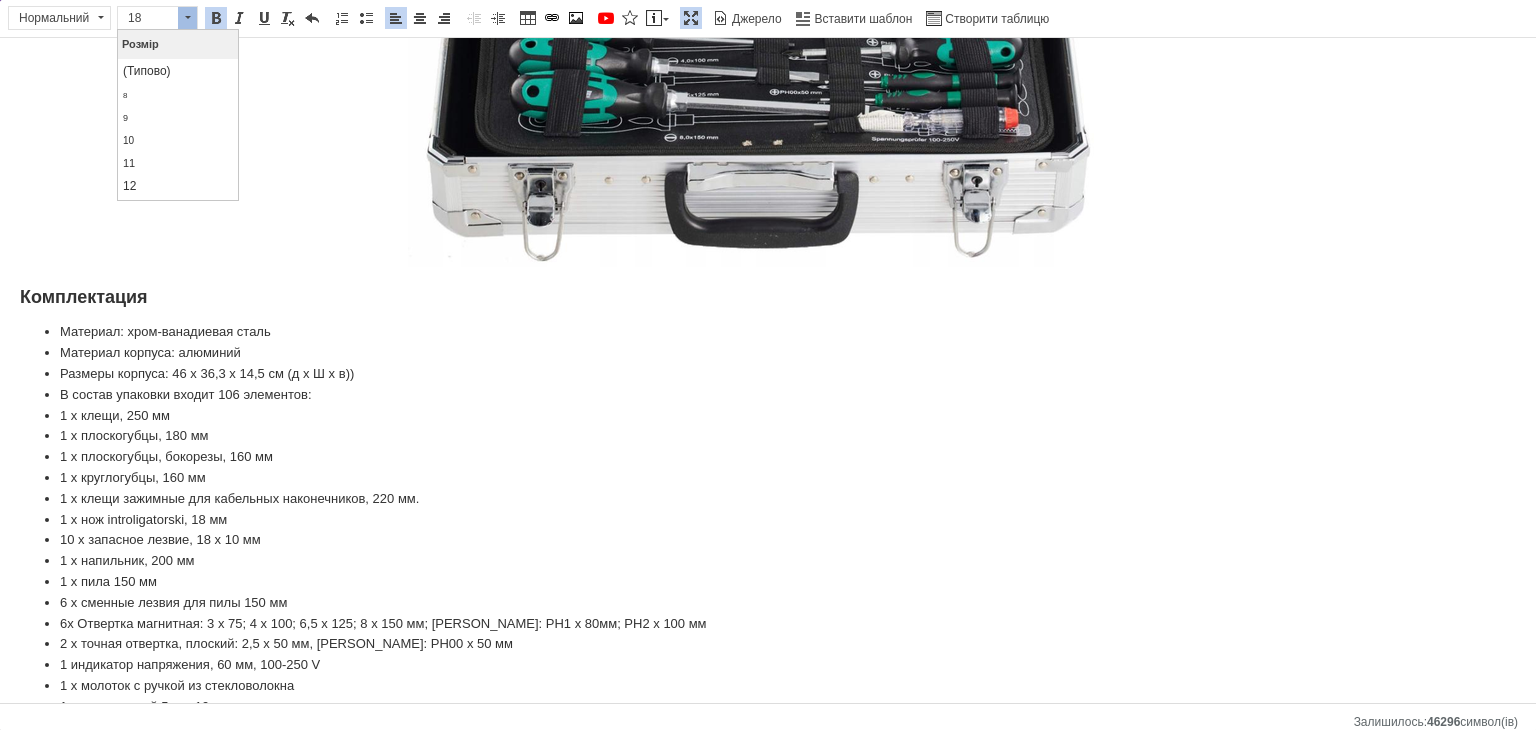 scroll, scrollTop: 148, scrollLeft: 0, axis: vertical 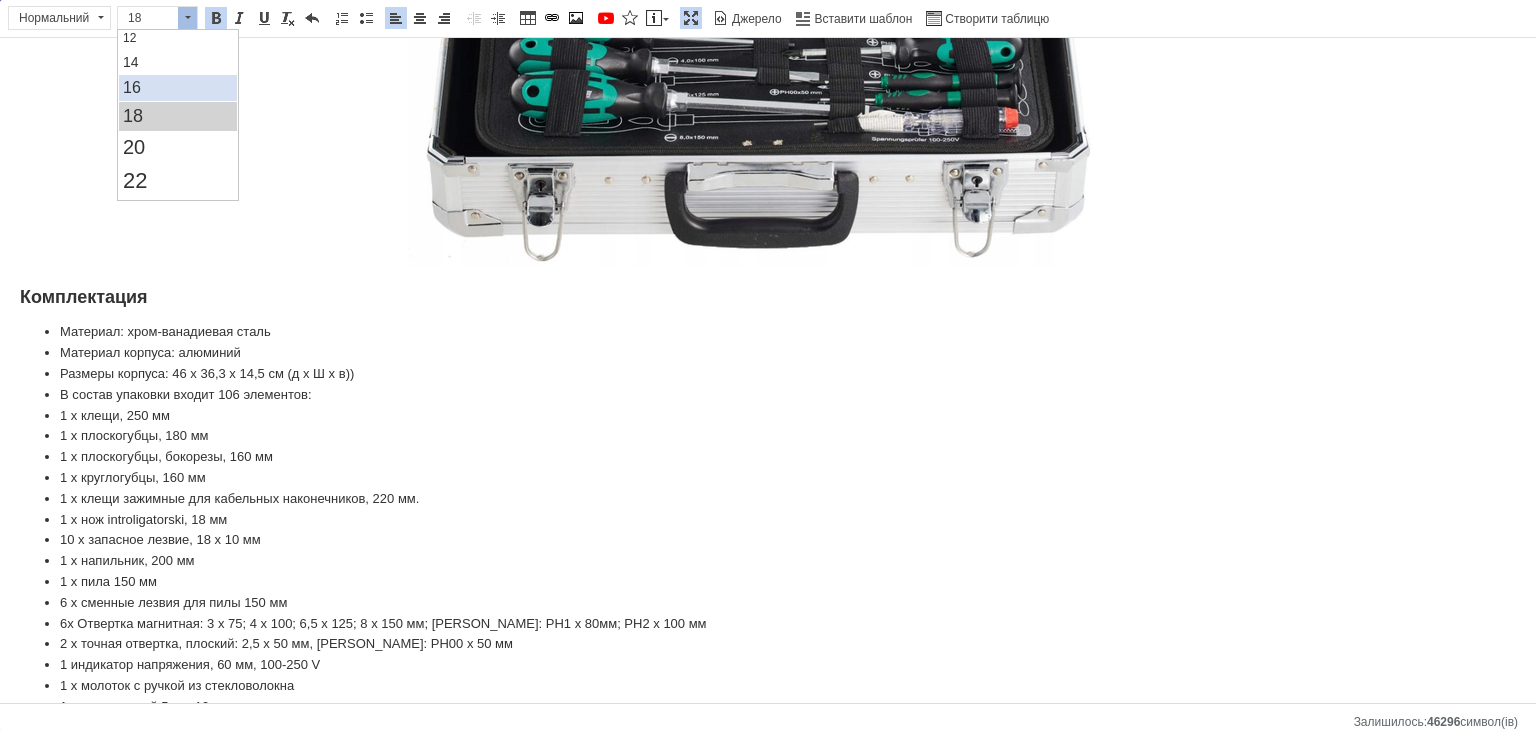 drag, startPoint x: 151, startPoint y: 79, endPoint x: 365, endPoint y: 299, distance: 306.91367 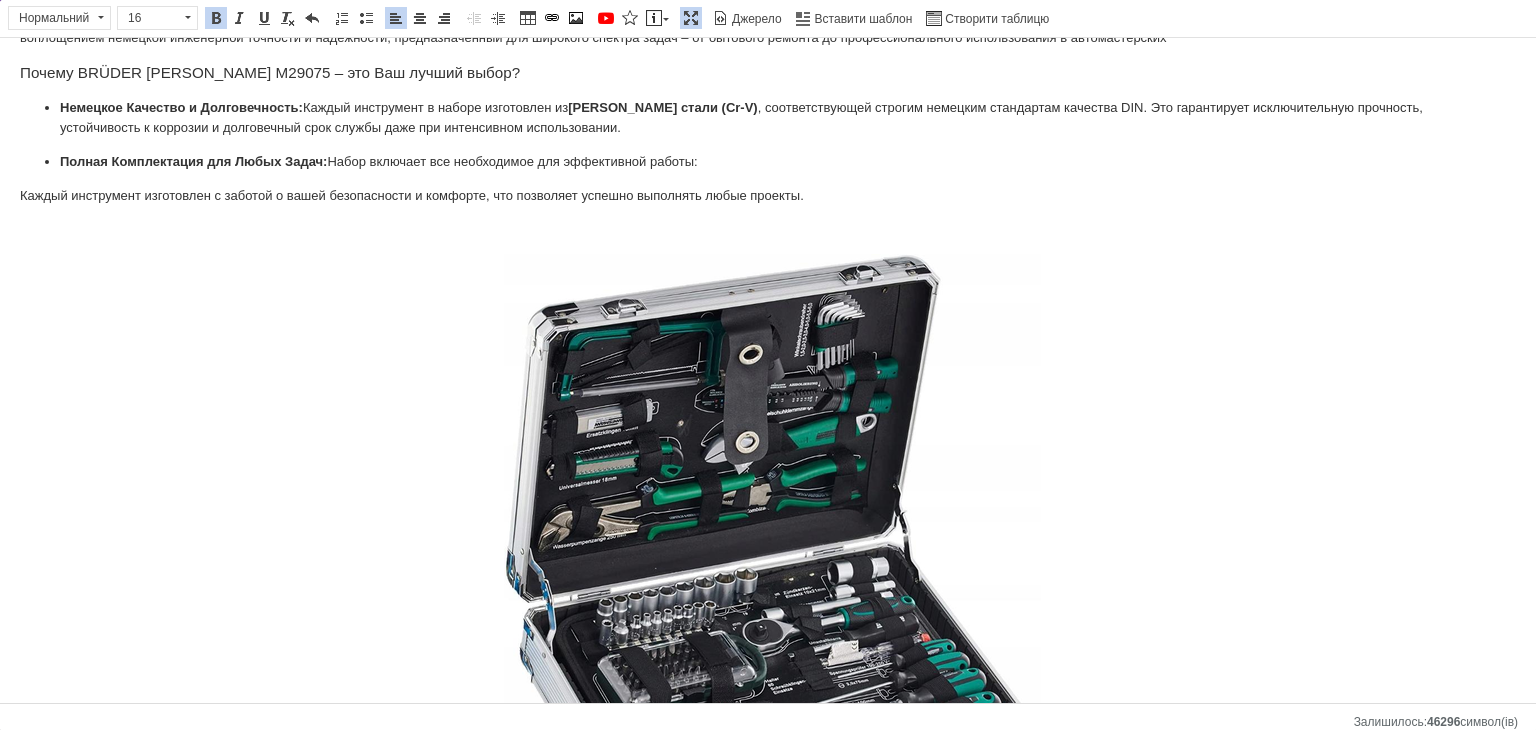 scroll, scrollTop: 0, scrollLeft: 0, axis: both 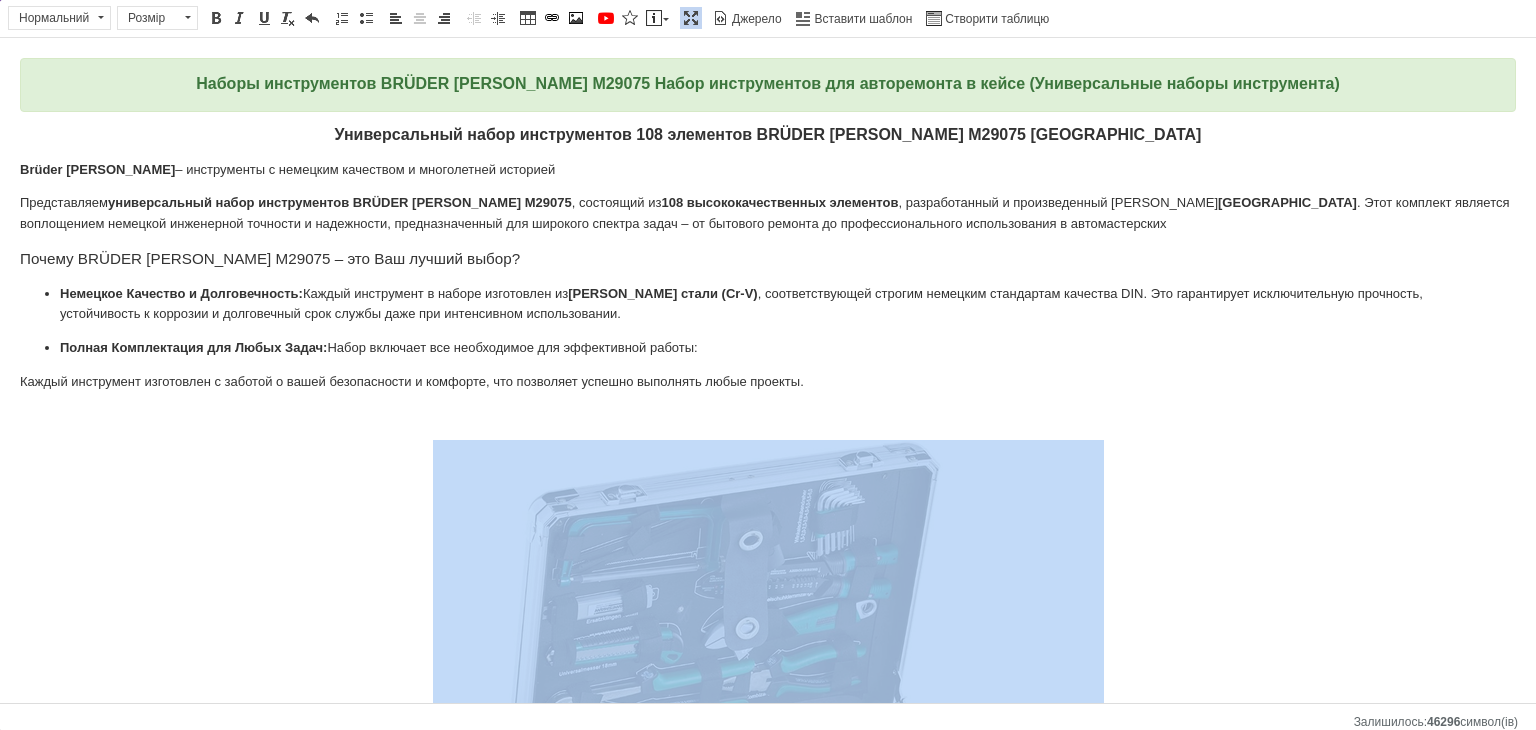 click 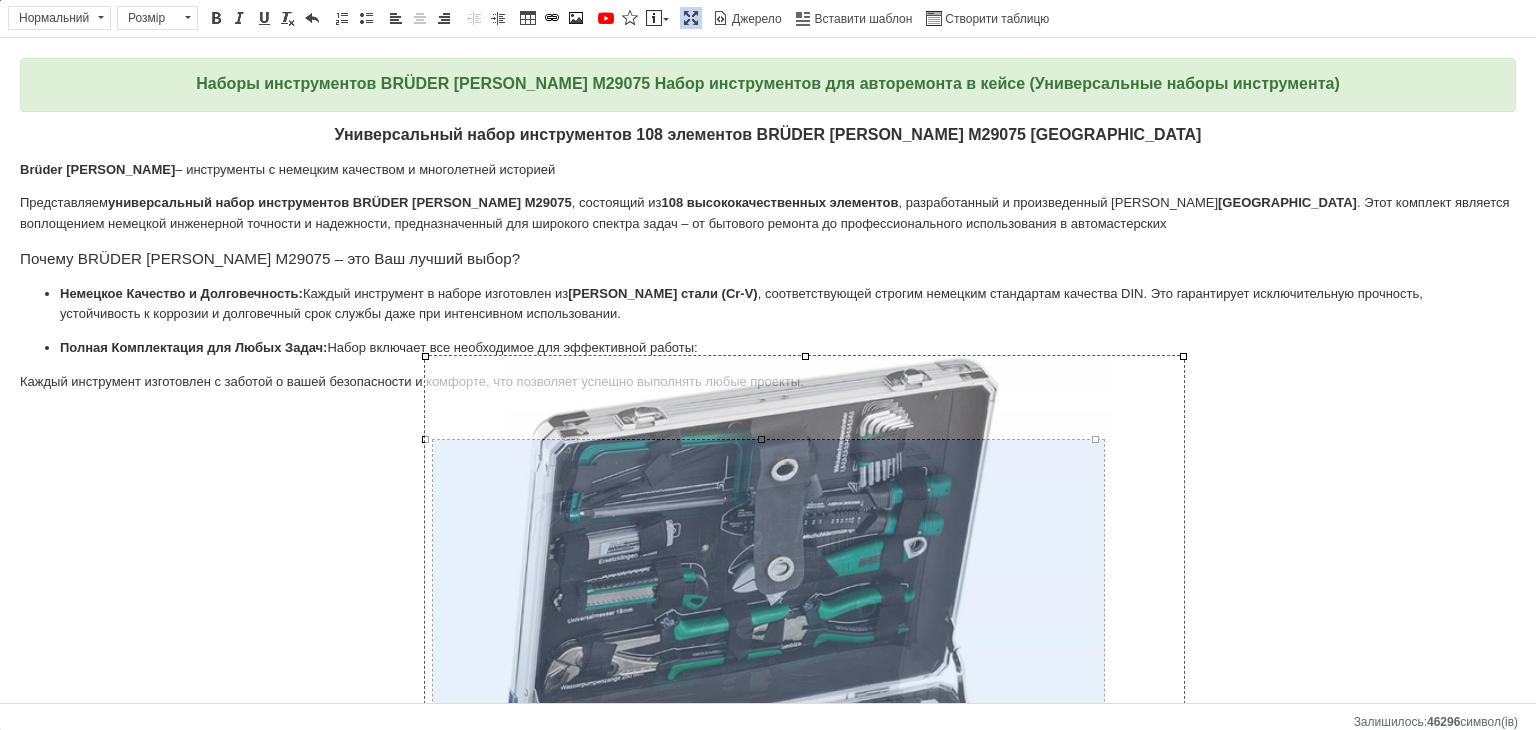 drag, startPoint x: 1094, startPoint y: 438, endPoint x: 1182, endPoint y: 416, distance: 90.70832 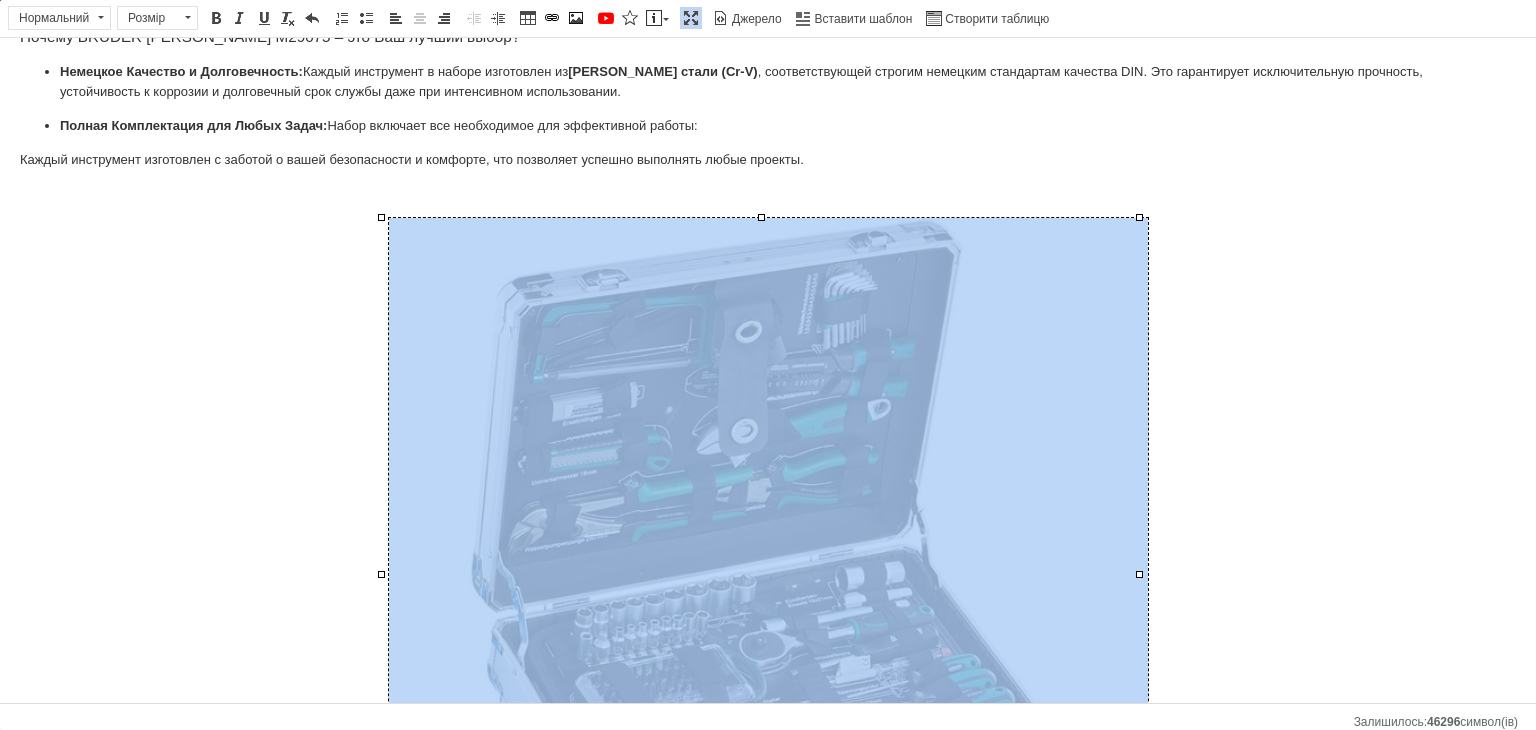 scroll, scrollTop: 0, scrollLeft: 0, axis: both 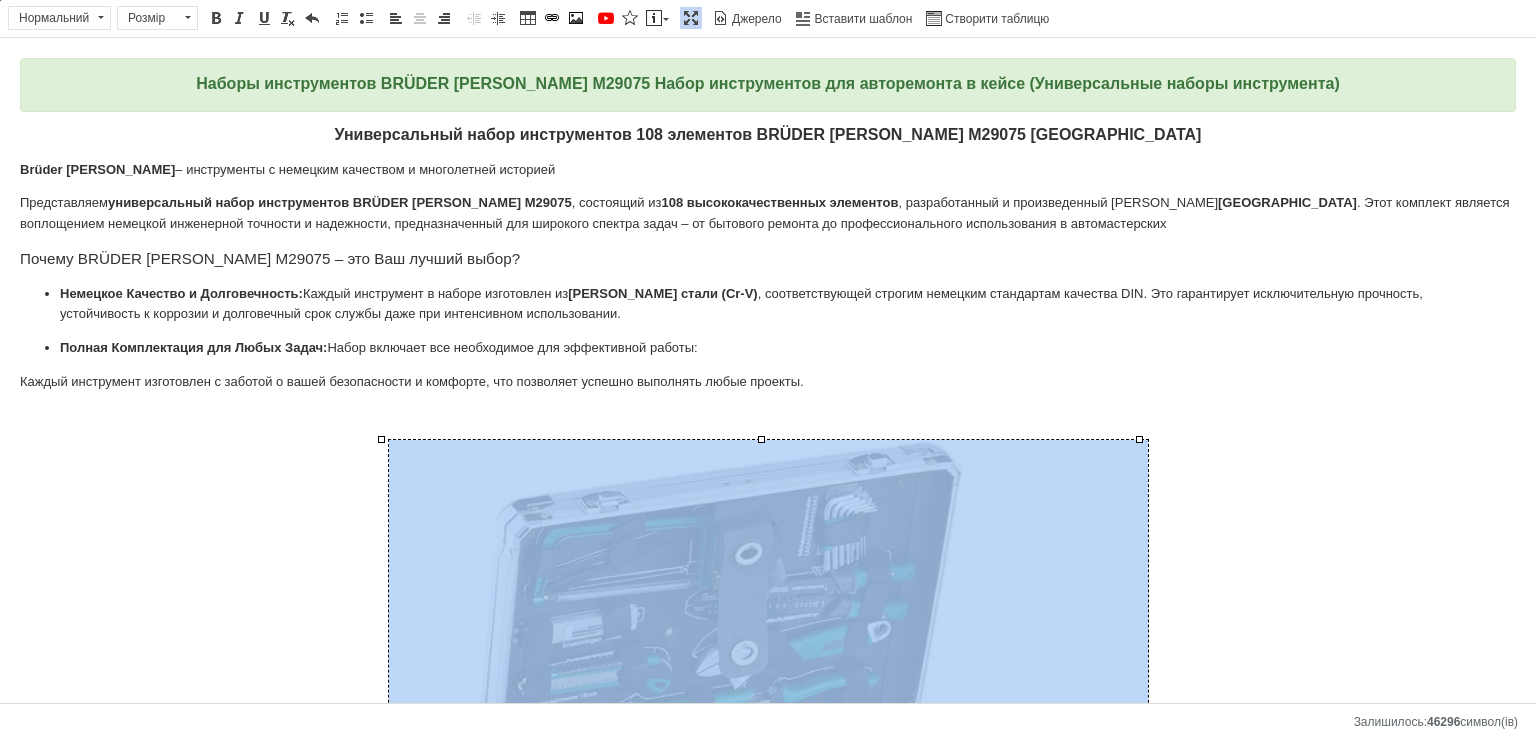 click at bounding box center [691, 18] 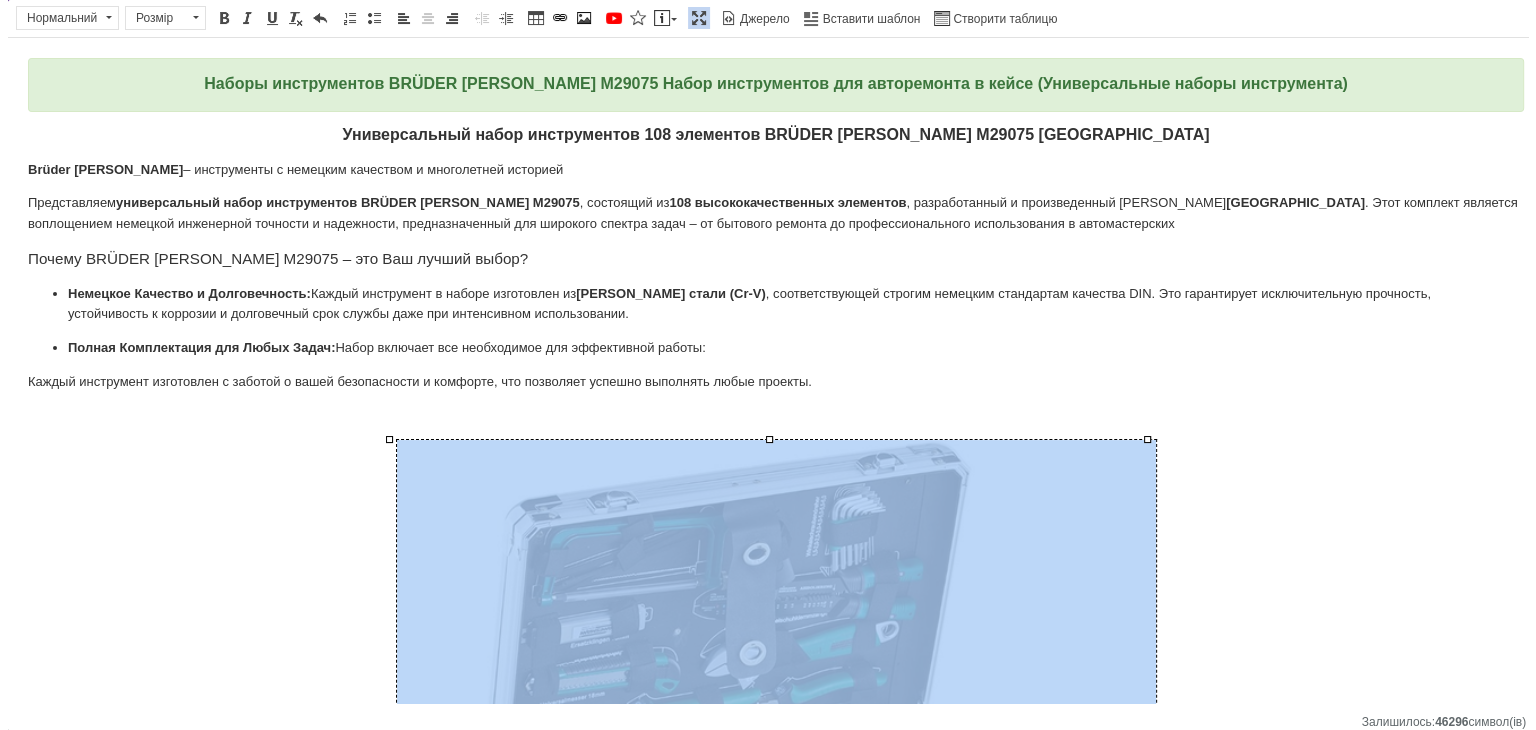 scroll, scrollTop: 673, scrollLeft: 235, axis: both 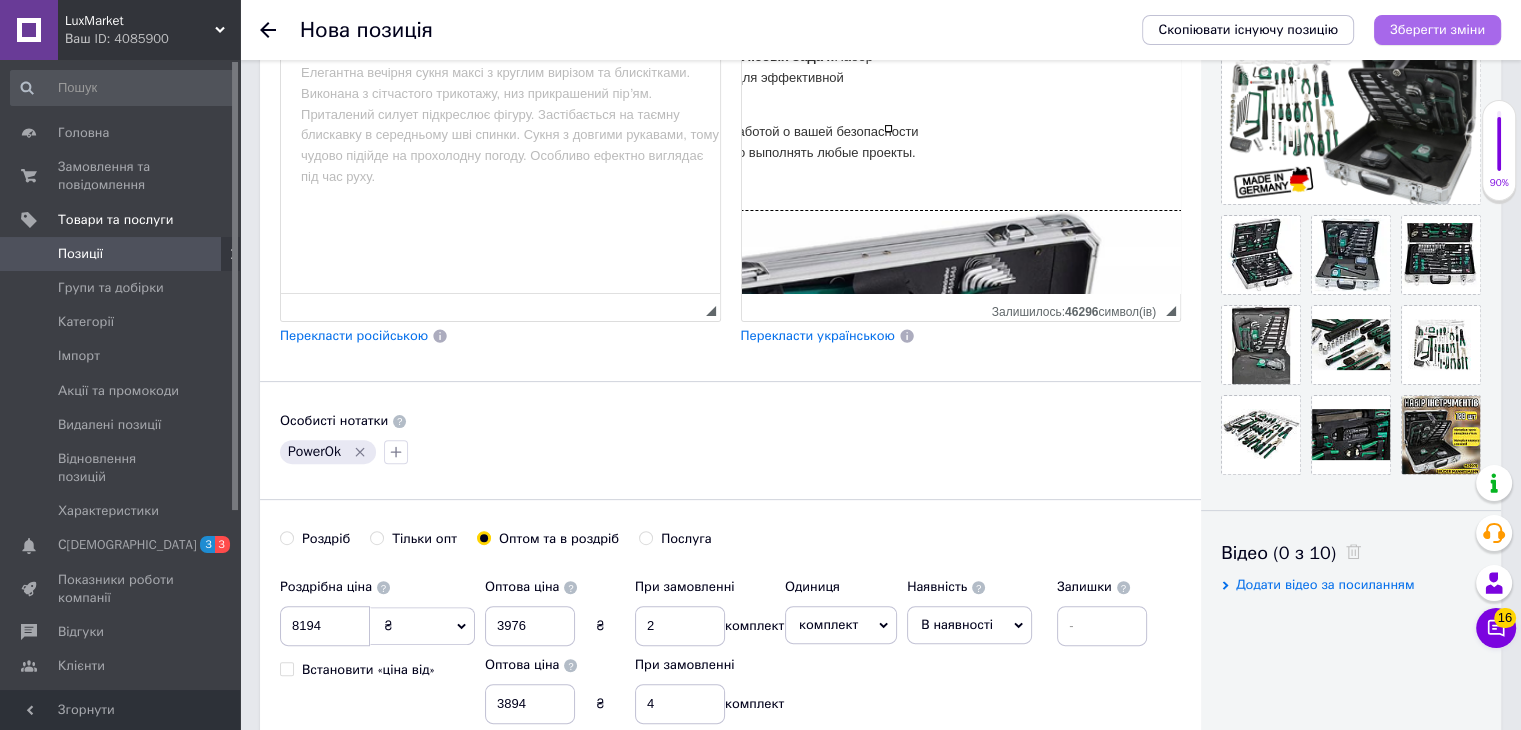 click on "Зберегти зміни" at bounding box center (1437, 30) 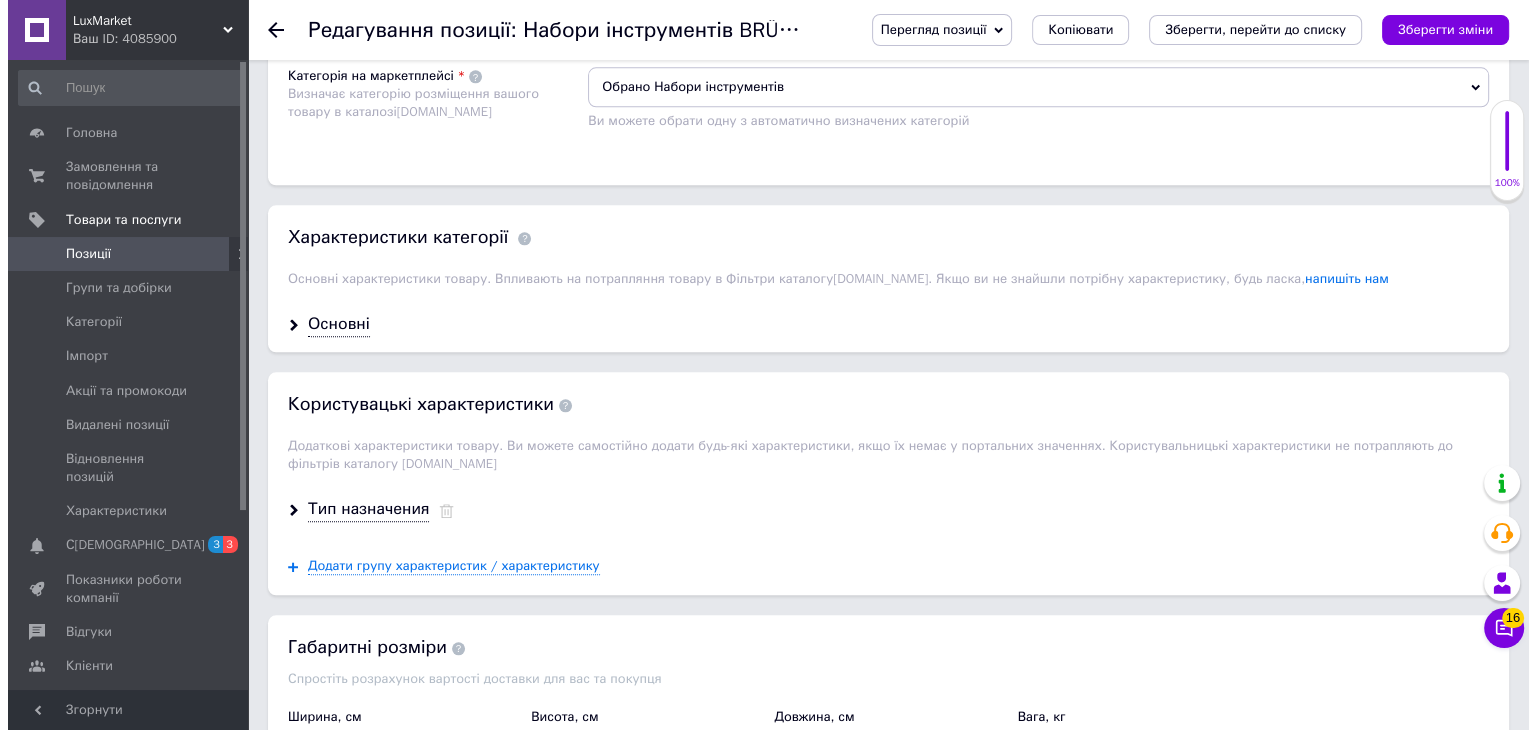 scroll, scrollTop: 2500, scrollLeft: 0, axis: vertical 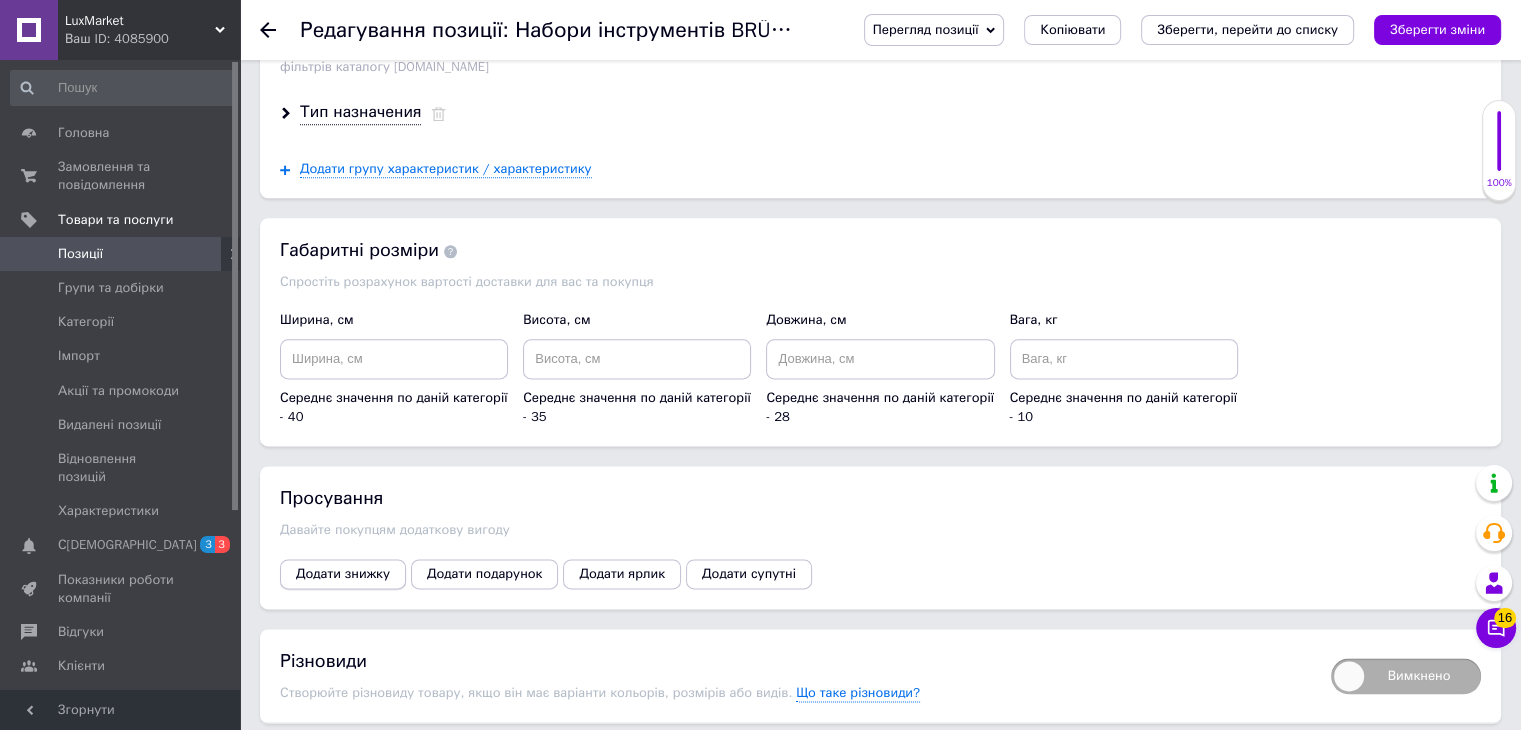 click on "Додати знижку" at bounding box center (343, 574) 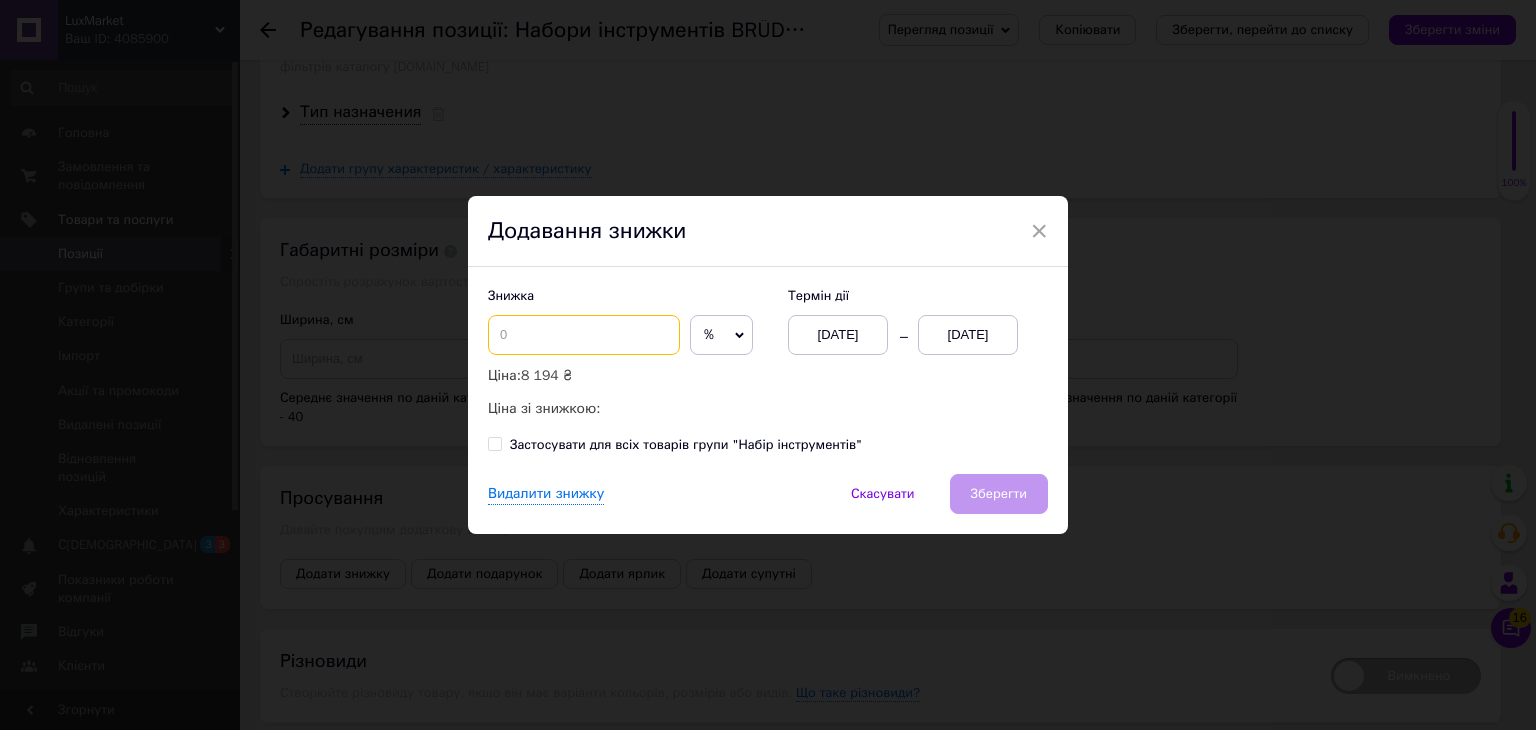click at bounding box center (584, 335) 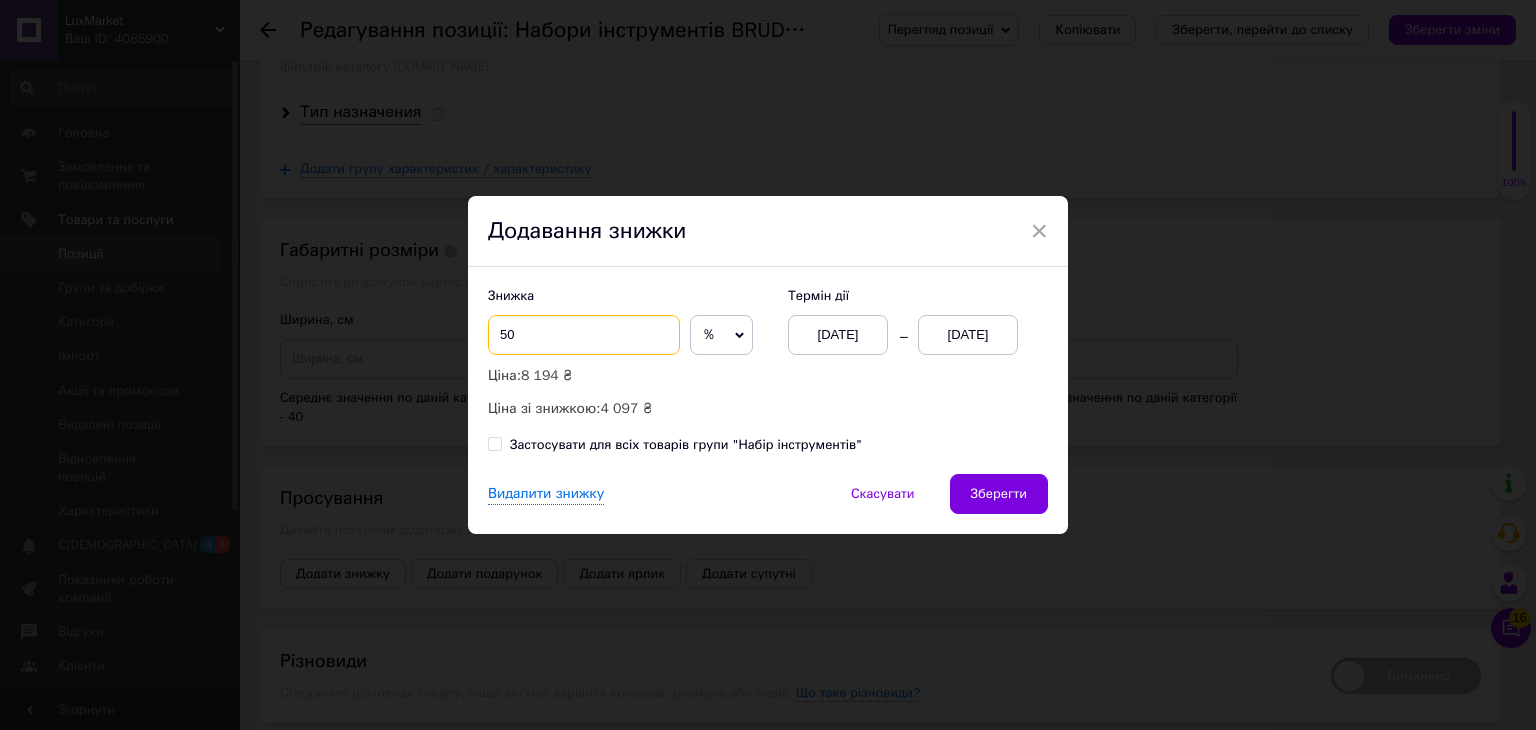 type on "50" 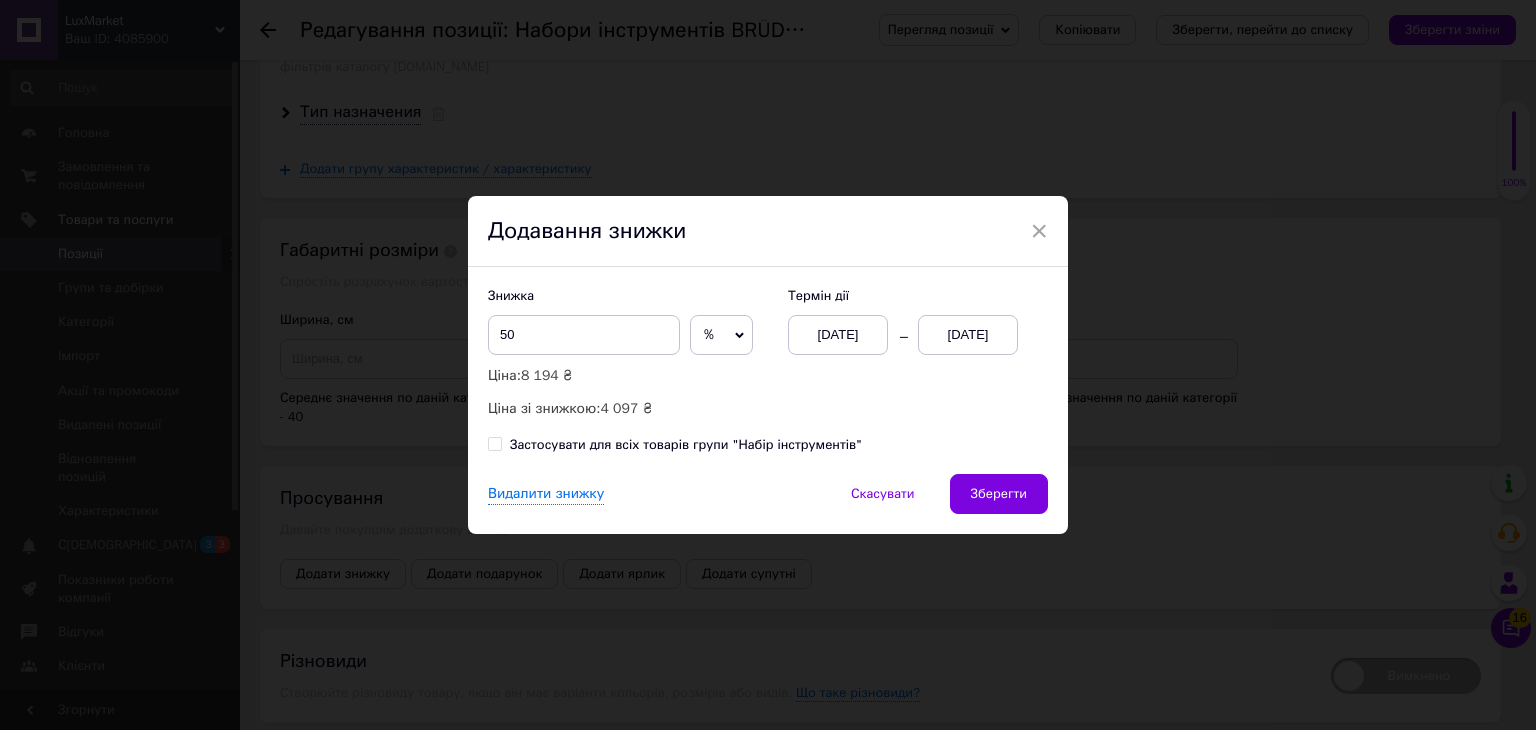 click on "[DATE]" at bounding box center (968, 335) 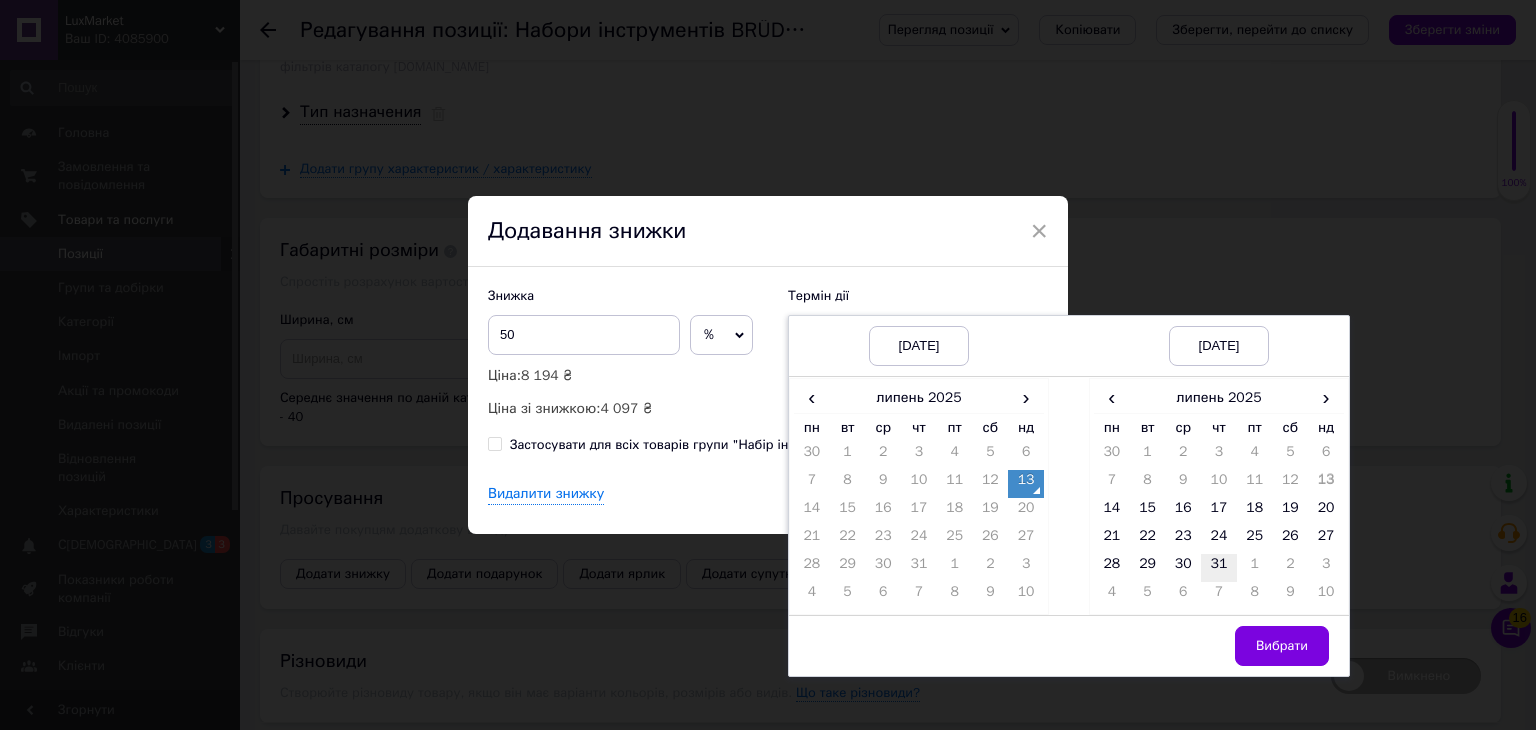 click on "31" at bounding box center [1219, 568] 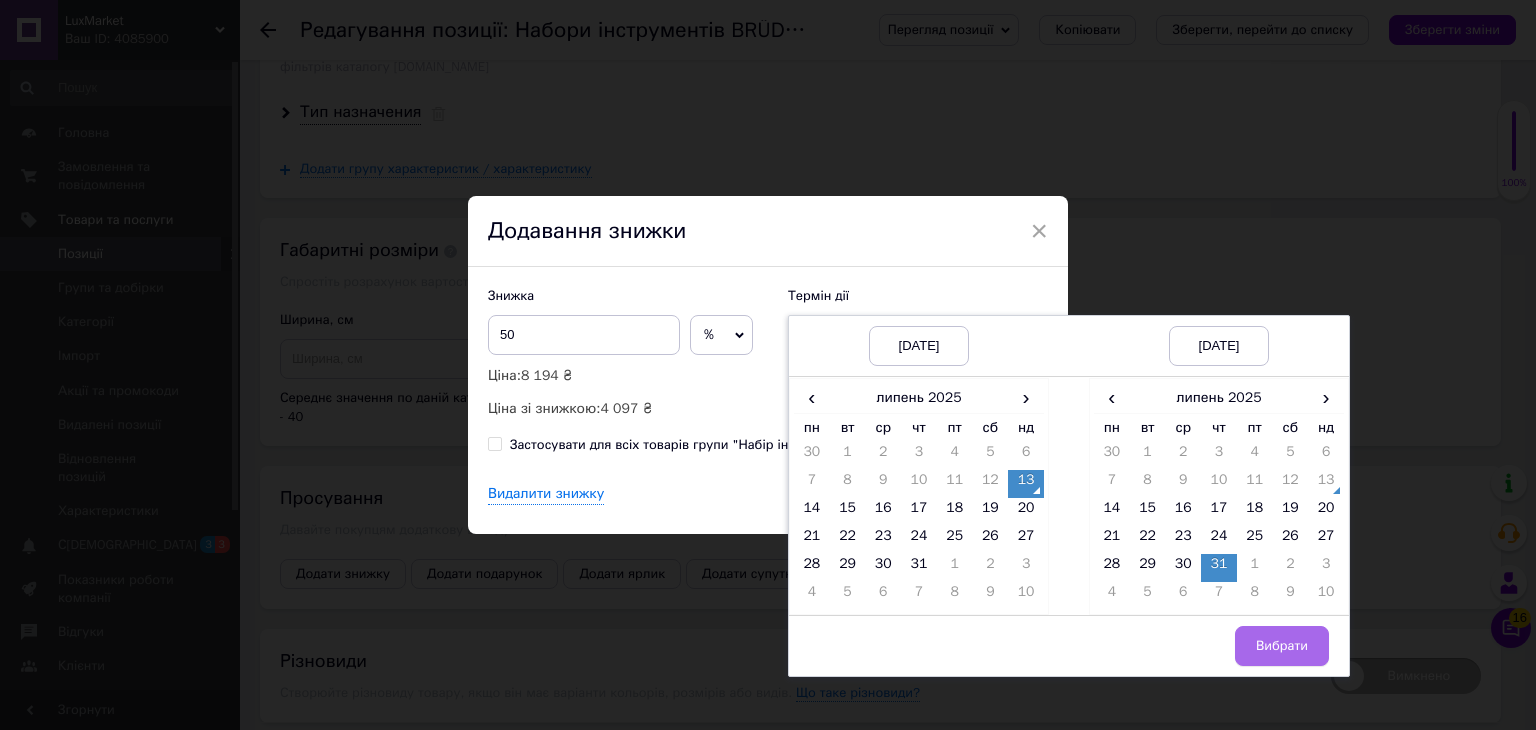 click on "Вибрати" at bounding box center (1282, 646) 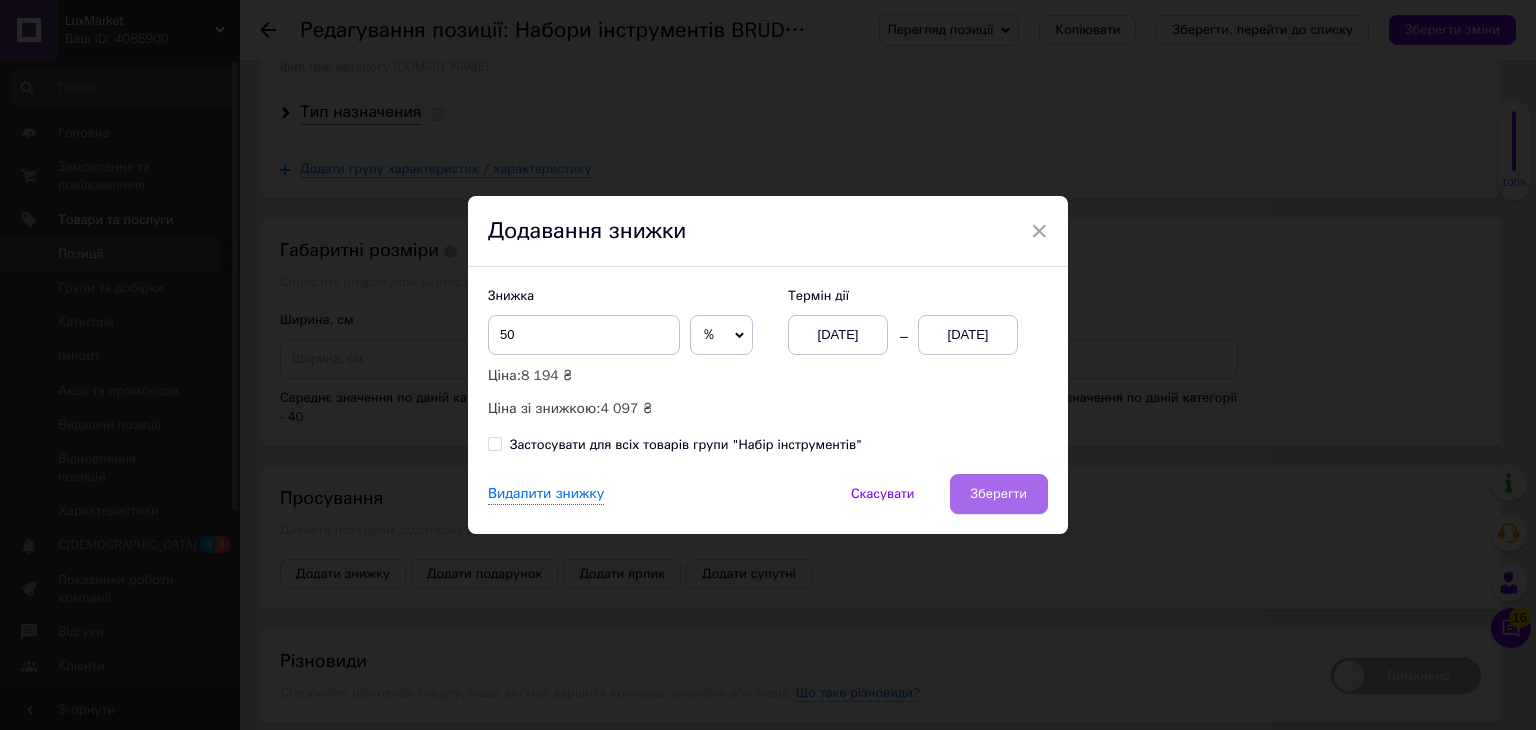 click on "Зберегти" at bounding box center (999, 494) 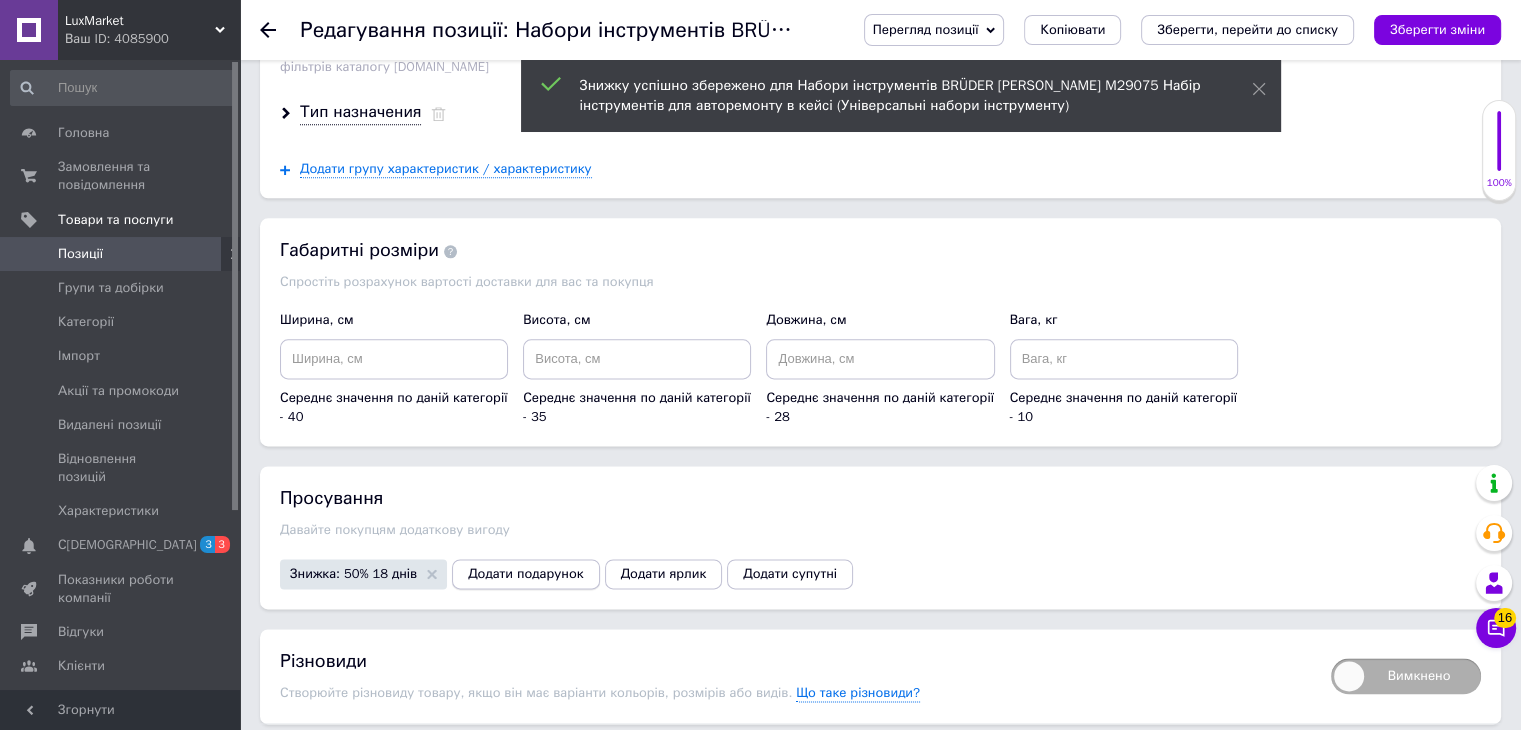 click on "Додати подарунок" at bounding box center (525, 574) 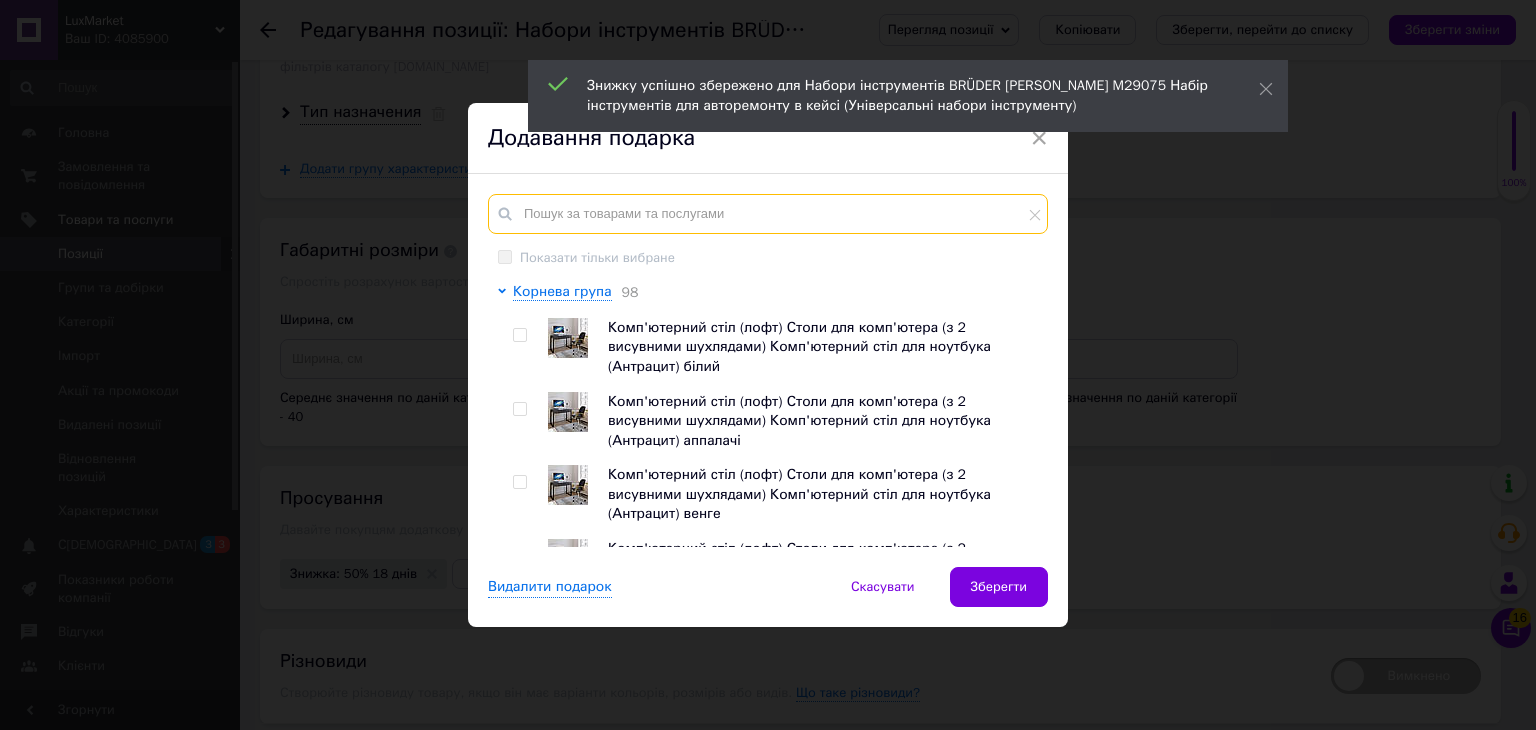 click at bounding box center (768, 214) 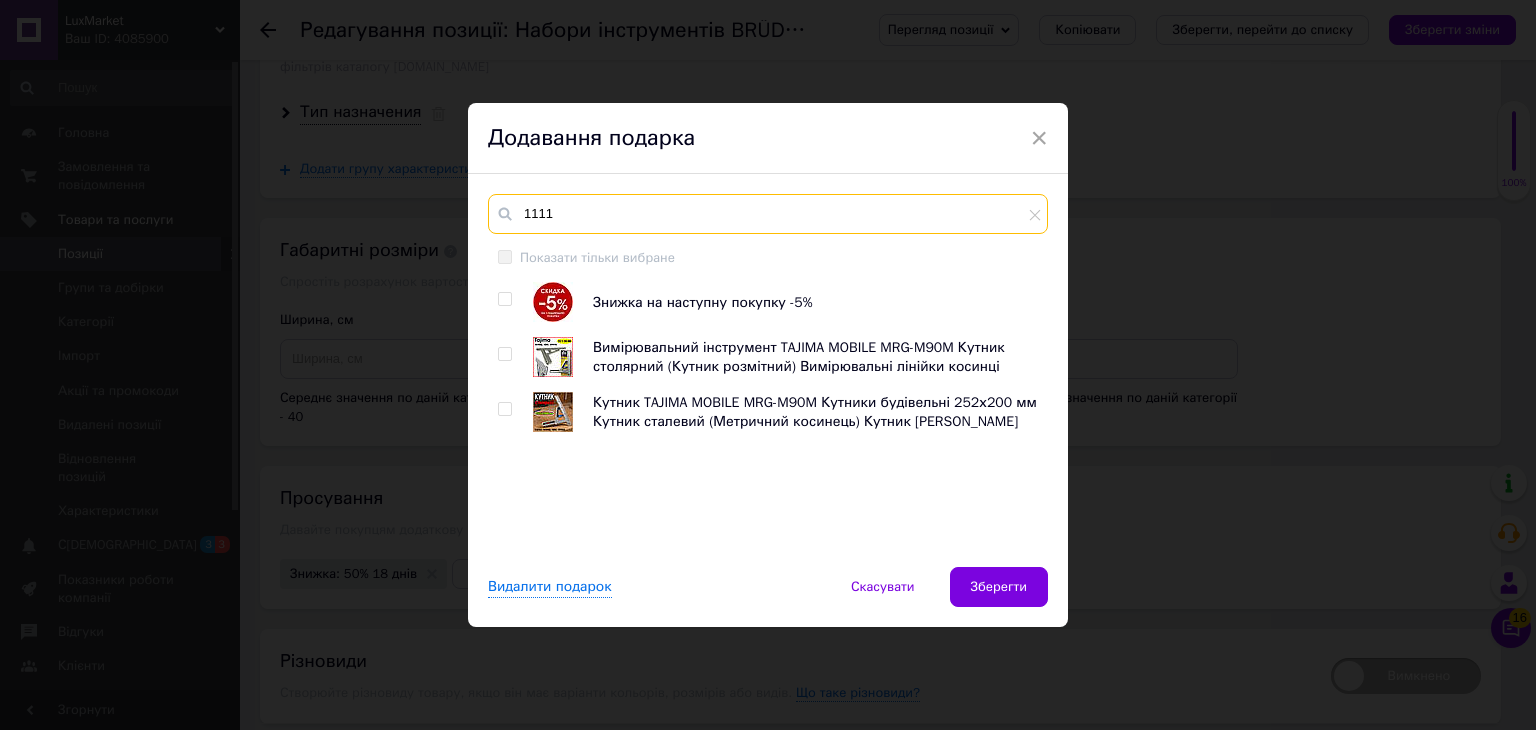 type on "1111" 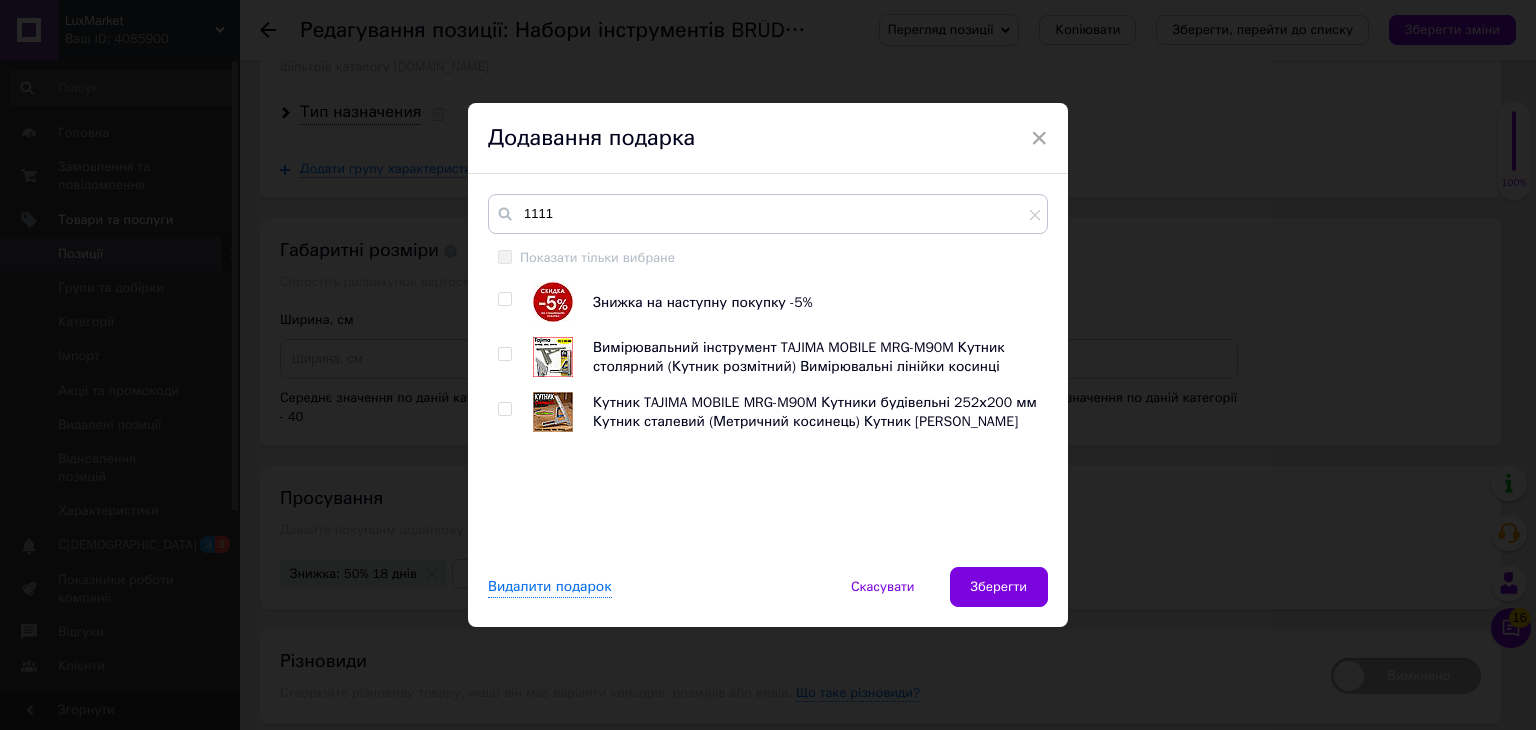 click at bounding box center (504, 299) 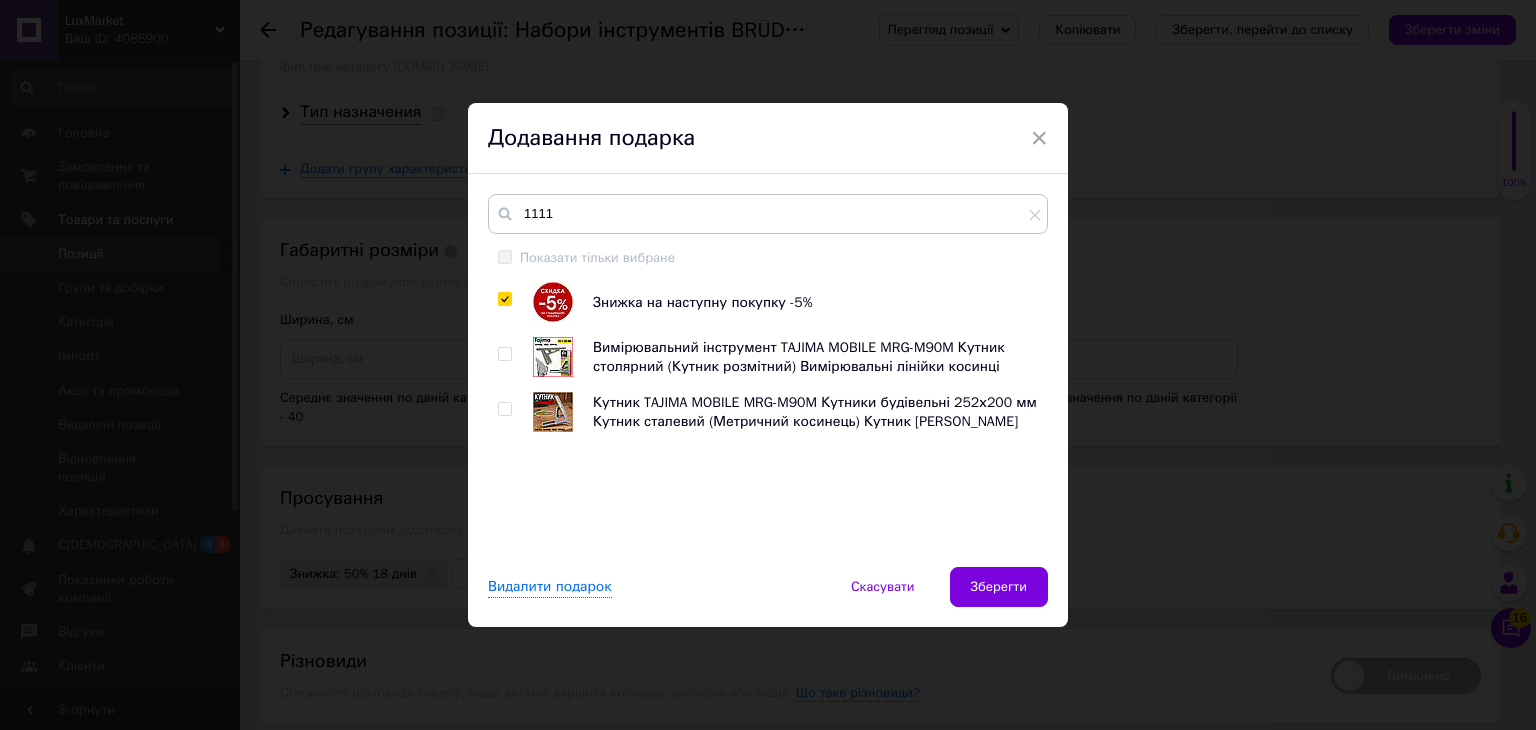 checkbox on "true" 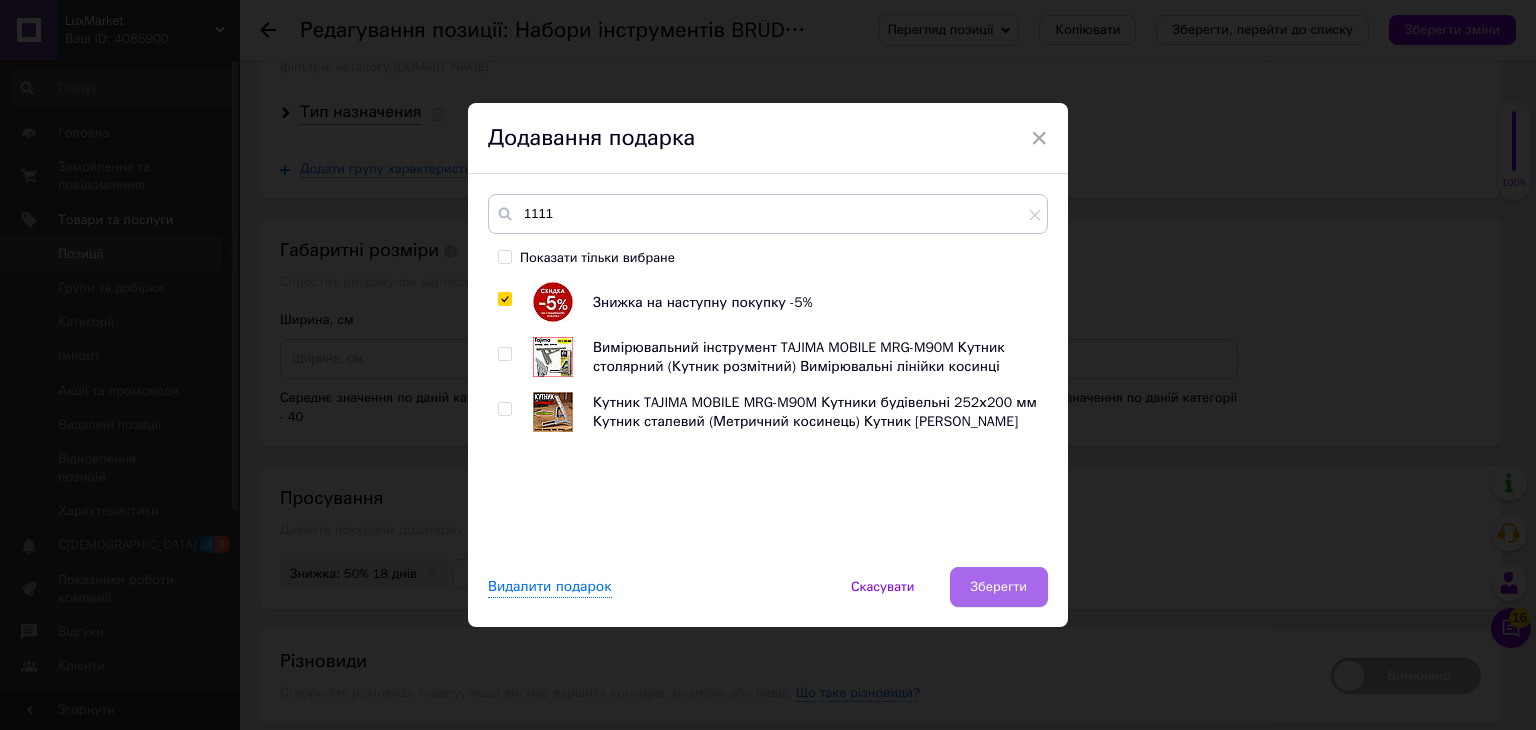 click on "Зберегти" at bounding box center [999, 587] 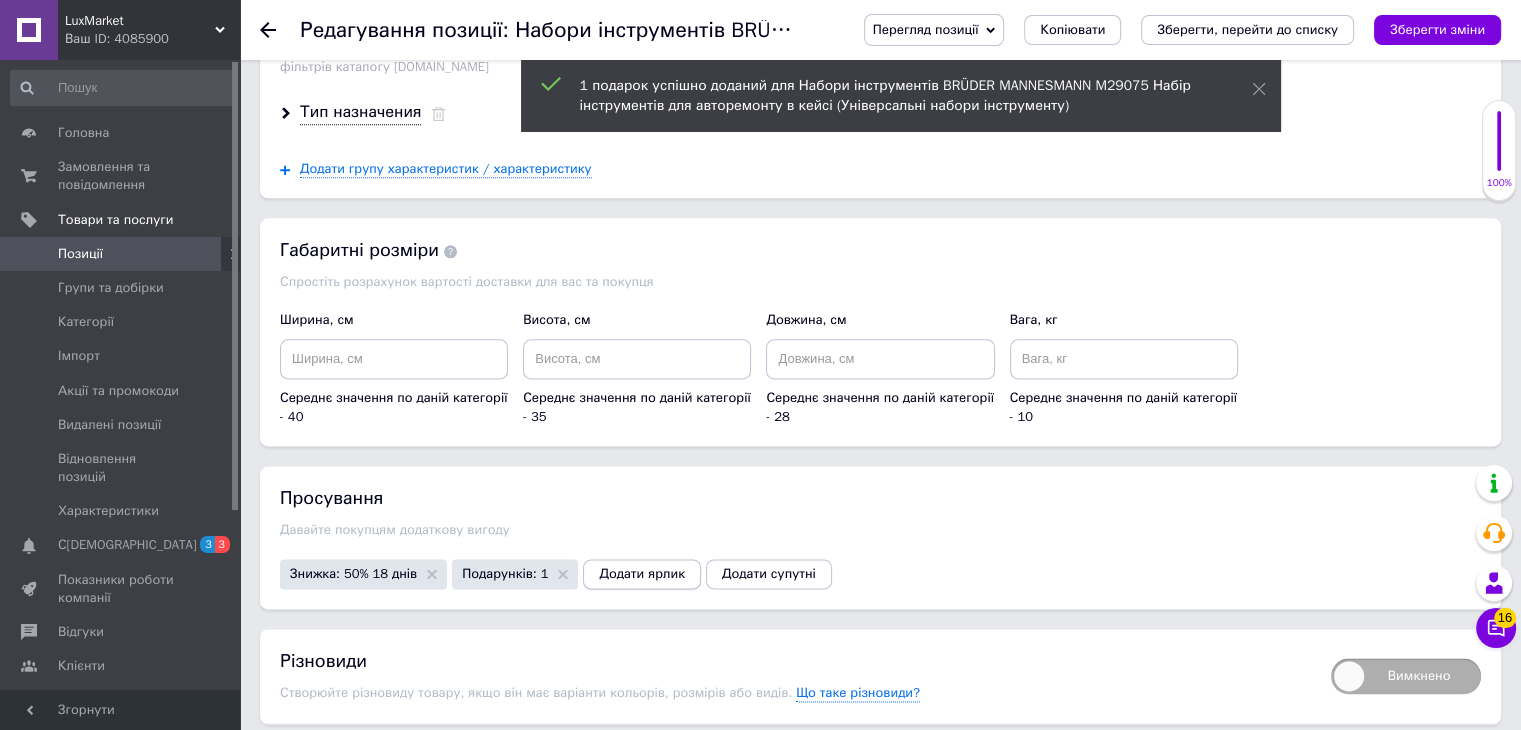 click on "Додати ярлик" at bounding box center (642, 574) 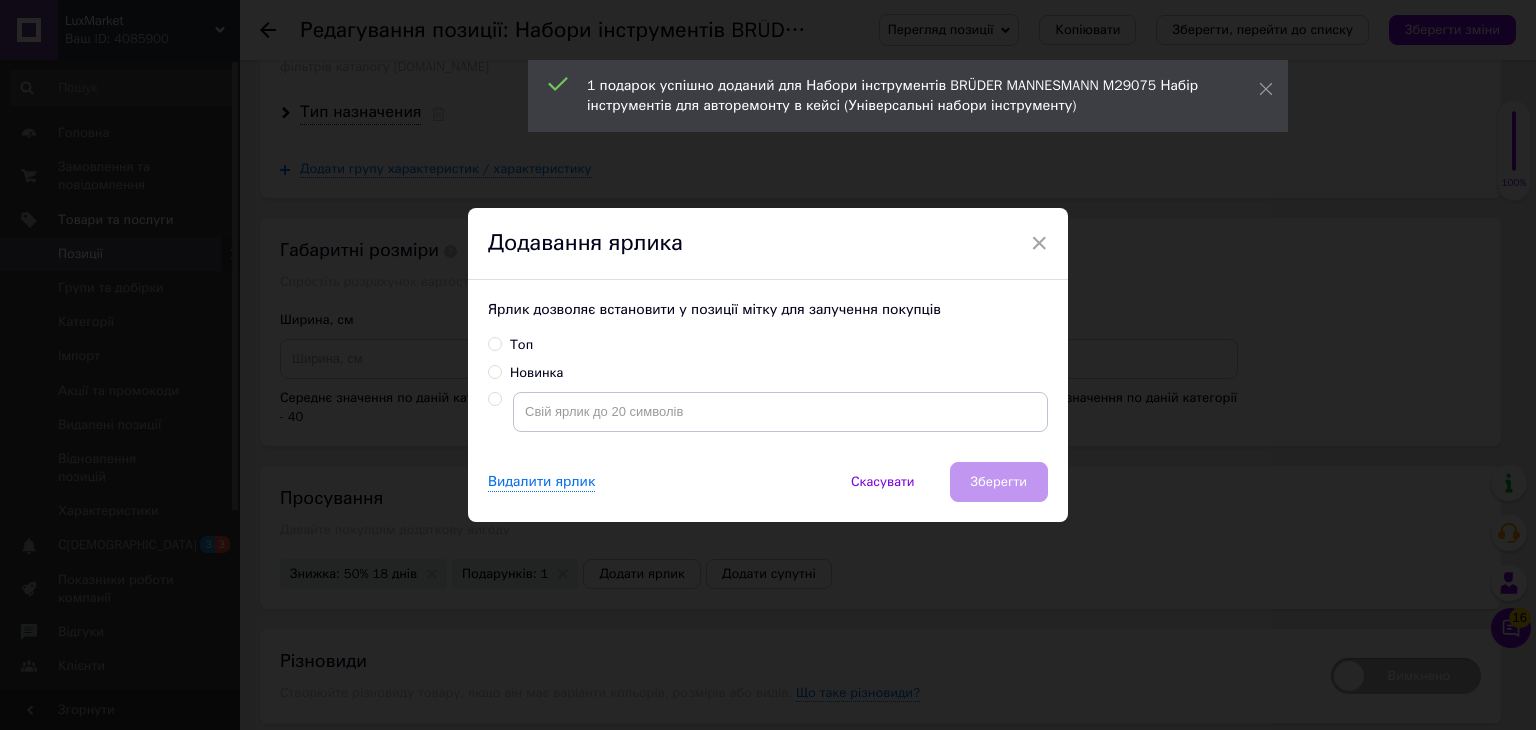 click on "Топ" at bounding box center (494, 343) 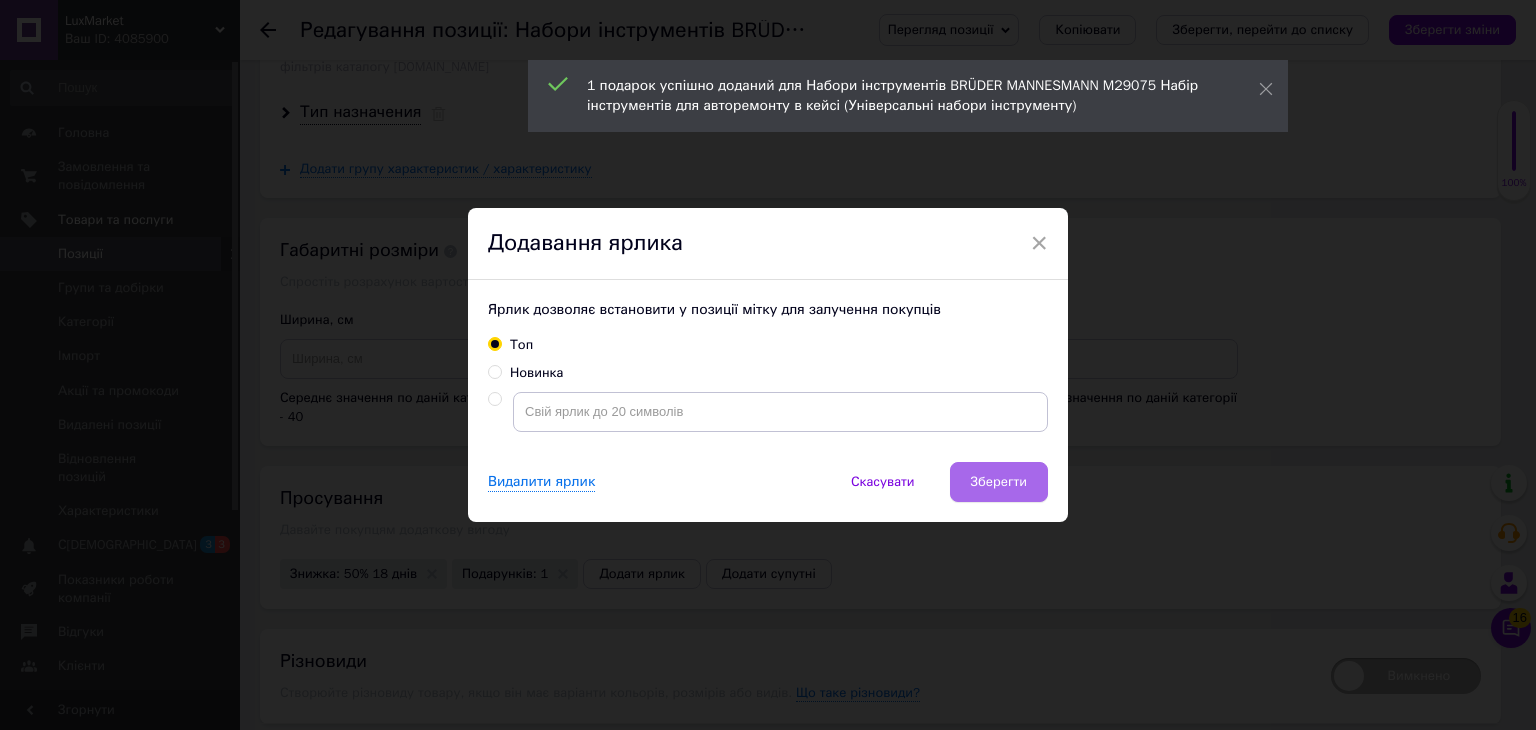 click on "Зберегти" at bounding box center [999, 482] 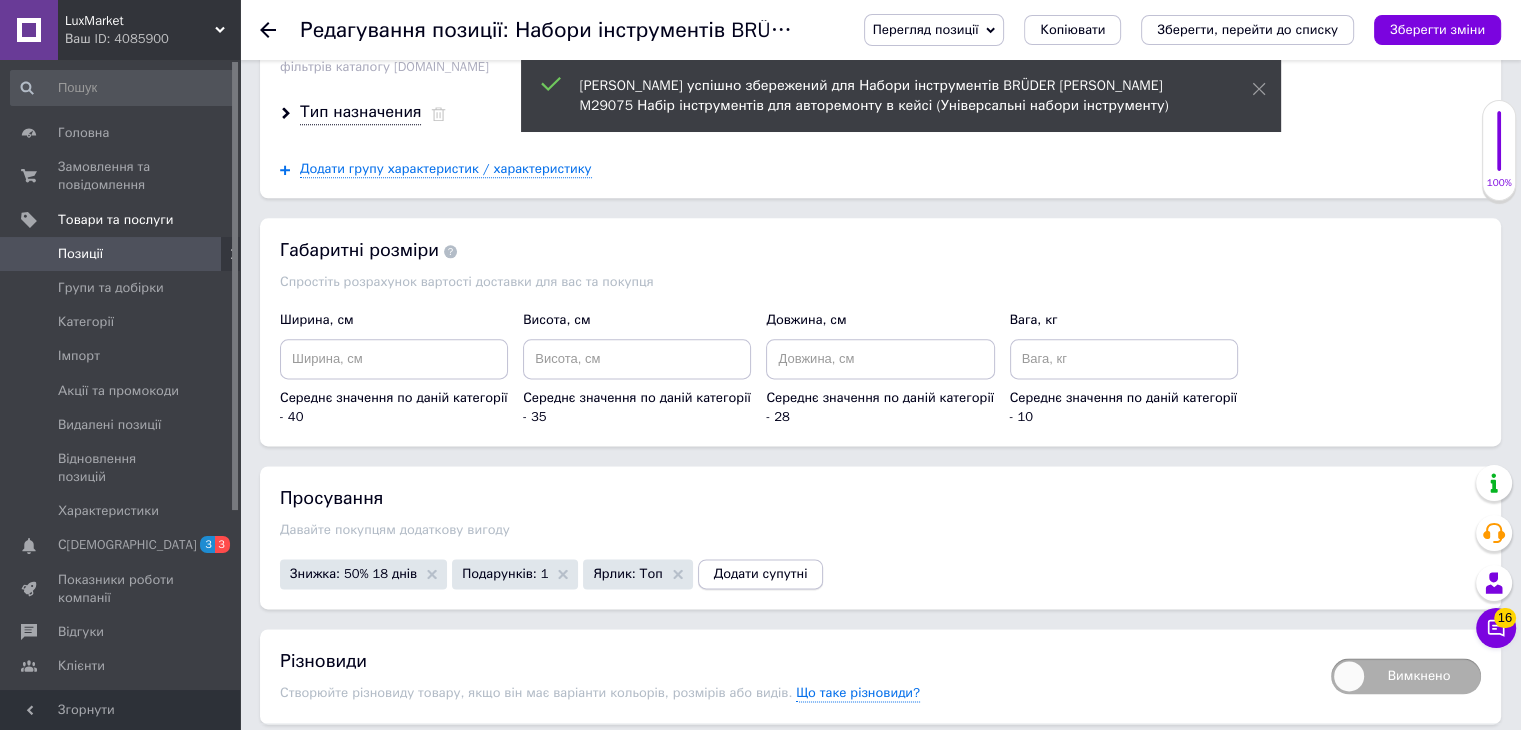 click on "Додати супутні" at bounding box center (761, 574) 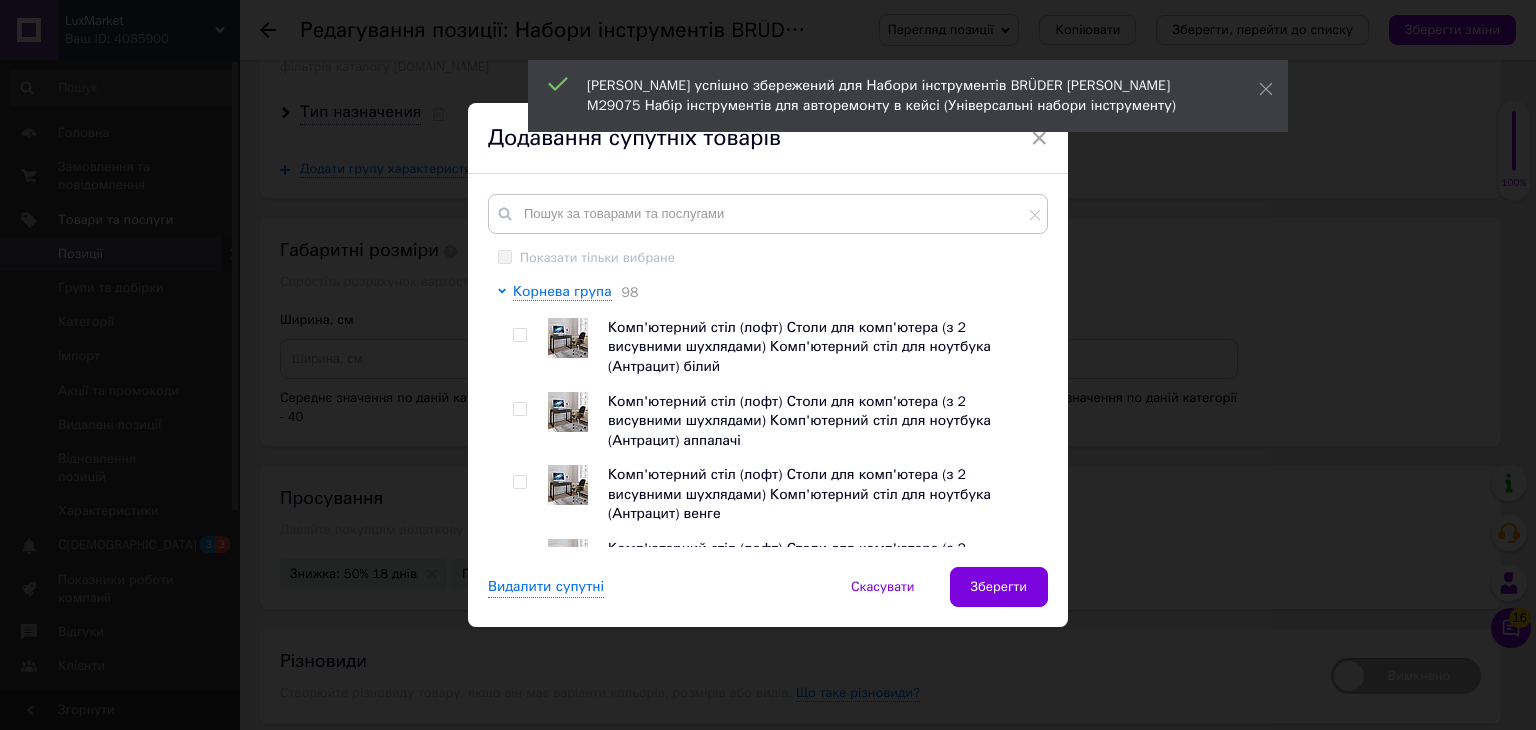 click at bounding box center [519, 335] 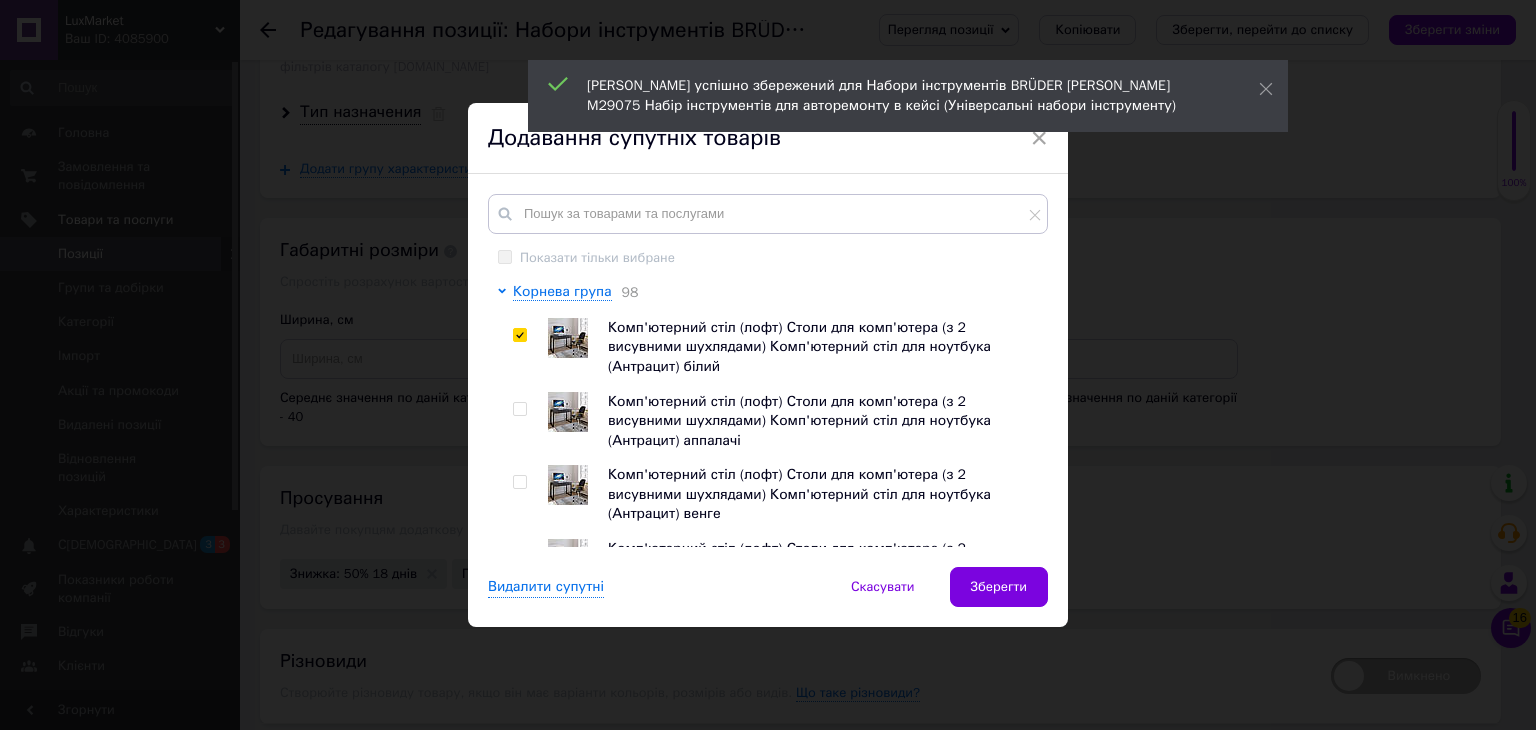 checkbox on "true" 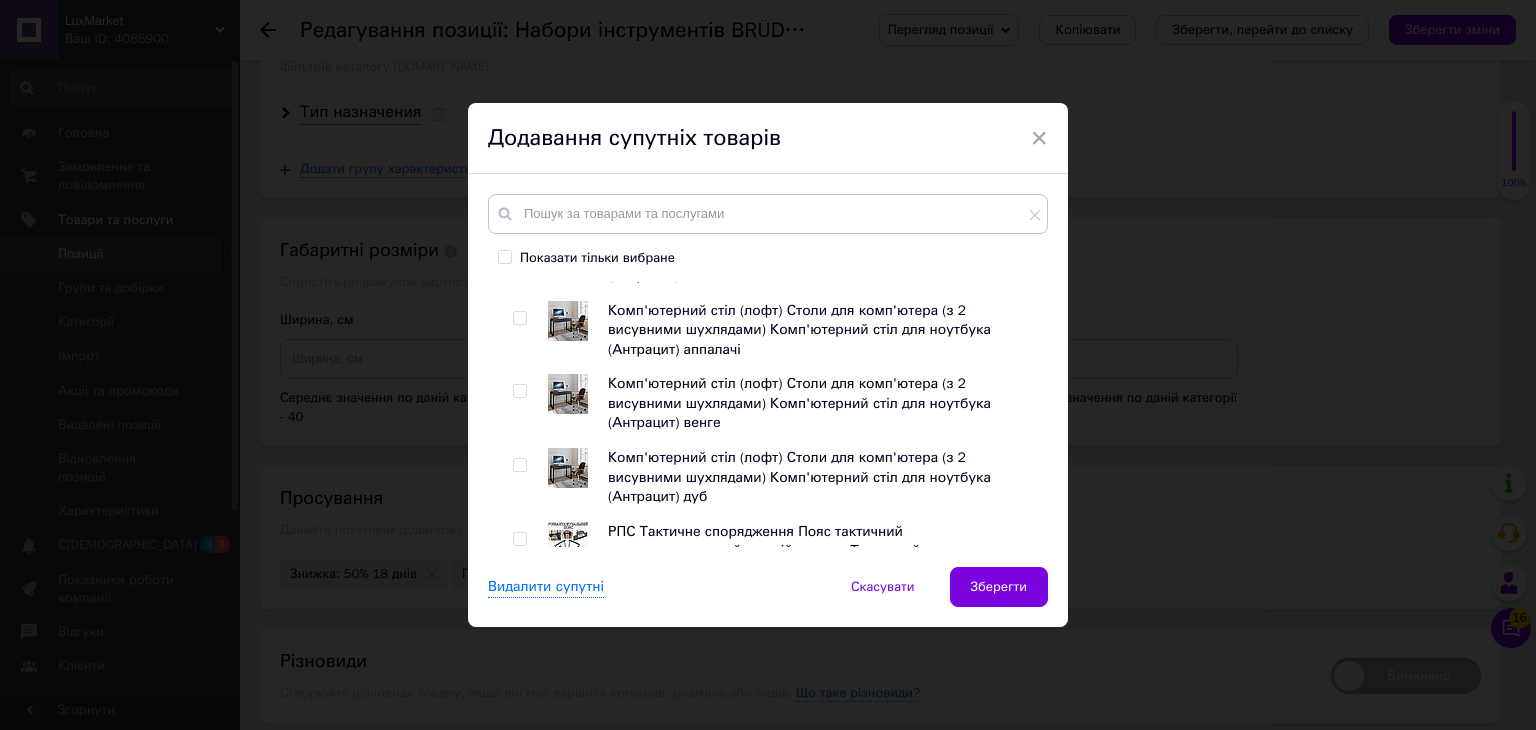 scroll, scrollTop: 200, scrollLeft: 0, axis: vertical 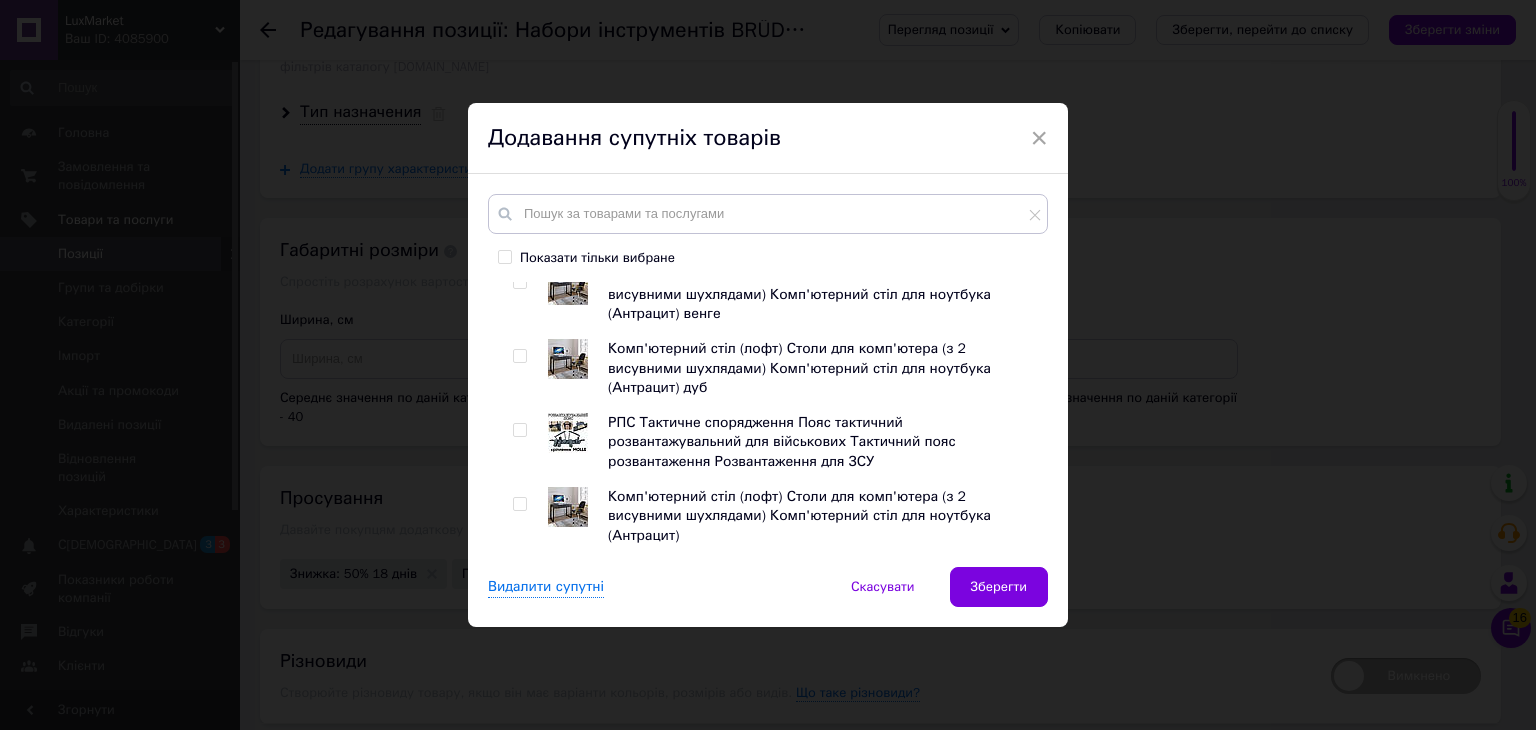 click at bounding box center [519, 577] 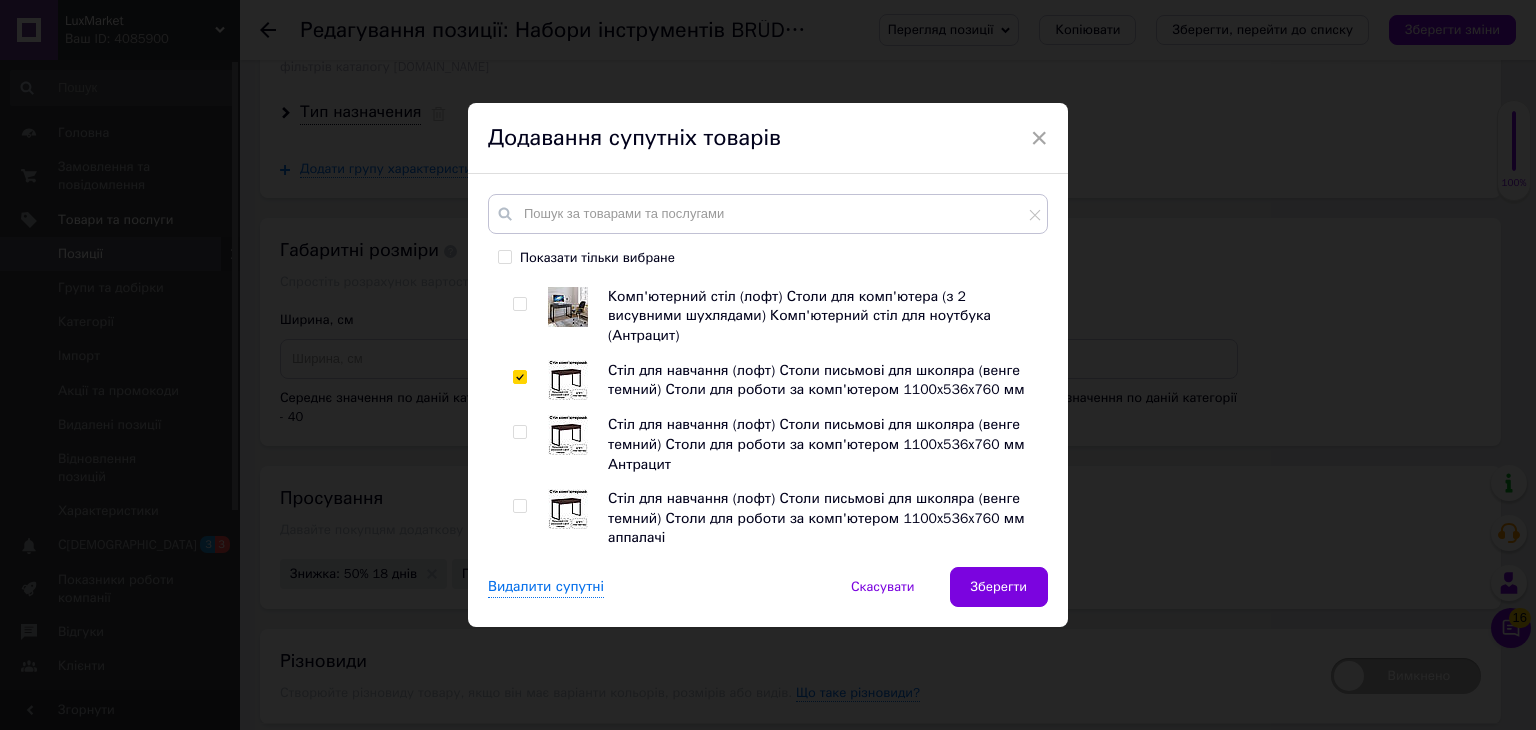 click at bounding box center [519, 580] 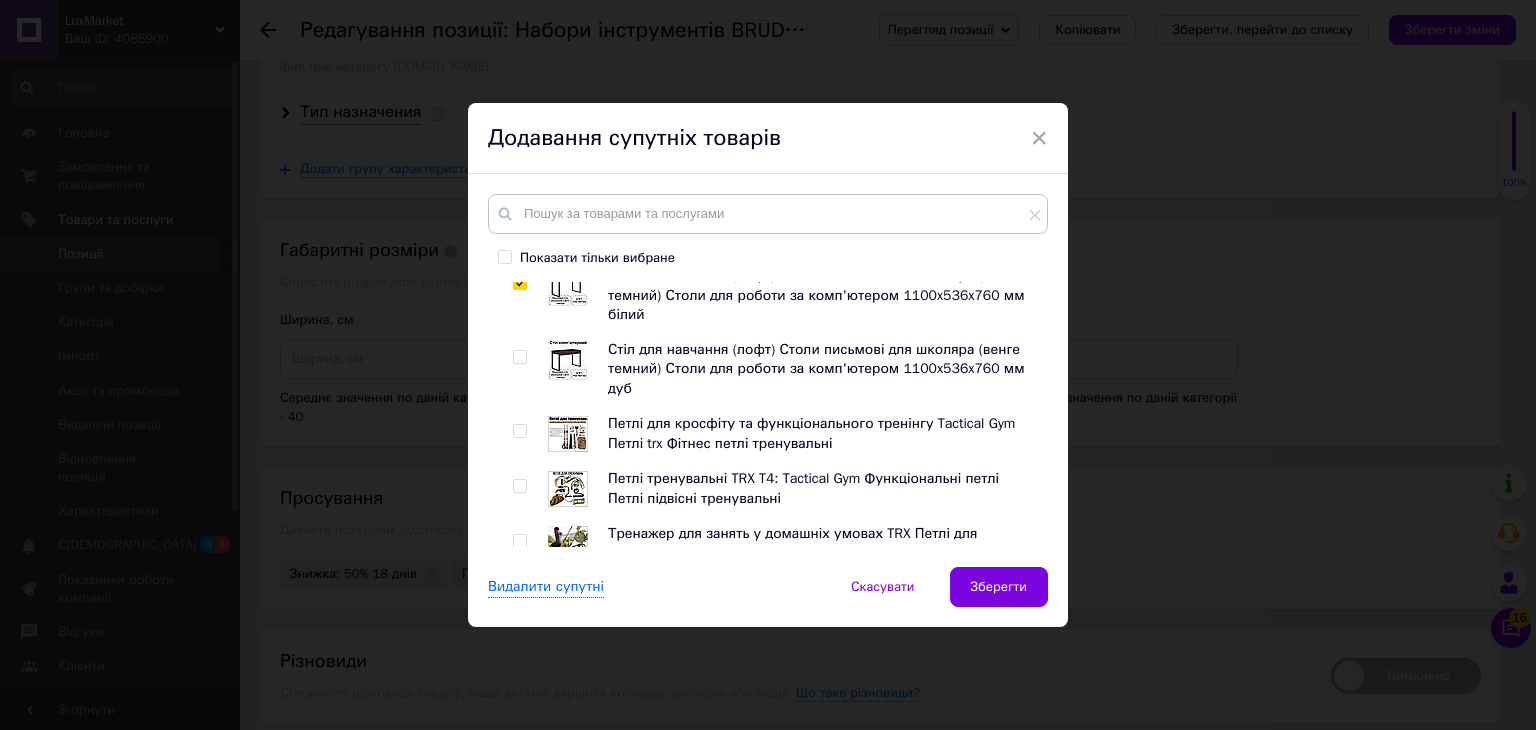 scroll, scrollTop: 700, scrollLeft: 0, axis: vertical 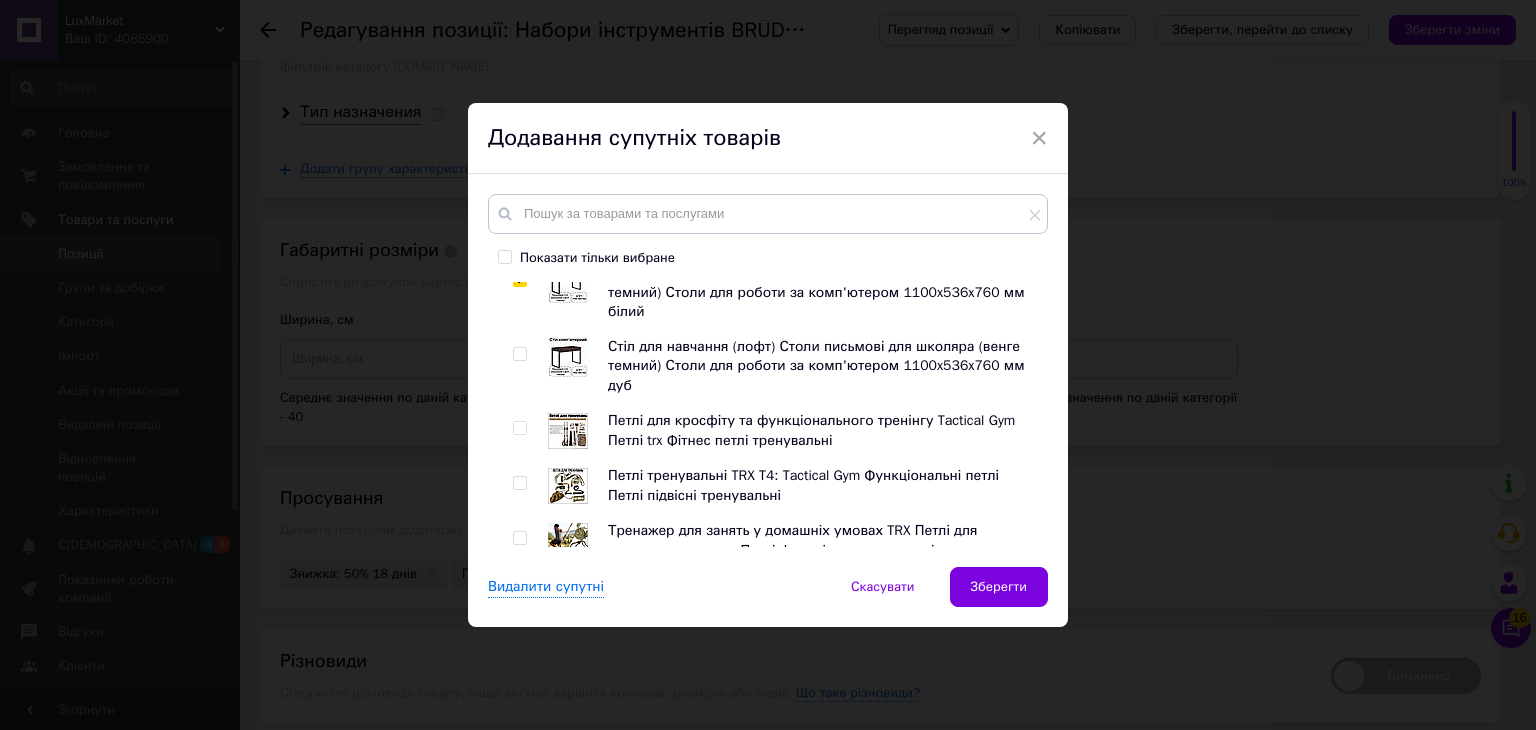 click at bounding box center [519, 483] 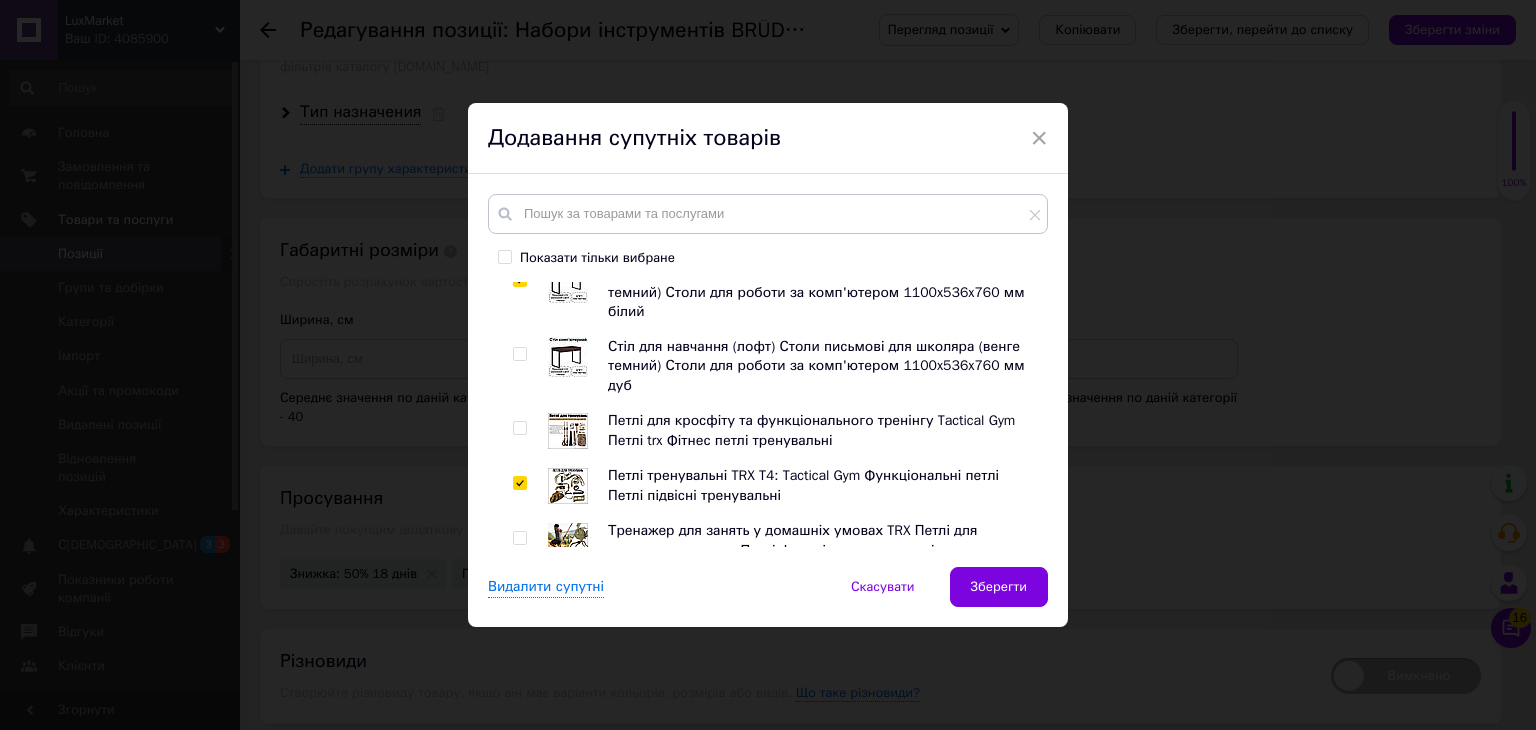 checkbox on "true" 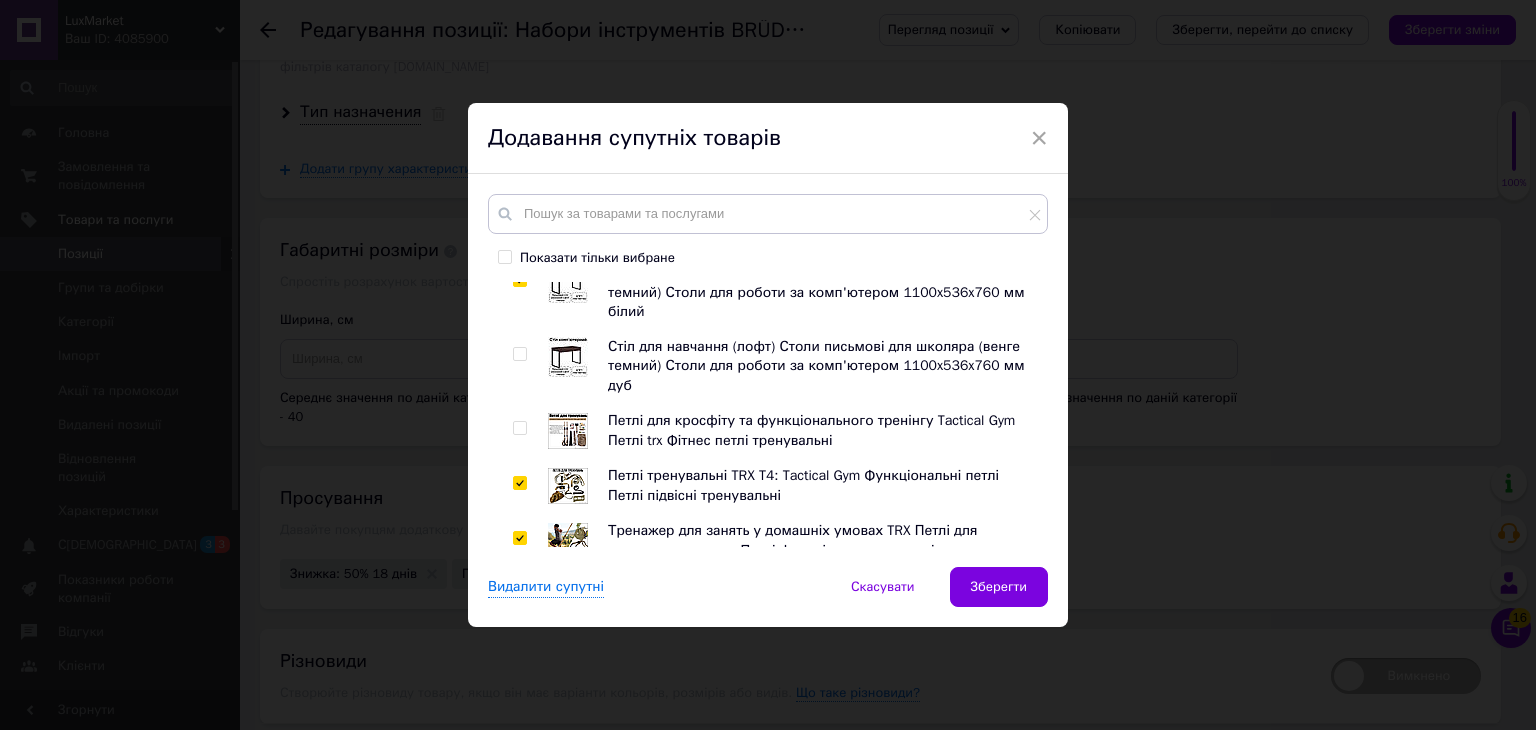 checkbox on "true" 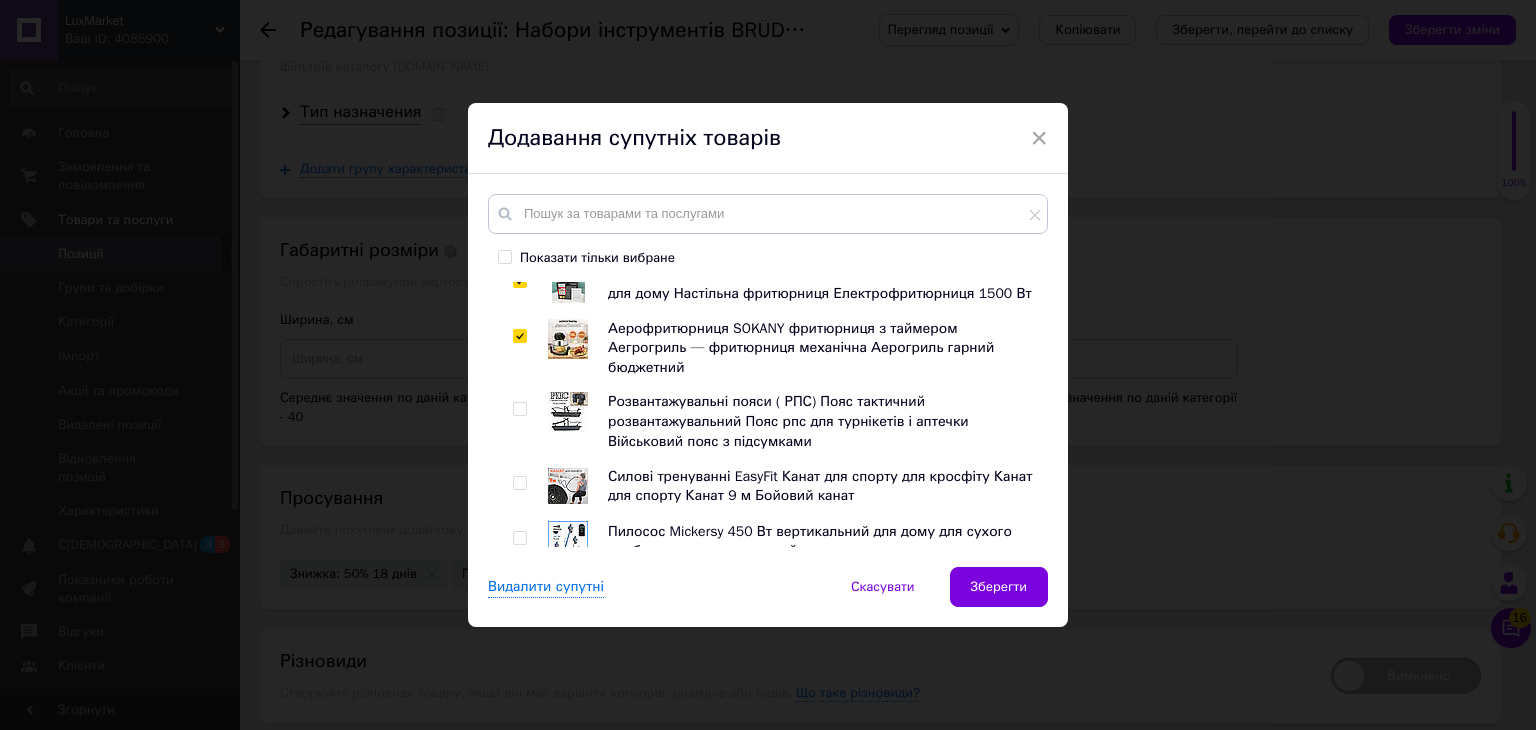 scroll, scrollTop: 1100, scrollLeft: 0, axis: vertical 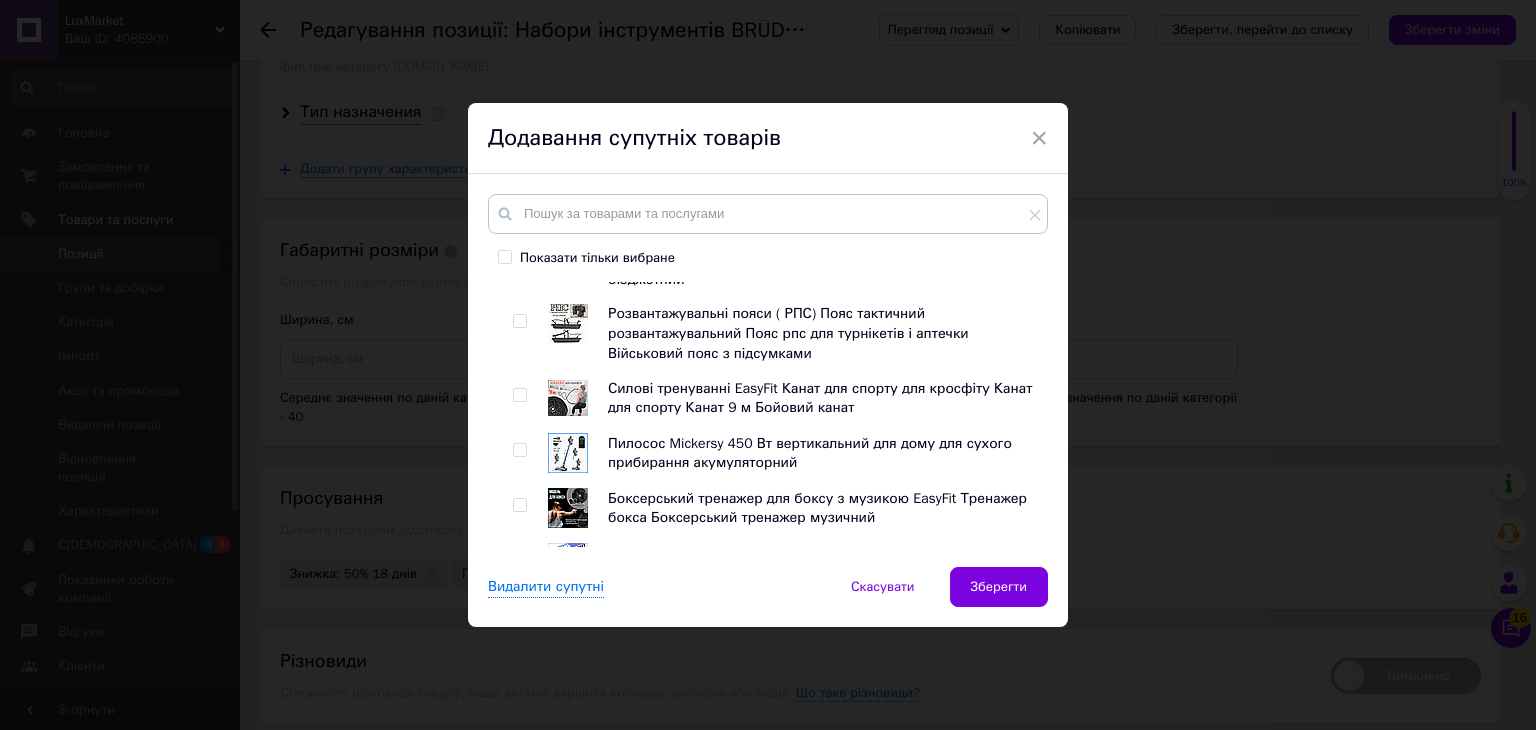 click at bounding box center [519, 505] 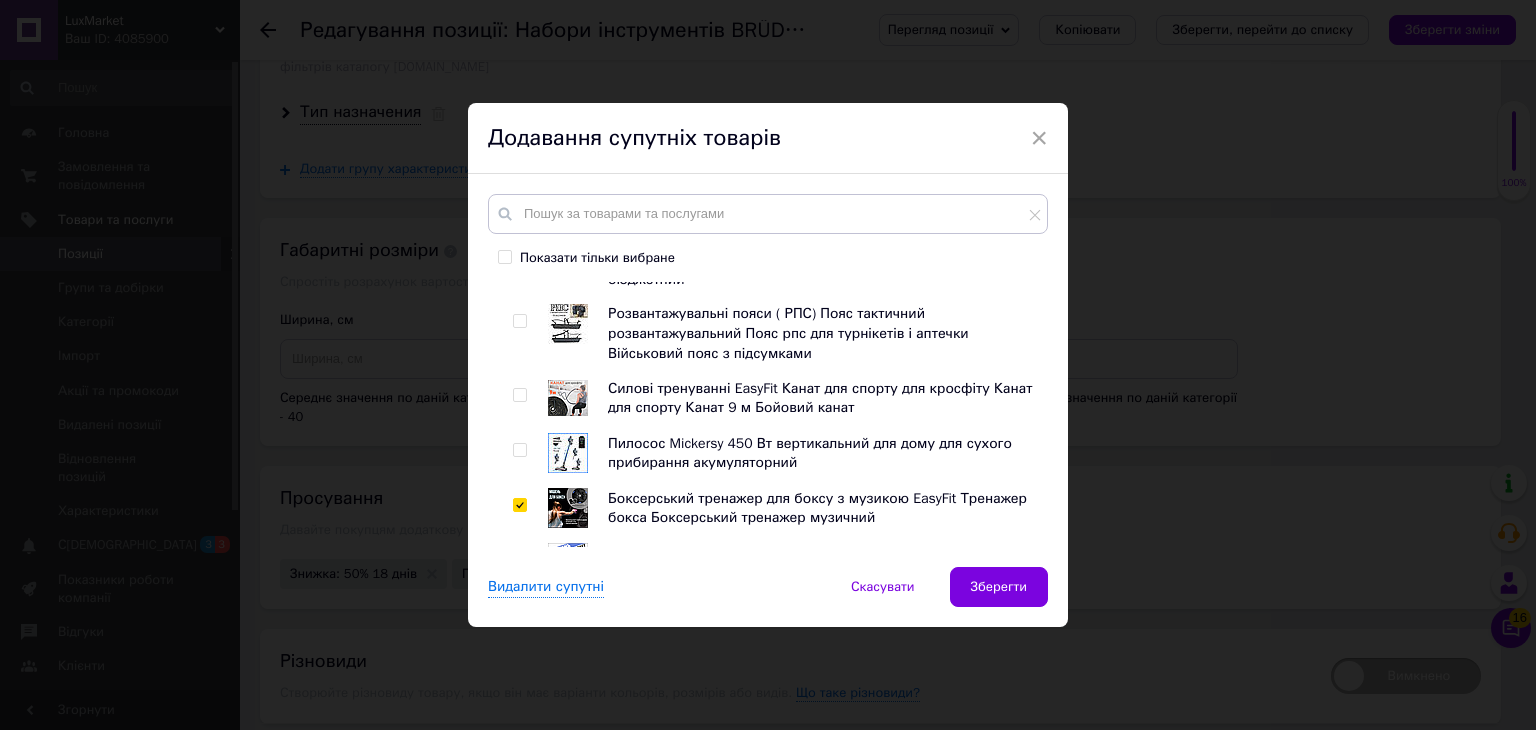 checkbox on "true" 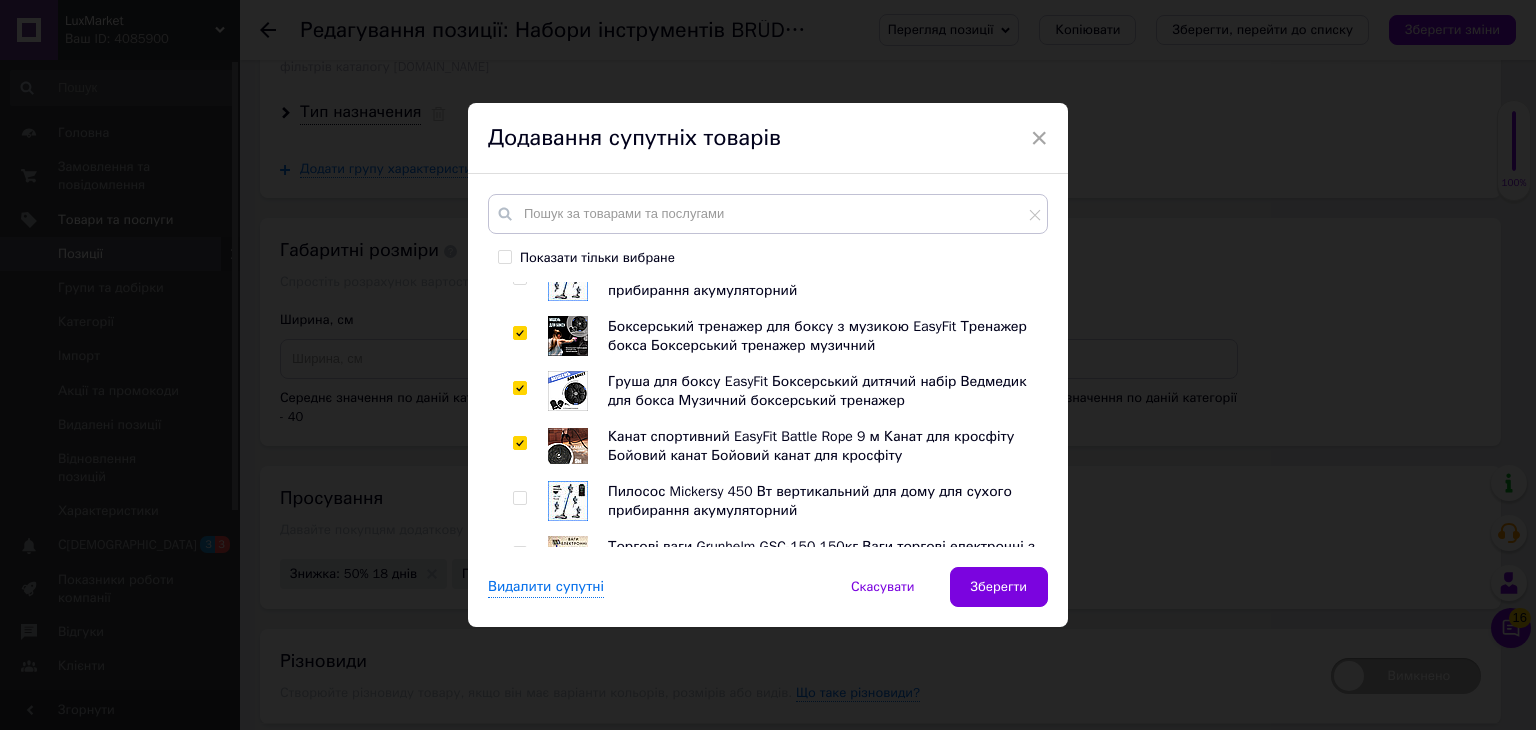 scroll, scrollTop: 1400, scrollLeft: 0, axis: vertical 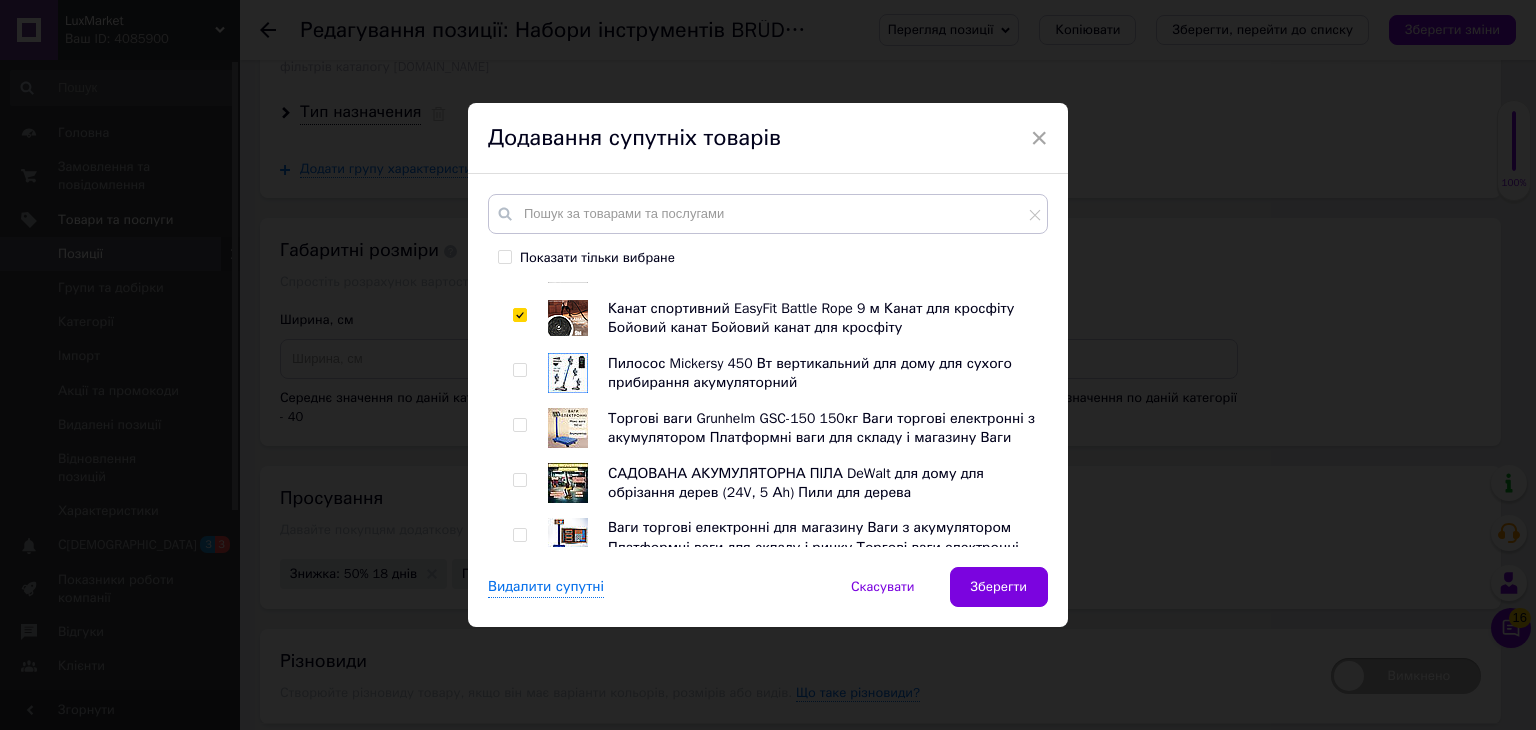 click at bounding box center (519, 480) 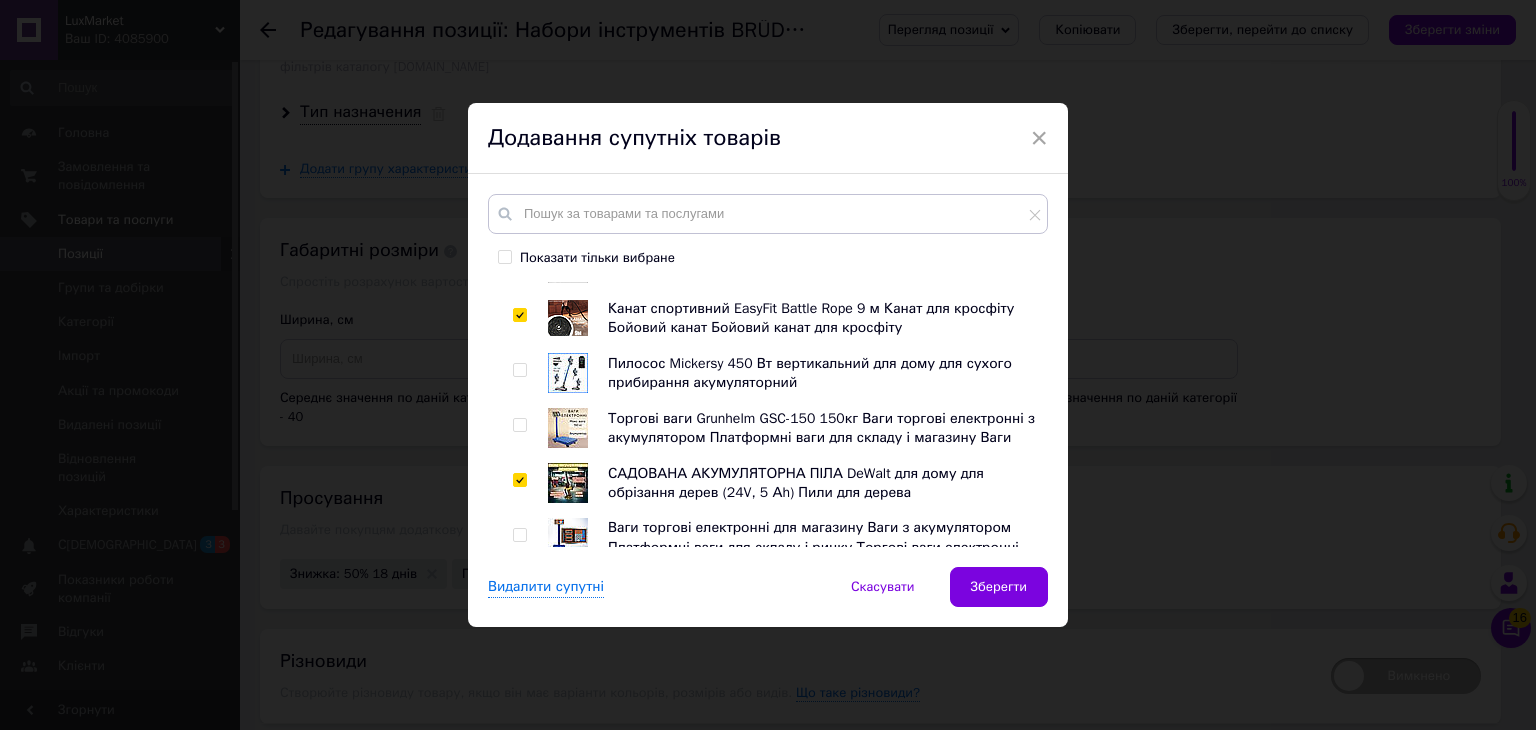 checkbox on "true" 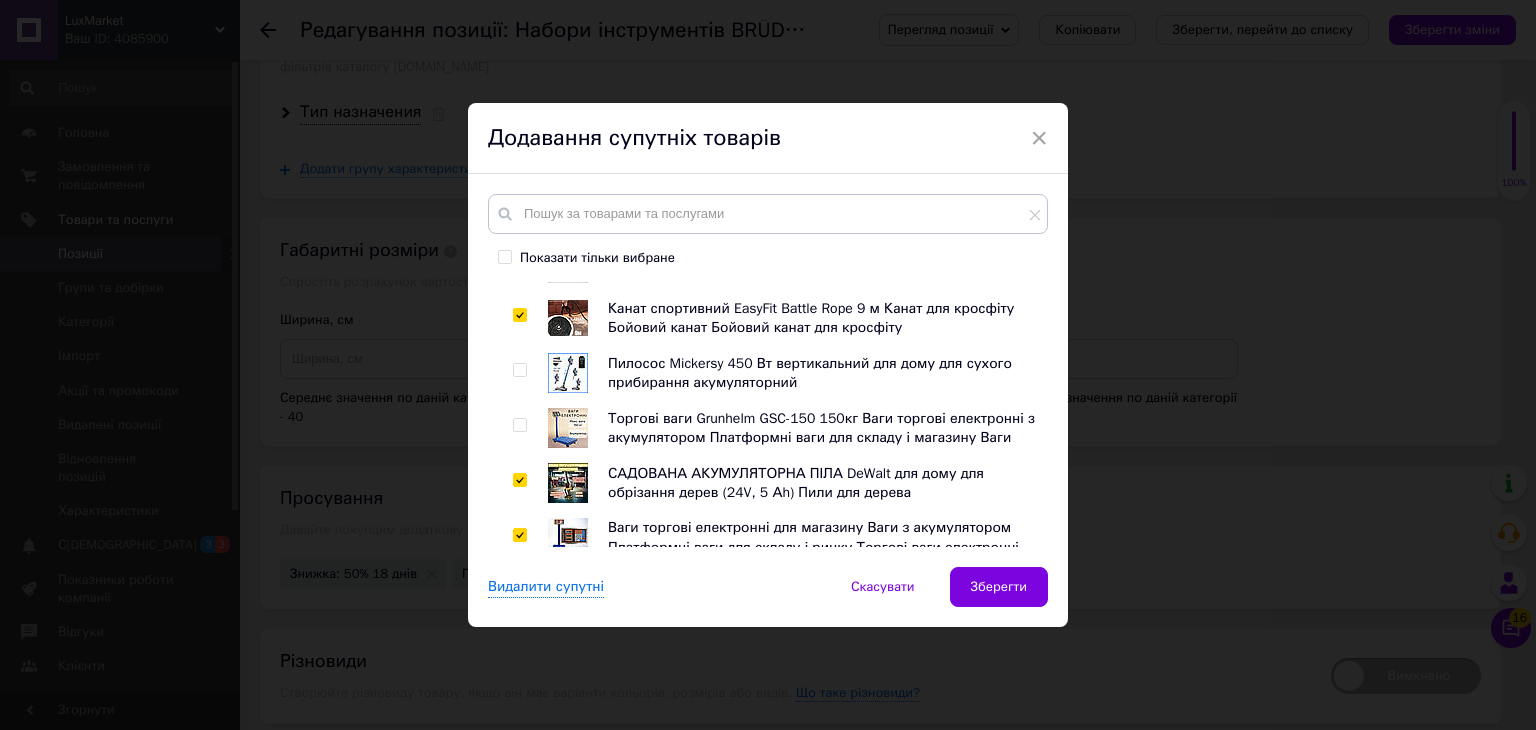 checkbox on "true" 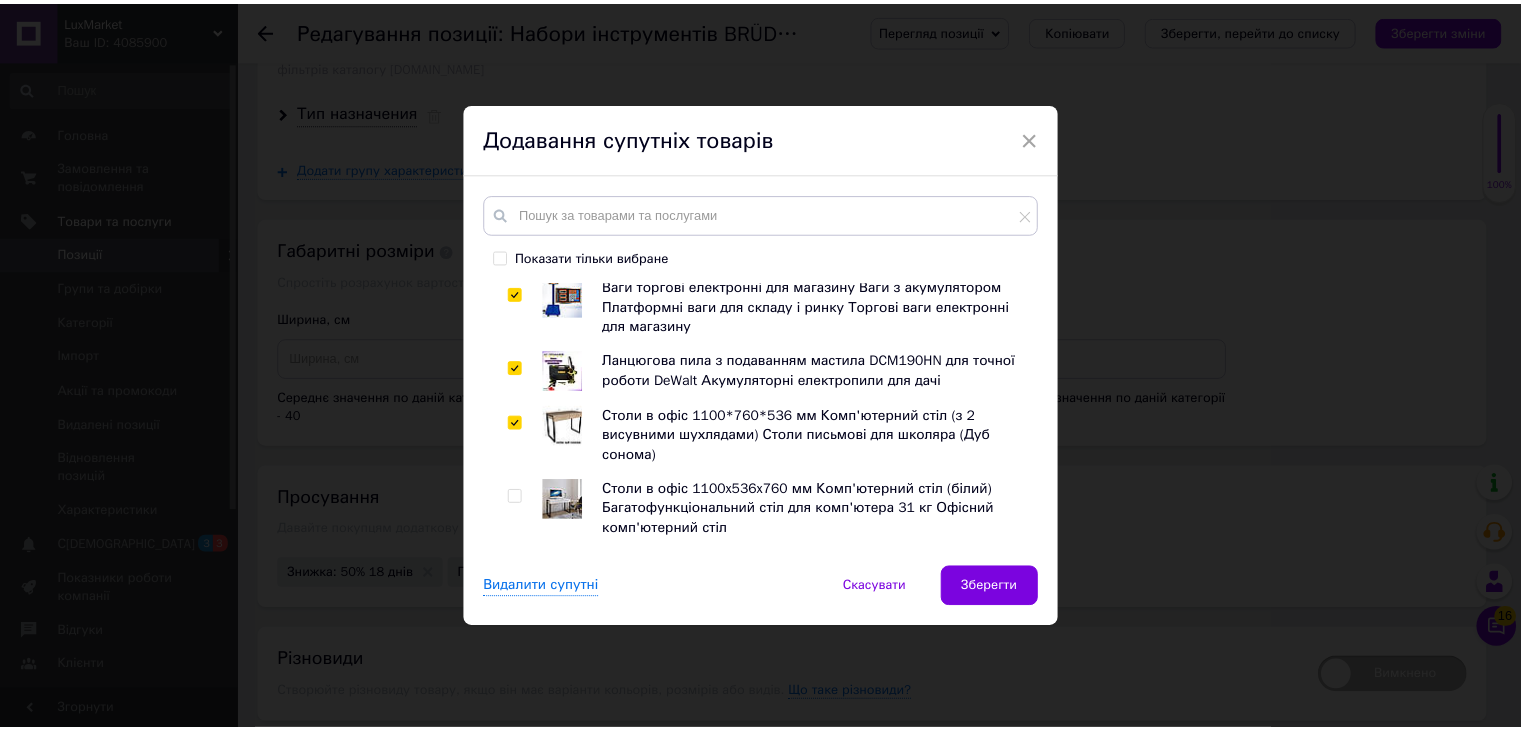 scroll, scrollTop: 1900, scrollLeft: 0, axis: vertical 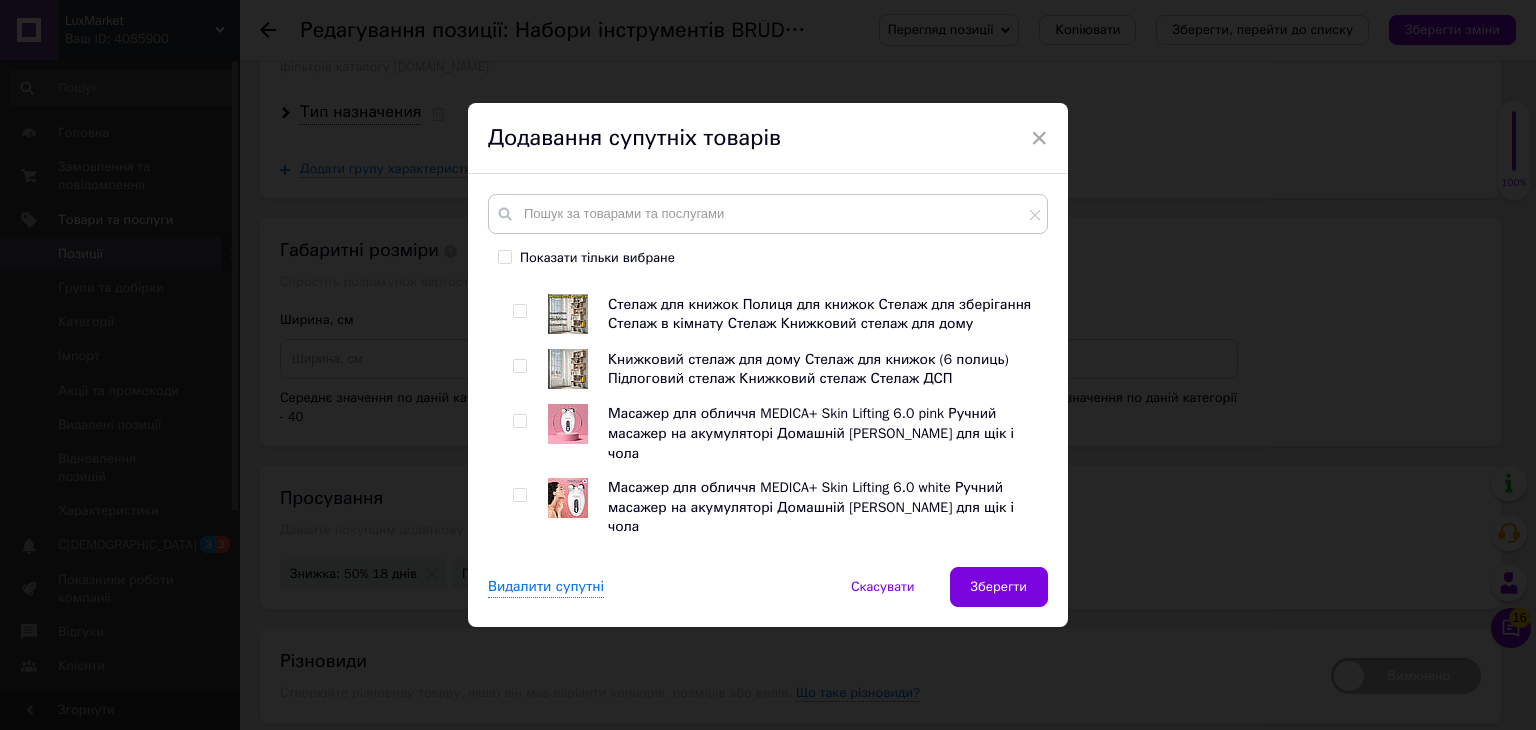 click at bounding box center (519, 495) 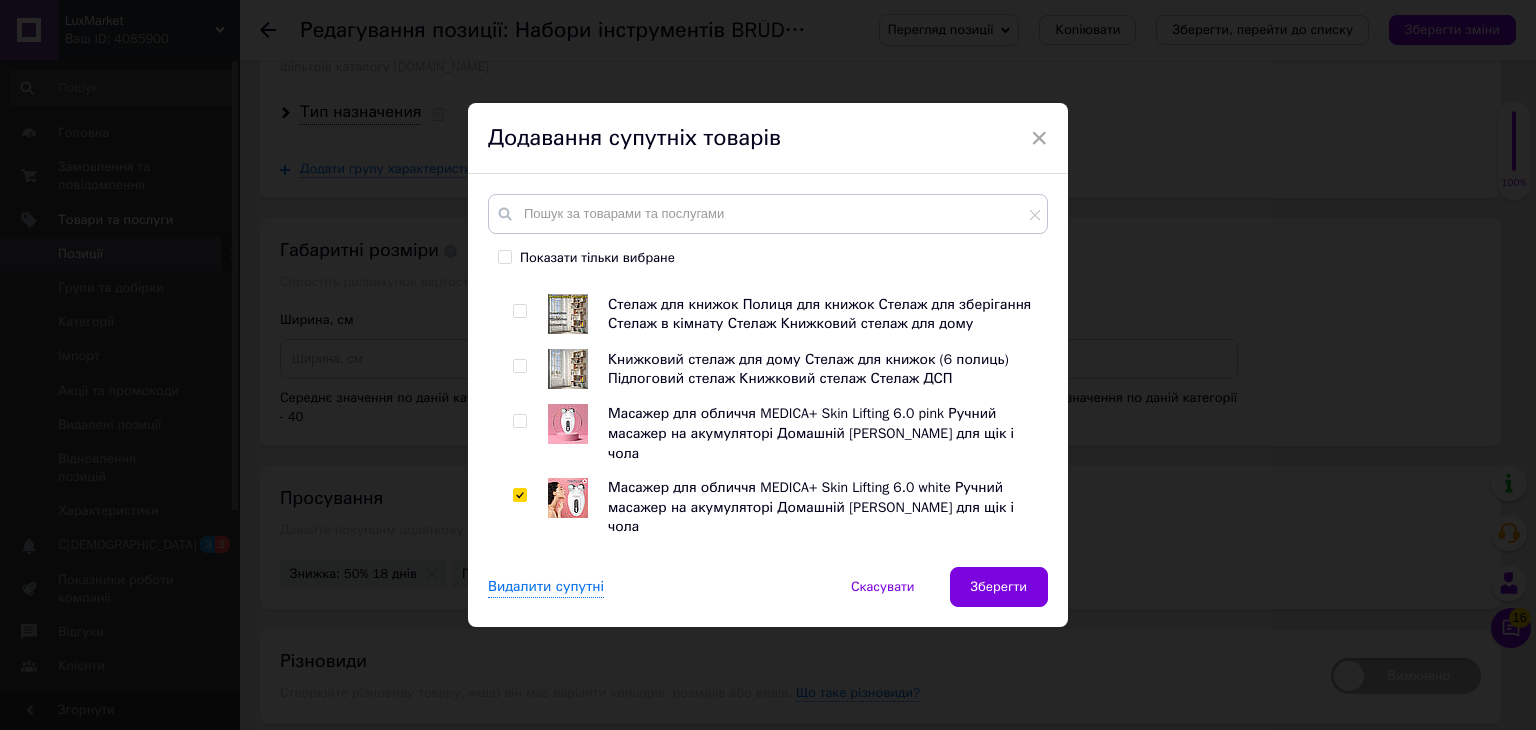 checkbox on "true" 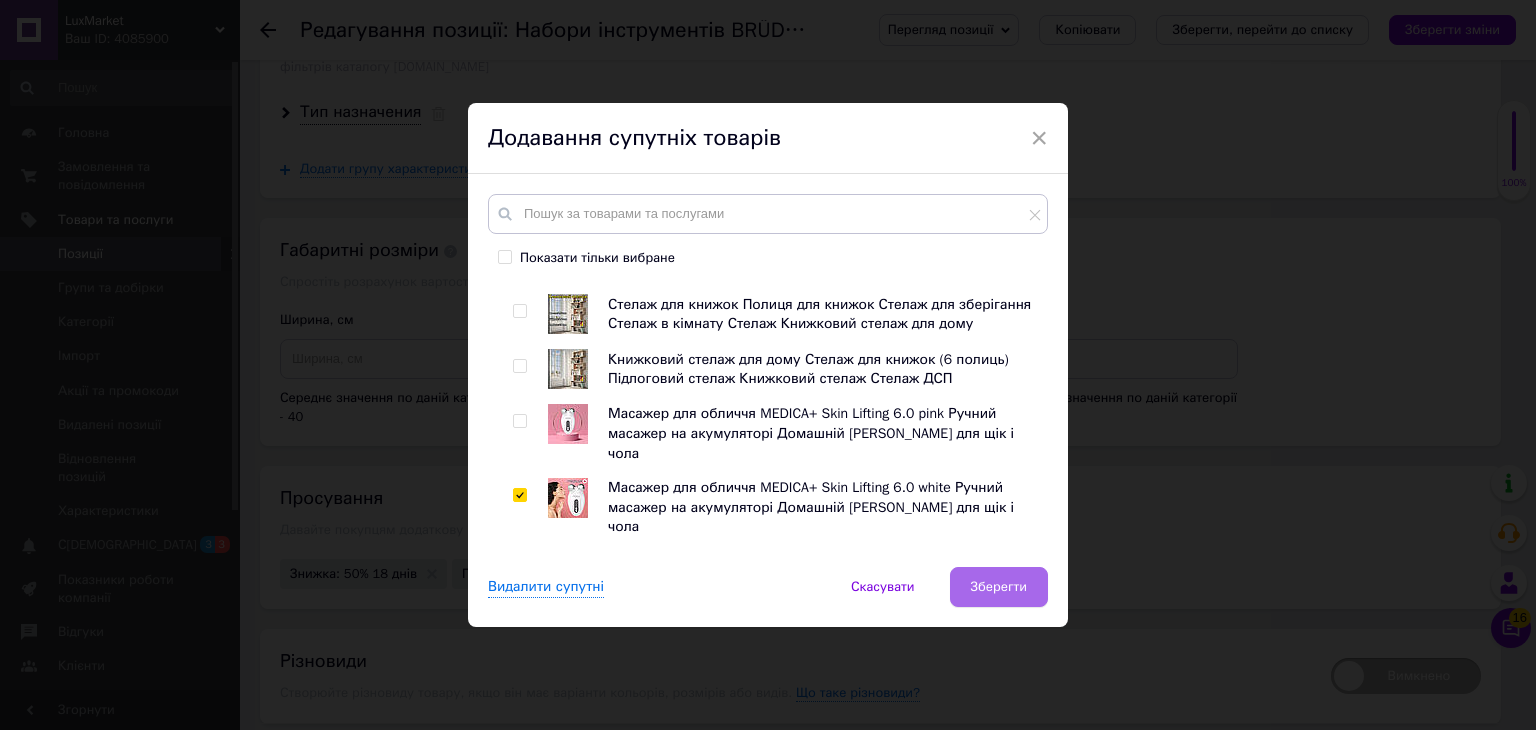 click on "Зберегти" at bounding box center [999, 587] 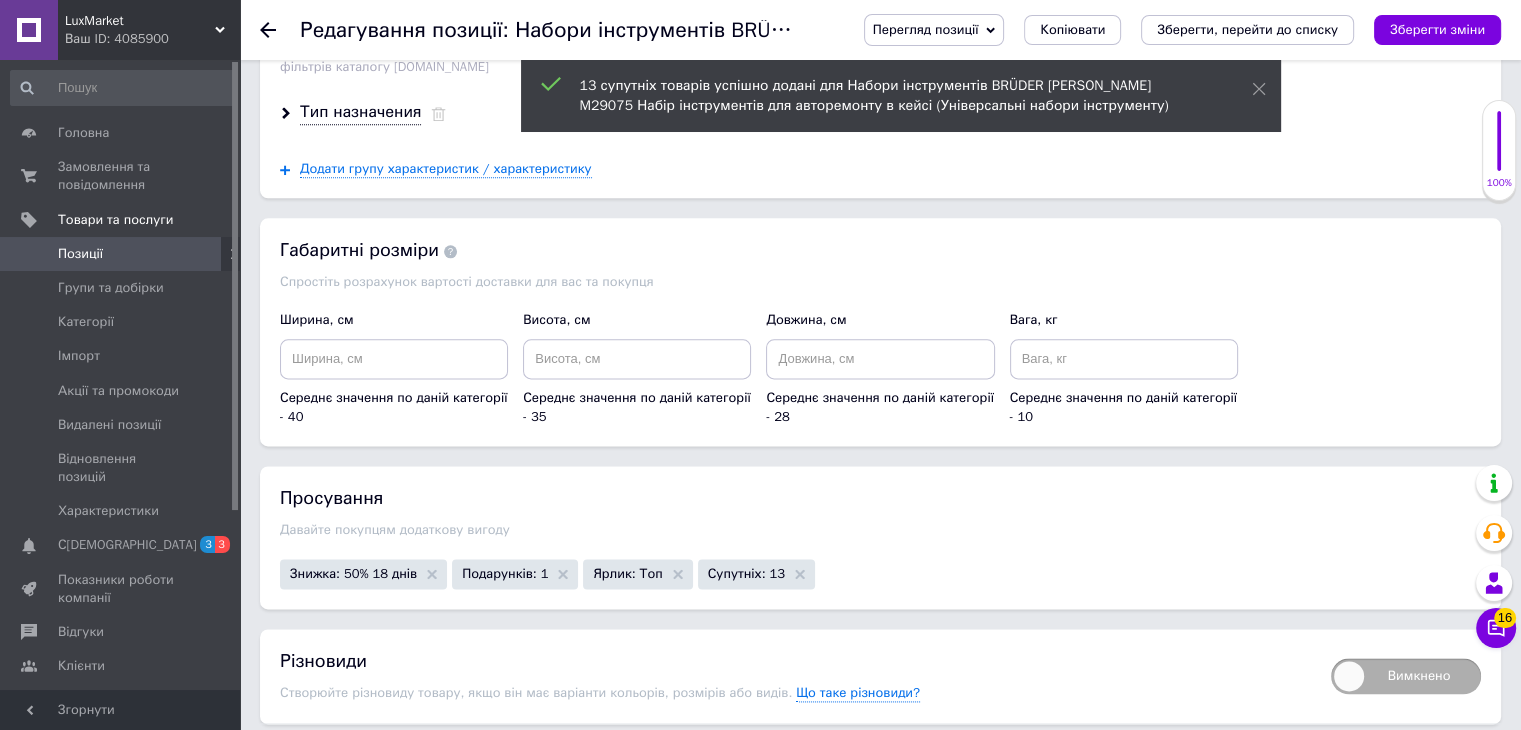 drag, startPoint x: 1466, startPoint y: 16, endPoint x: 1472, endPoint y: 43, distance: 27.658634 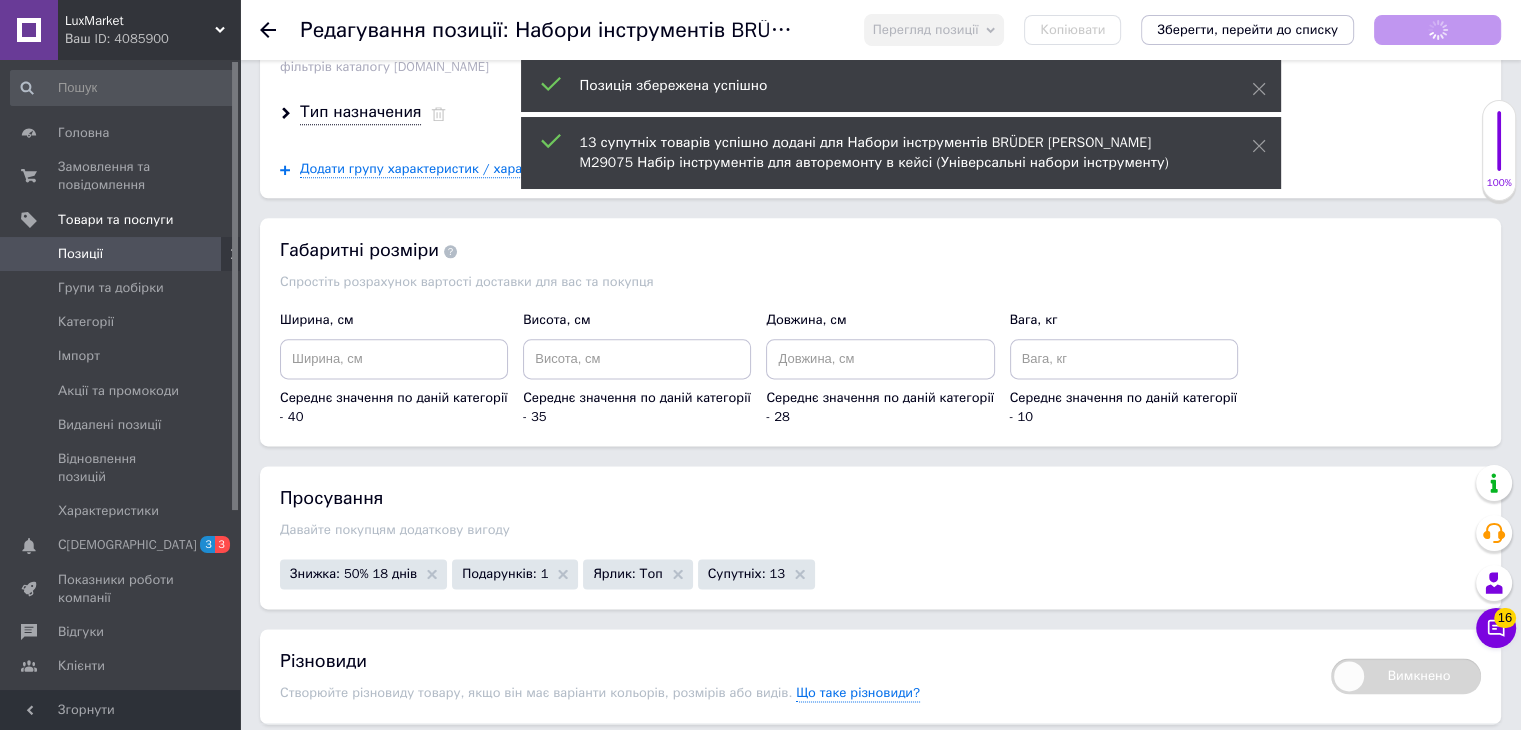 click on "Позиції" at bounding box center [80, 254] 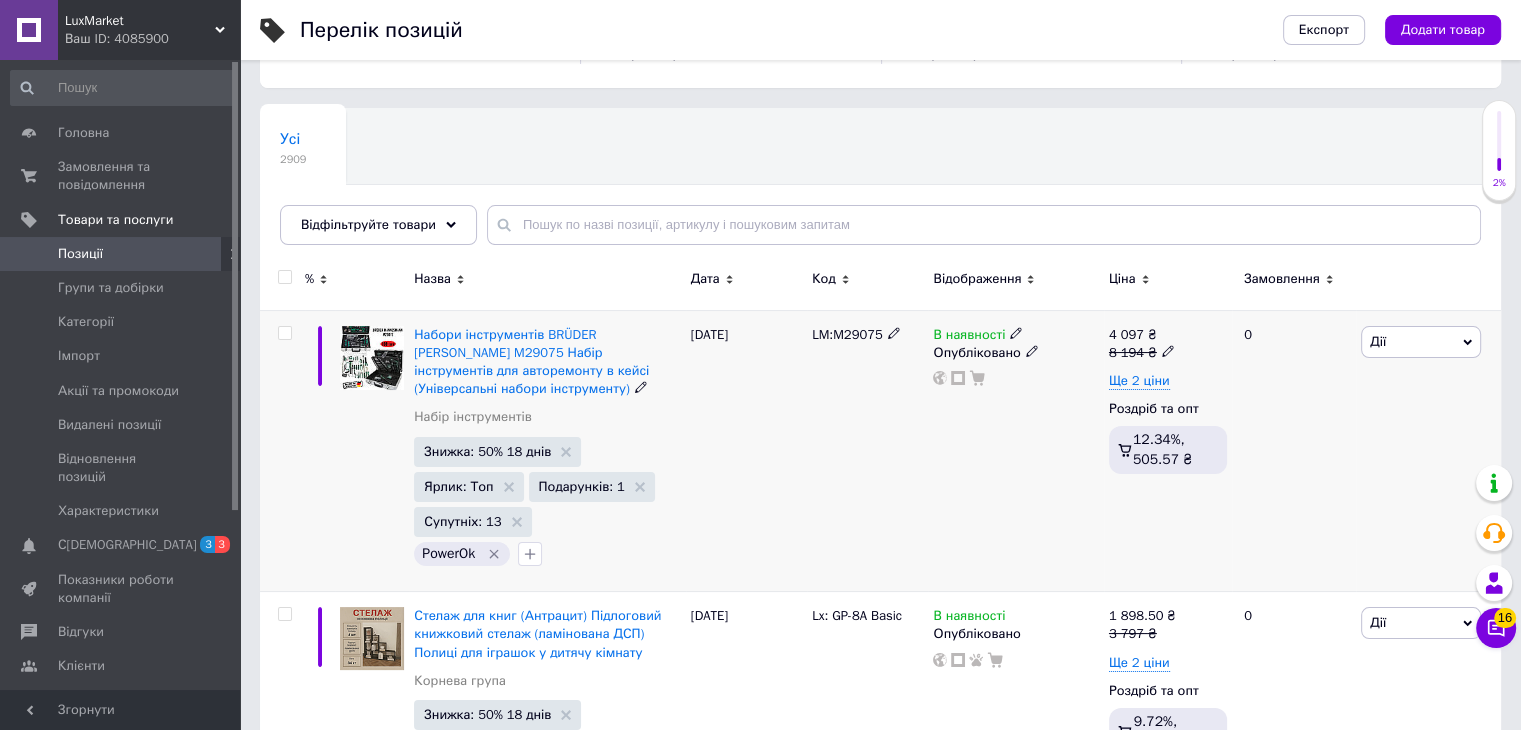 scroll, scrollTop: 300, scrollLeft: 0, axis: vertical 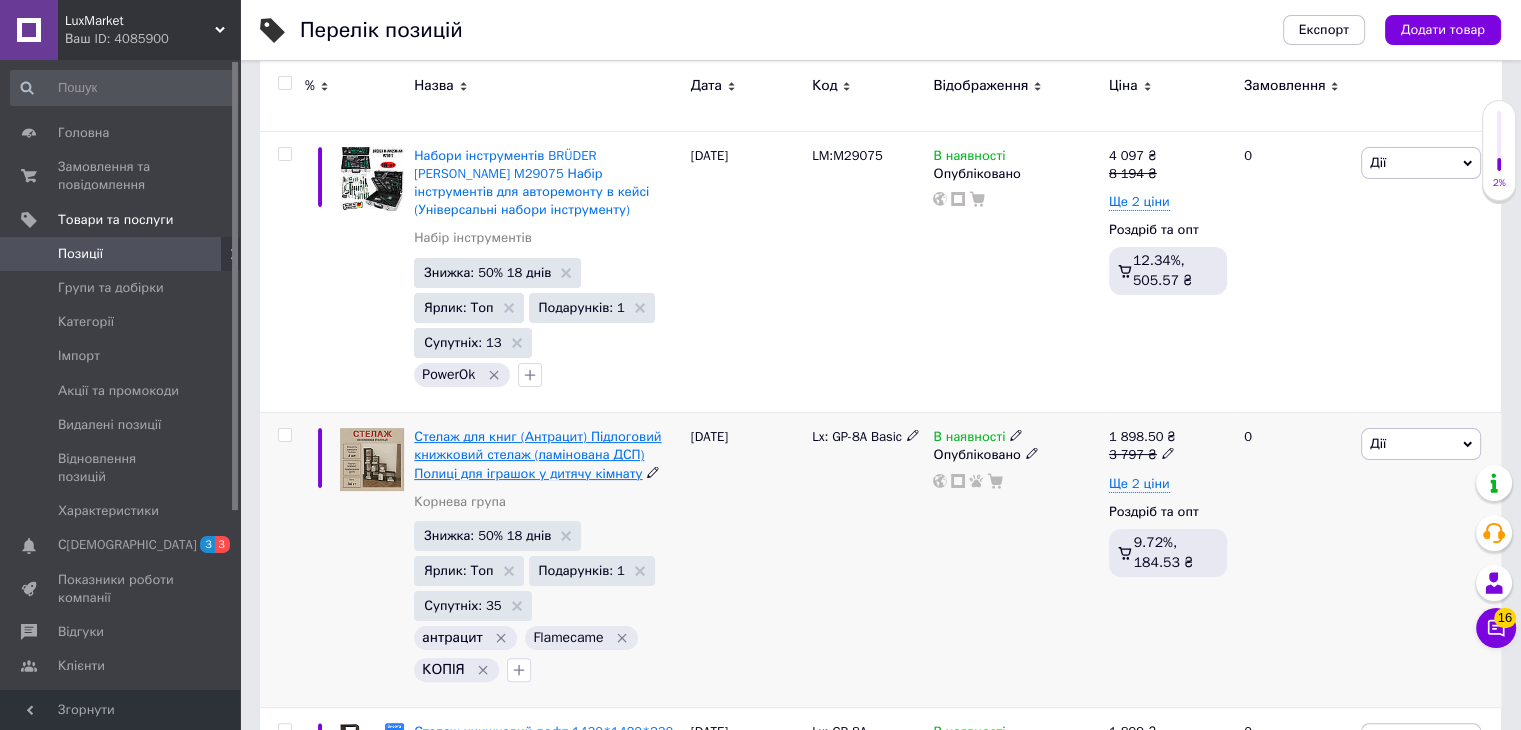 click on "Стелаж для книг (Антрацит) Підлоговий книжковий стелаж (ламінована ДСП) Полиці для іграшок у дитячу кімнату" at bounding box center (537, 454) 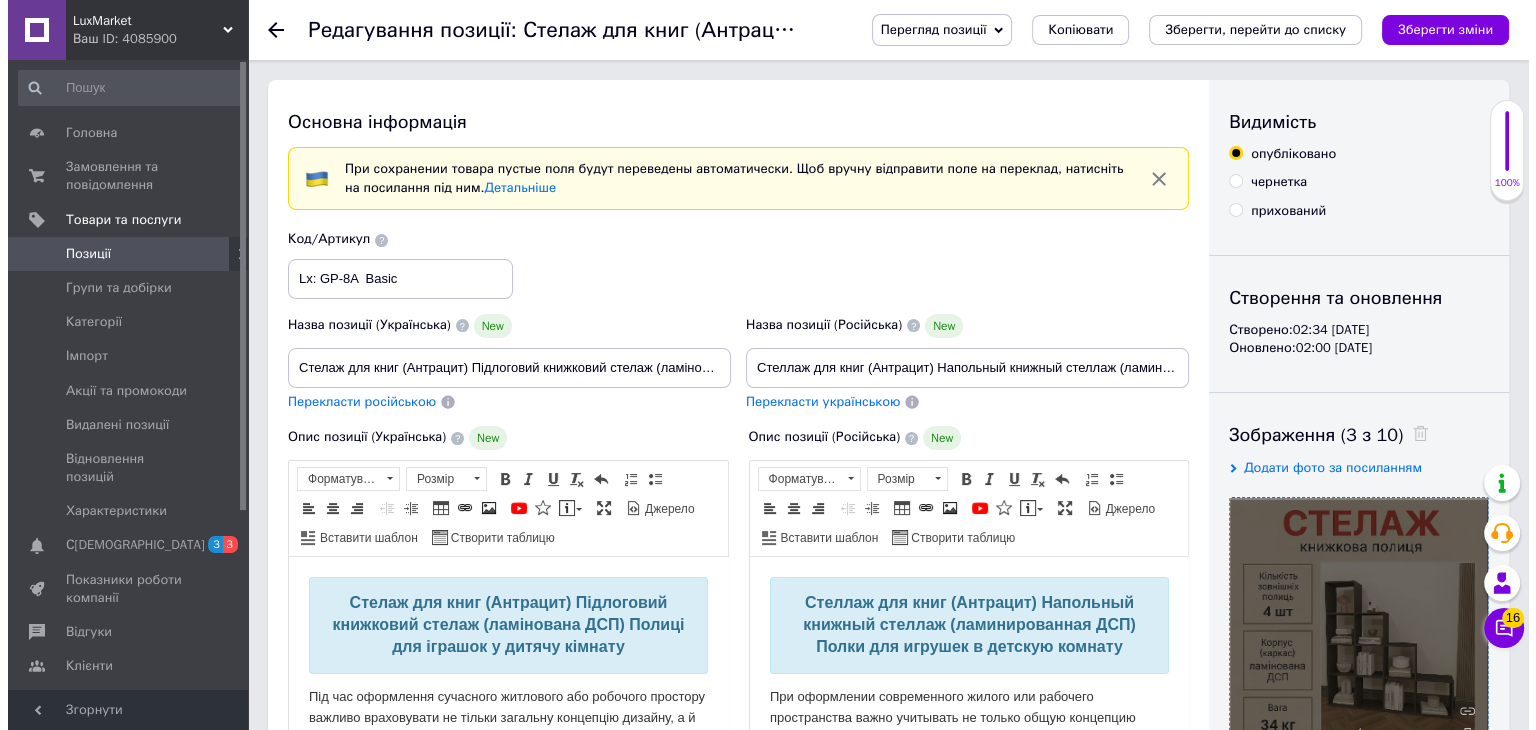 scroll, scrollTop: 100, scrollLeft: 0, axis: vertical 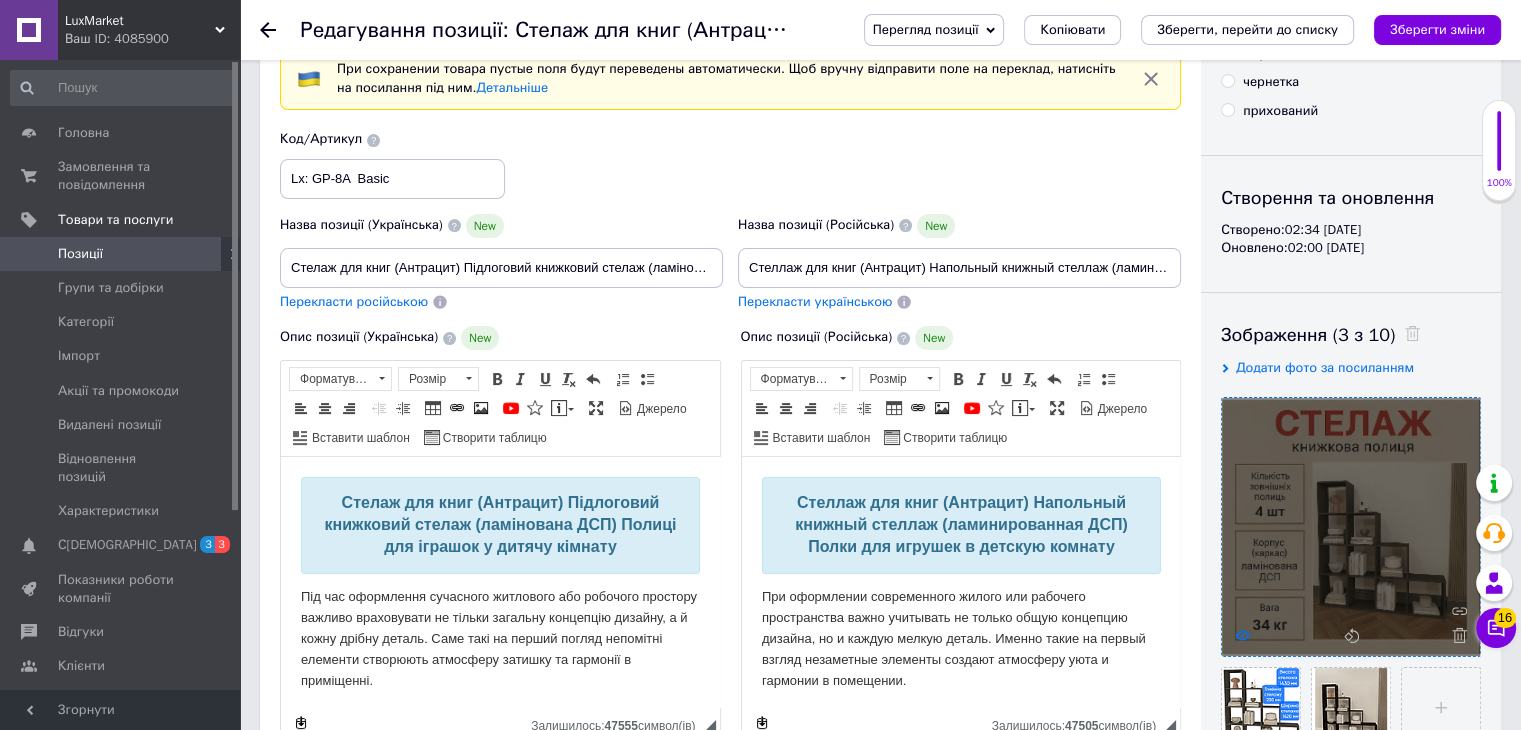 click 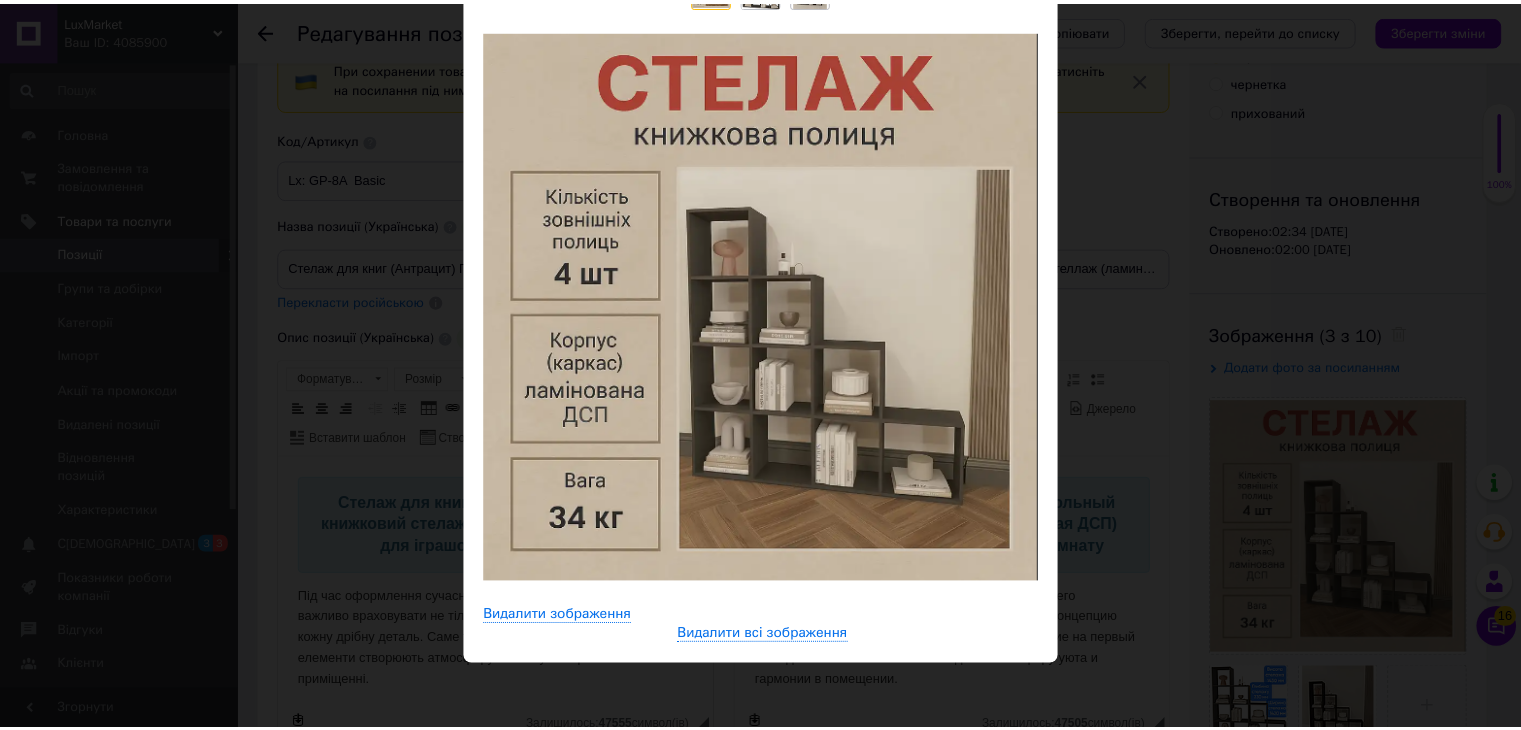 scroll, scrollTop: 200, scrollLeft: 0, axis: vertical 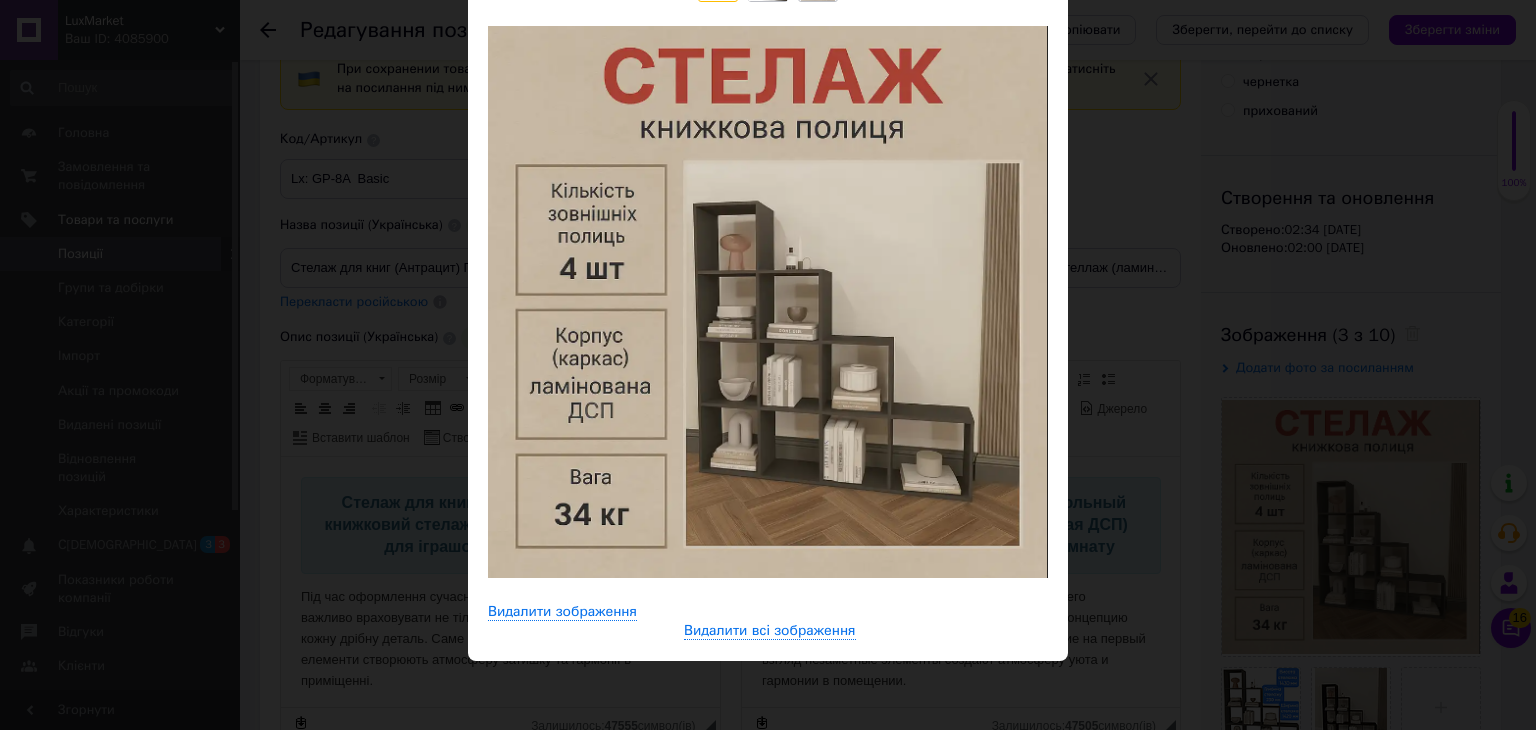 drag, startPoint x: 1288, startPoint y: 201, endPoint x: 1098, endPoint y: 101, distance: 214.7091 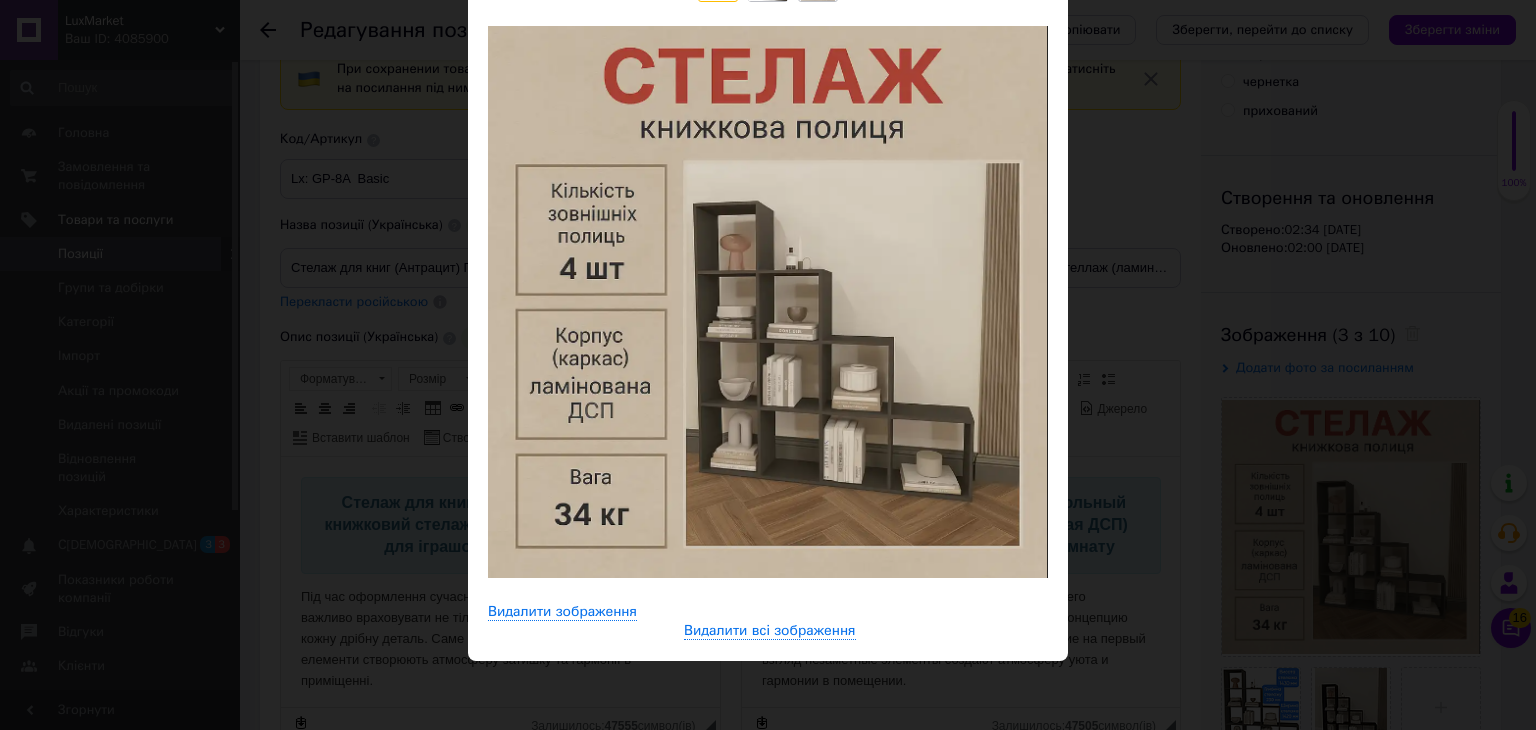 click on "× Перегляд зображення ← Попереднє Наступне → Видалити зображення Видалити всі зображення" at bounding box center (768, 365) 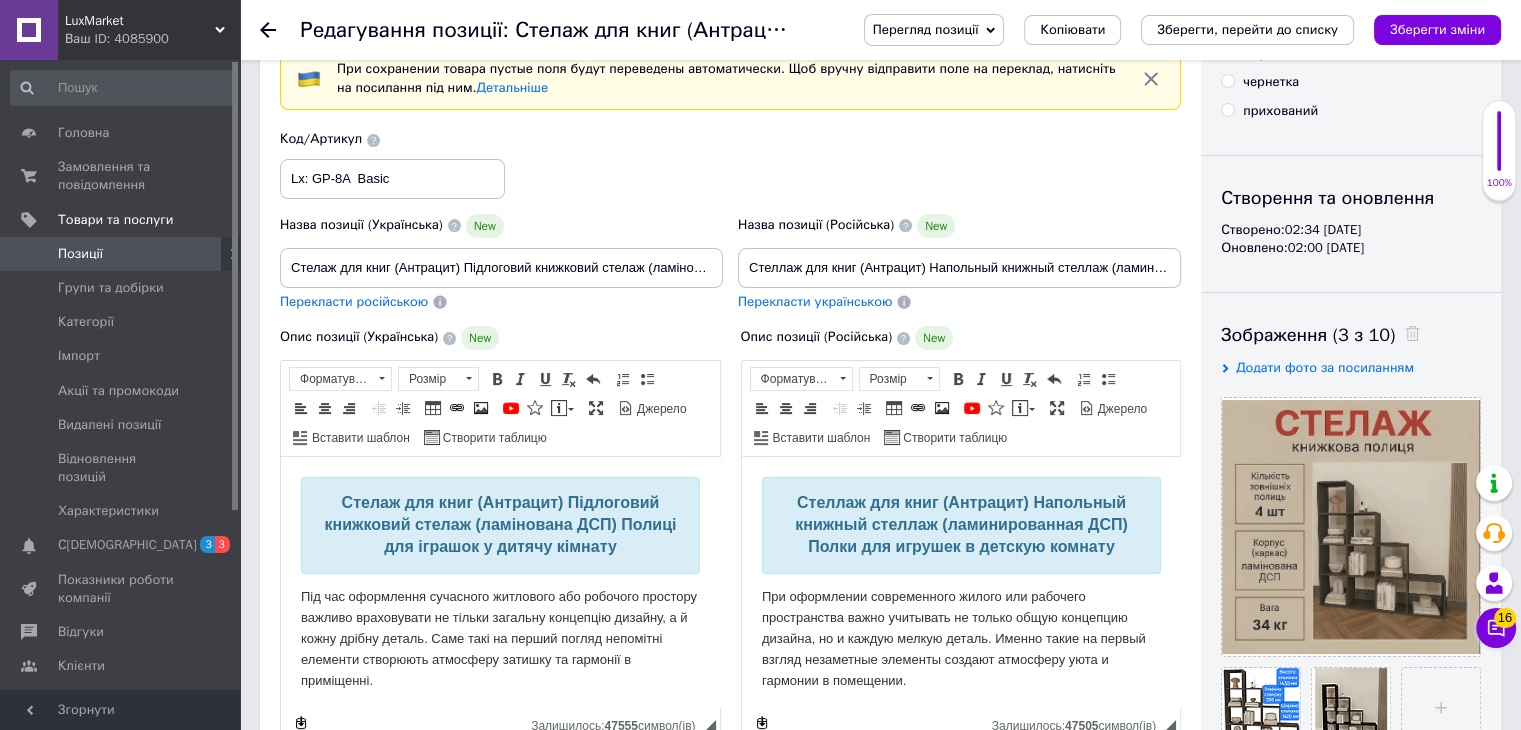 click 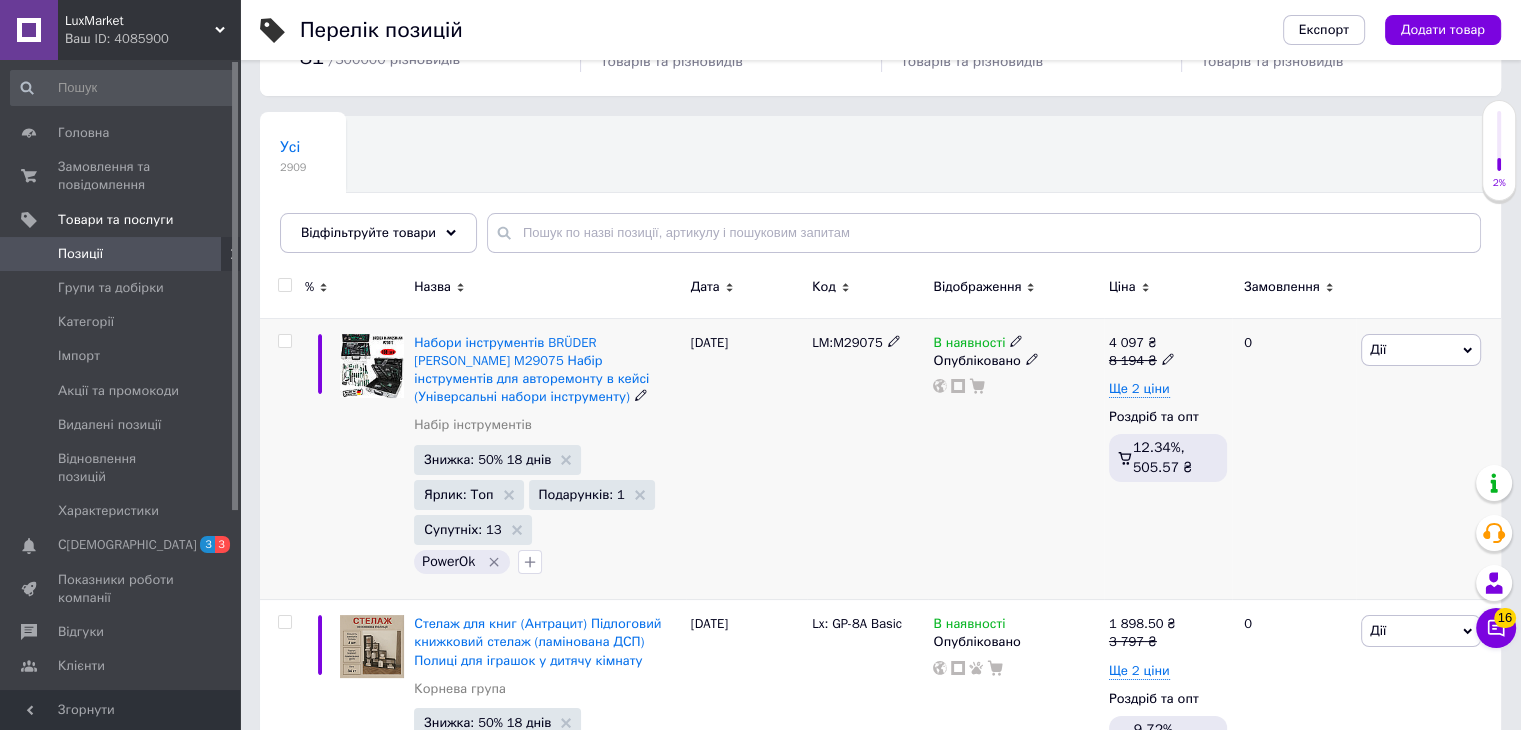scroll, scrollTop: 200, scrollLeft: 0, axis: vertical 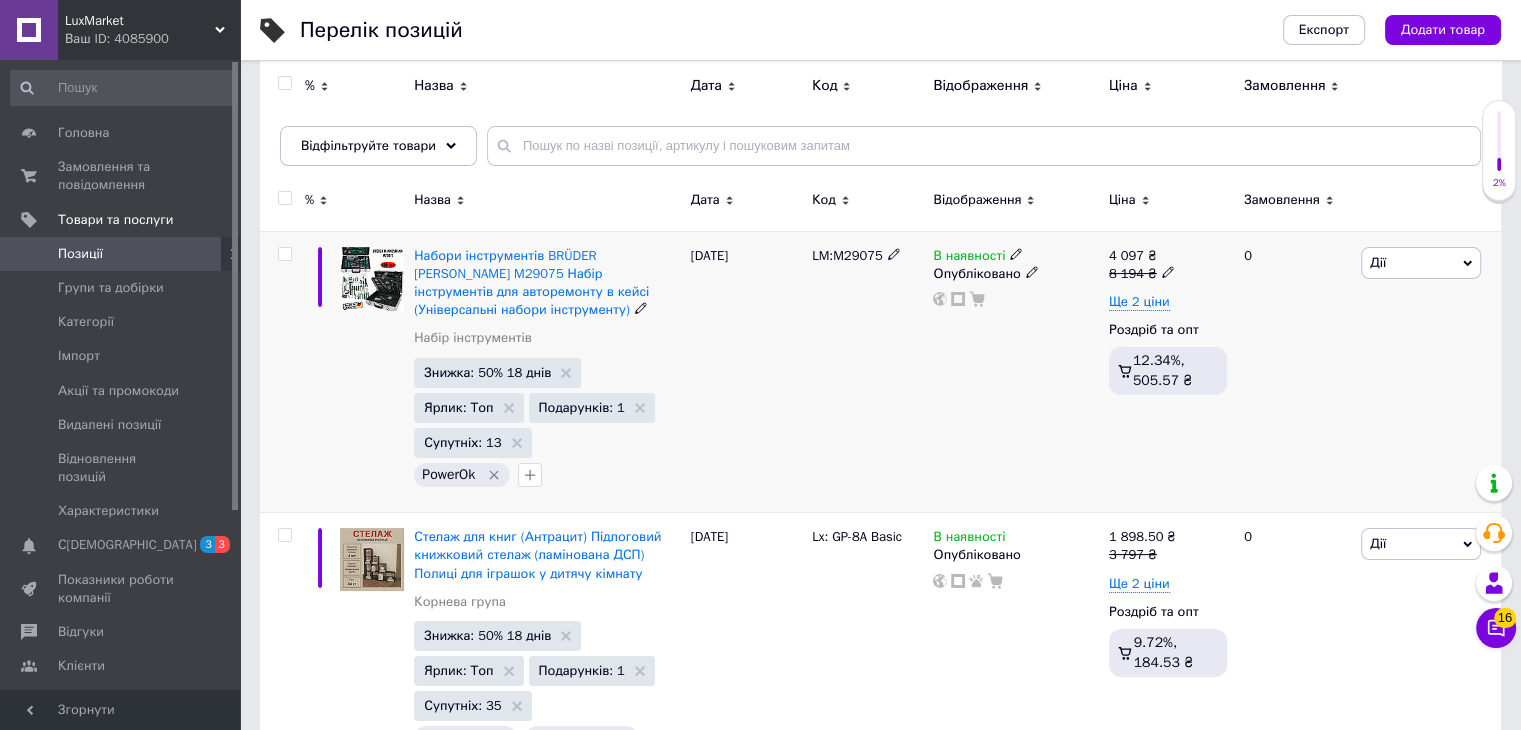 click on "Дії" at bounding box center [1421, 263] 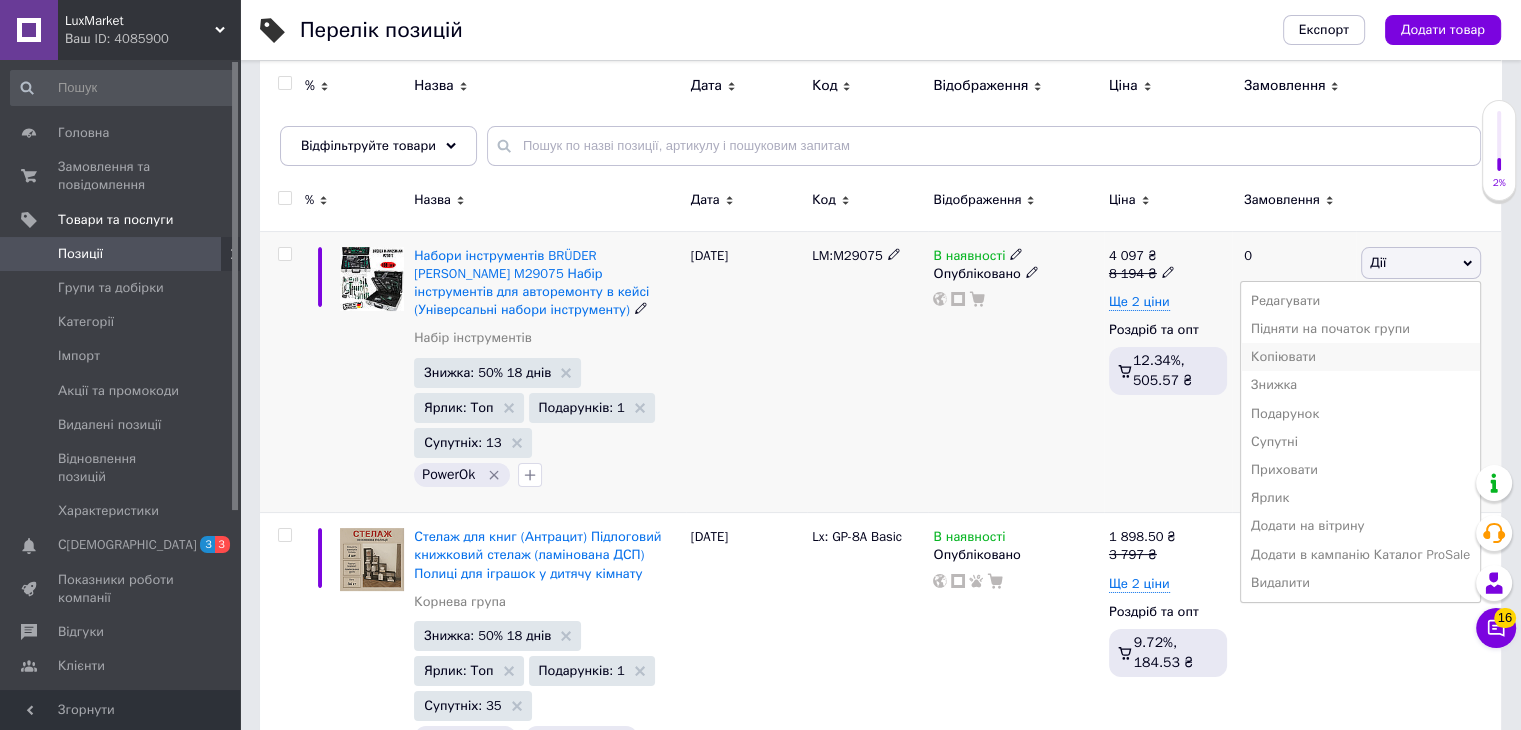 click on "Копіювати" at bounding box center [1360, 357] 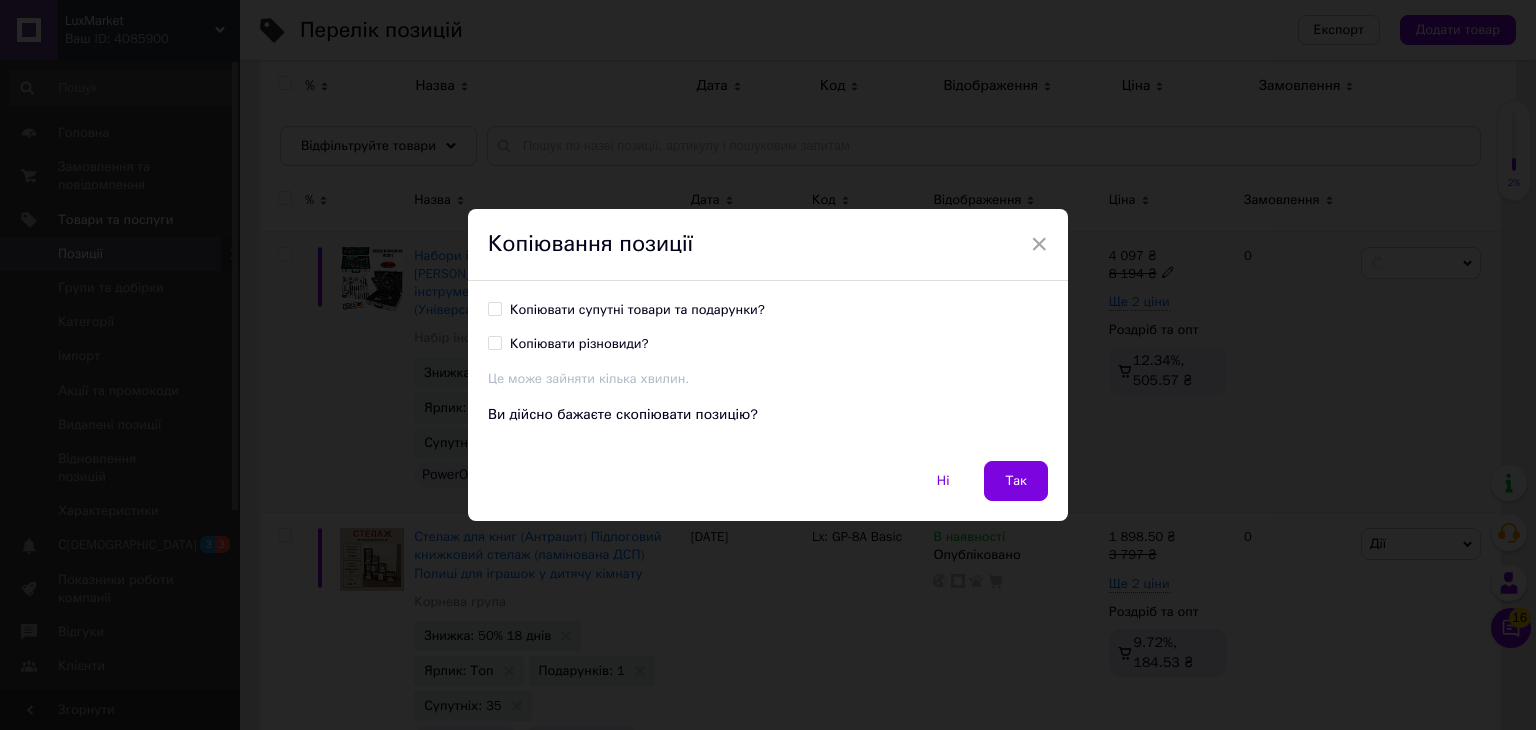 click on "Копіювати супутні товари та подарунки?" at bounding box center [494, 308] 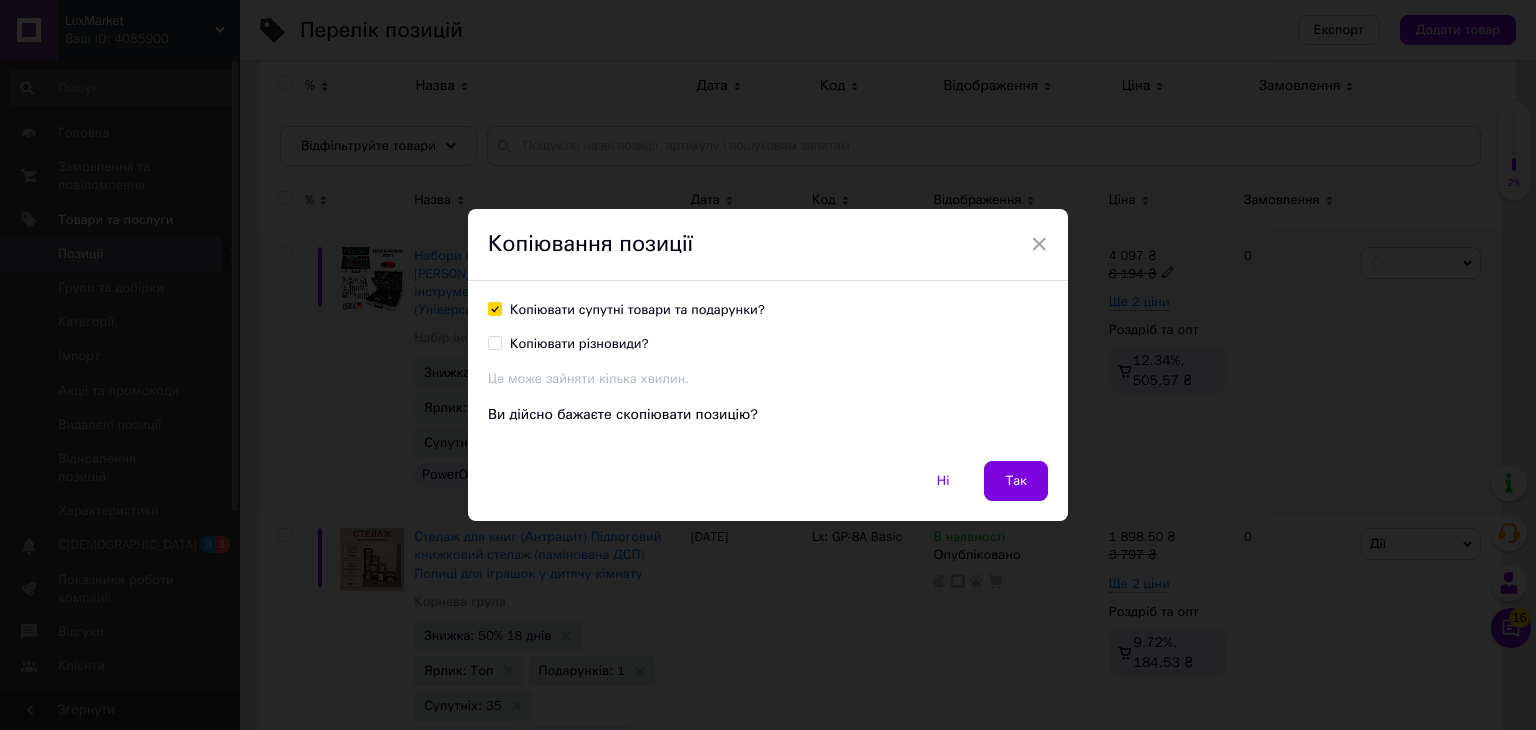 checkbox on "true" 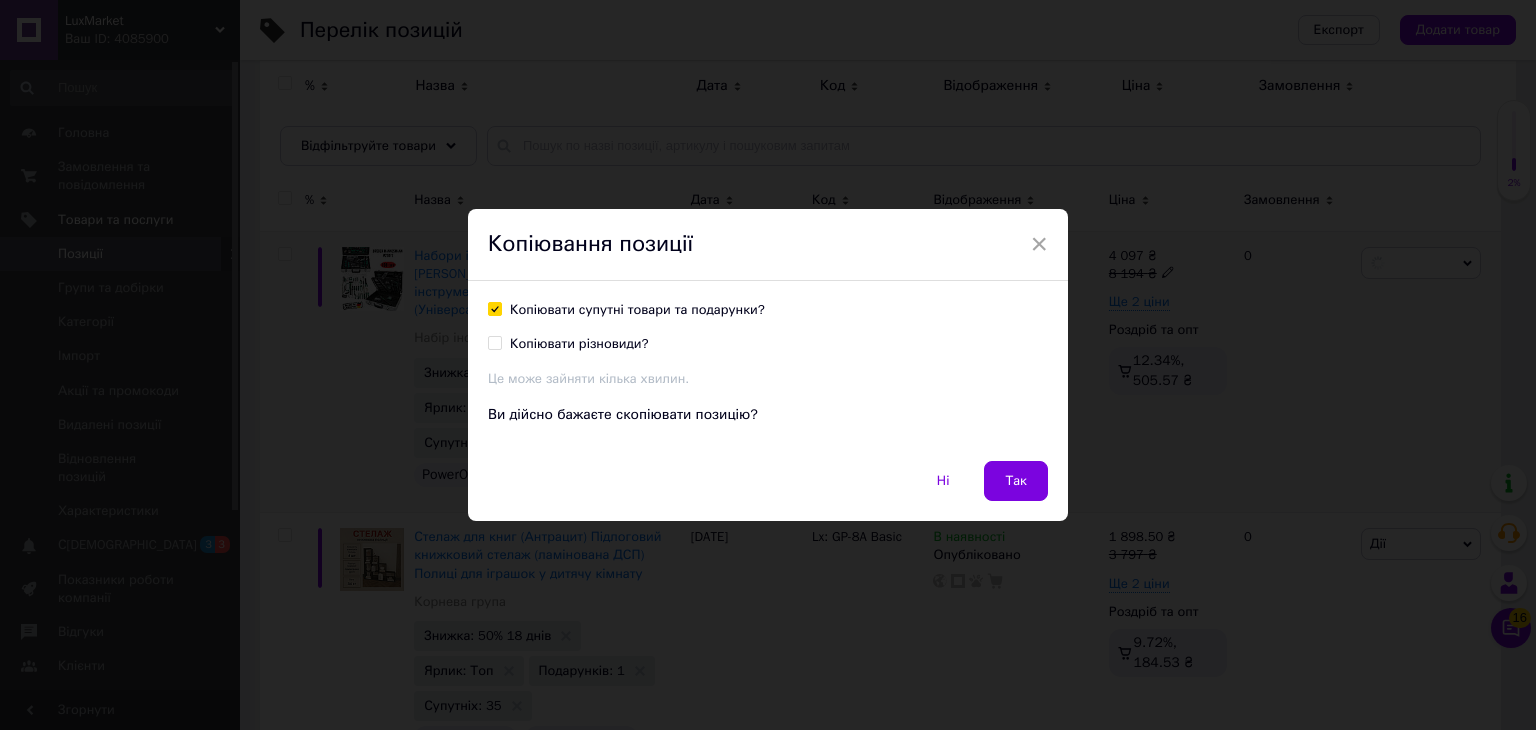 drag, startPoint x: 492, startPoint y: 341, endPoint x: 788, endPoint y: 444, distance: 313.4087 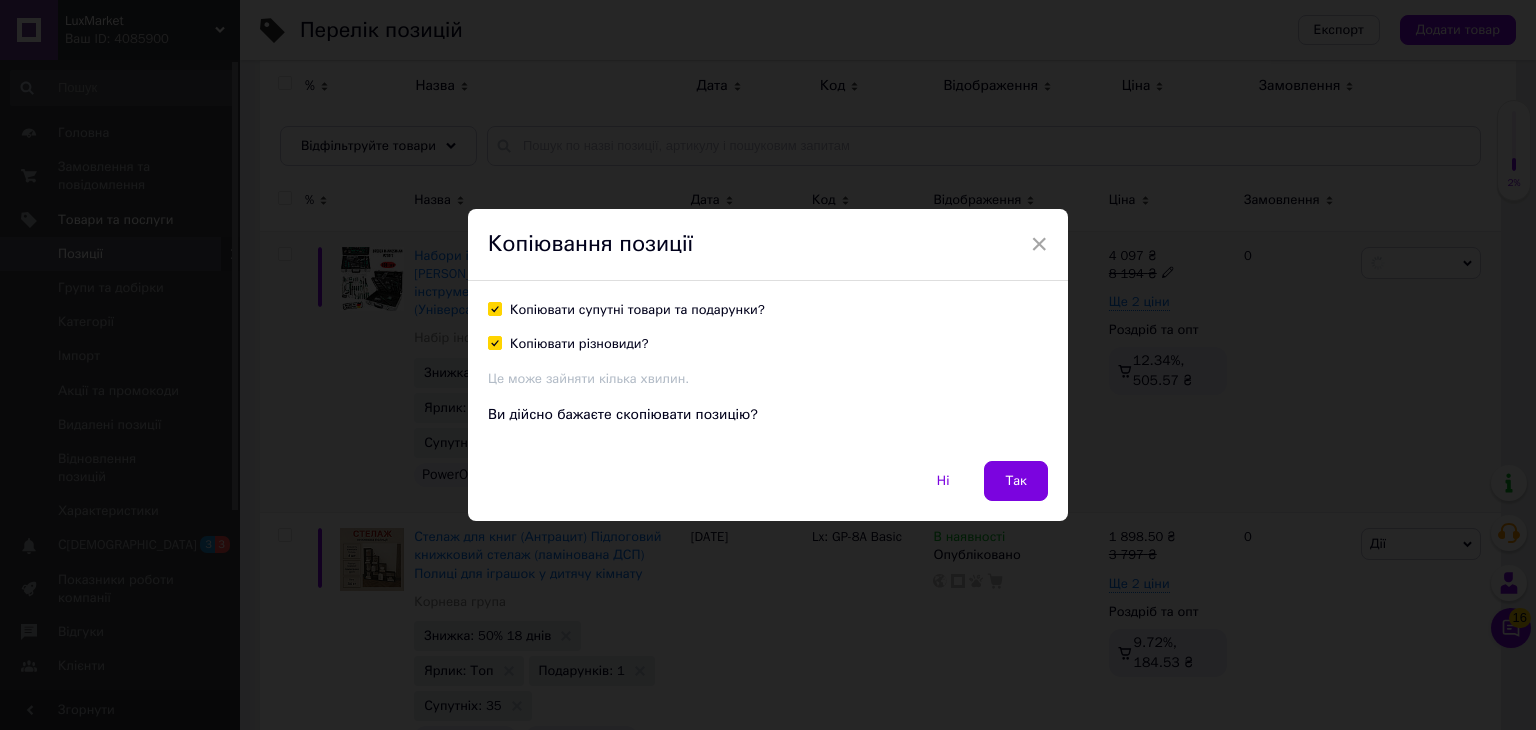 checkbox on "true" 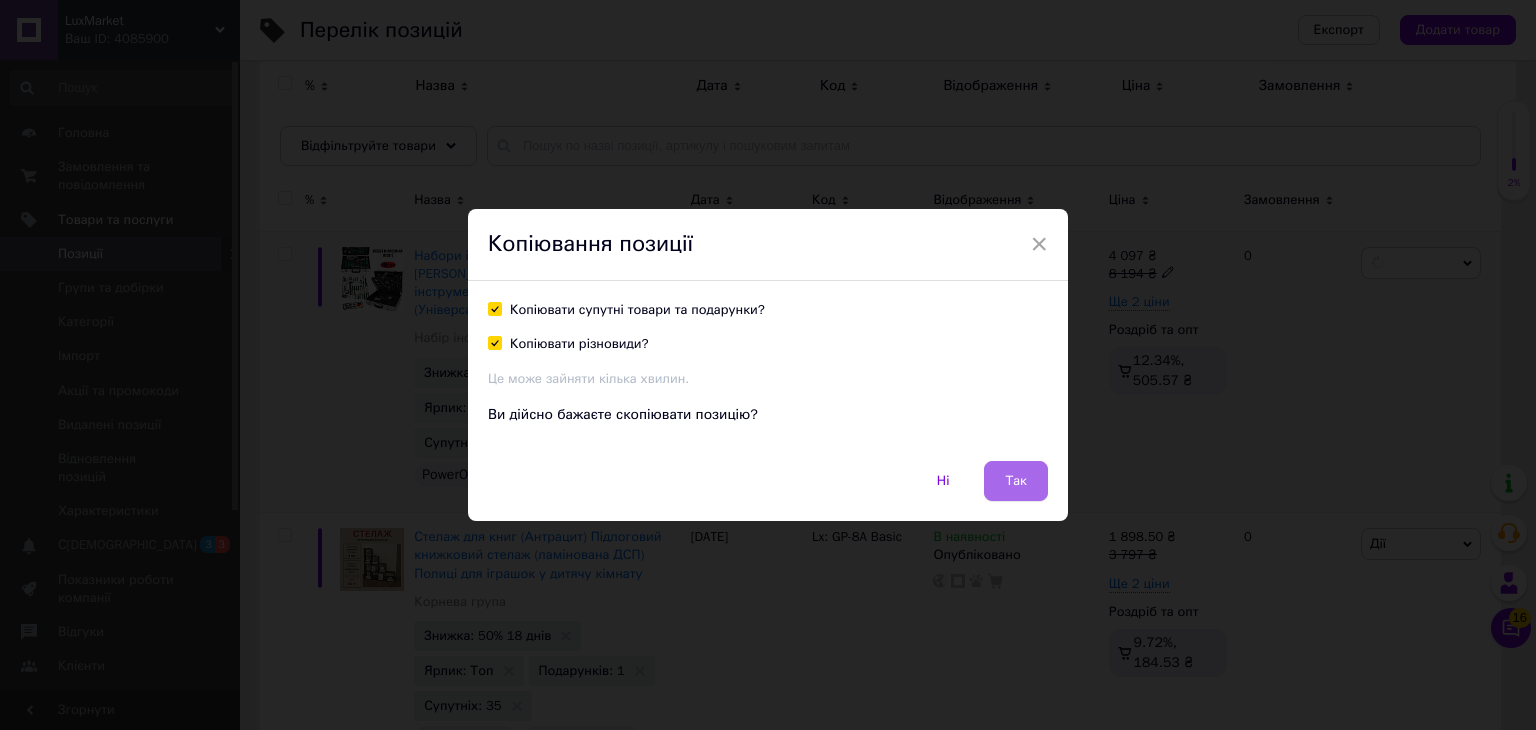 click on "Так" at bounding box center [1016, 481] 